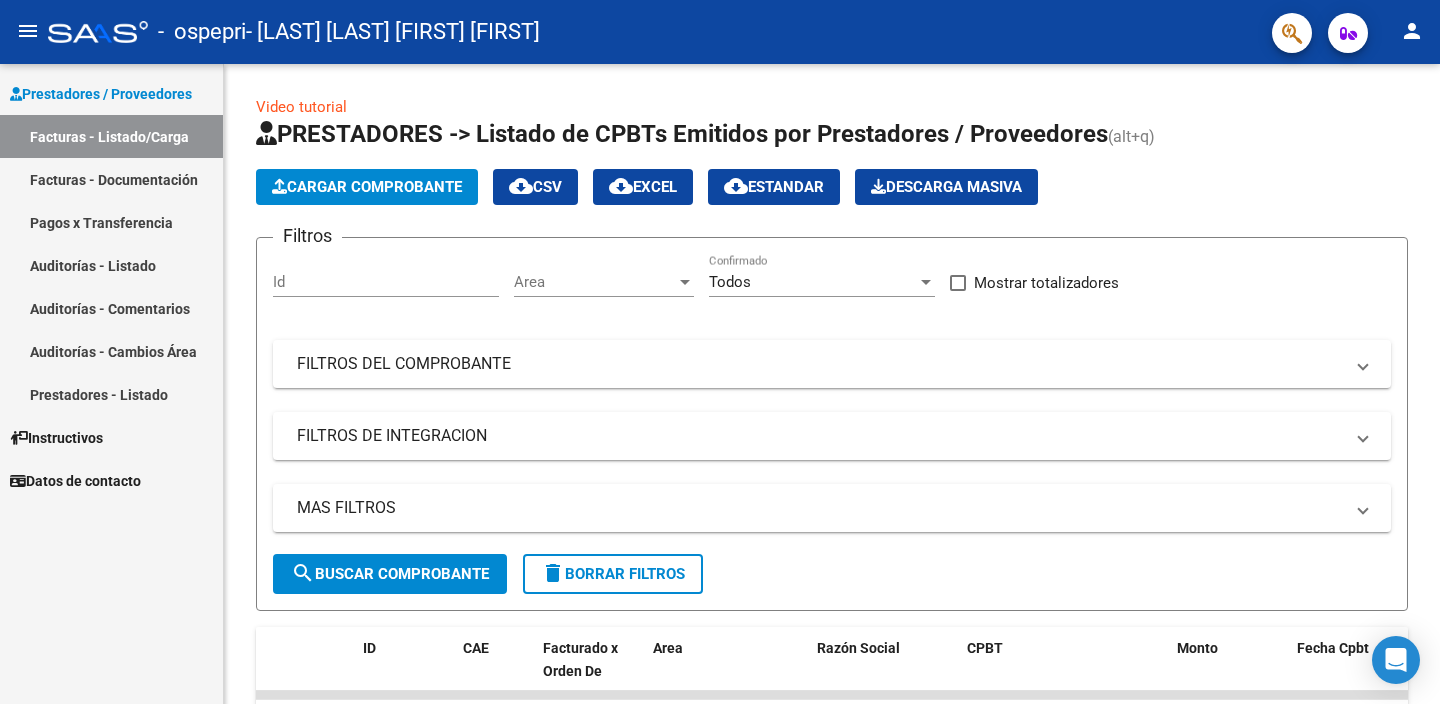 scroll, scrollTop: 0, scrollLeft: 0, axis: both 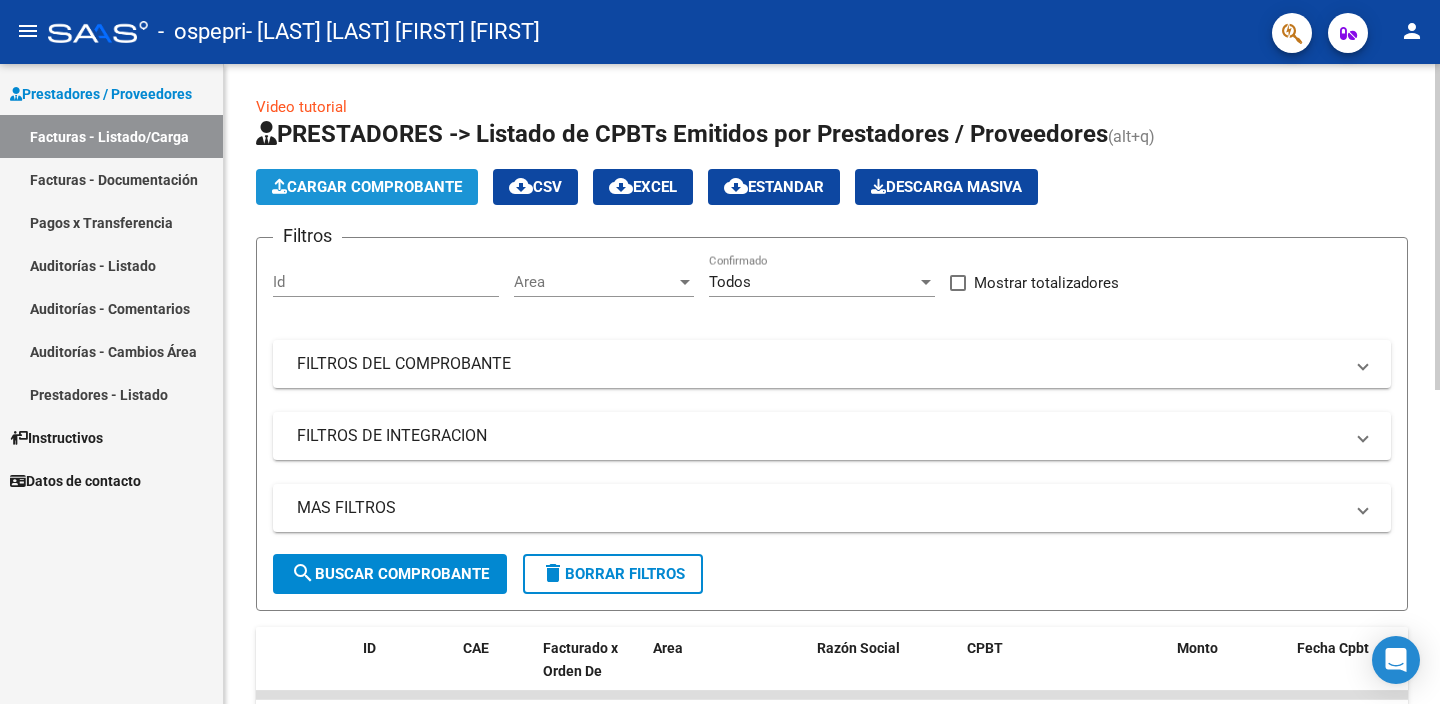 click on "Cargar Comprobante" 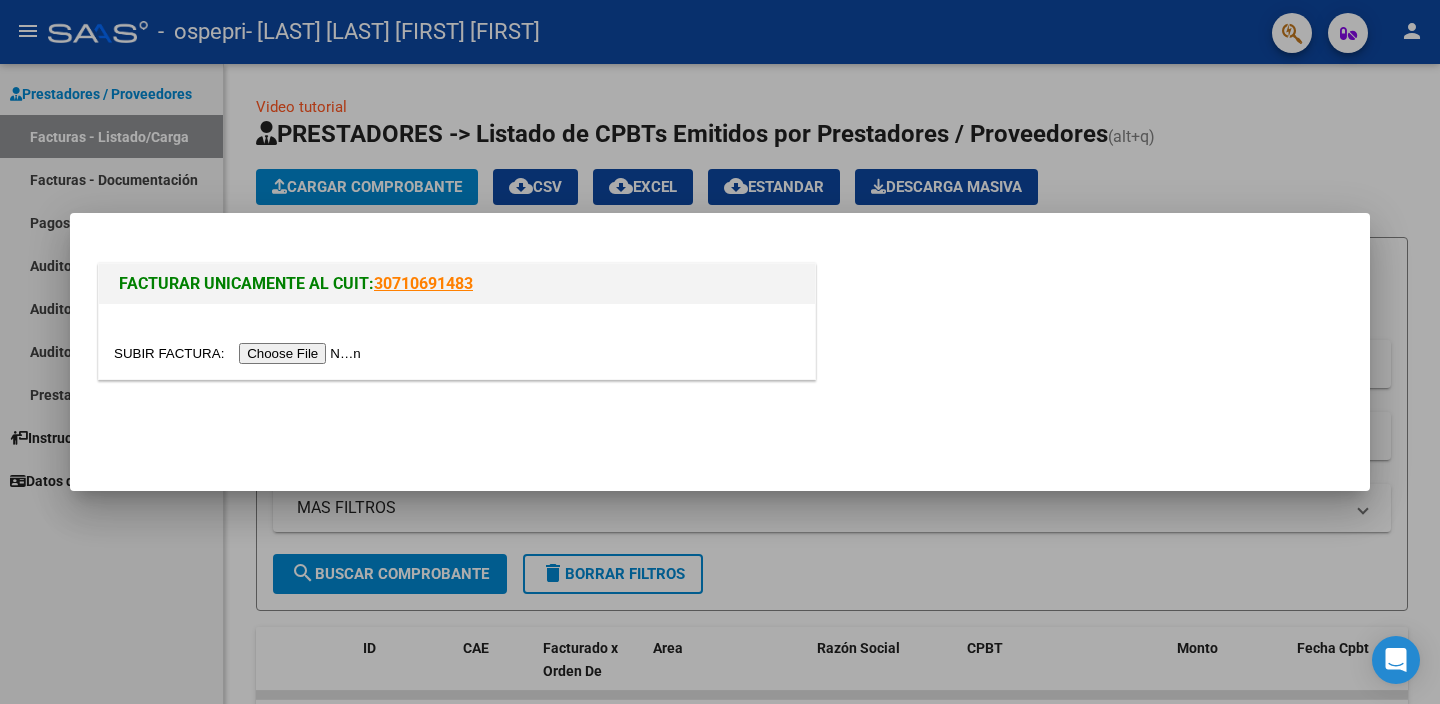 click at bounding box center [240, 353] 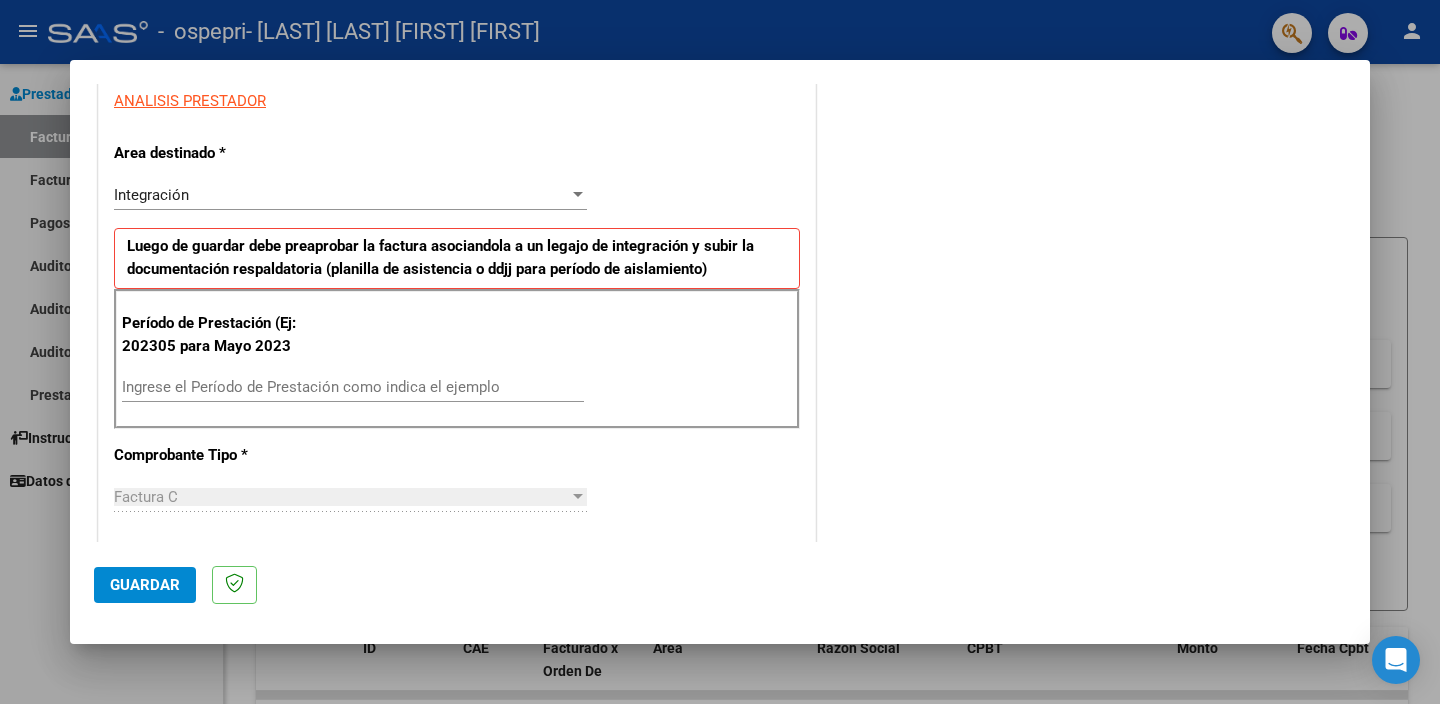 scroll, scrollTop: 390, scrollLeft: 0, axis: vertical 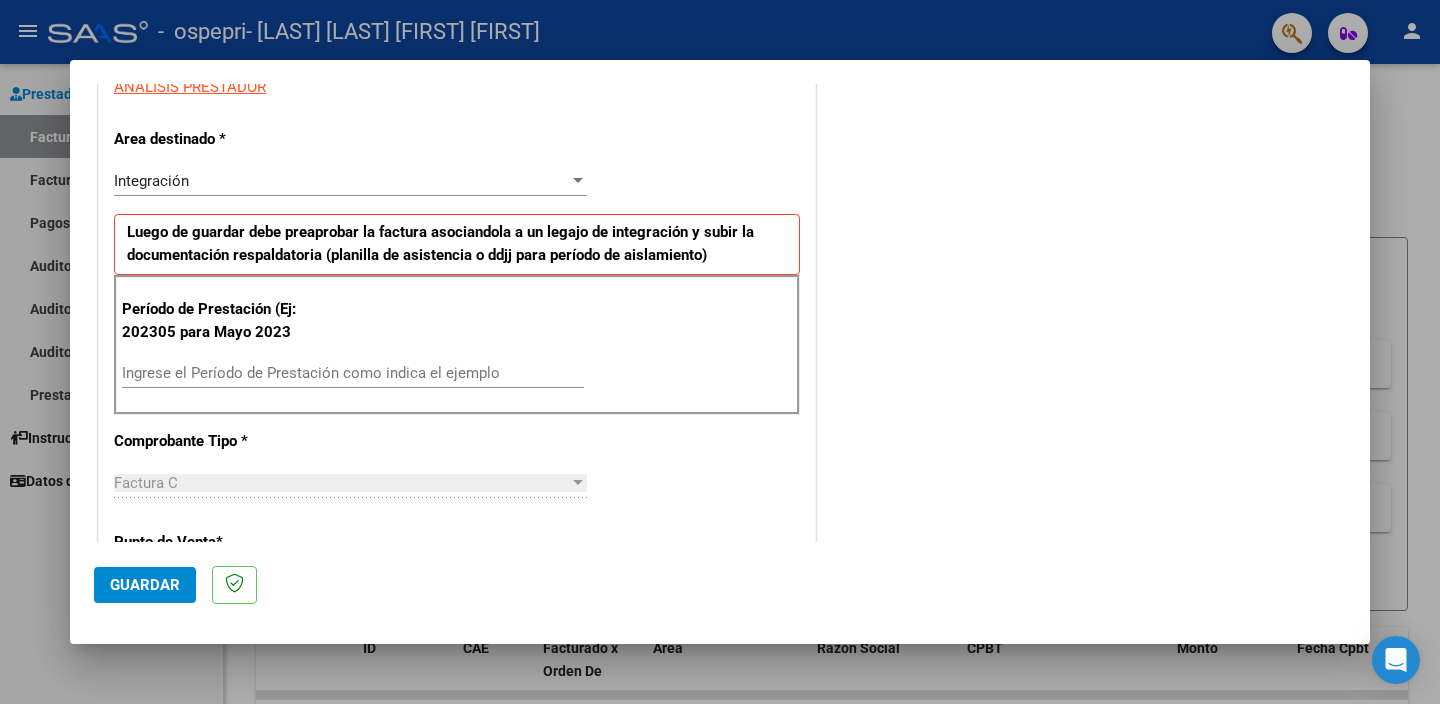 click on "Ingrese el Período de Prestación como indica el ejemplo" at bounding box center [353, 373] 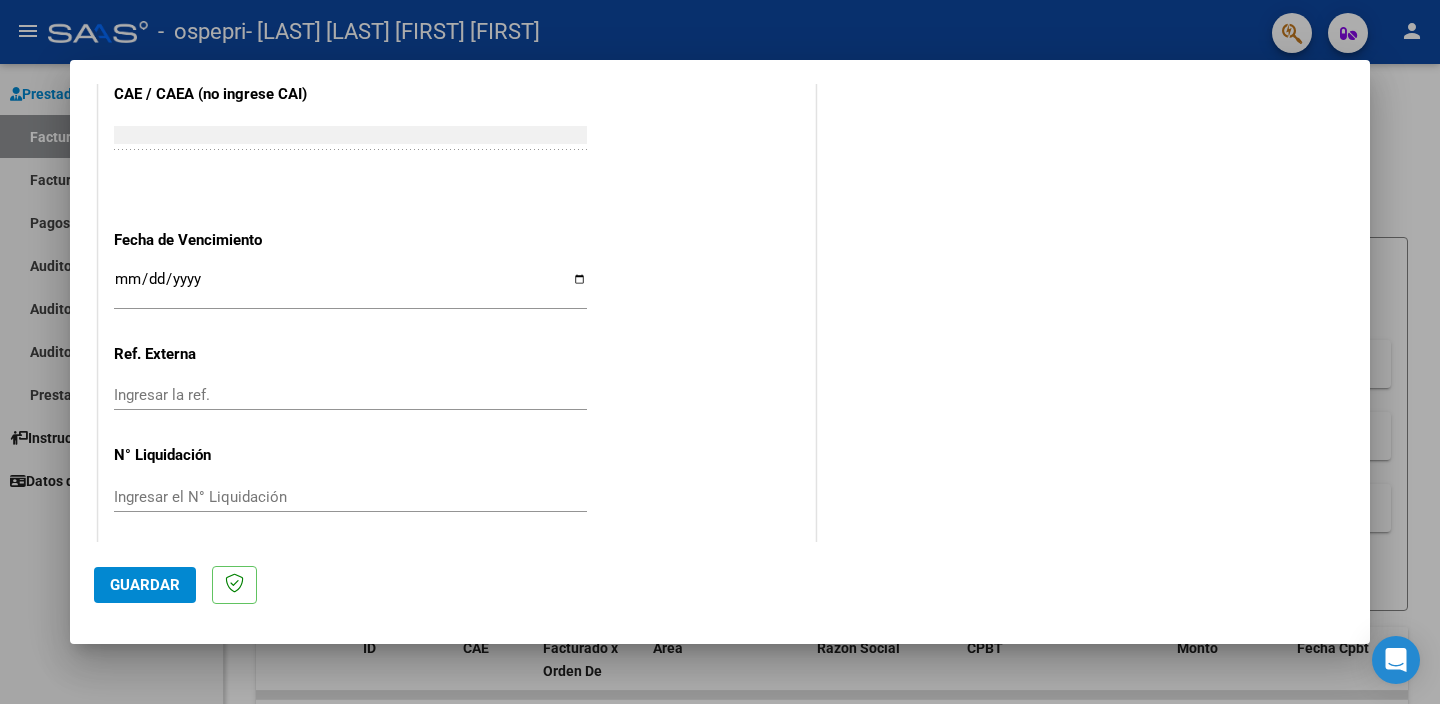 scroll, scrollTop: 1264, scrollLeft: 0, axis: vertical 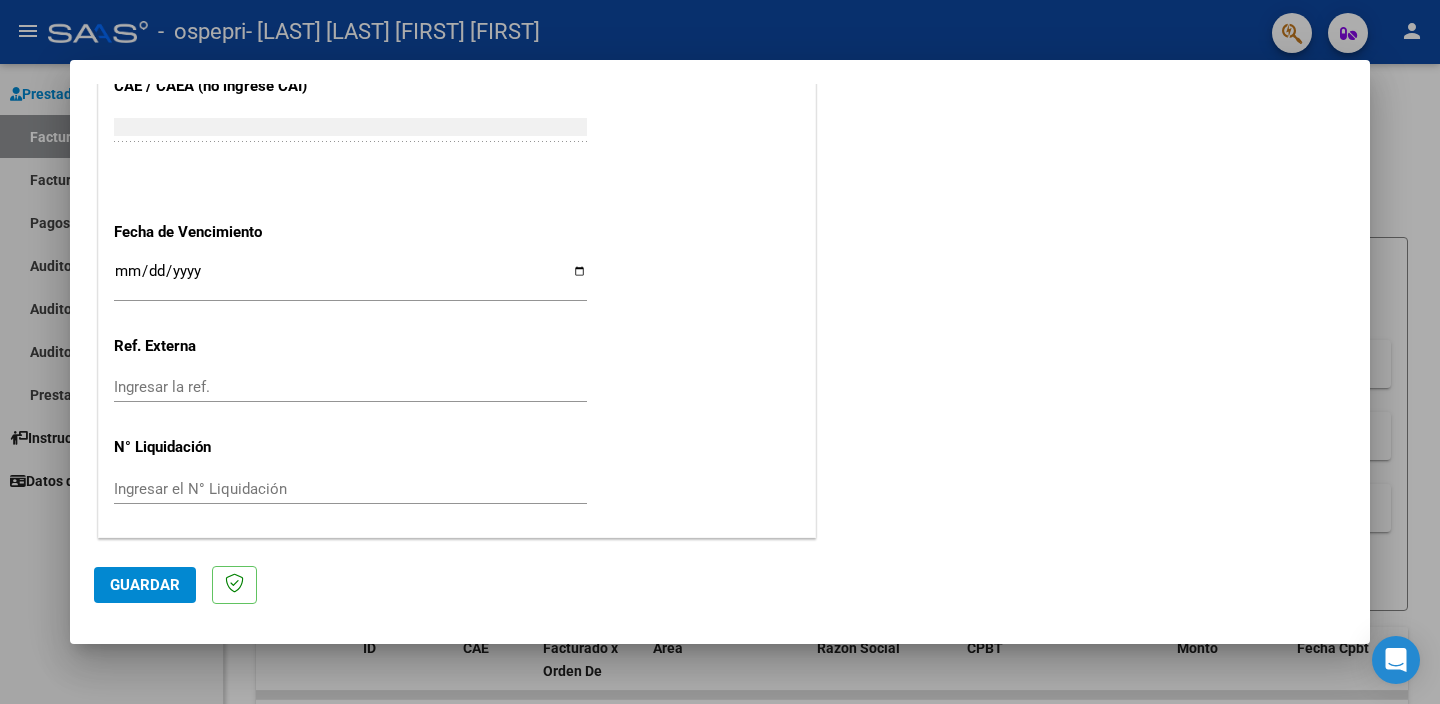 type on "202507" 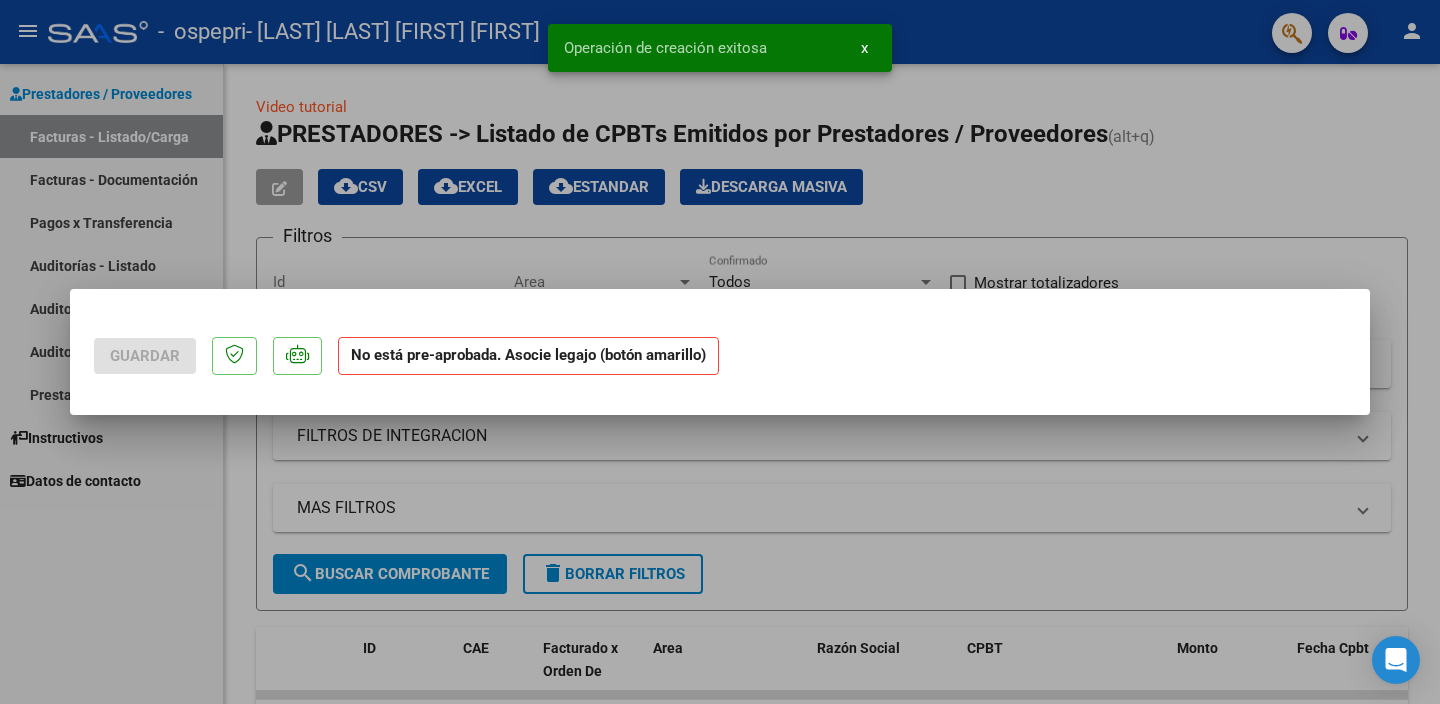 scroll, scrollTop: 0, scrollLeft: 0, axis: both 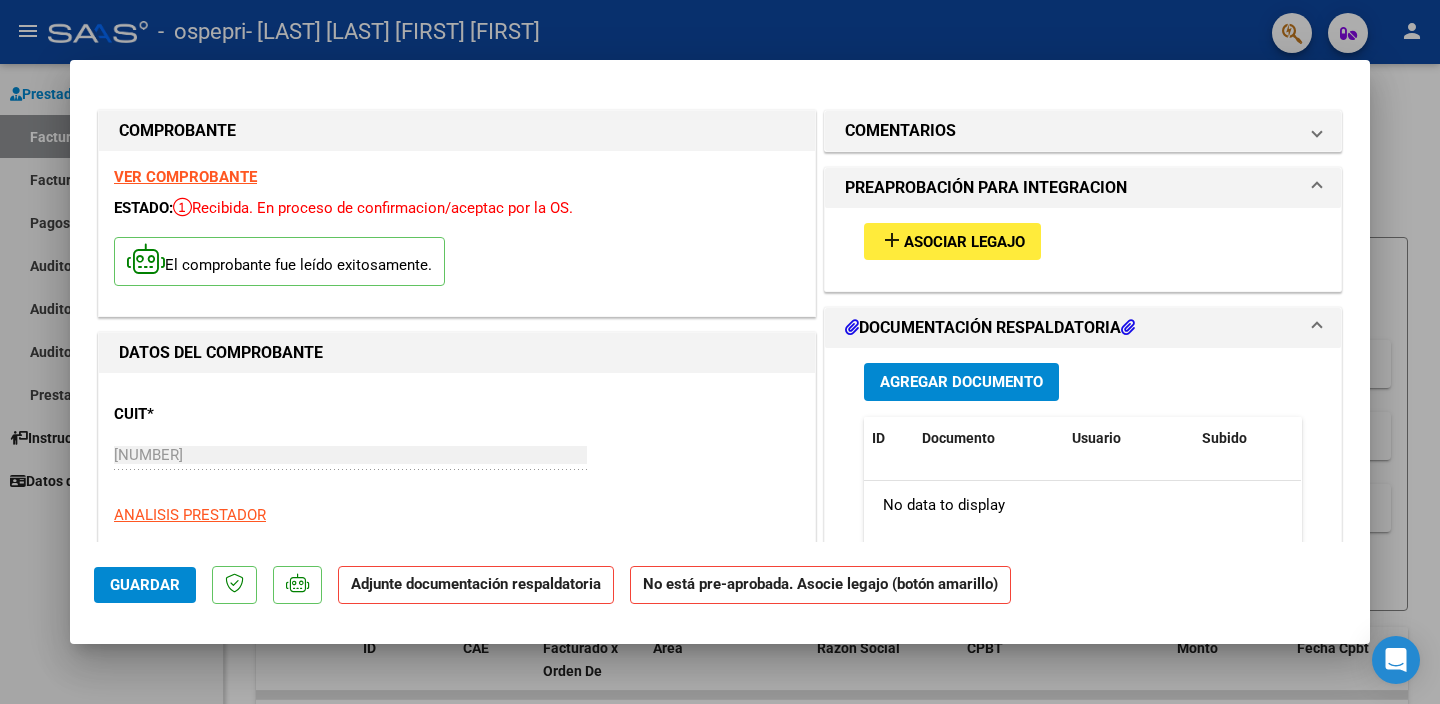 click on "Asociar Legajo" at bounding box center [964, 242] 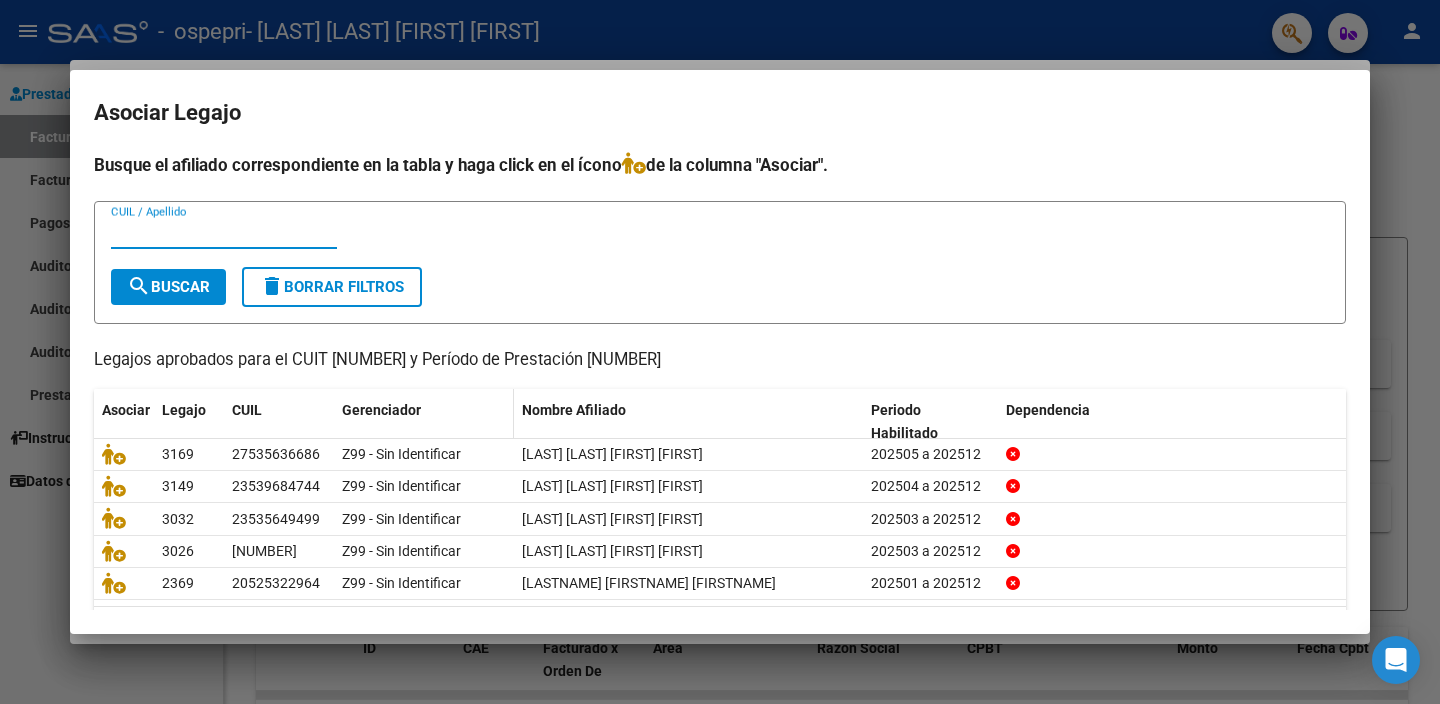 scroll, scrollTop: 63, scrollLeft: 0, axis: vertical 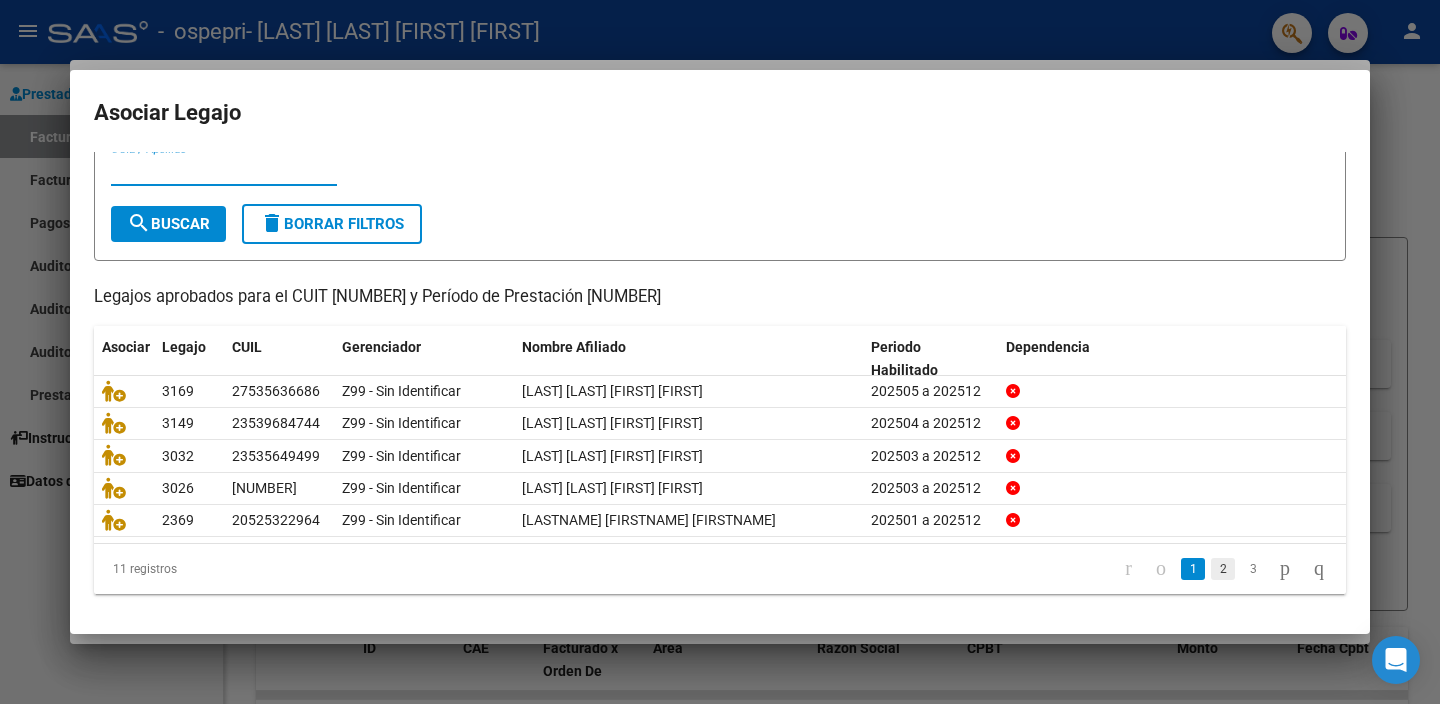 click on "2" 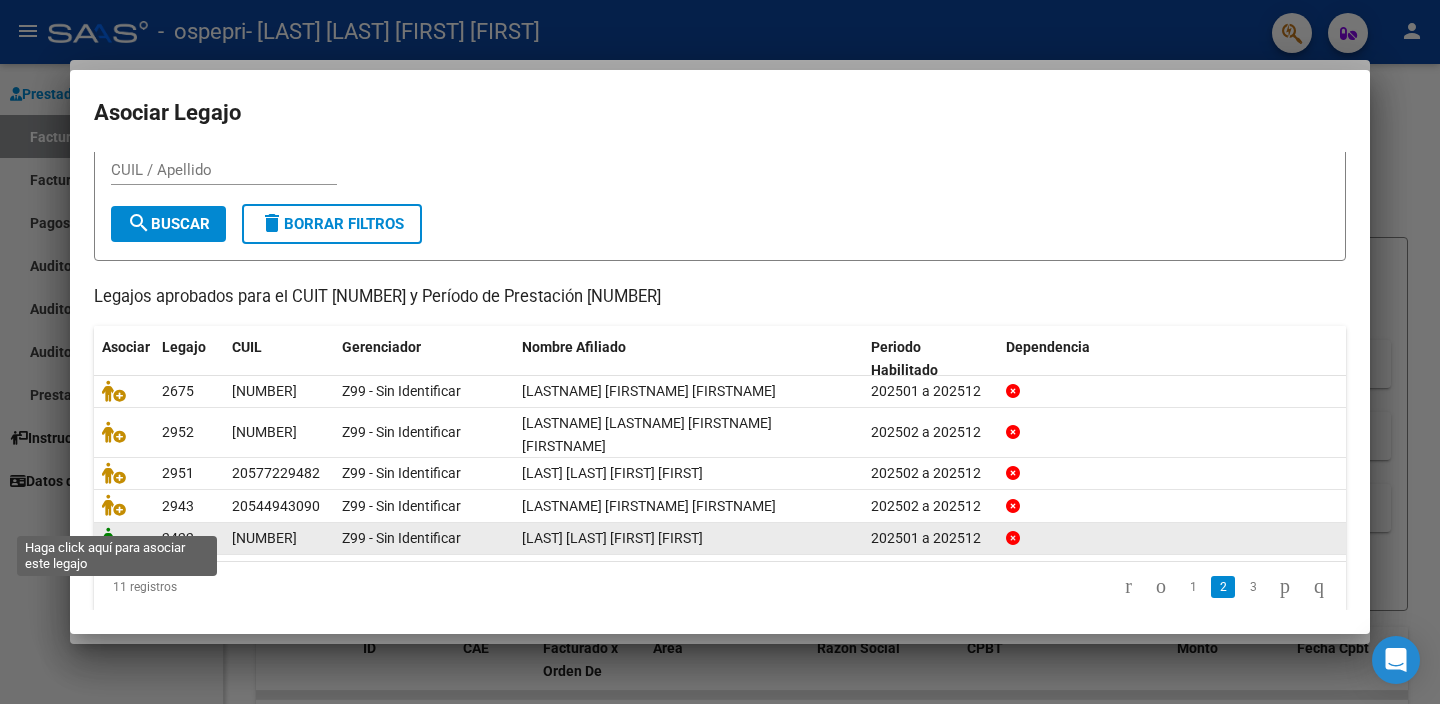 click 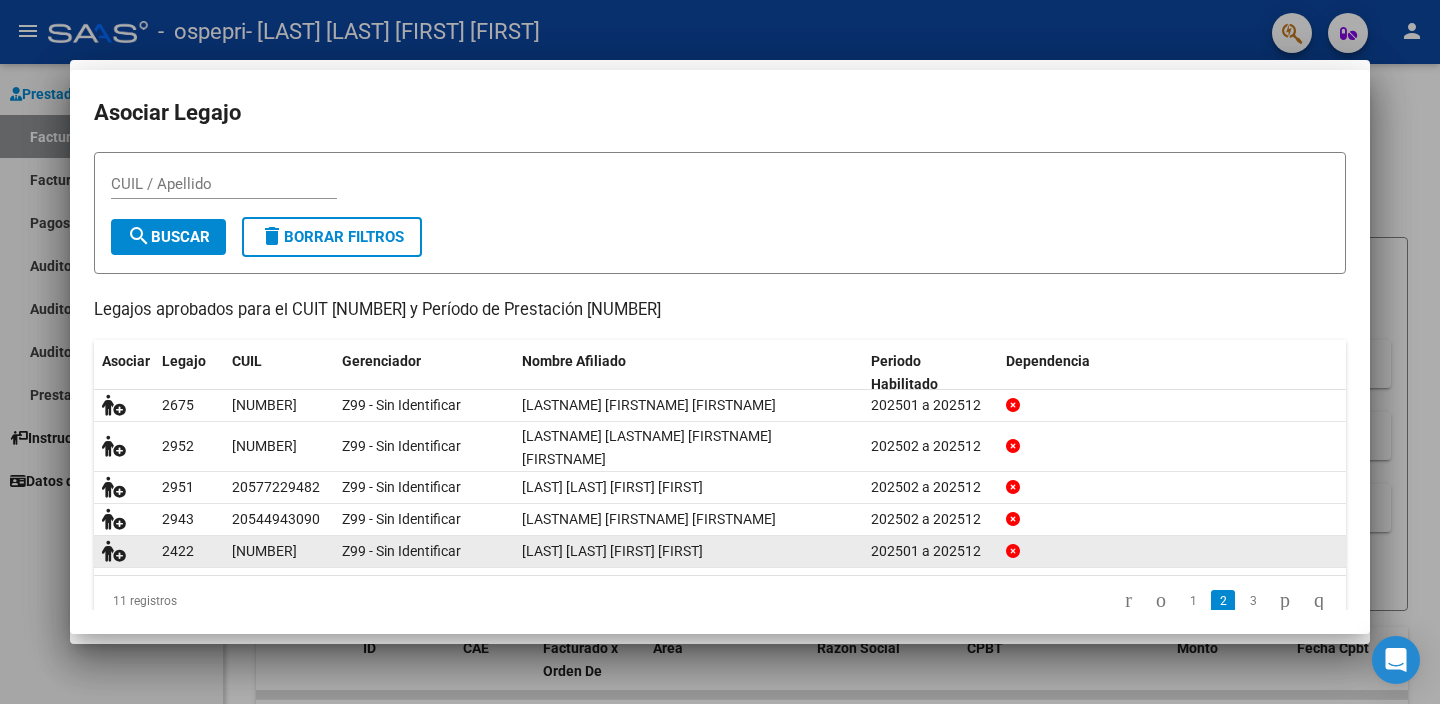 scroll, scrollTop: 76, scrollLeft: 0, axis: vertical 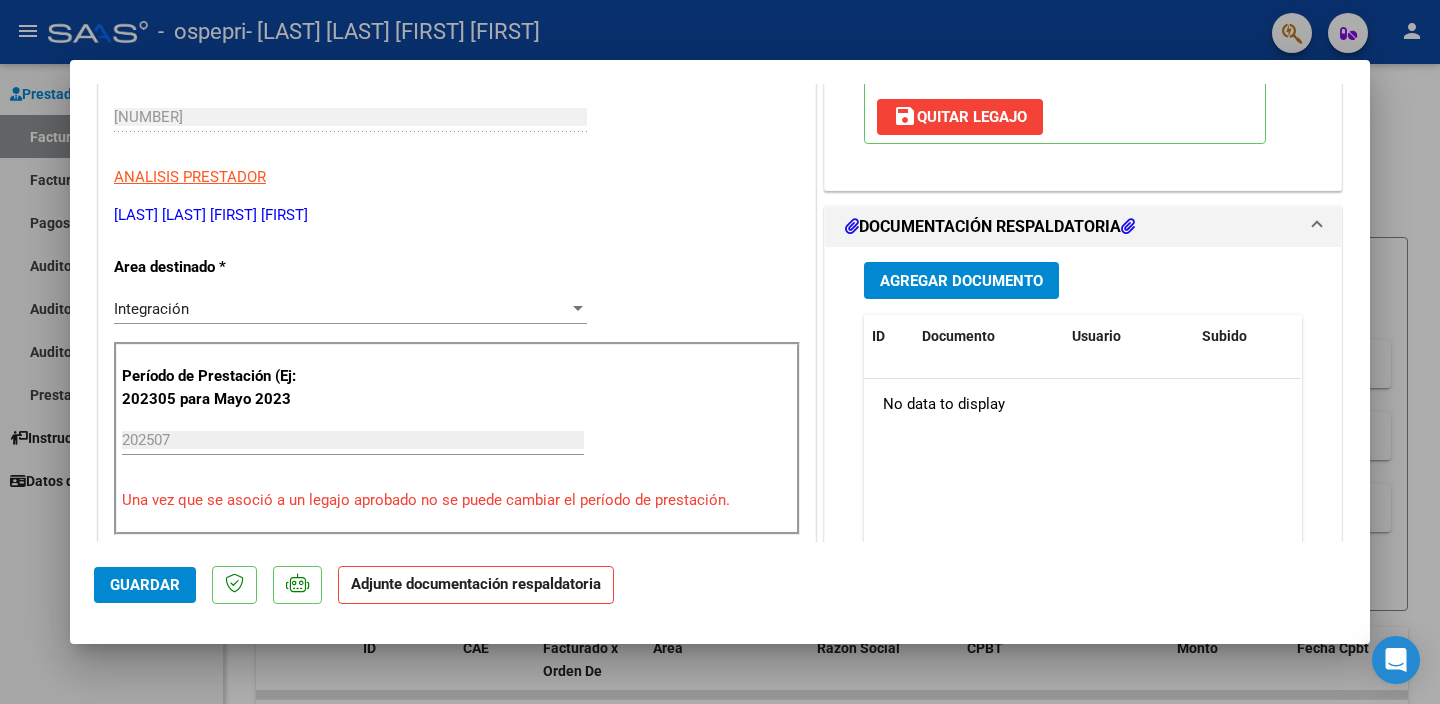 click on "Agregar Documento" at bounding box center [961, 281] 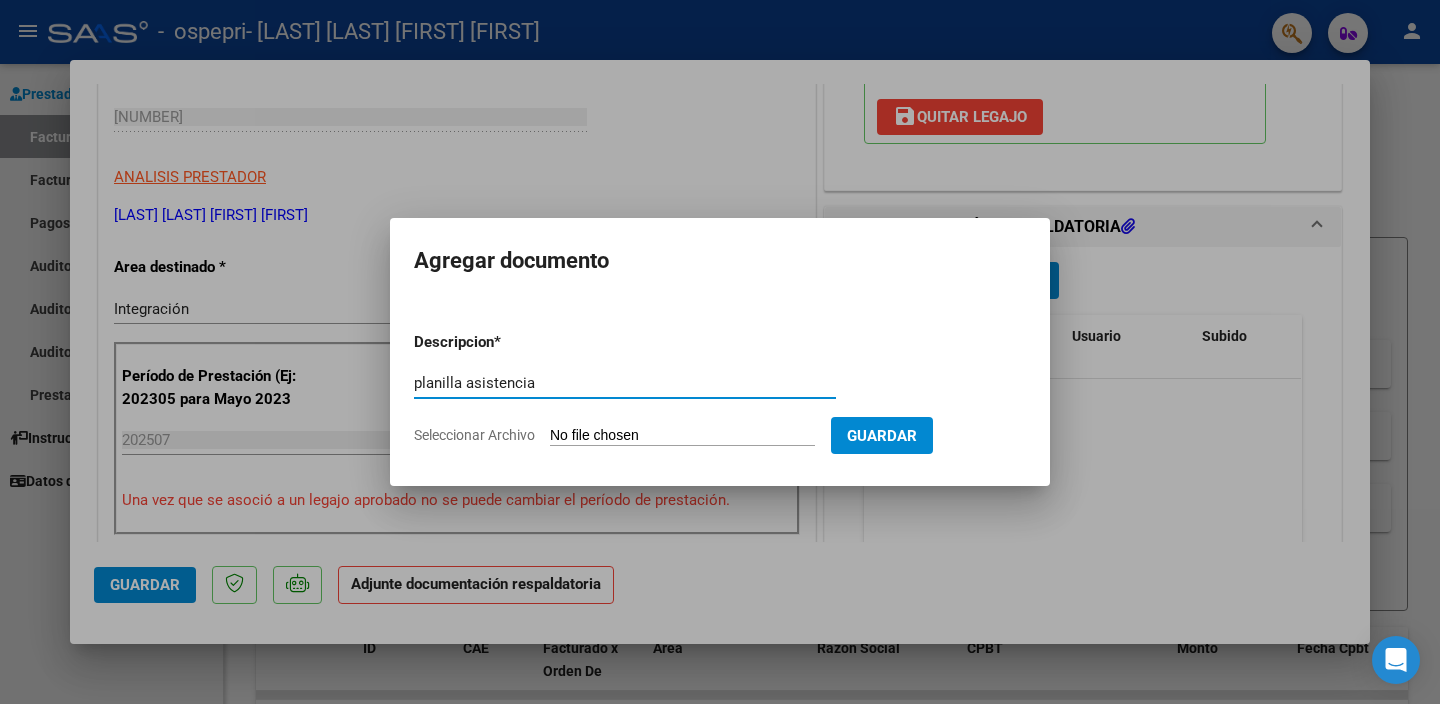 type on "planilla asistencia" 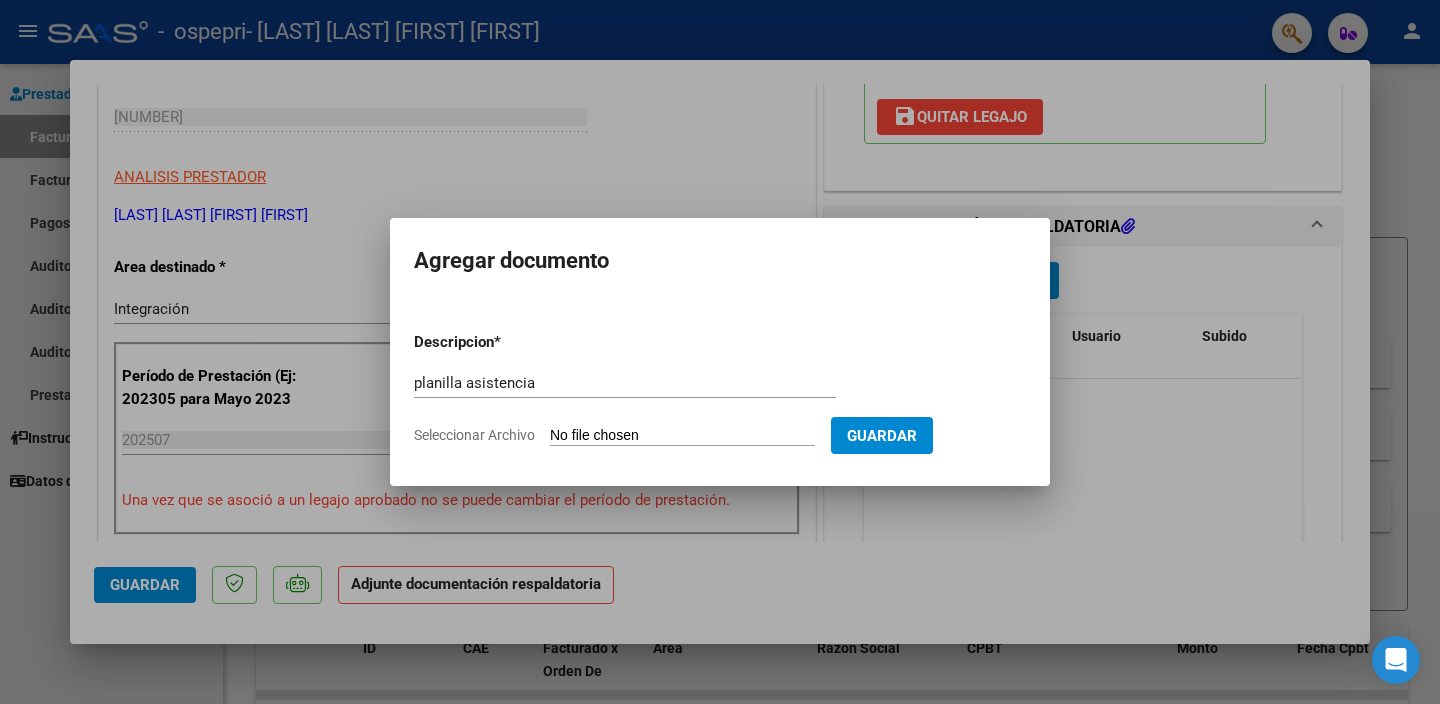 click on "Seleccionar Archivo" at bounding box center [682, 436] 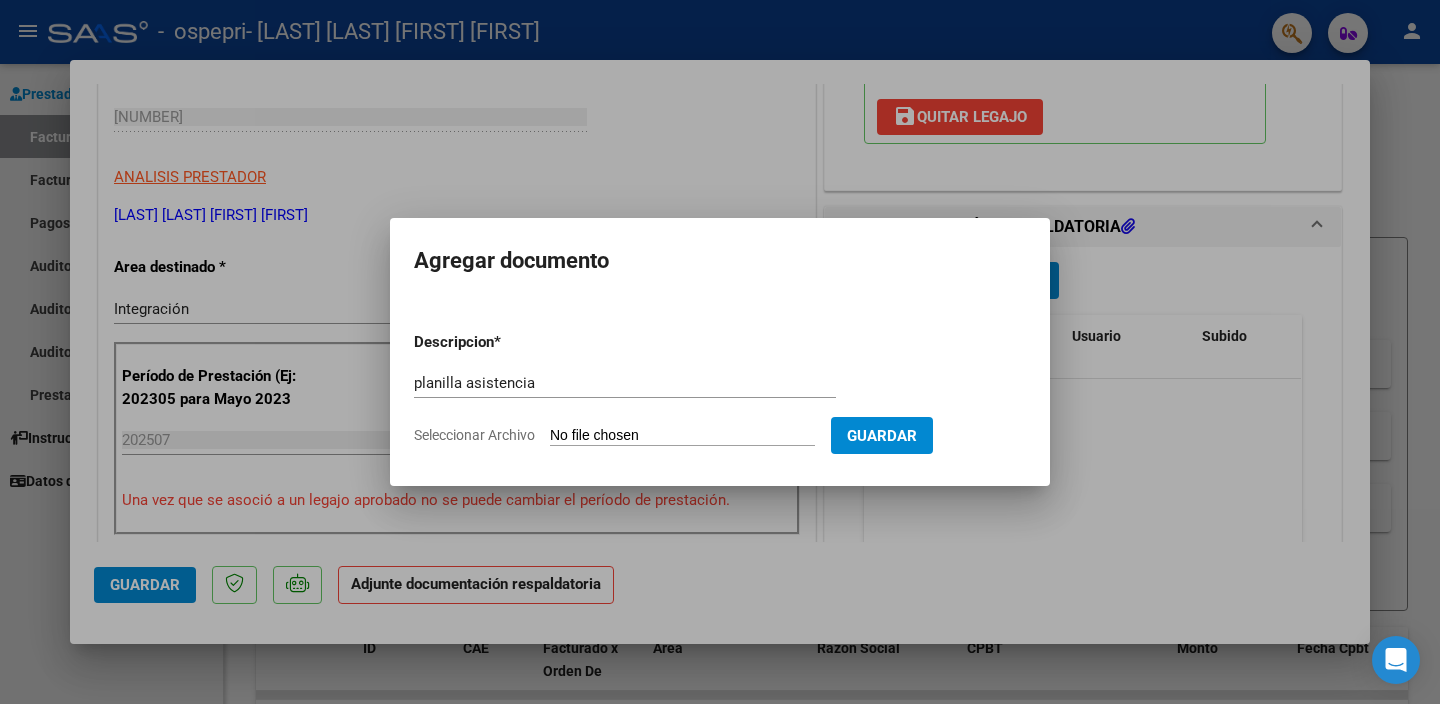 type on "C:\fakepath\[FILENAME].pdf" 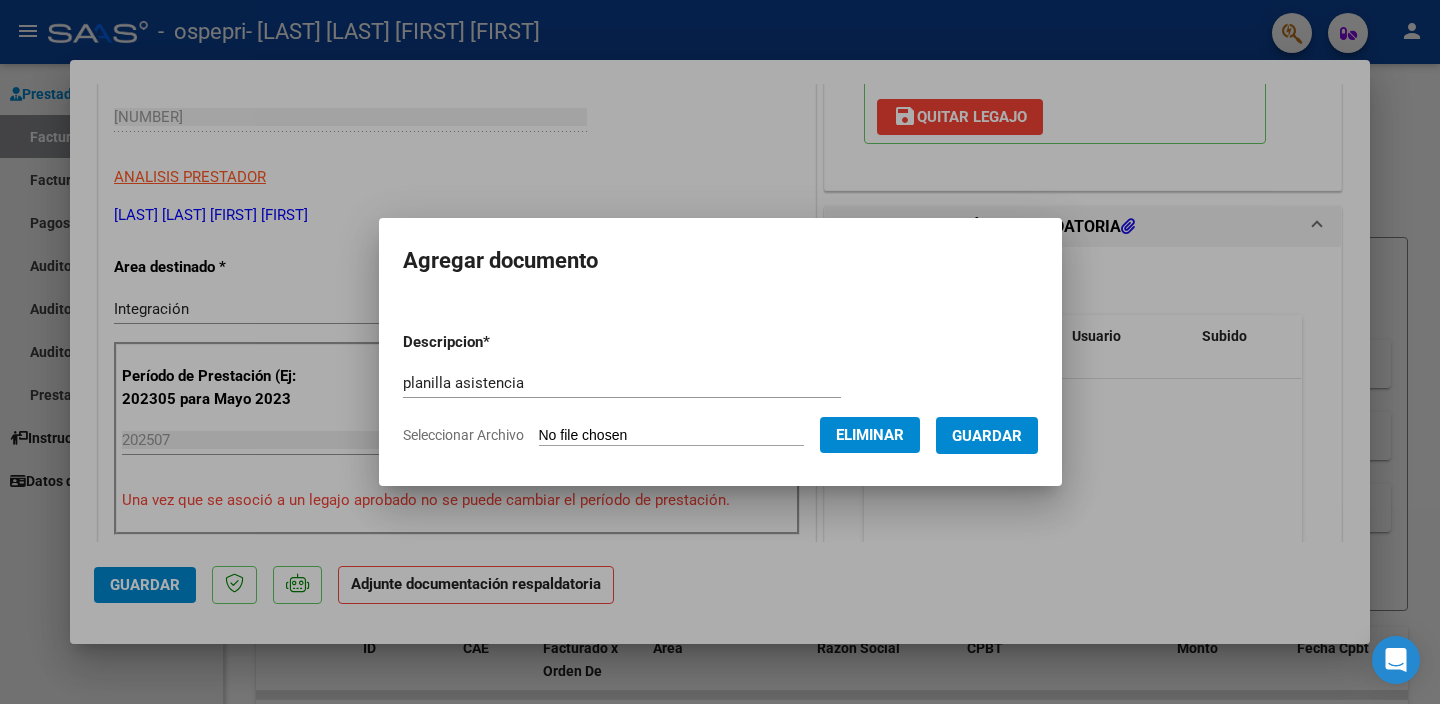 click on "Guardar" at bounding box center (987, 436) 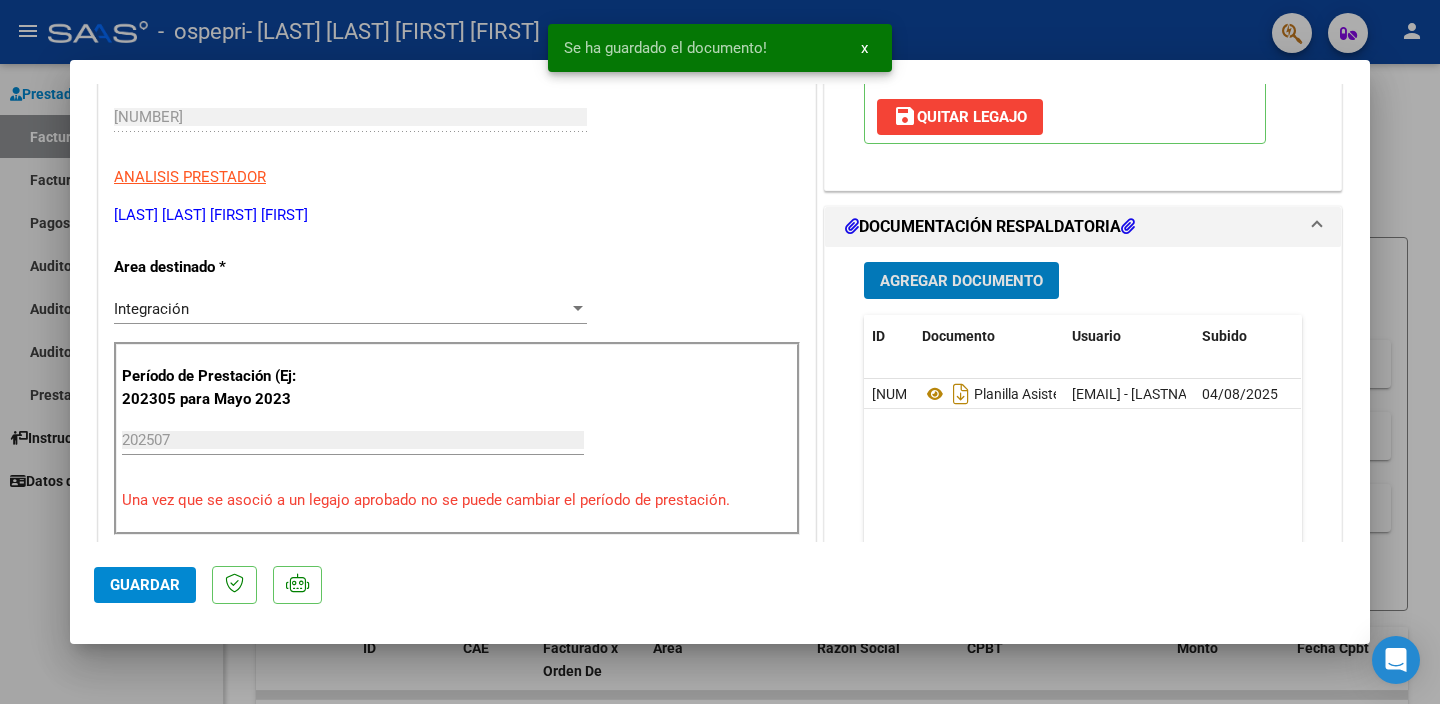 click on "Agregar Documento" at bounding box center [961, 281] 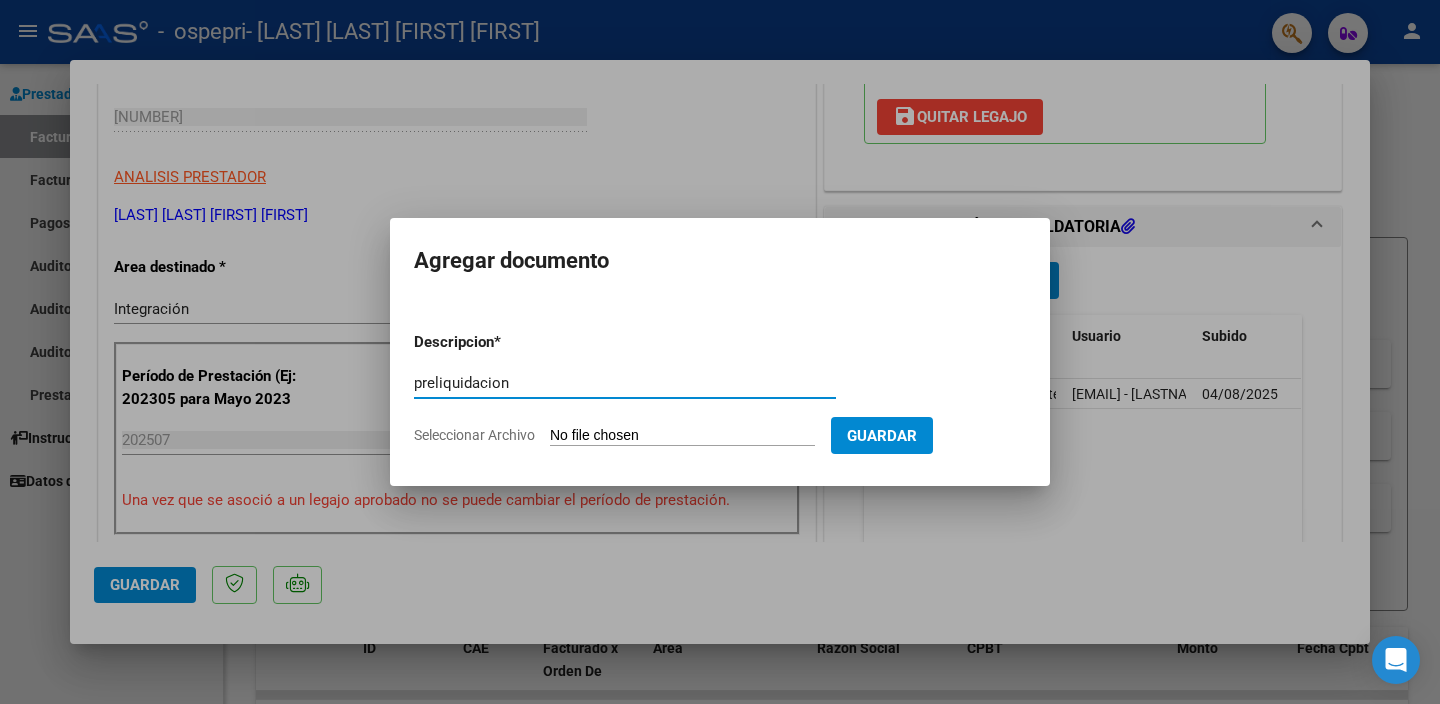 type on "preliquidacion" 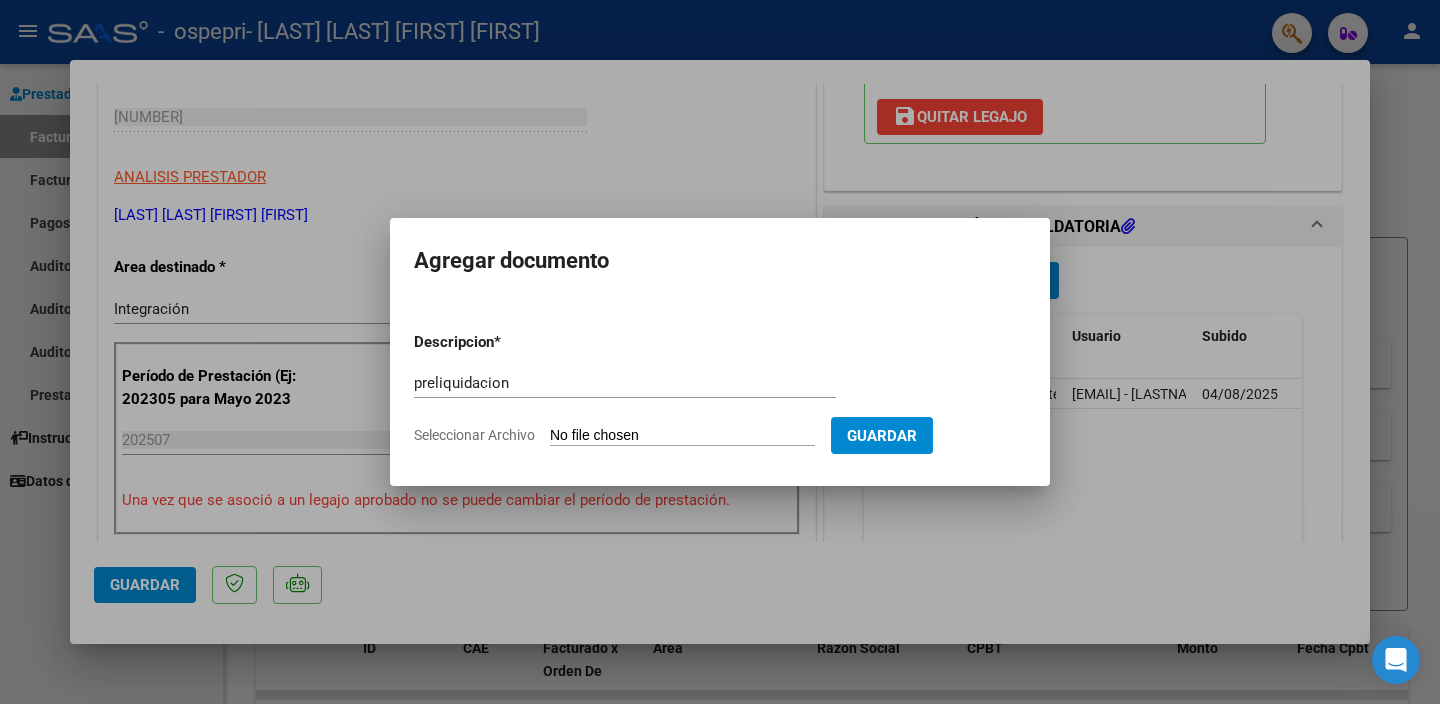 click on "Seleccionar Archivo" at bounding box center [682, 436] 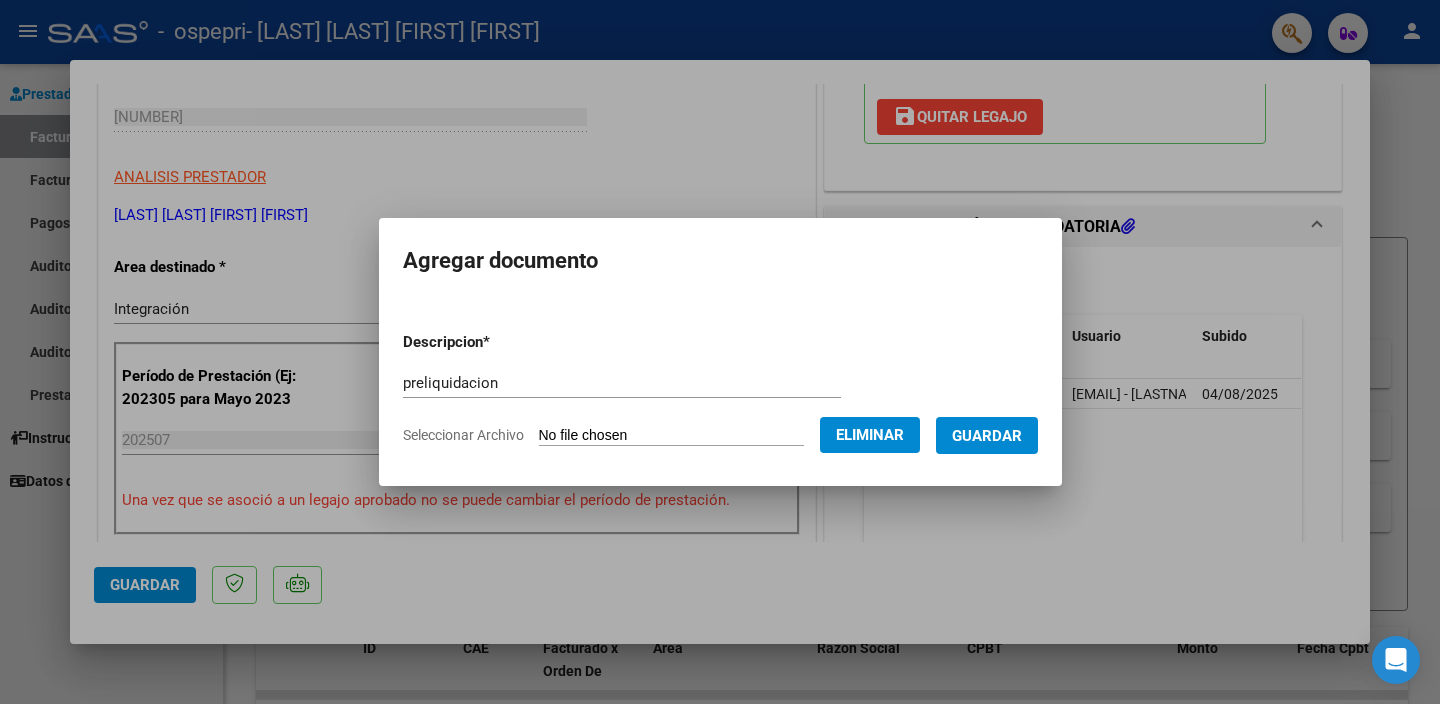click on "Descripcion  *   preliquidacion Escriba aquí una descripcion  Seleccionar Archivo Eliminar Guardar" at bounding box center [720, 389] 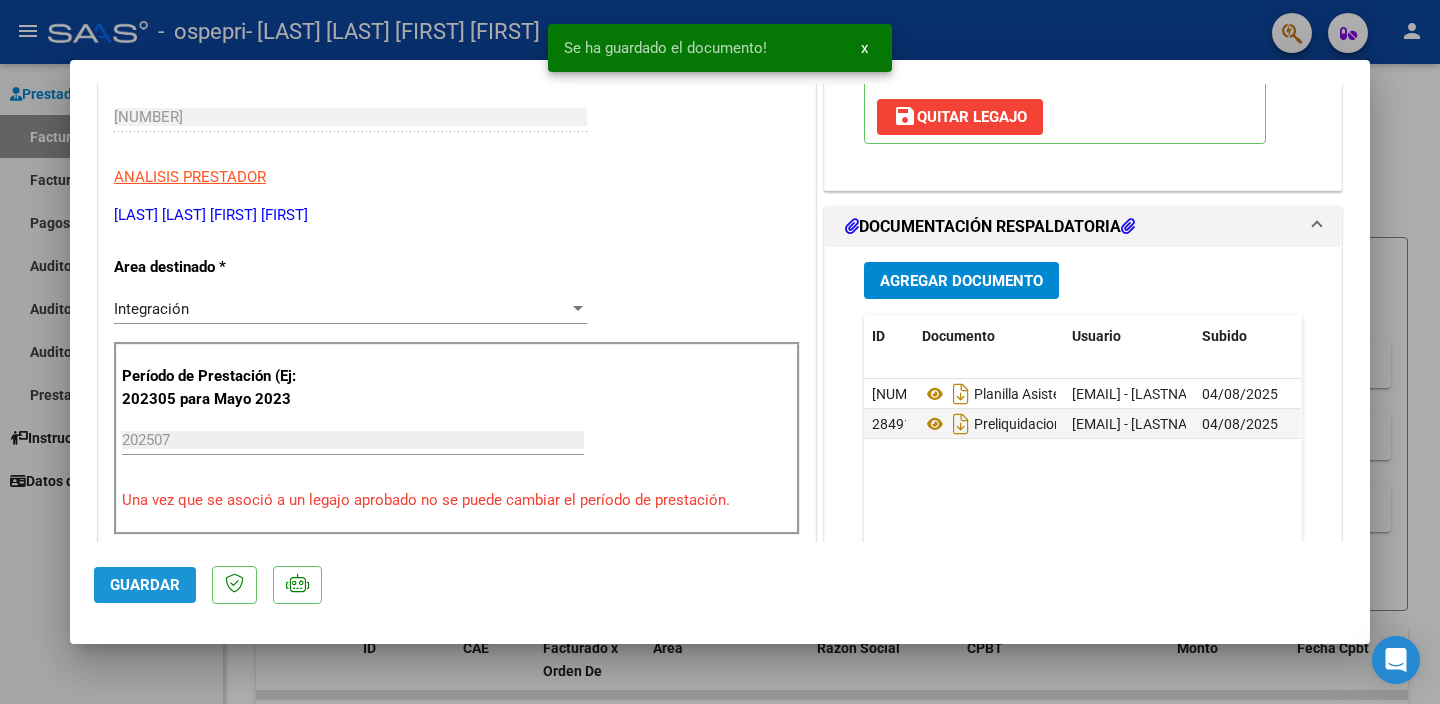click on "Guardar" 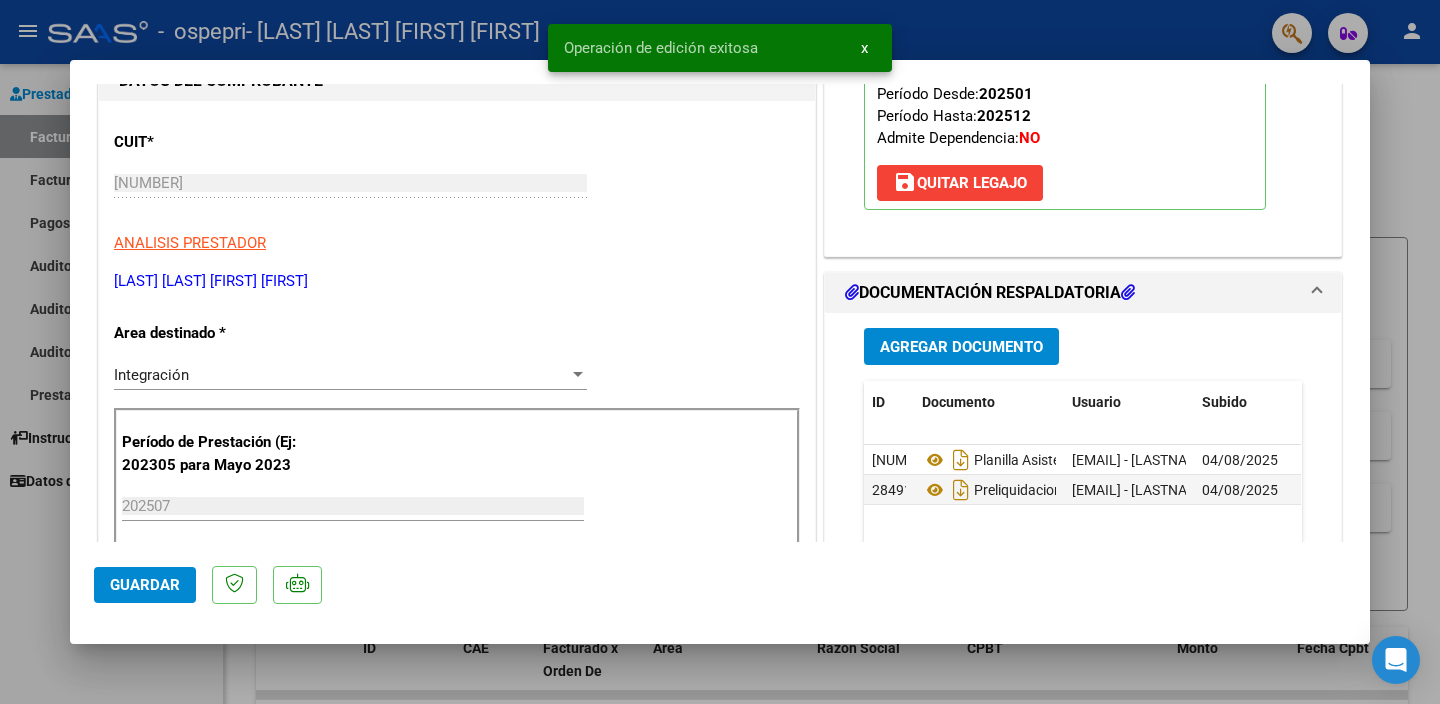 scroll, scrollTop: 0, scrollLeft: 0, axis: both 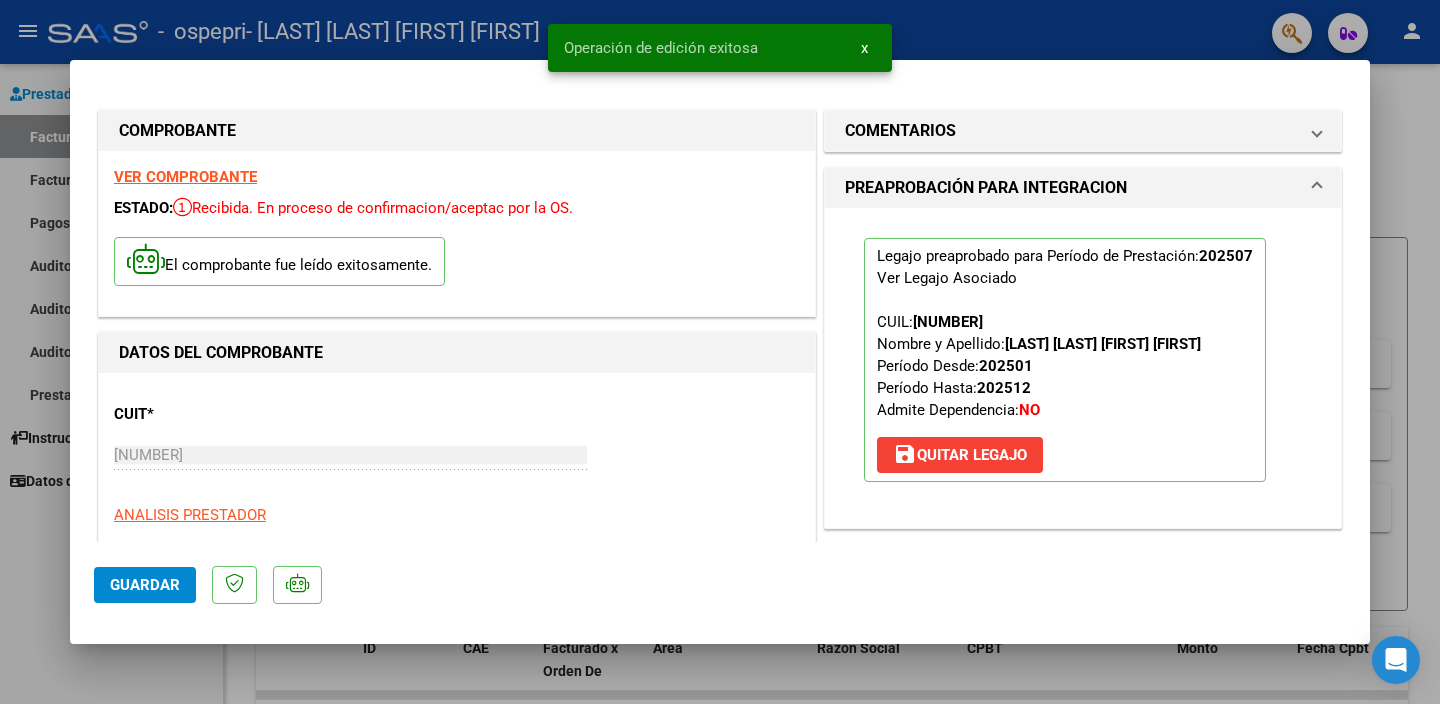 click at bounding box center (720, 352) 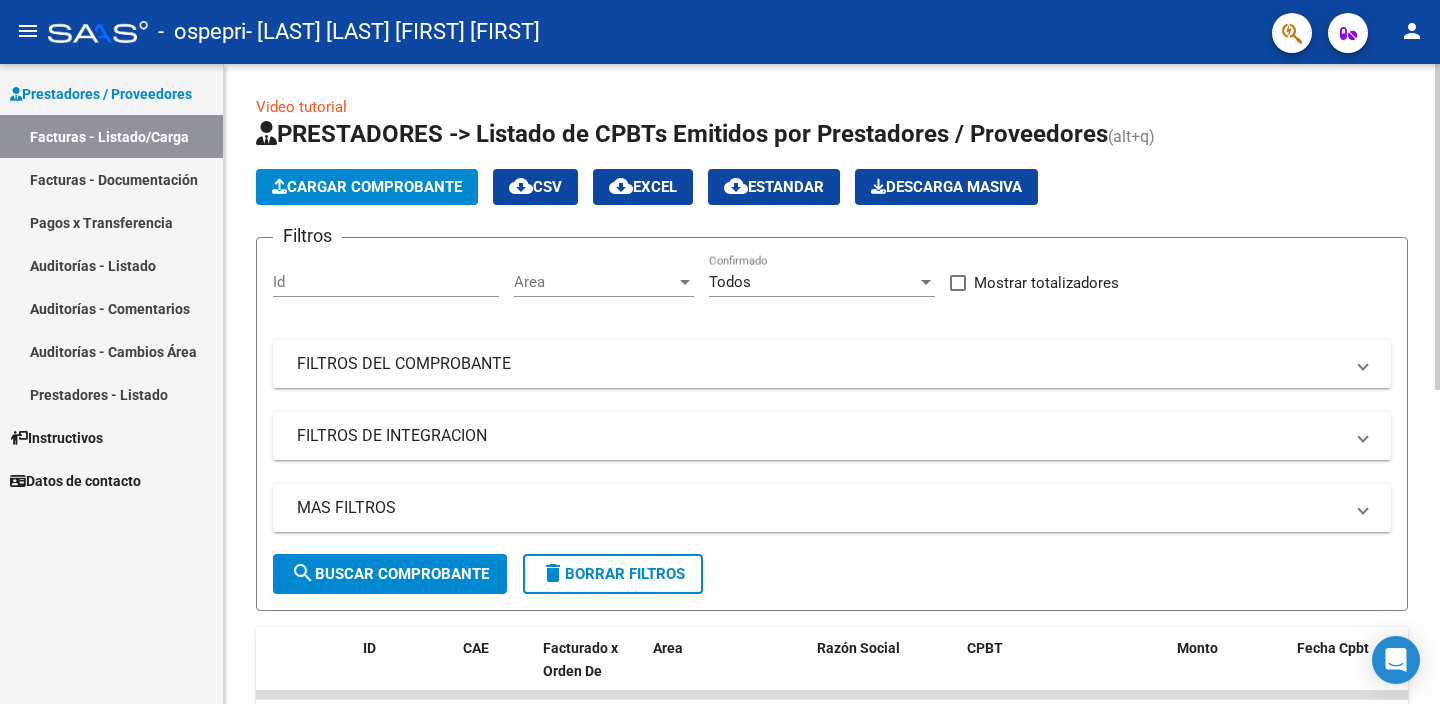 click on "Cargar Comprobante" 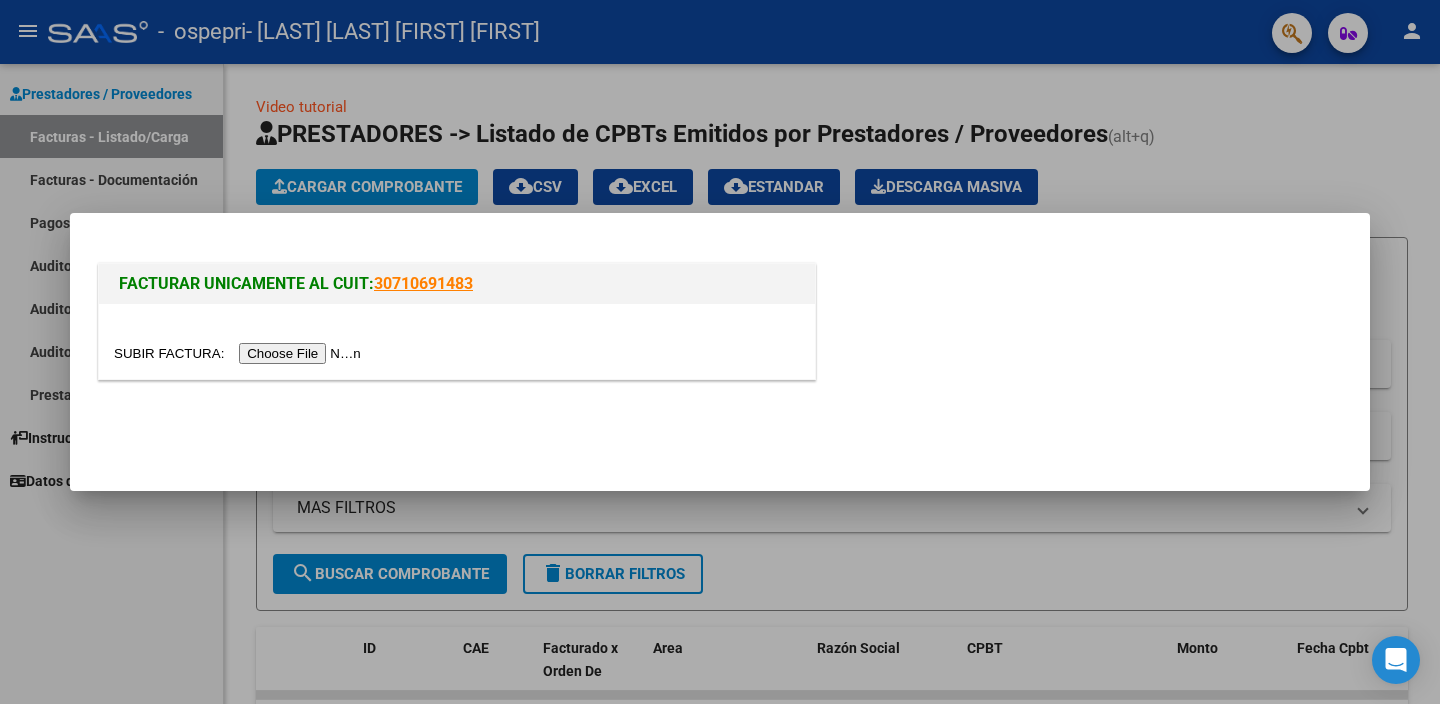 click at bounding box center (240, 353) 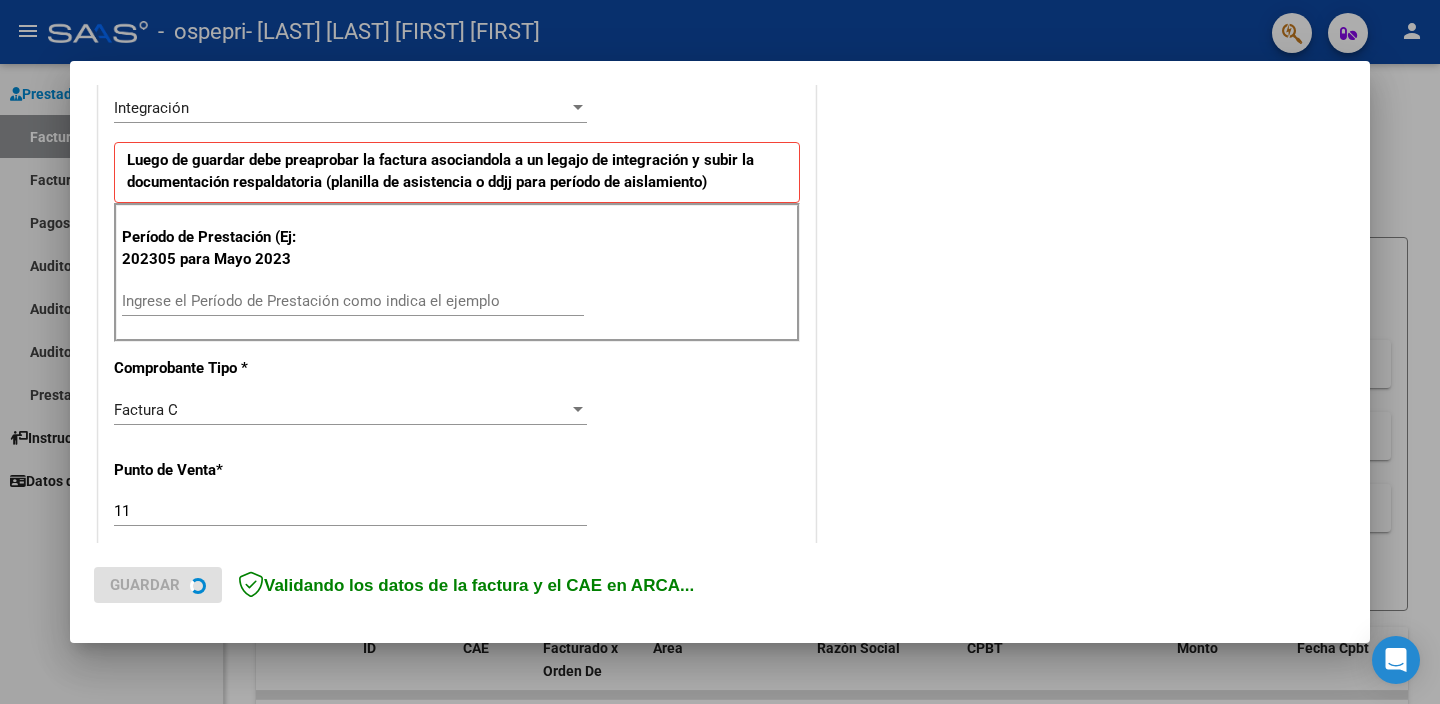 scroll, scrollTop: 467, scrollLeft: 0, axis: vertical 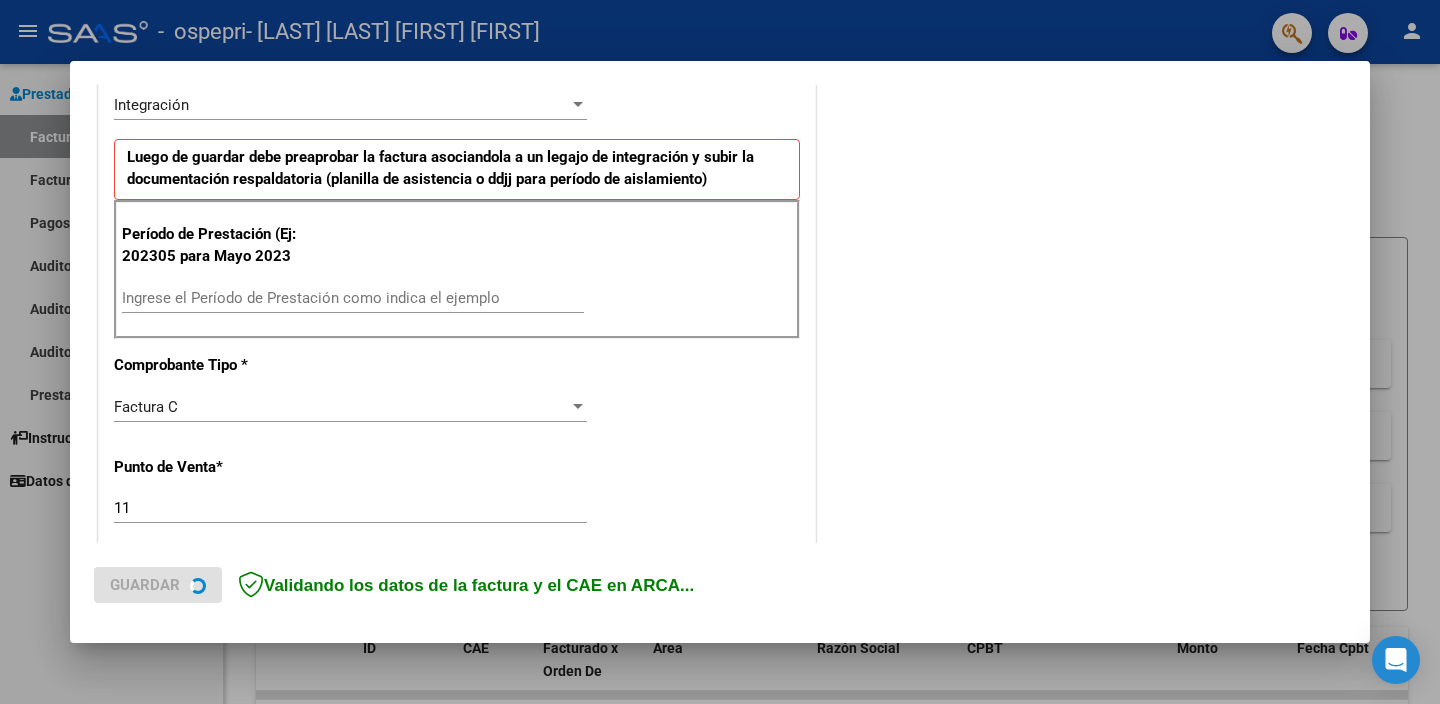 click on "Ingrese el Período de Prestación como indica el ejemplo" at bounding box center (353, 298) 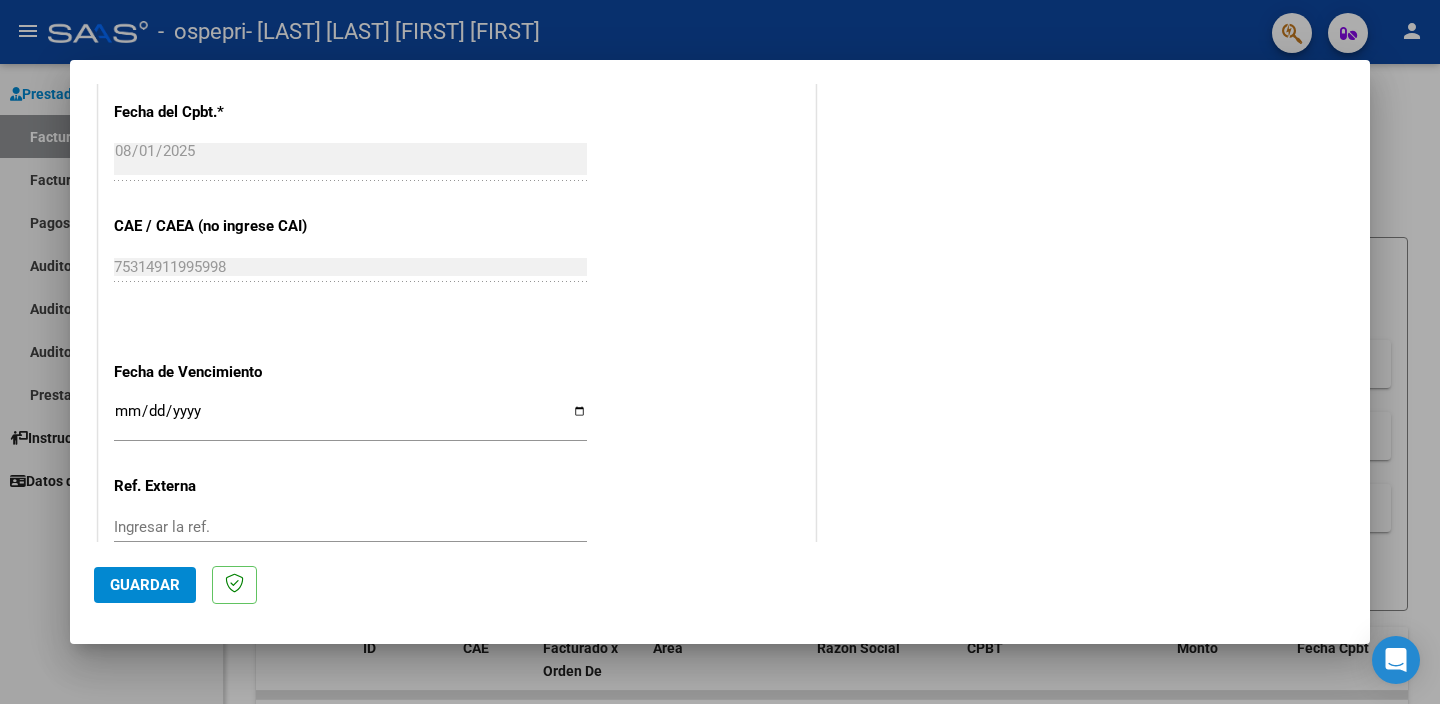 scroll, scrollTop: 1264, scrollLeft: 0, axis: vertical 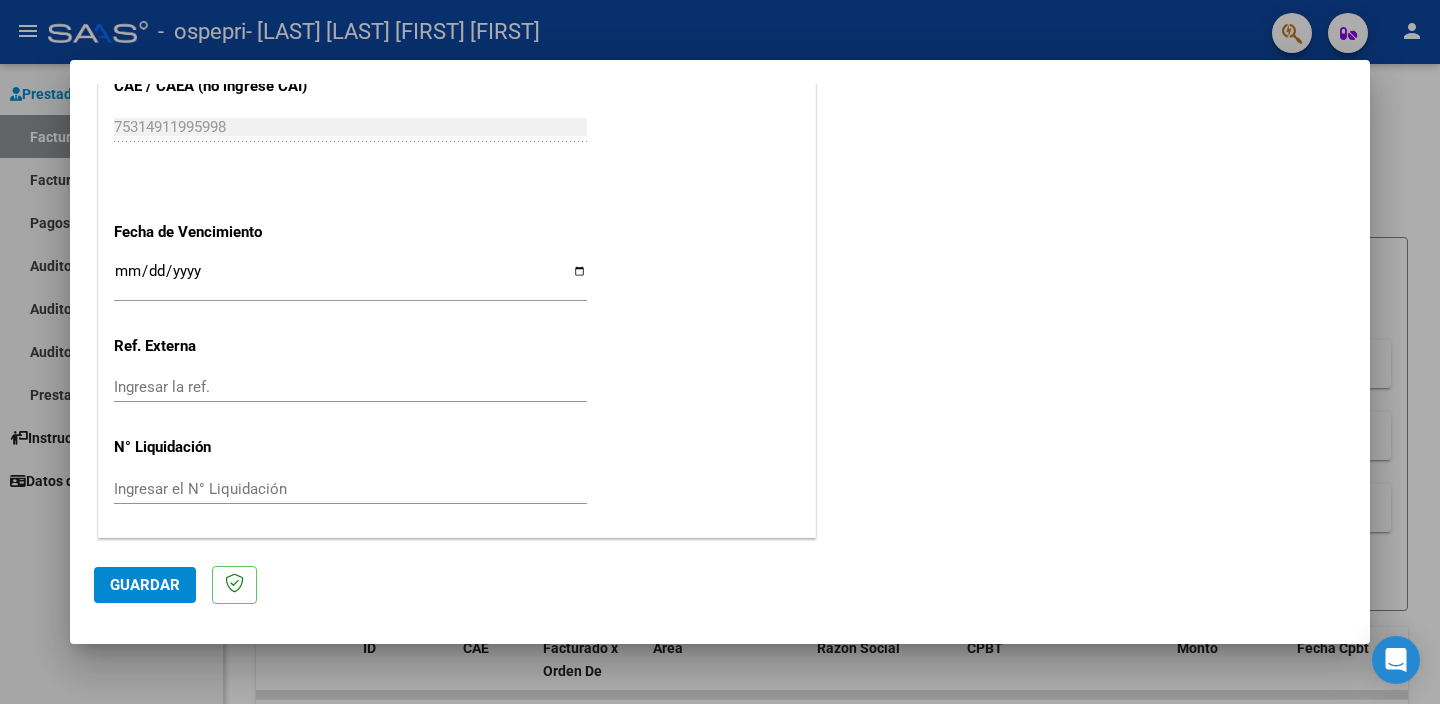 type on "202507" 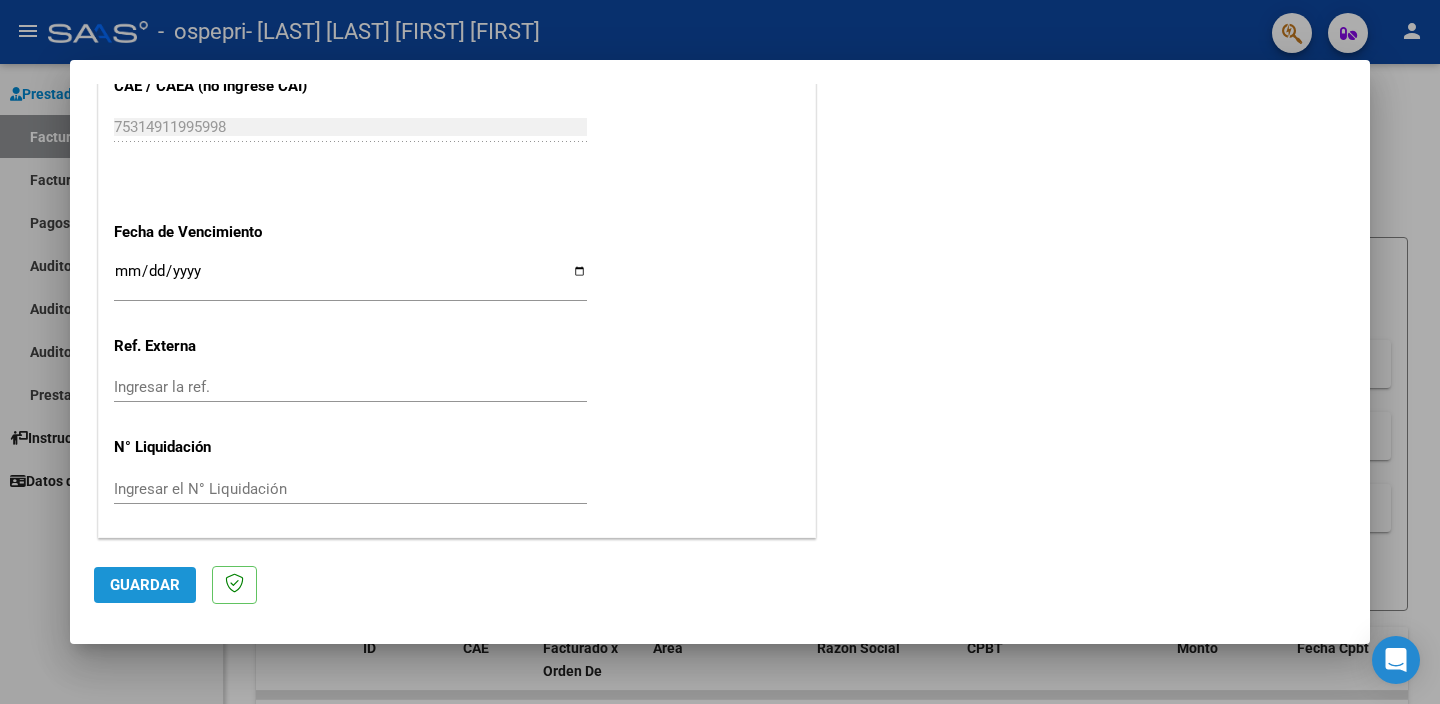 click on "Guardar" 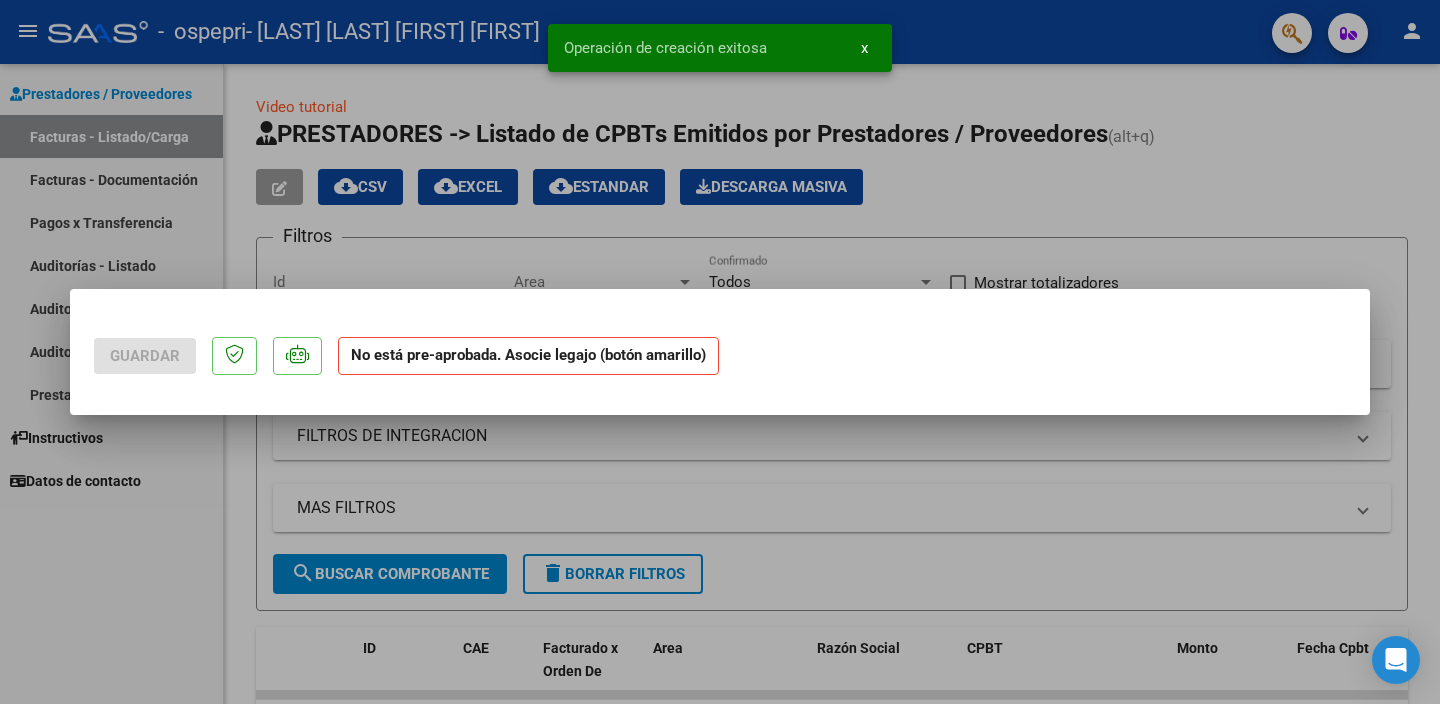 scroll, scrollTop: 0, scrollLeft: 0, axis: both 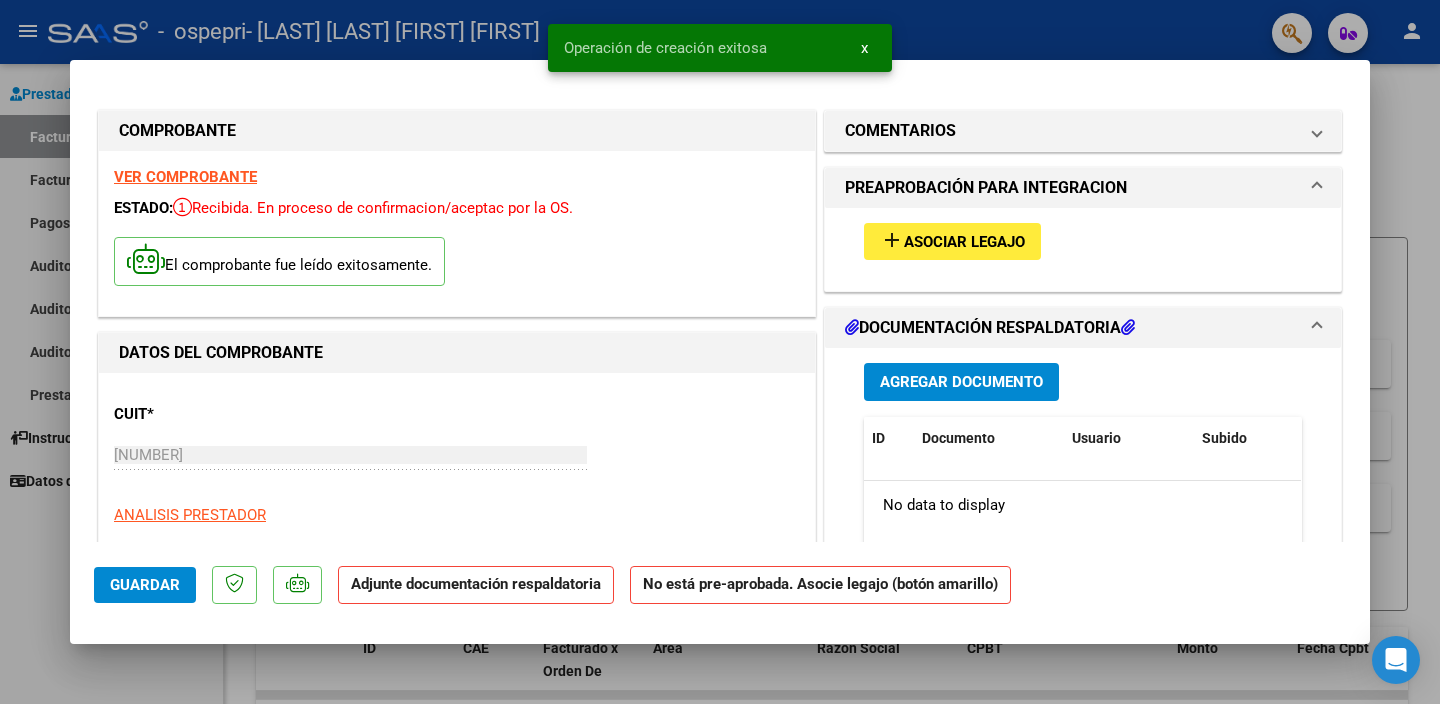 click on "add Asociar Legajo" at bounding box center [952, 241] 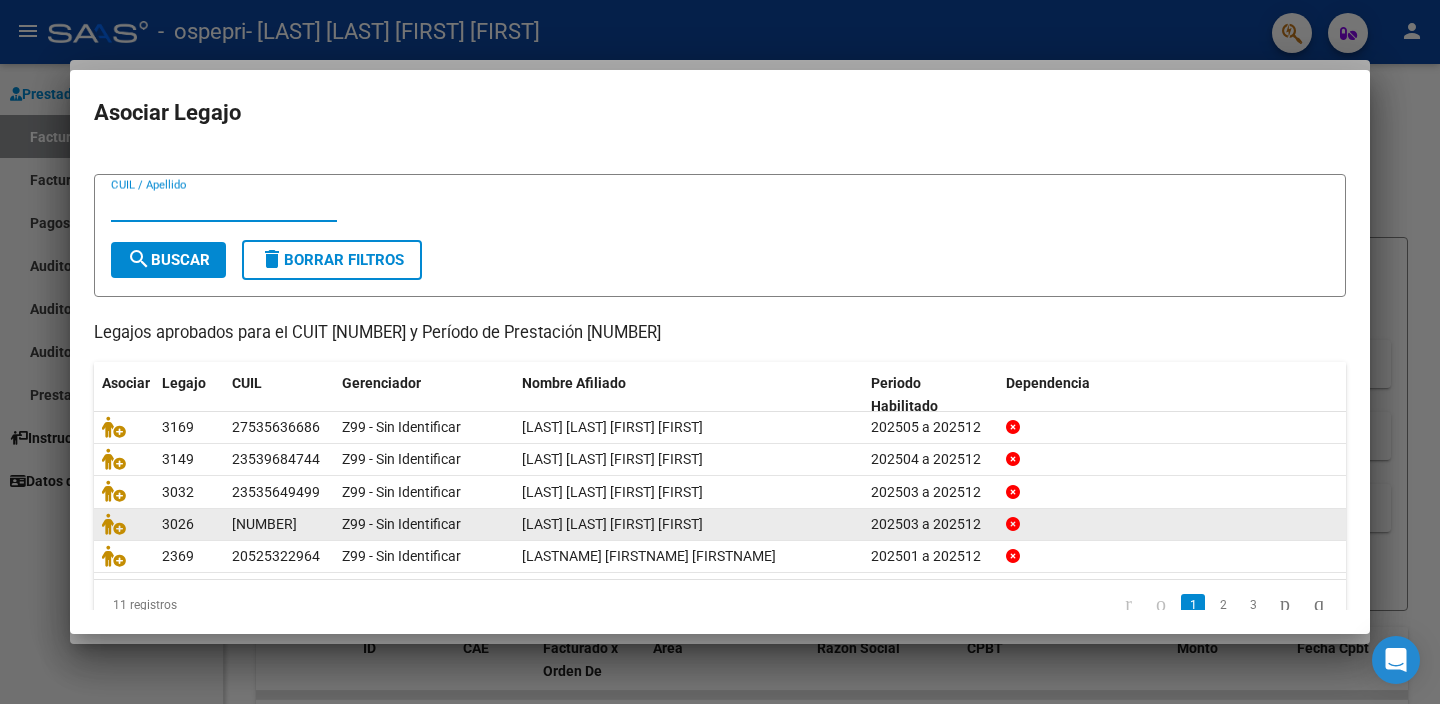 scroll, scrollTop: 63, scrollLeft: 0, axis: vertical 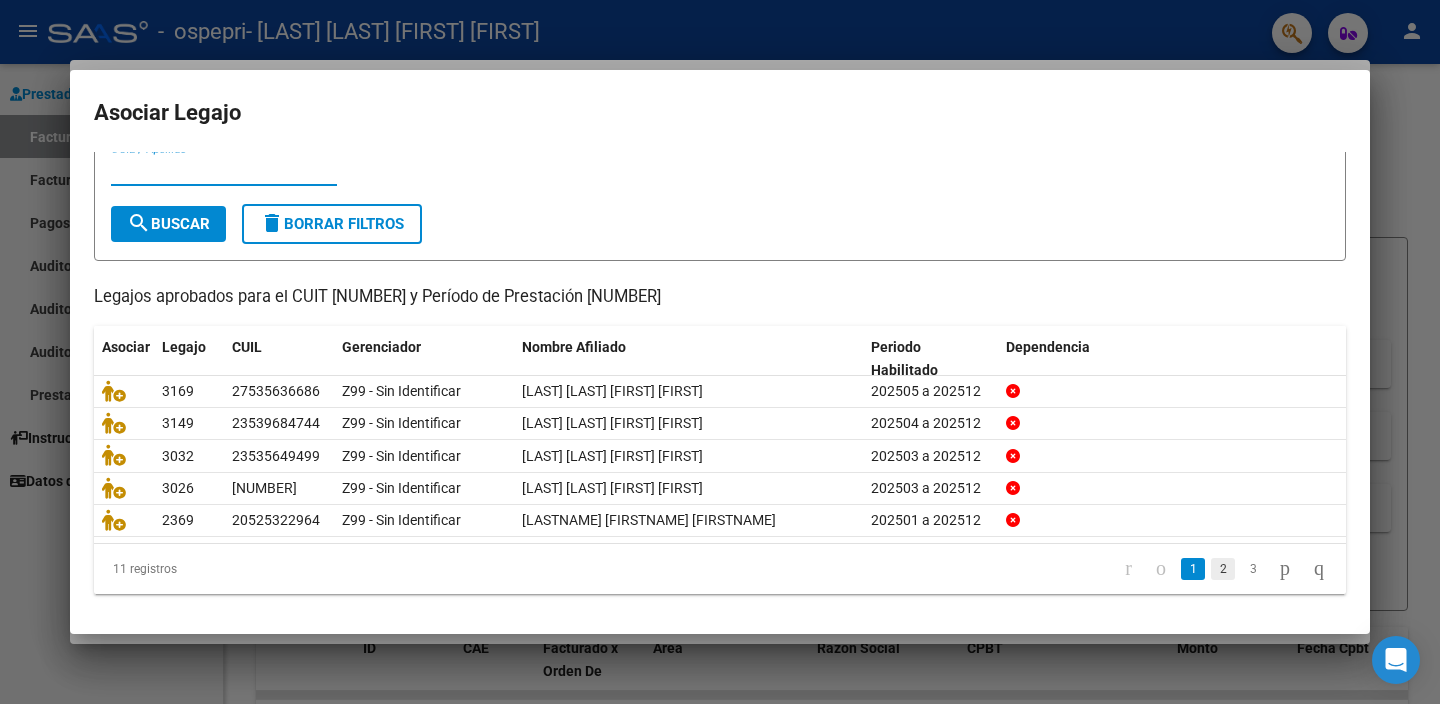 click on "2" 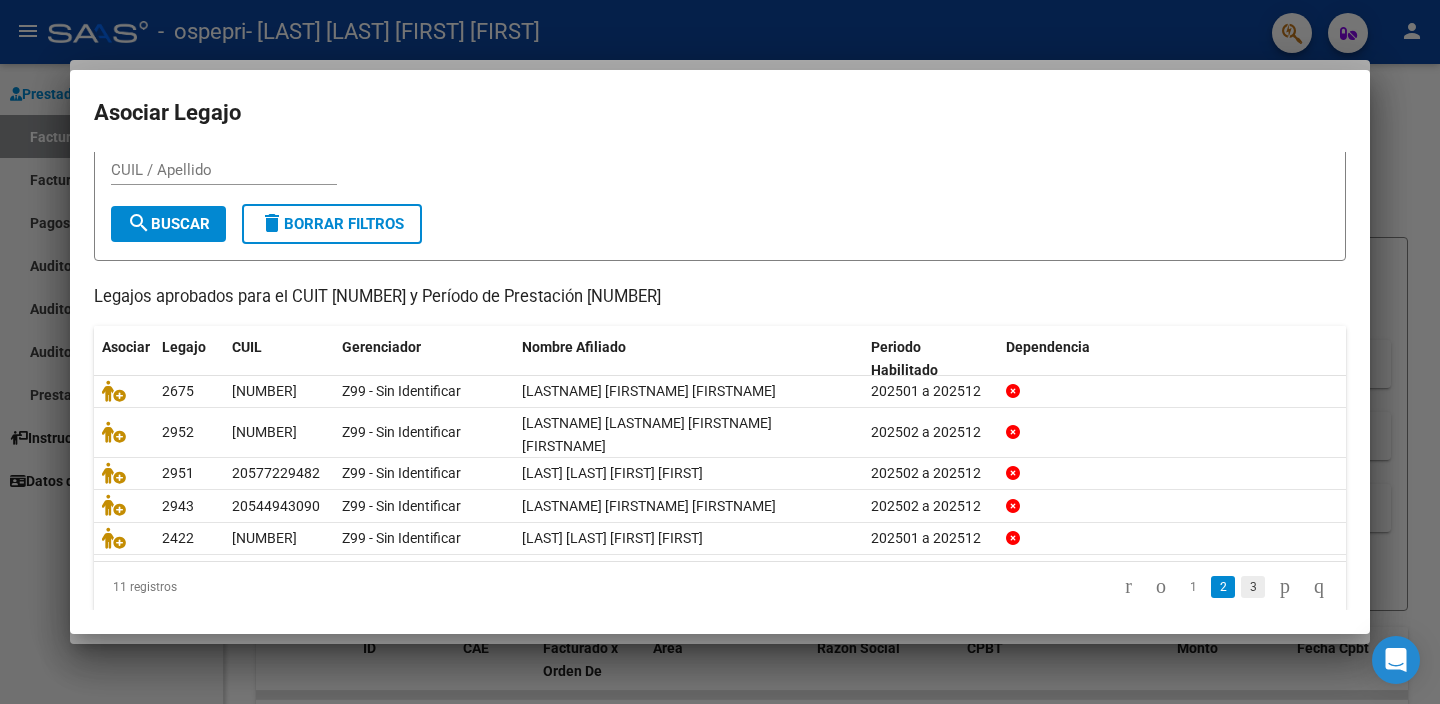 click on "3" 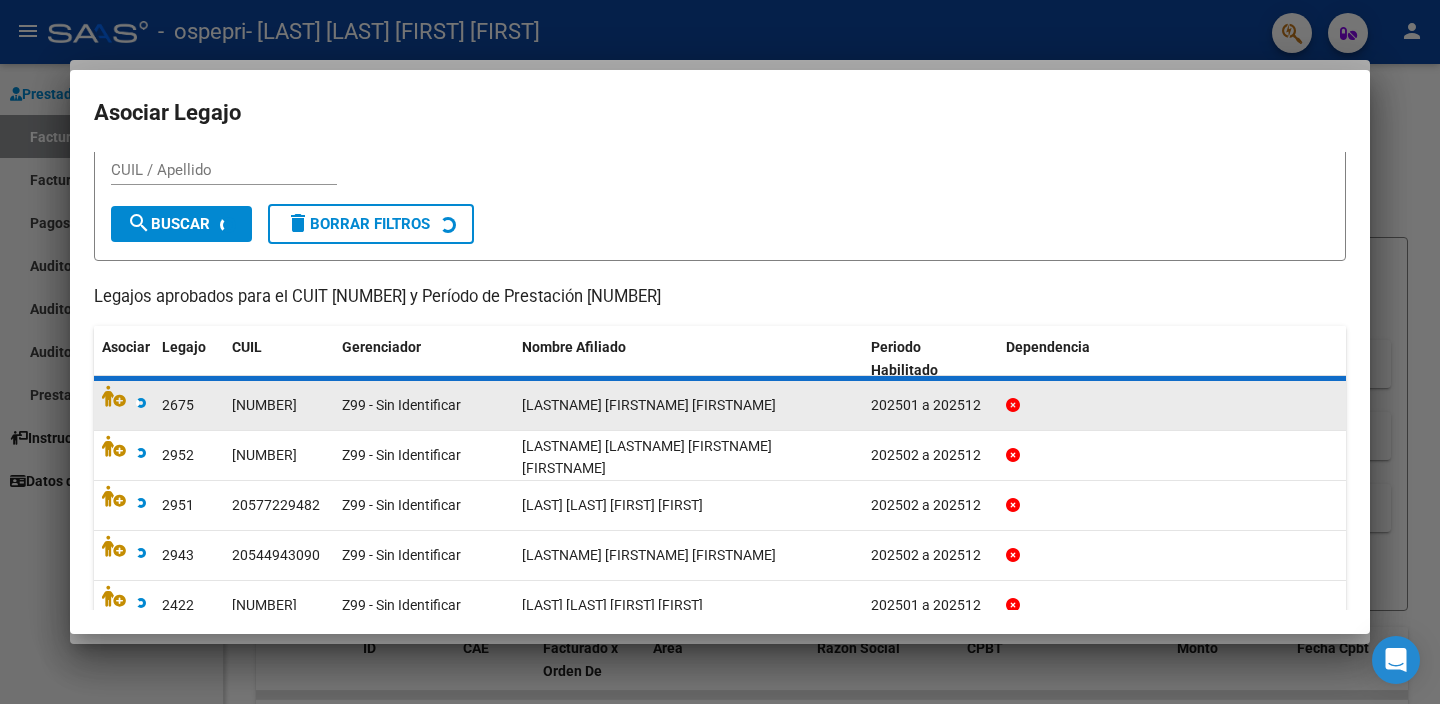 scroll, scrollTop: 0, scrollLeft: 0, axis: both 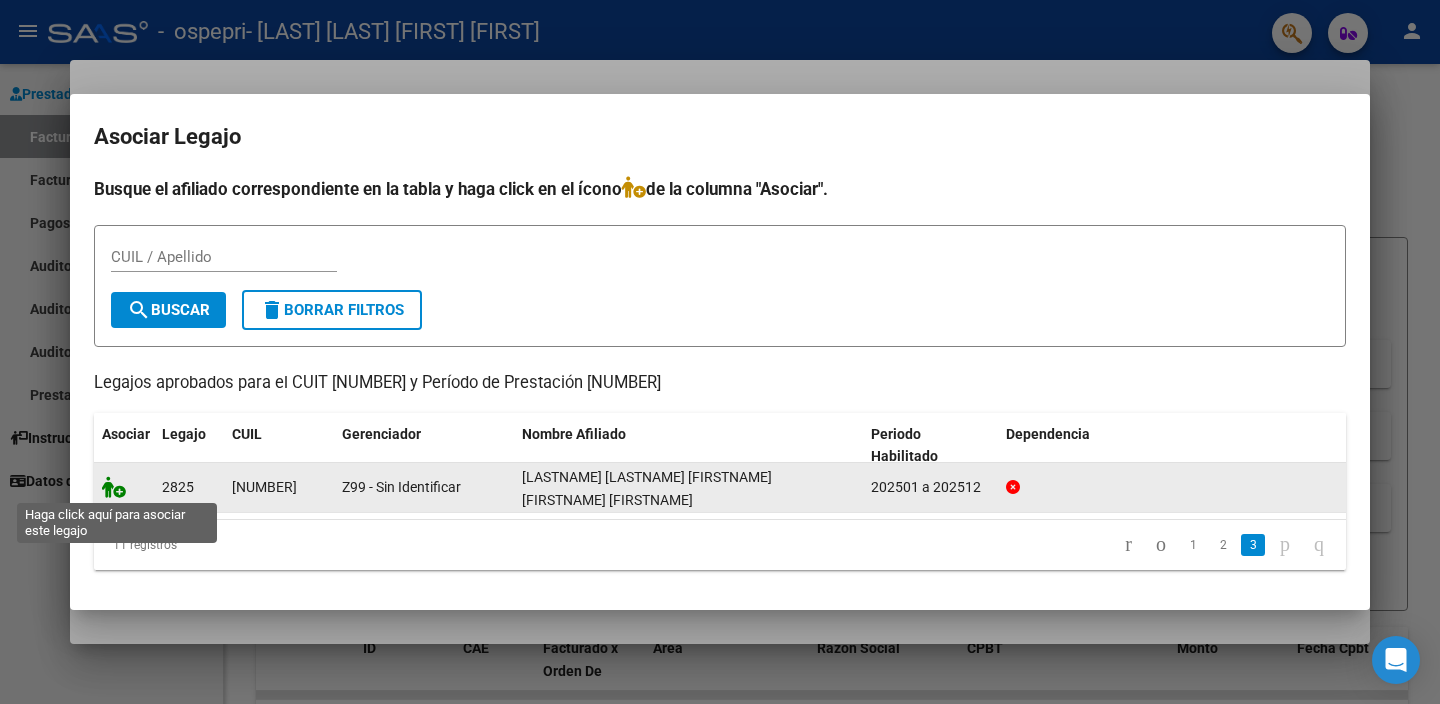 click 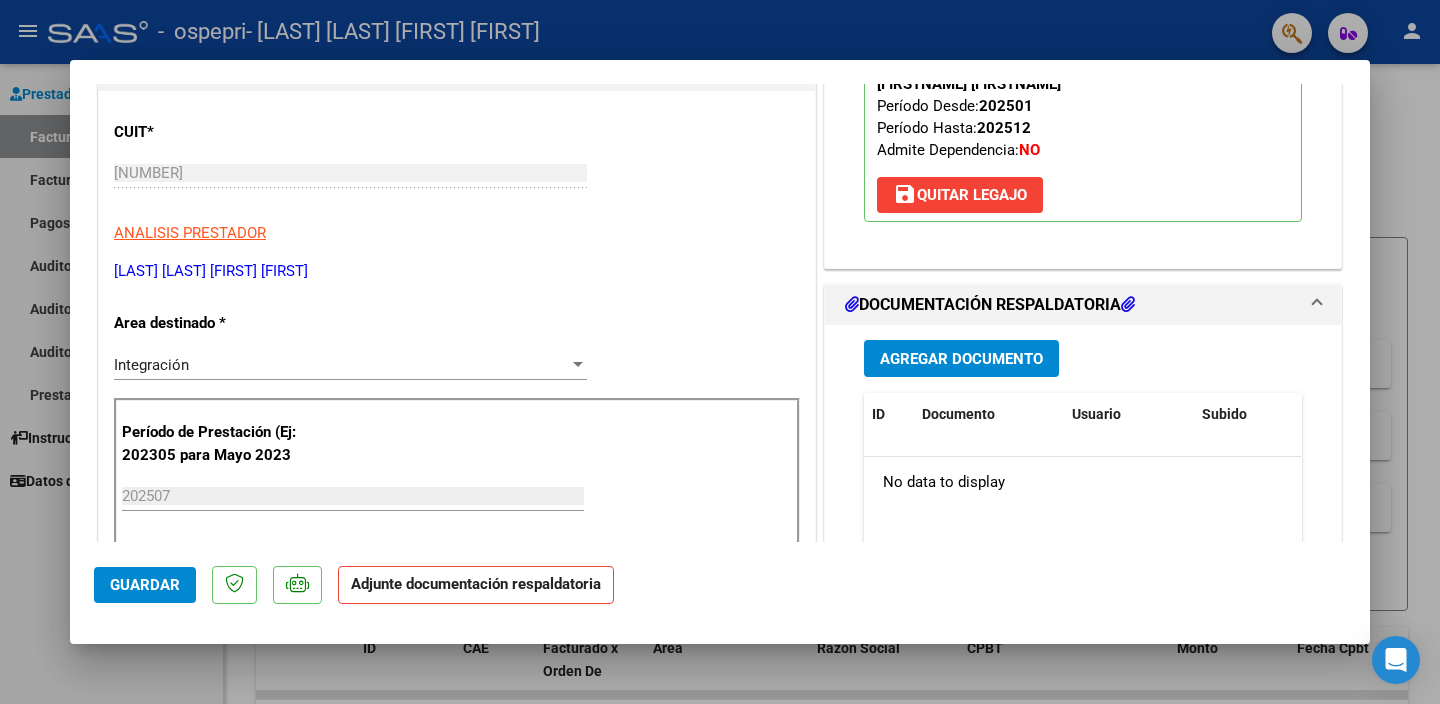 scroll, scrollTop: 295, scrollLeft: 0, axis: vertical 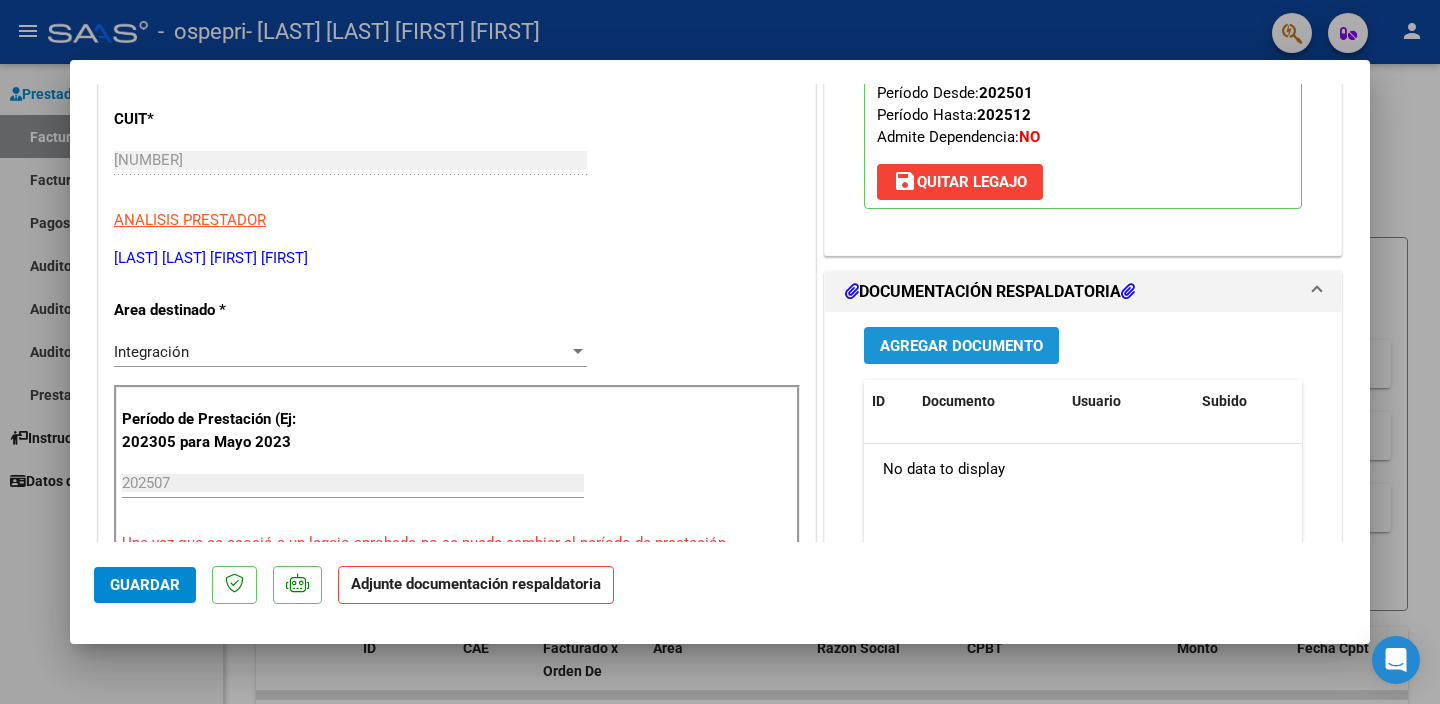 click on "Agregar Documento" at bounding box center (961, 345) 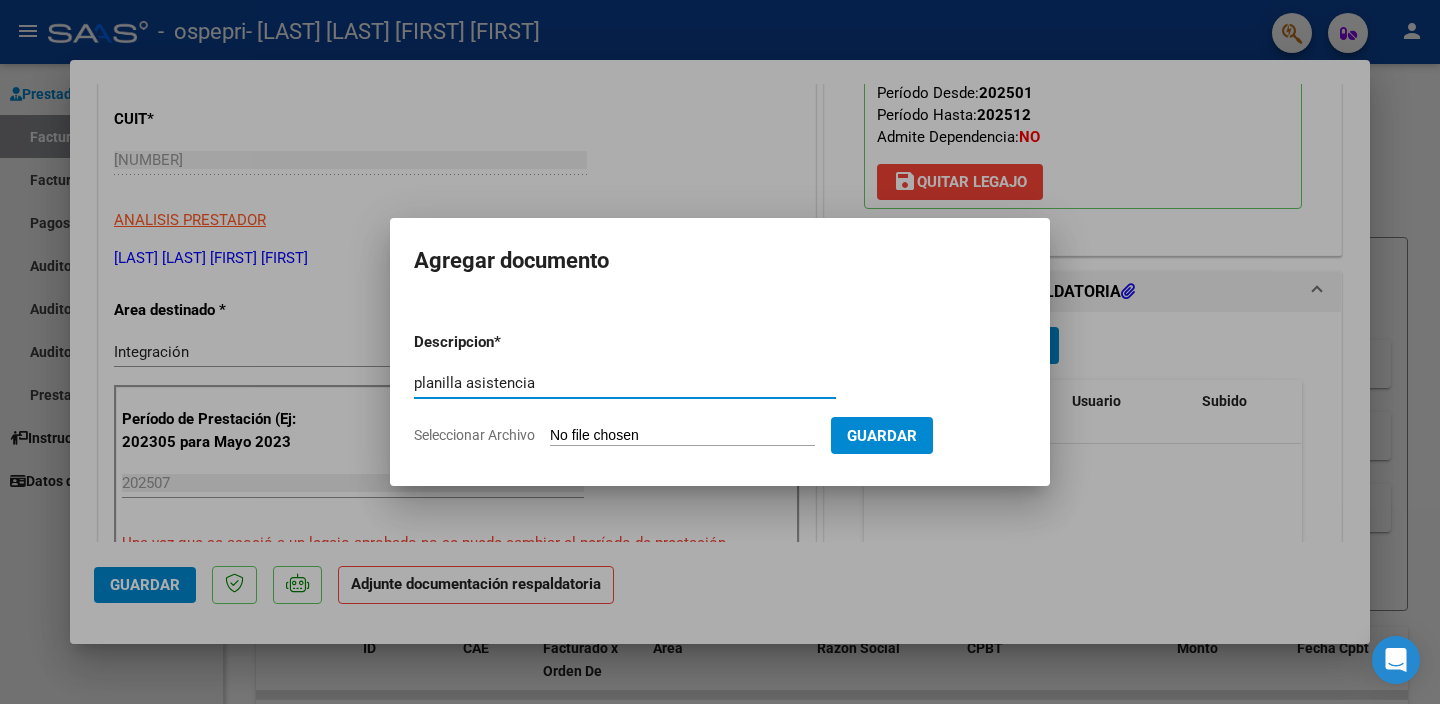type on "planilla asistencia" 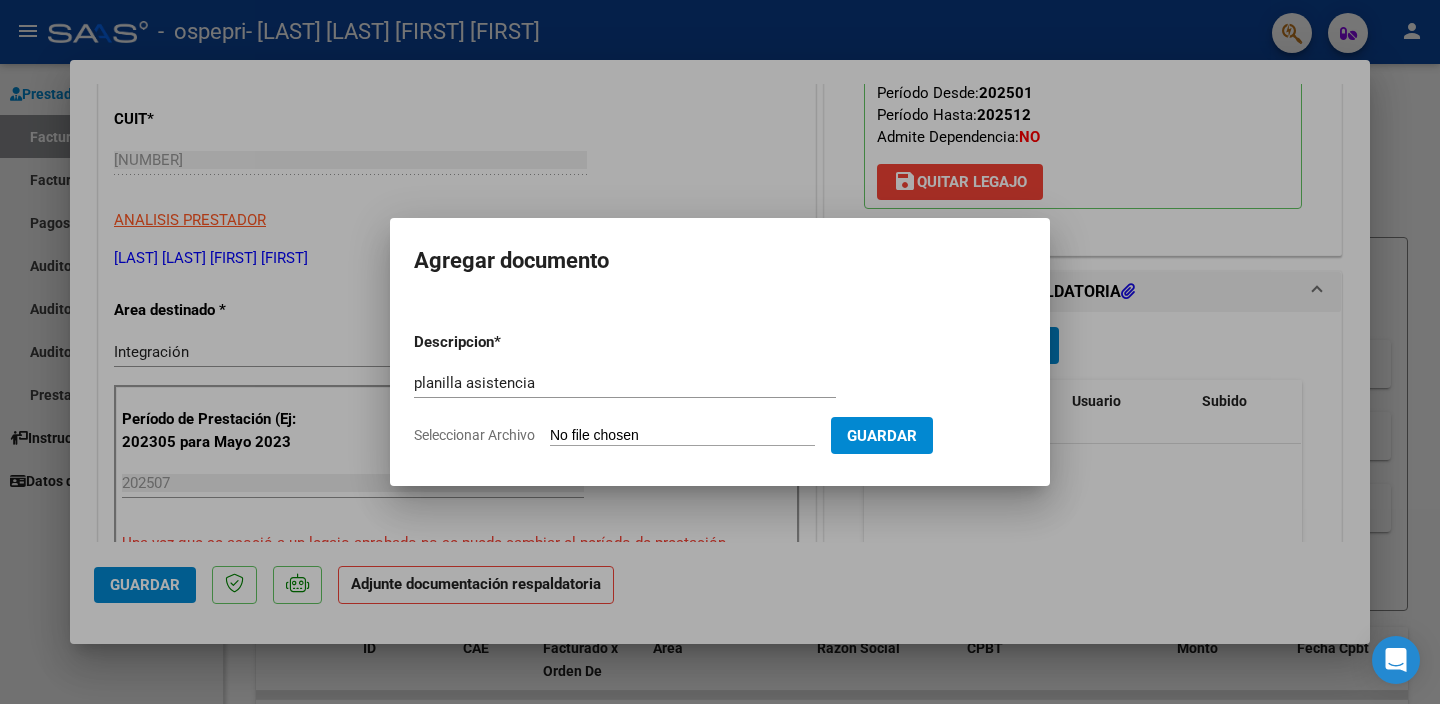 type on "C:\fakepath\[FILENAME].pdf" 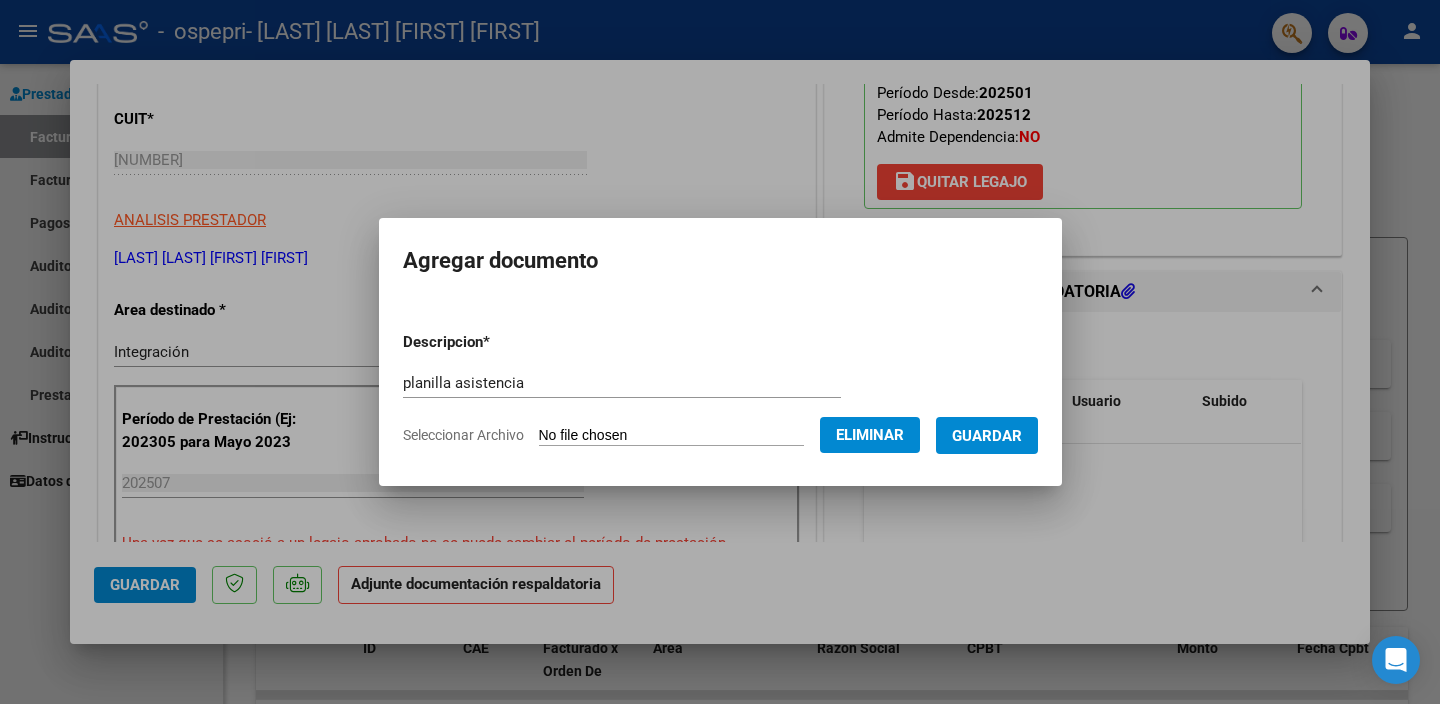 click on "Guardar" at bounding box center [987, 436] 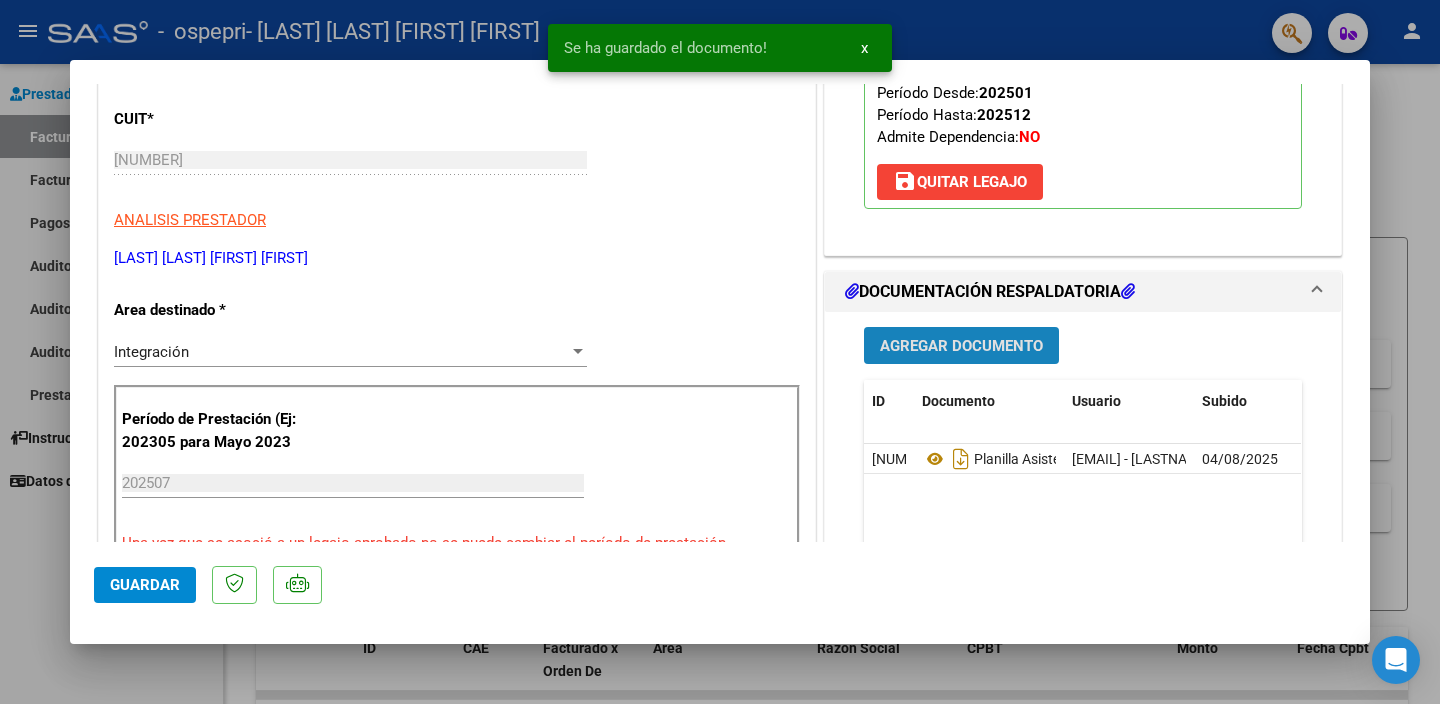 click on "Agregar Documento" at bounding box center [961, 346] 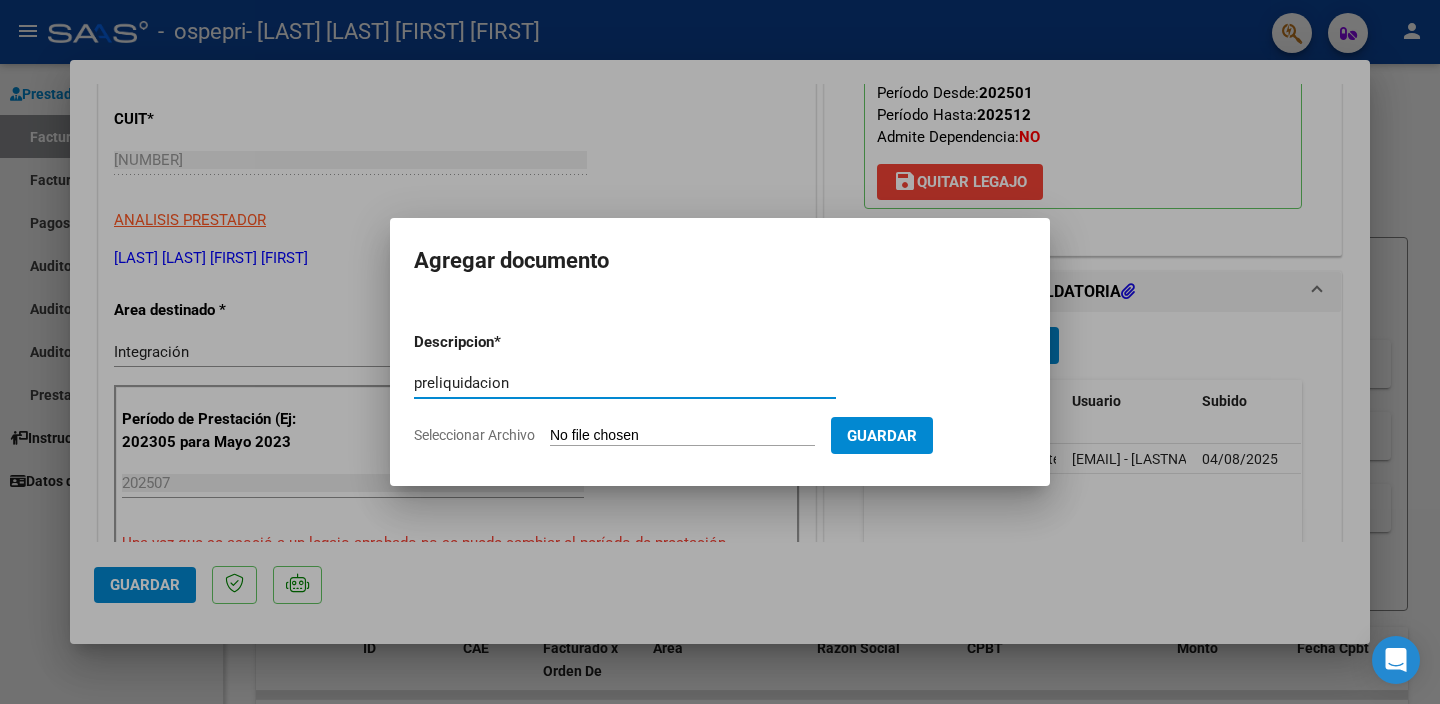 type on "preliquidacion" 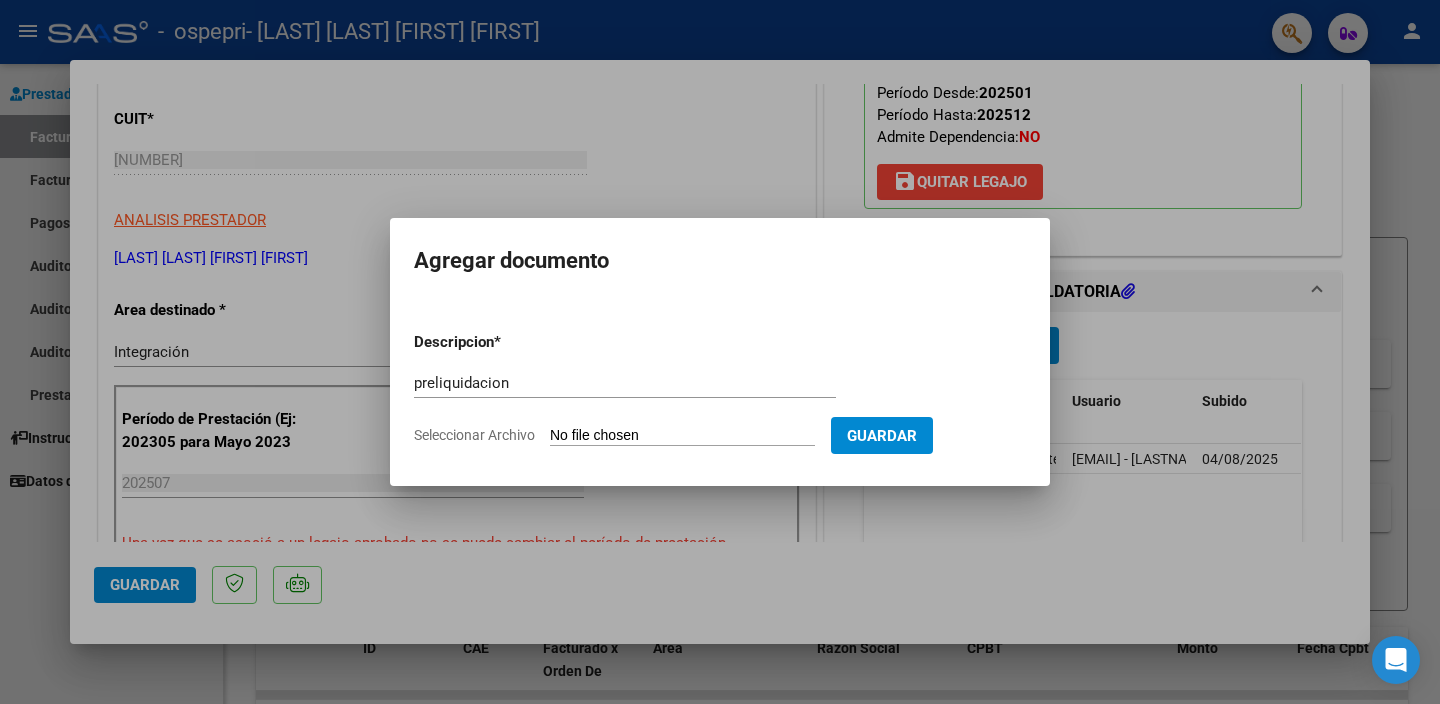 type on "C:\fakepath\apfmimpresionpreliq (1).pdf" 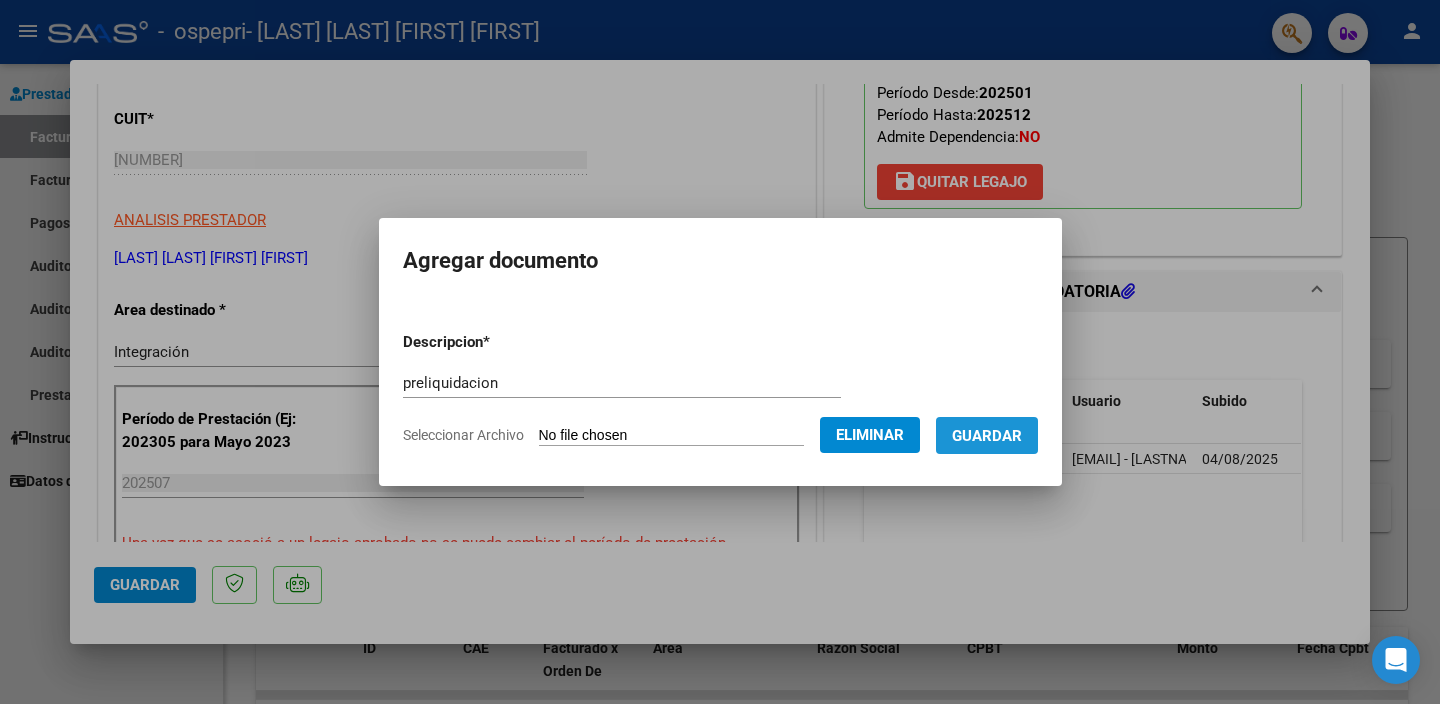 click on "Guardar" at bounding box center [987, 436] 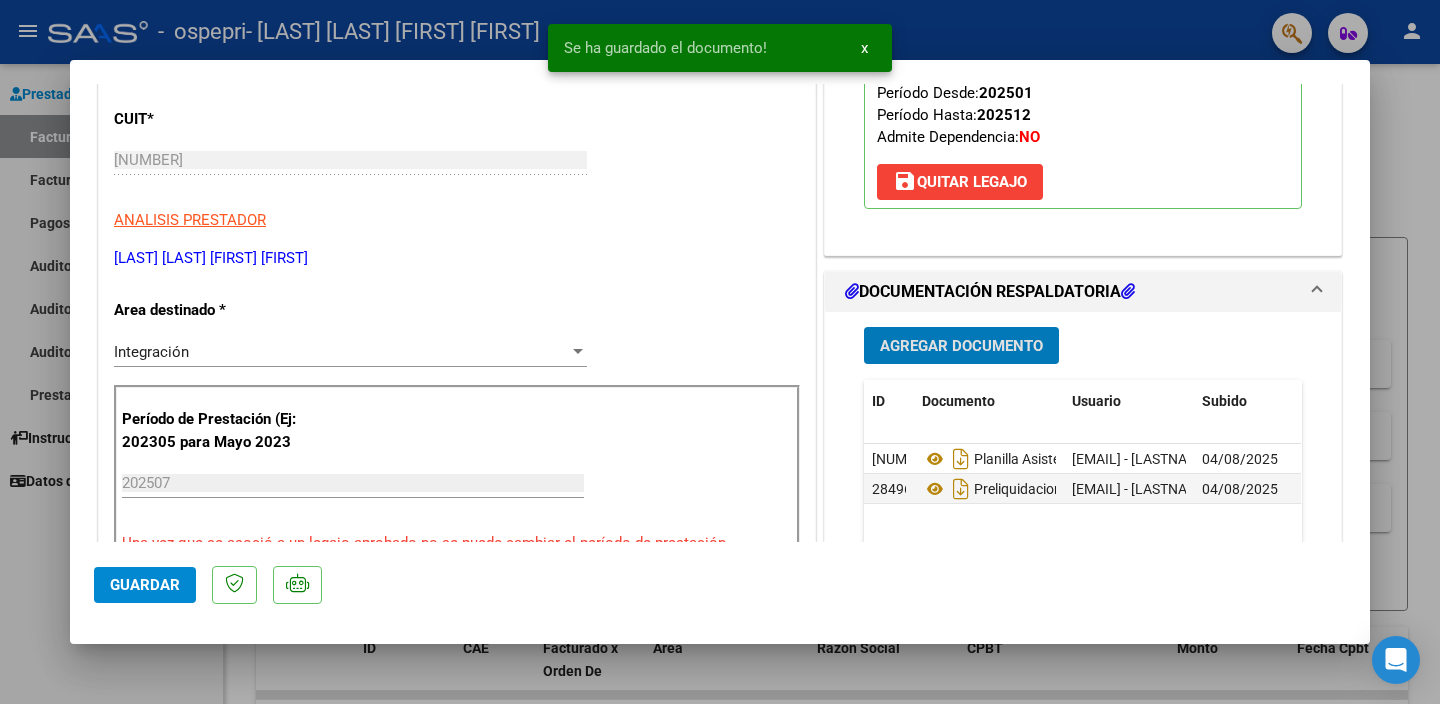 click on "Guardar" 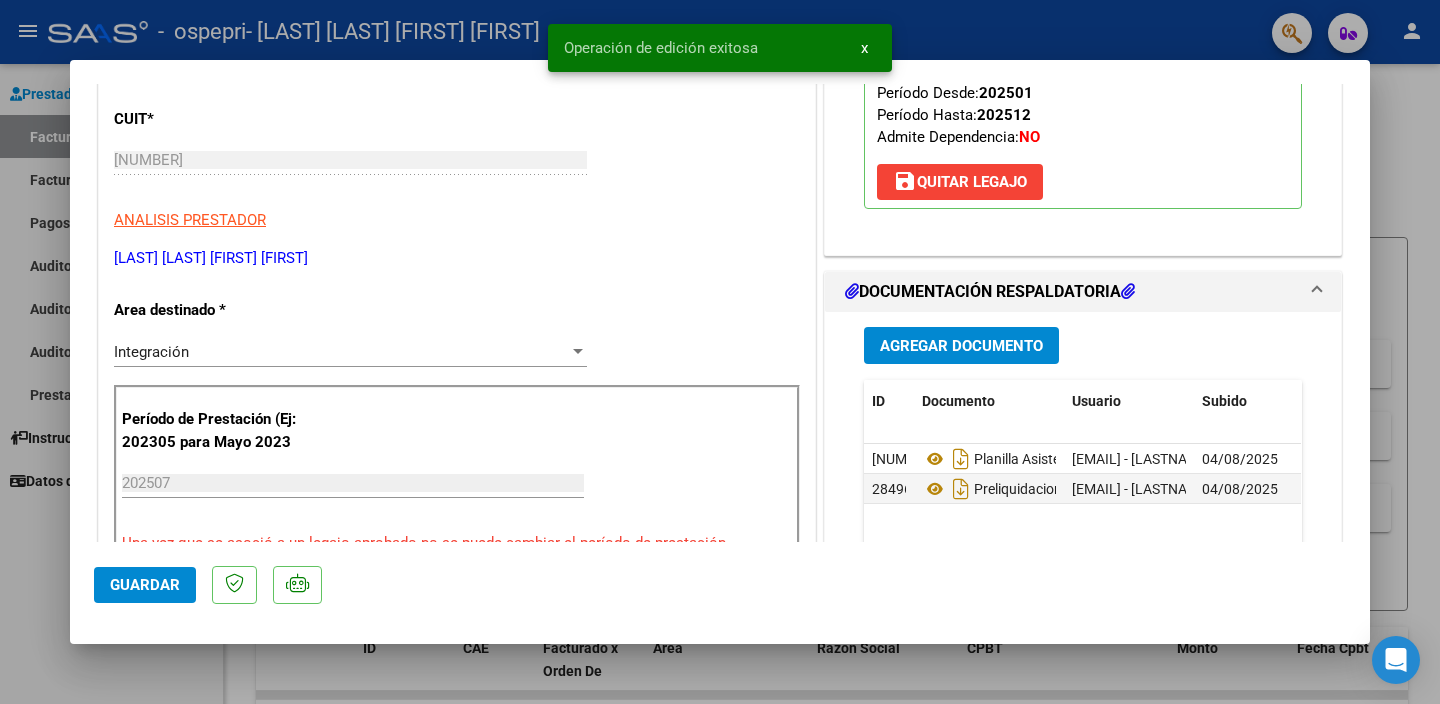 click at bounding box center [720, 352] 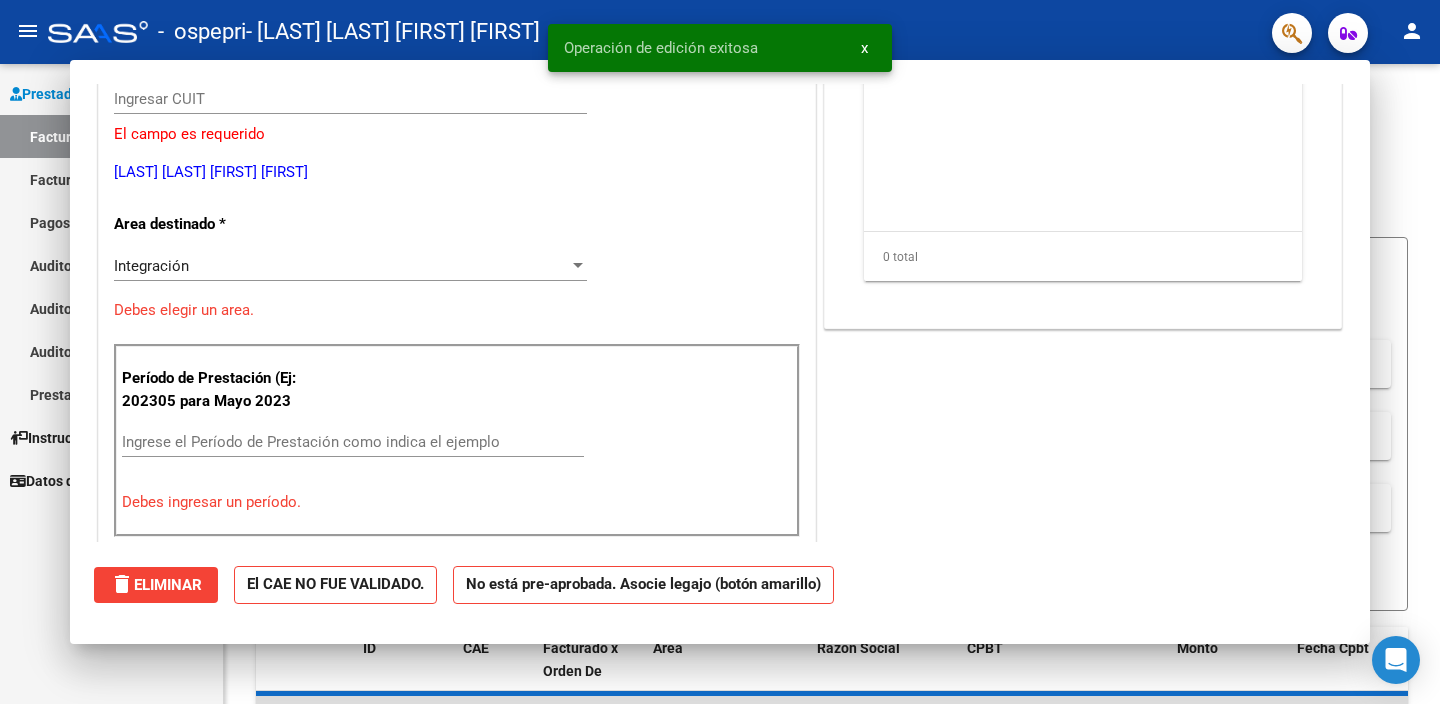 scroll, scrollTop: 0, scrollLeft: 0, axis: both 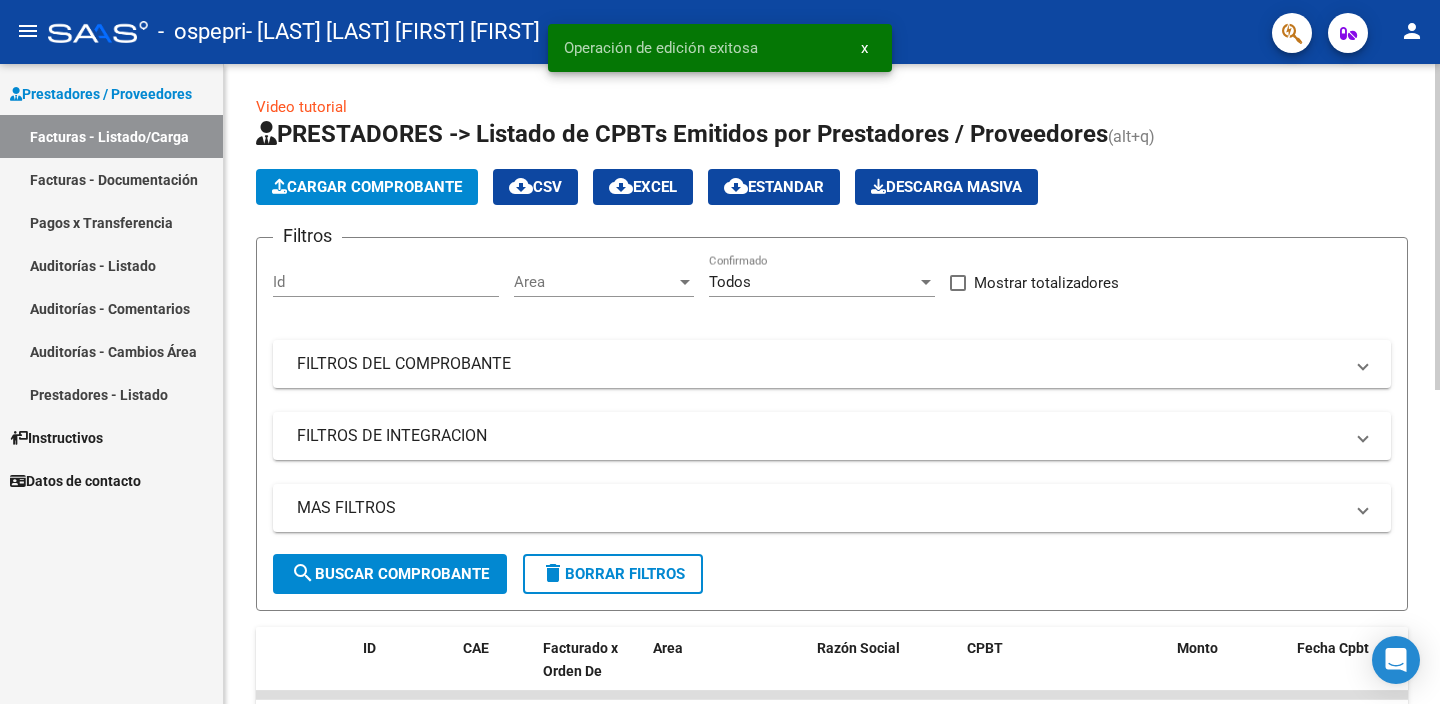 click on "Cargar Comprobante" 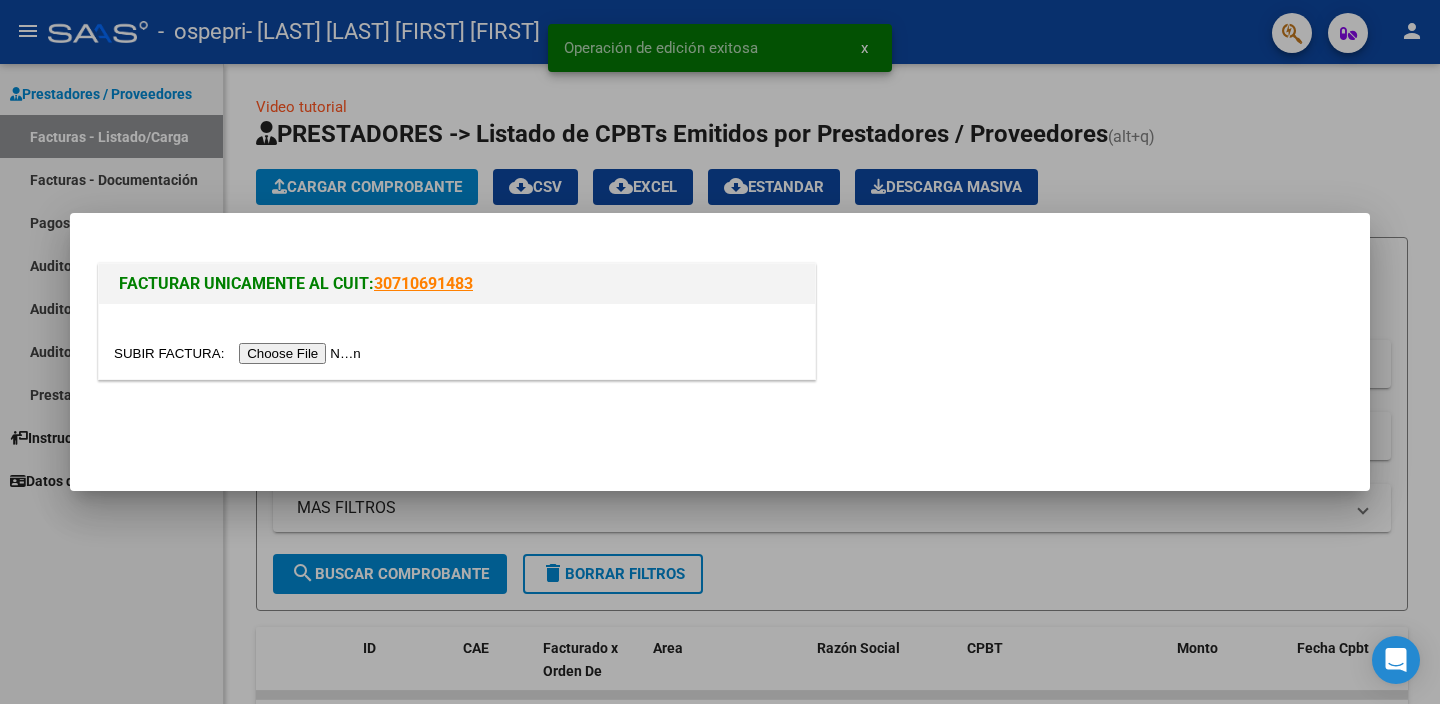 click at bounding box center [240, 353] 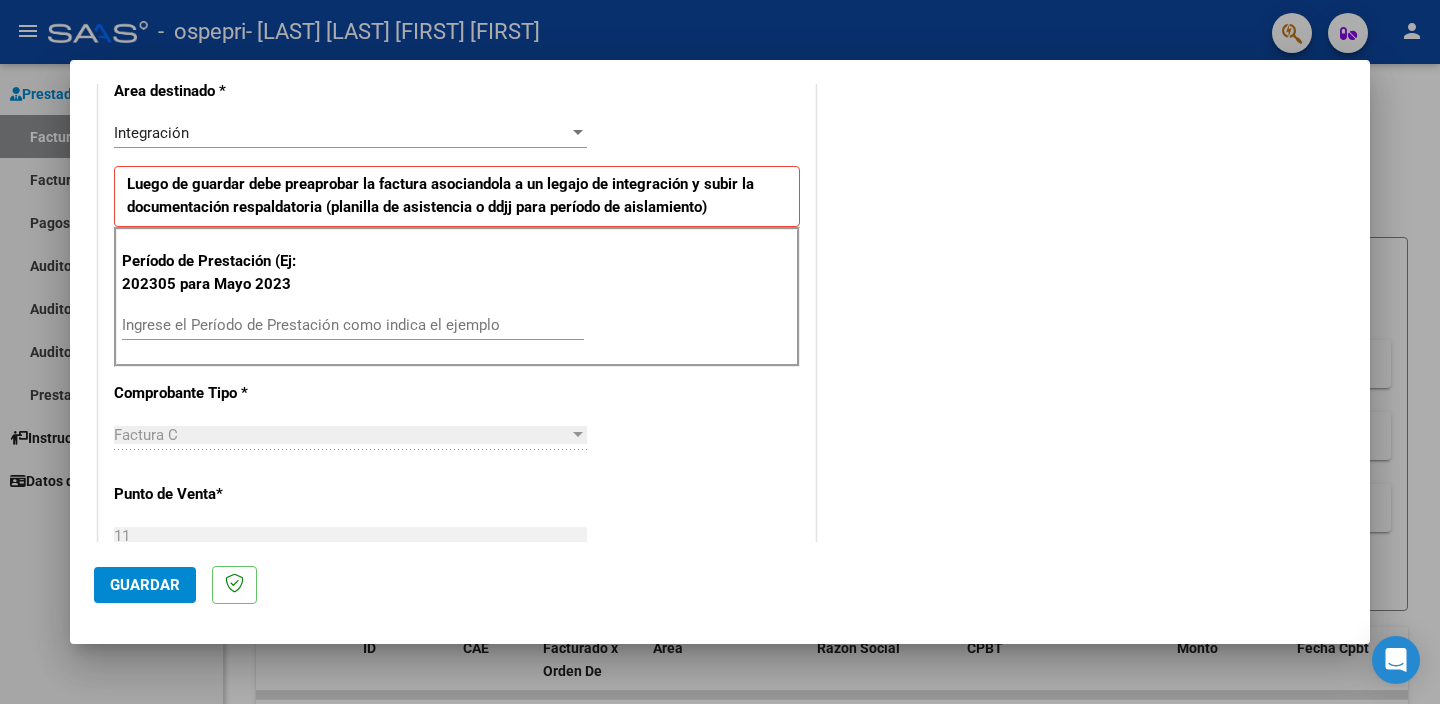 scroll, scrollTop: 457, scrollLeft: 0, axis: vertical 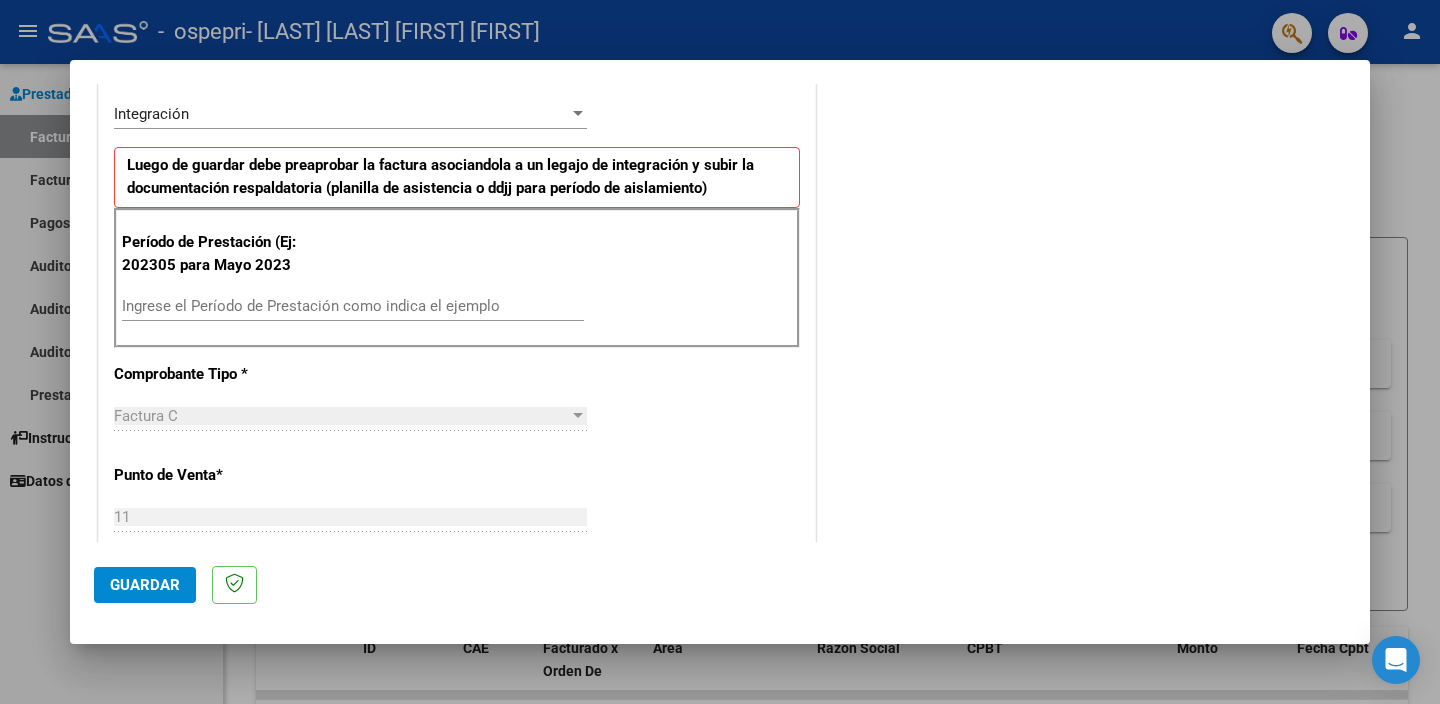 click on "Ingrese el Período de Prestación como indica el ejemplo" at bounding box center [353, 306] 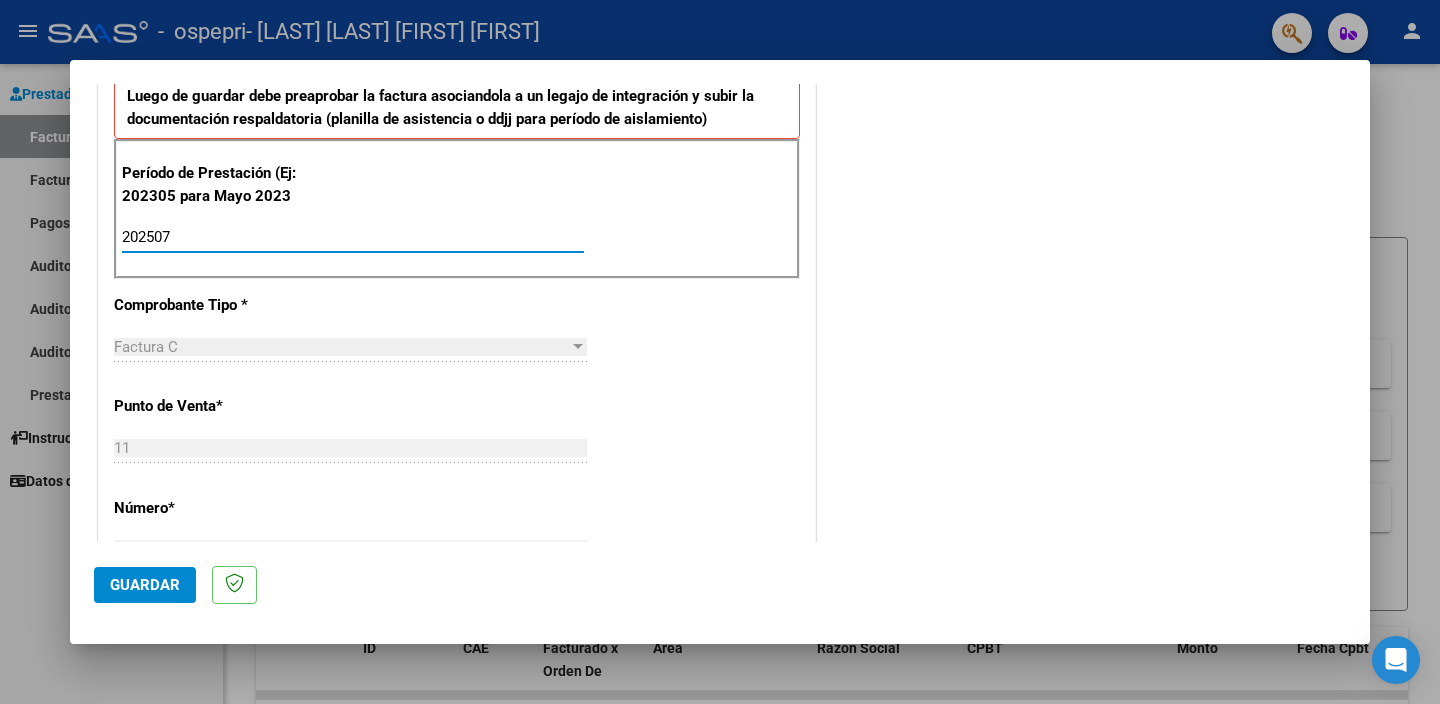 scroll, scrollTop: 533, scrollLeft: 0, axis: vertical 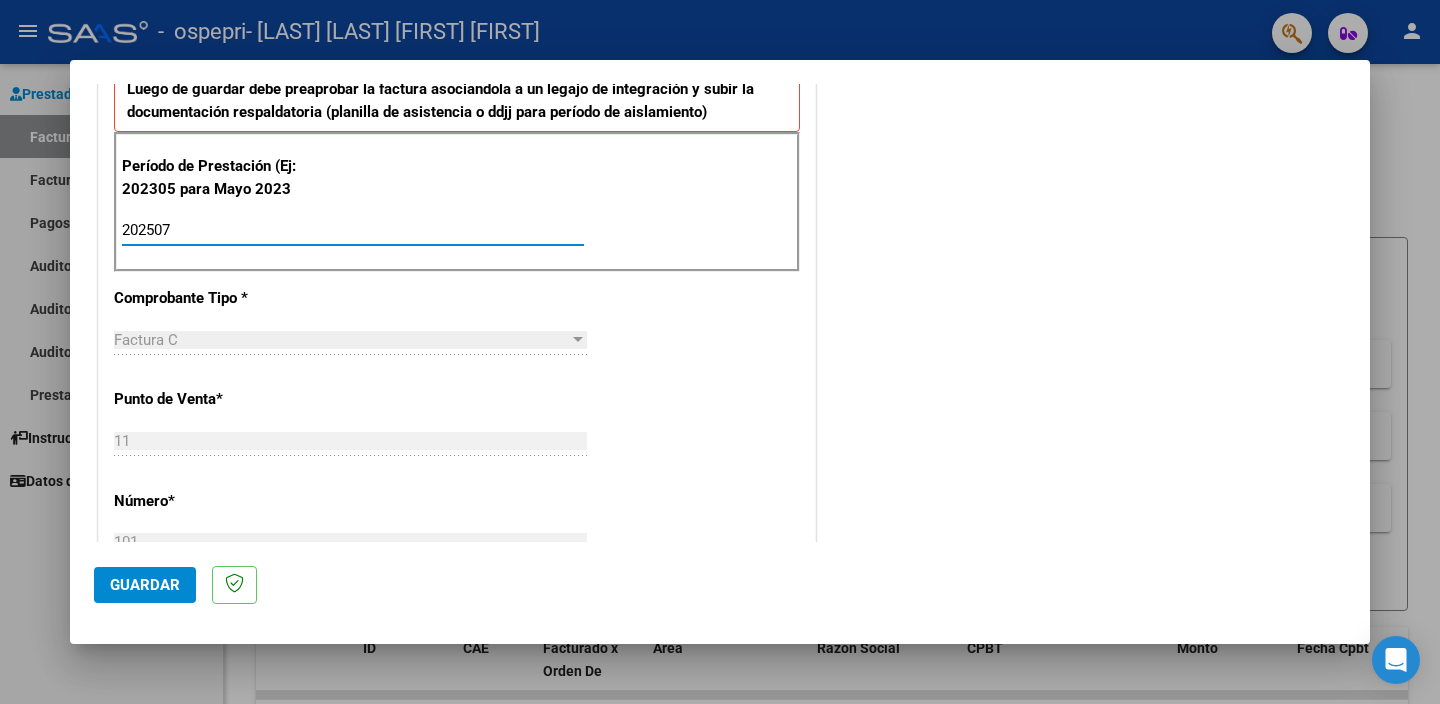 type on "202507" 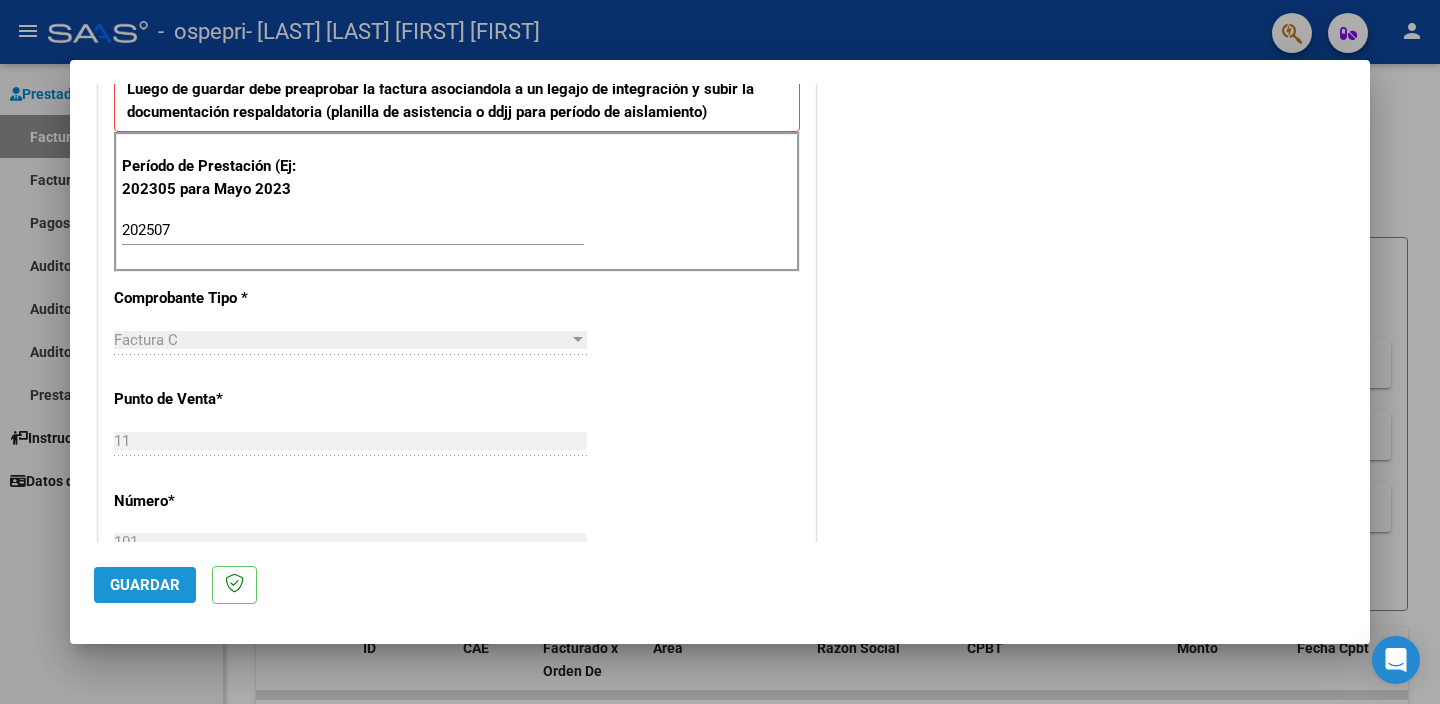 click on "Guardar" 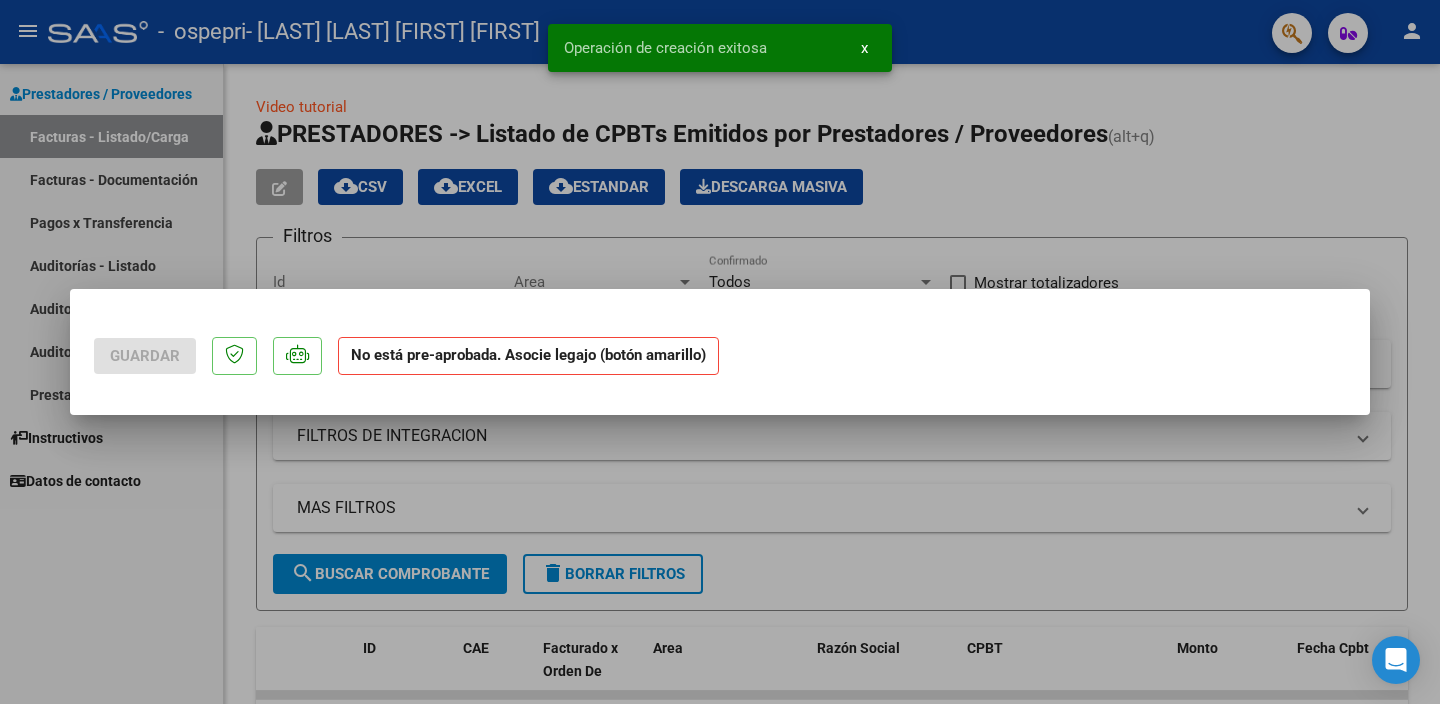 scroll, scrollTop: 0, scrollLeft: 0, axis: both 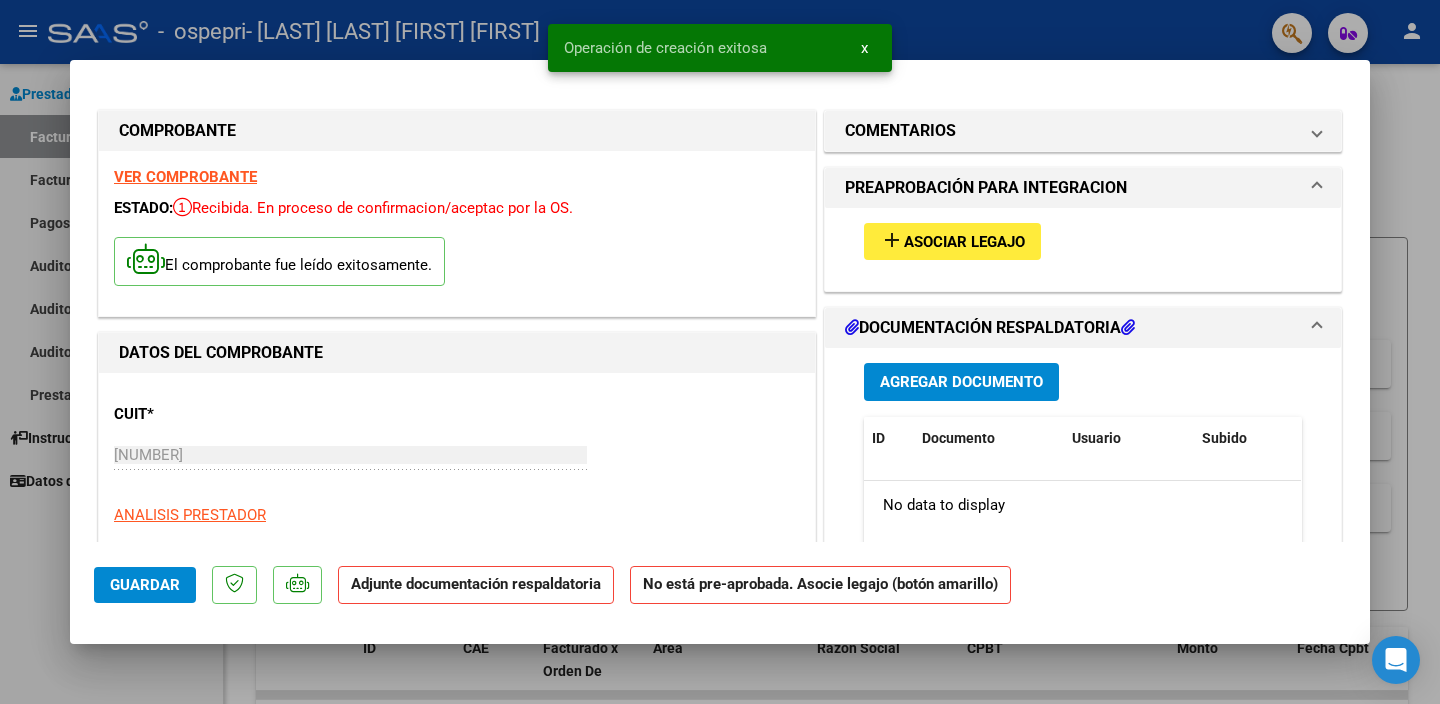 click on "add Asociar Legajo" at bounding box center (952, 241) 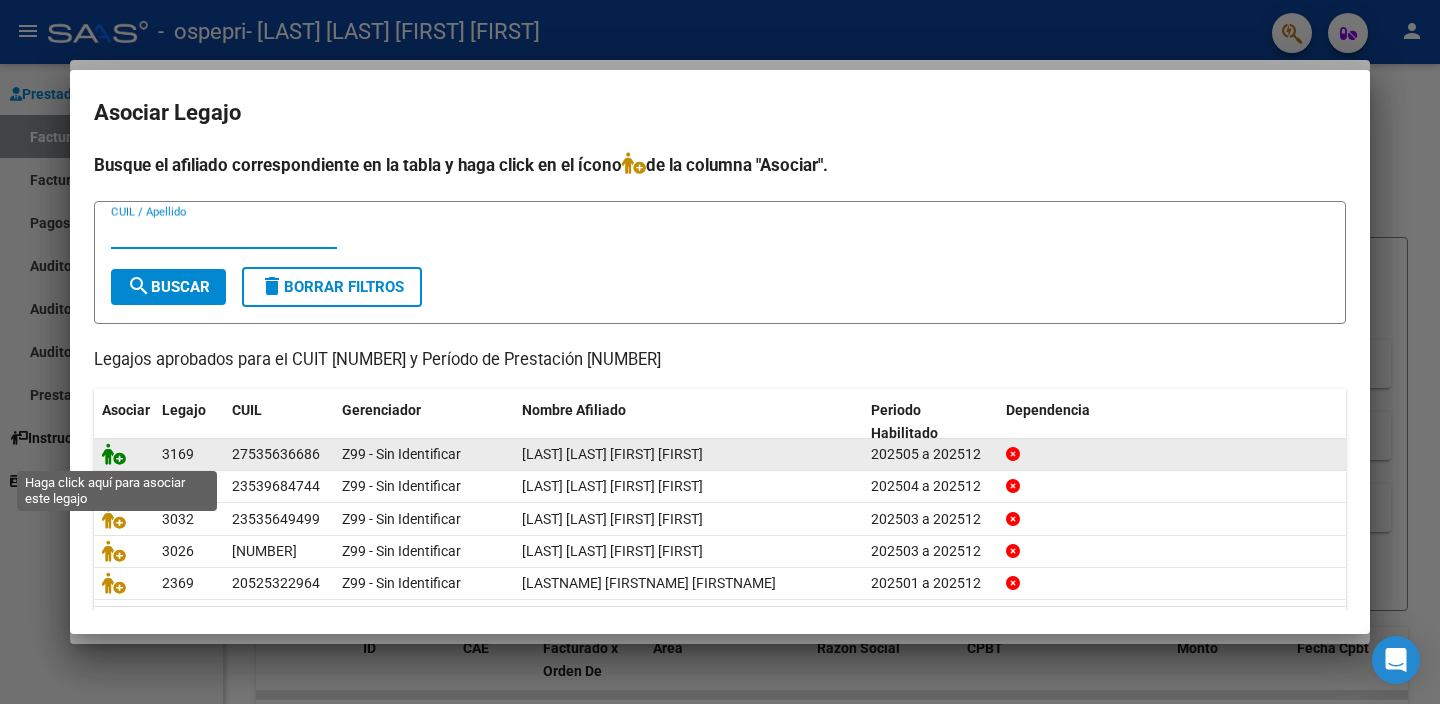click 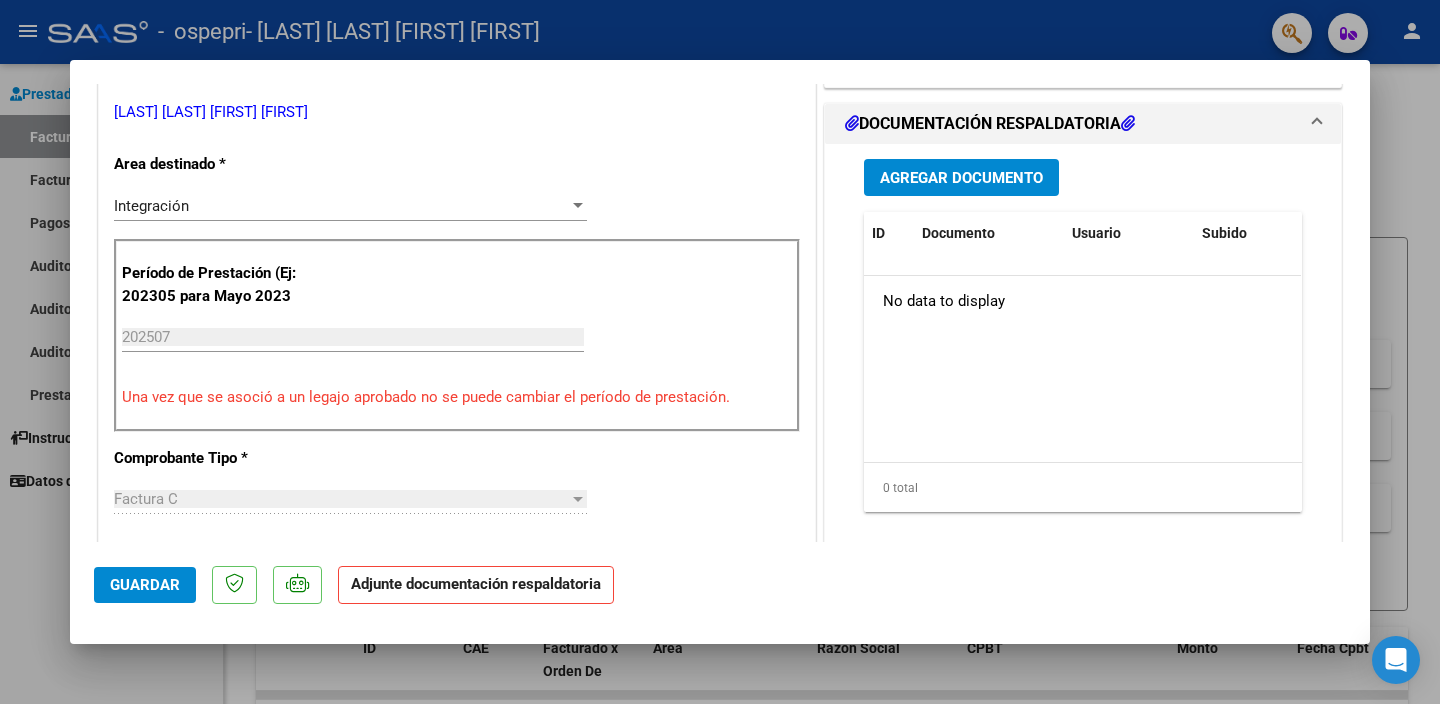 scroll, scrollTop: 431, scrollLeft: 0, axis: vertical 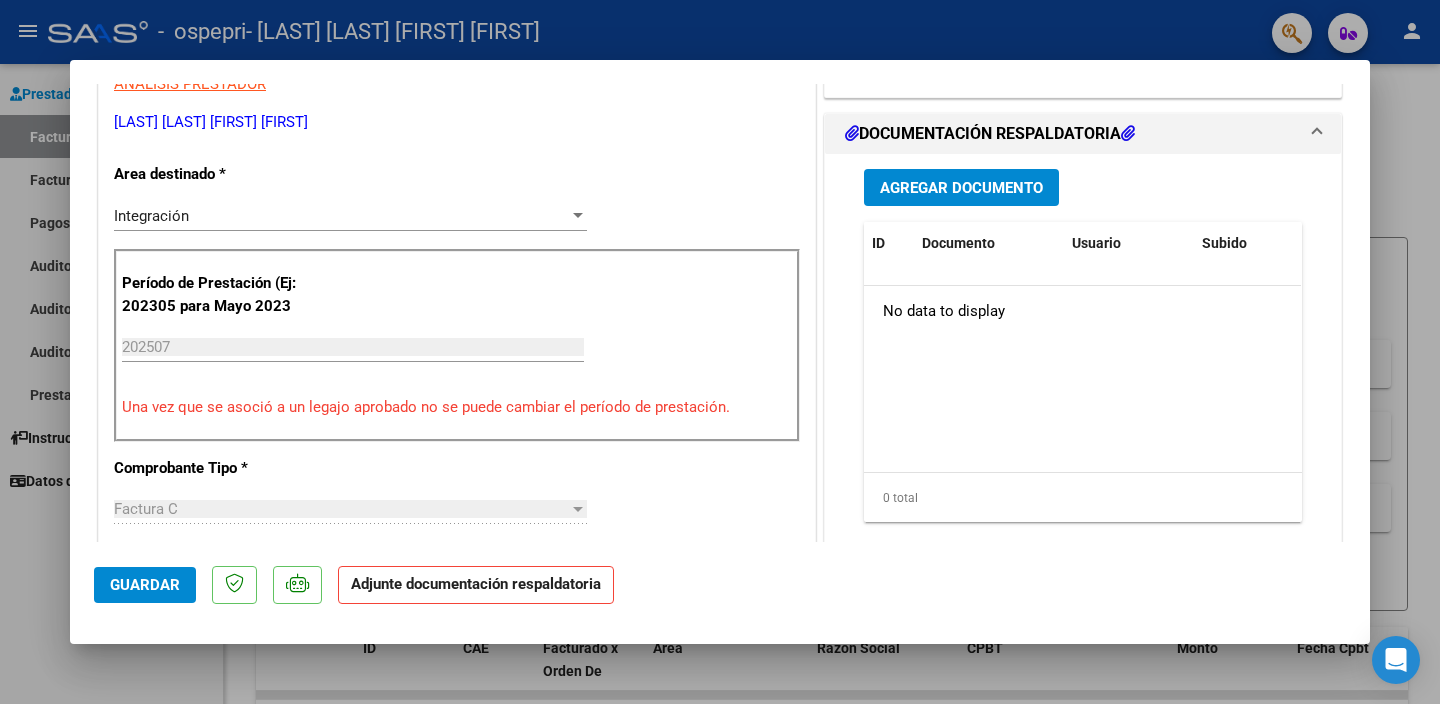 click on "Agregar Documento" at bounding box center (961, 187) 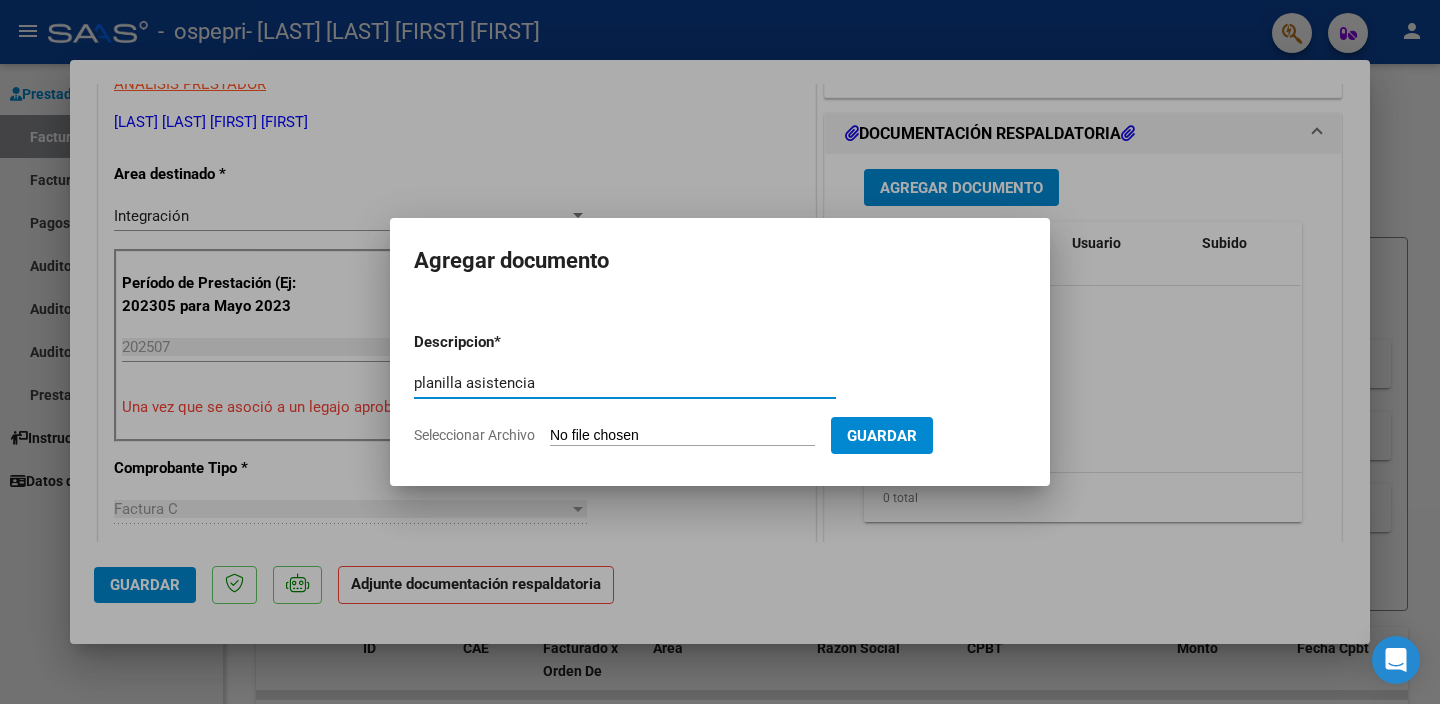 type on "planilla asistencia" 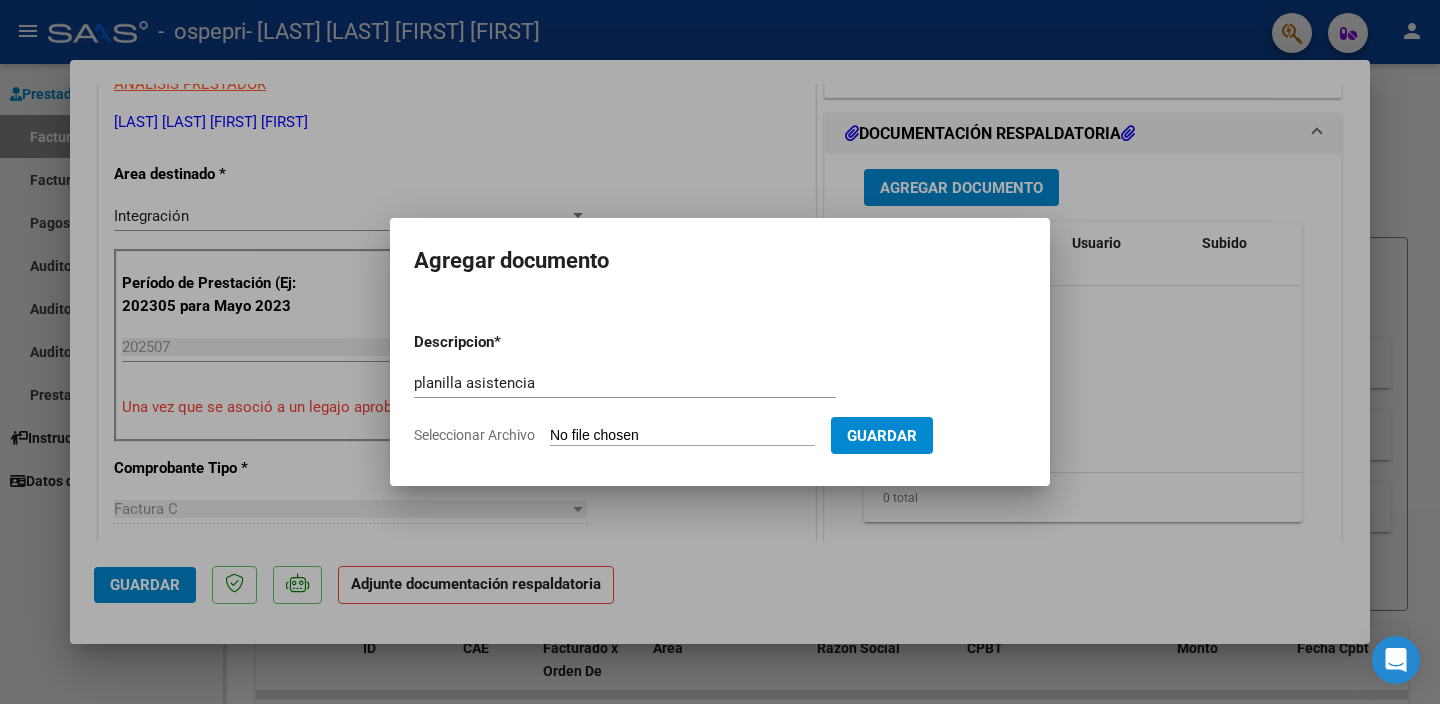 type on "C:\fakepath\[FILENAME].pdf" 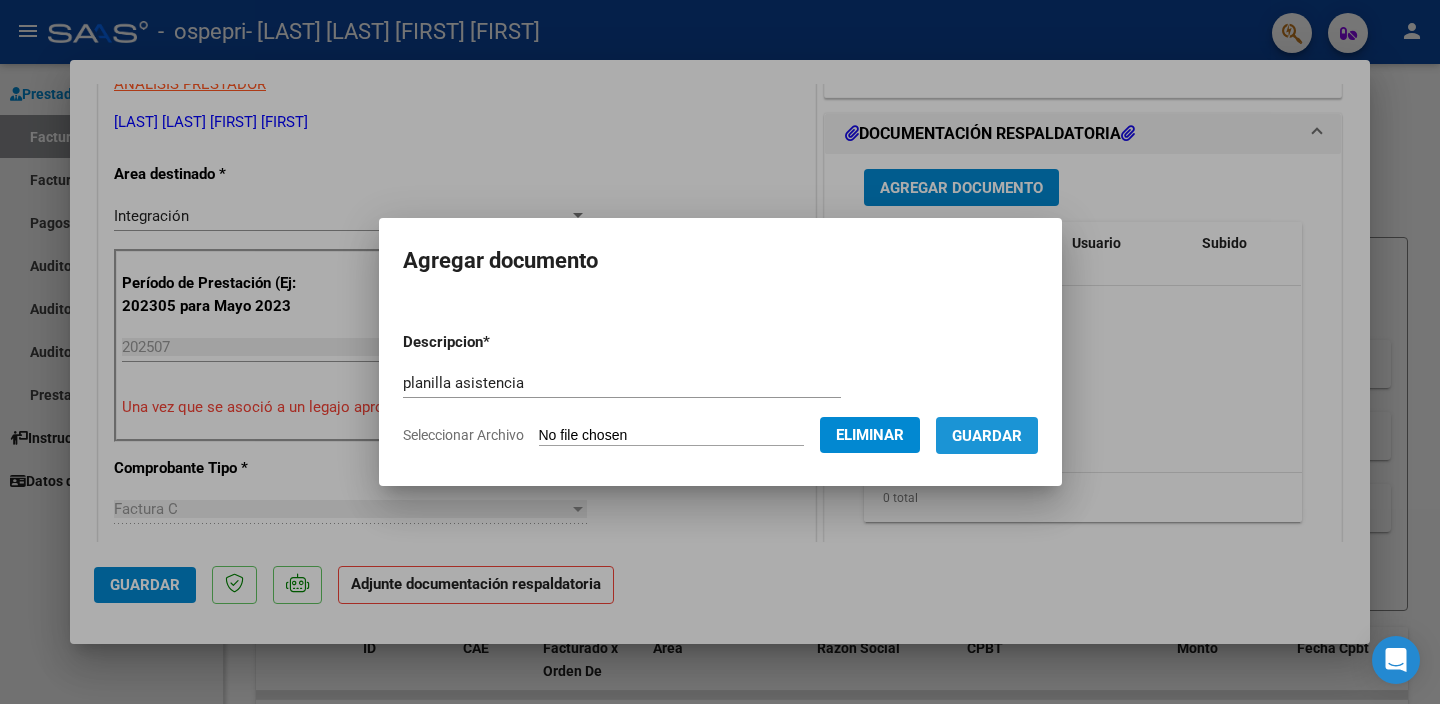 click on "Guardar" at bounding box center [987, 435] 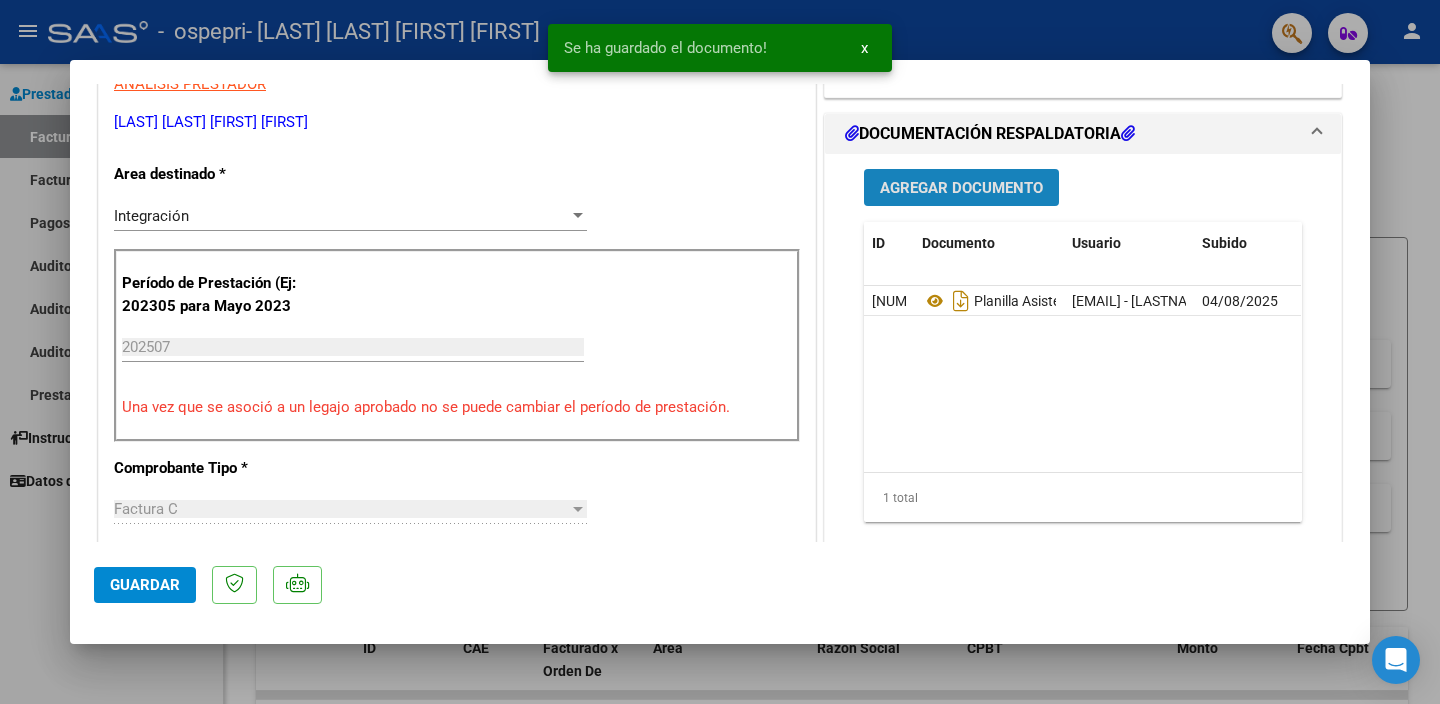click on "Agregar Documento" at bounding box center (961, 188) 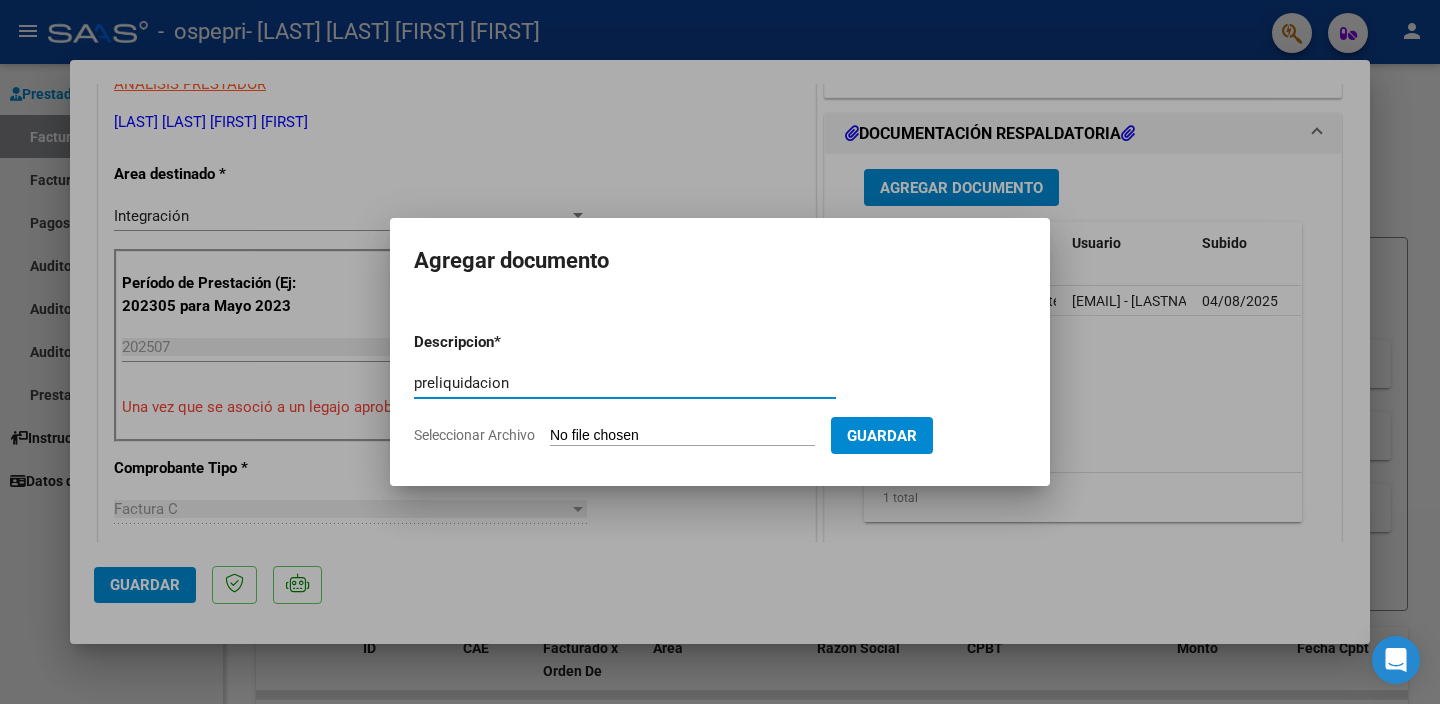 type on "preliquidacion" 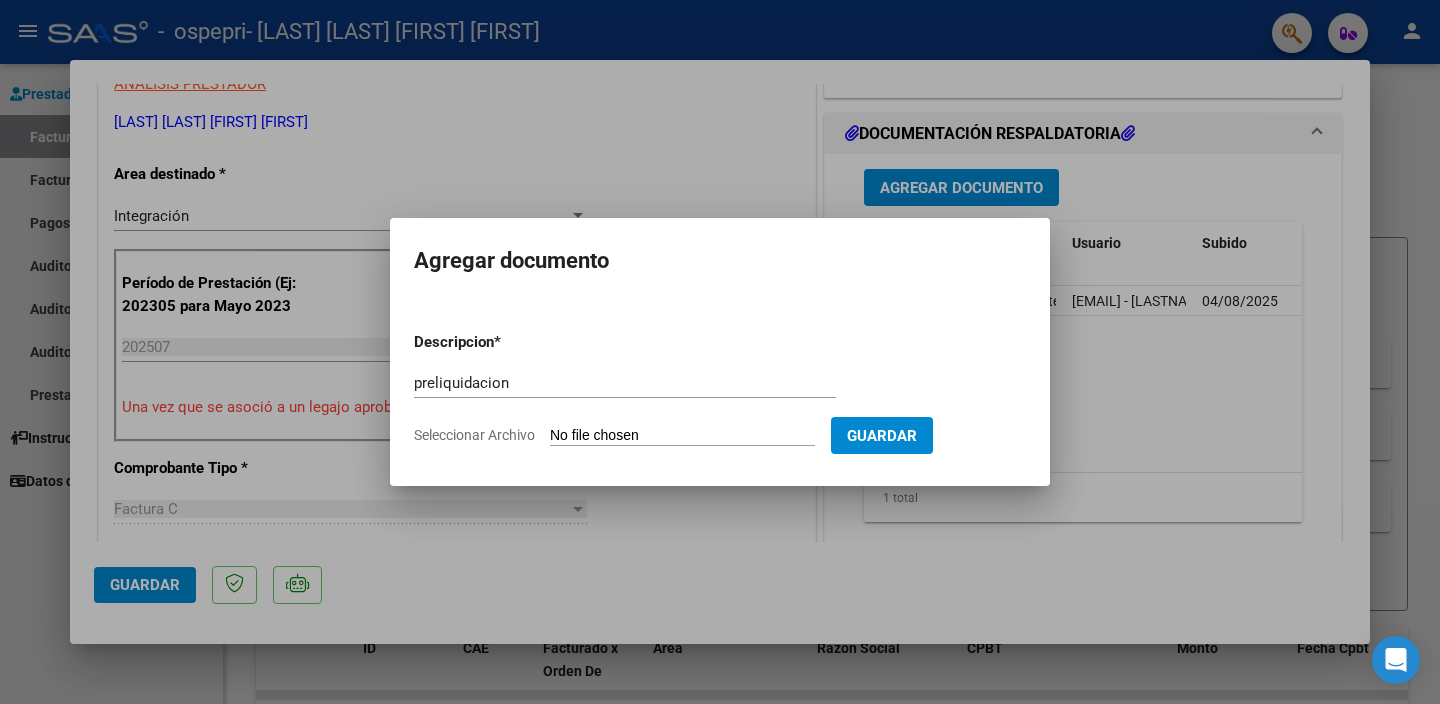 type on "C:\fakepath\apfmimpresionpreliq (2).pdf" 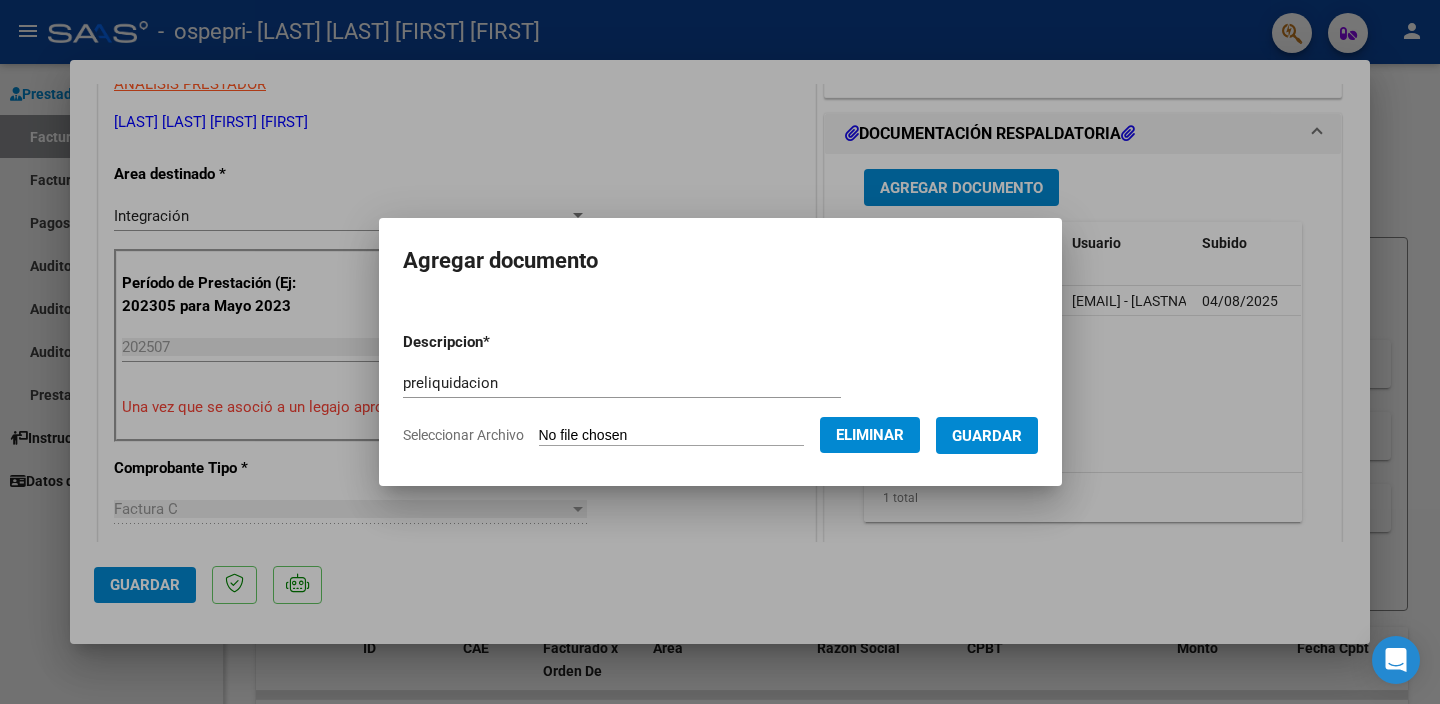click on "Guardar" at bounding box center [987, 436] 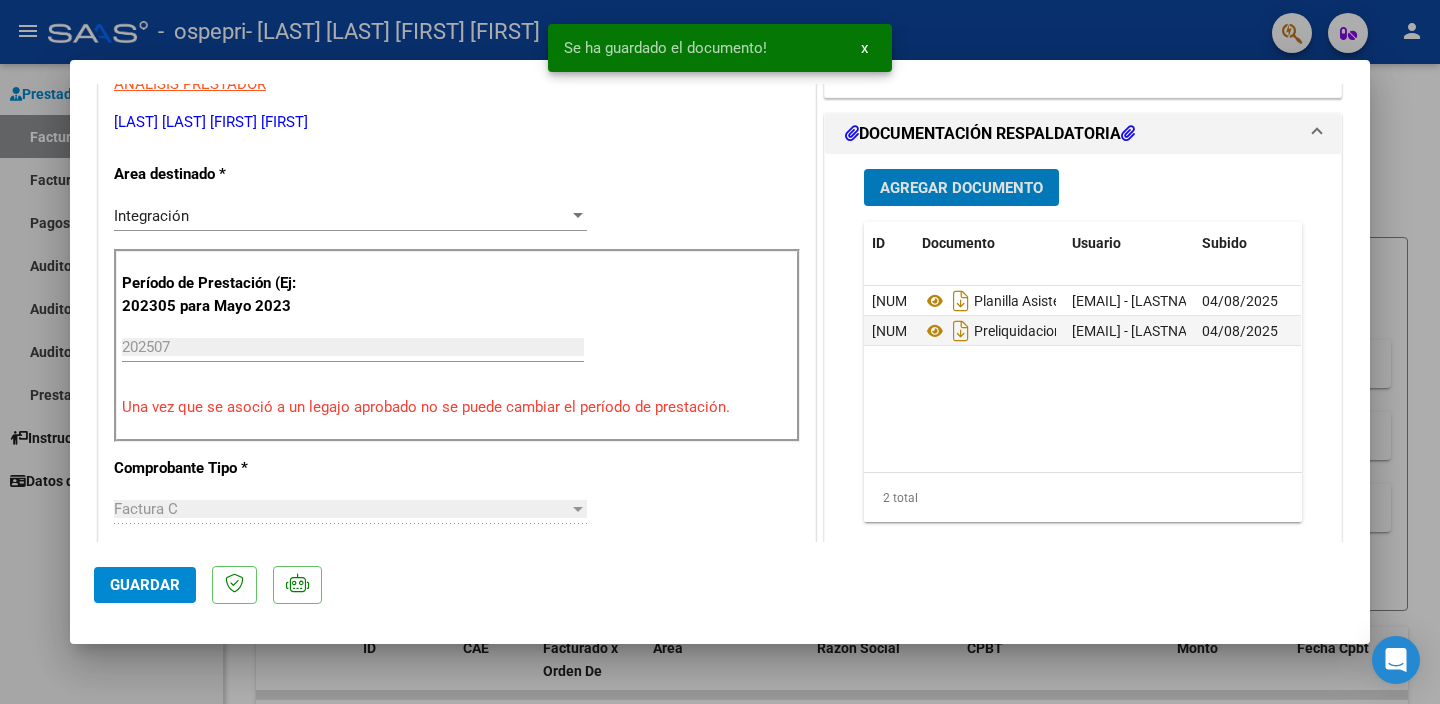 click on "Guardar" 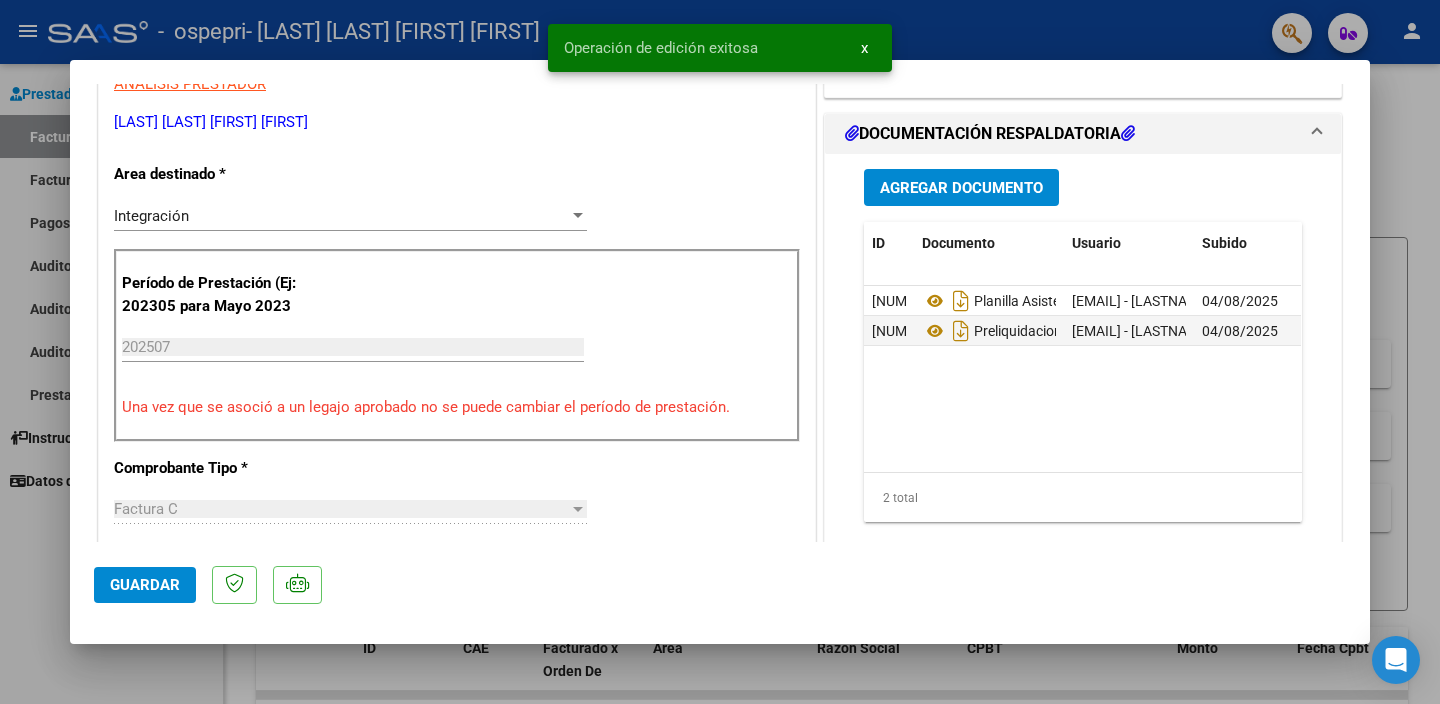 click at bounding box center (720, 352) 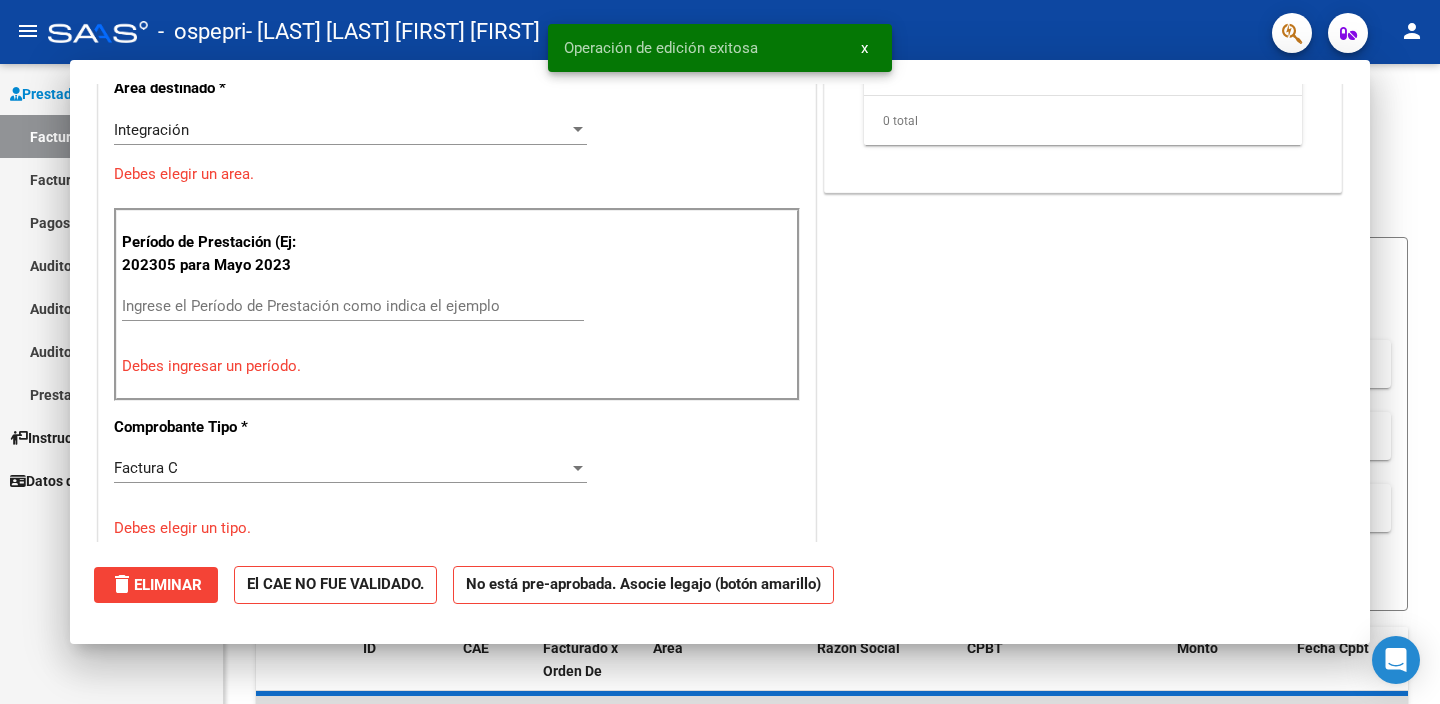 scroll, scrollTop: 0, scrollLeft: 0, axis: both 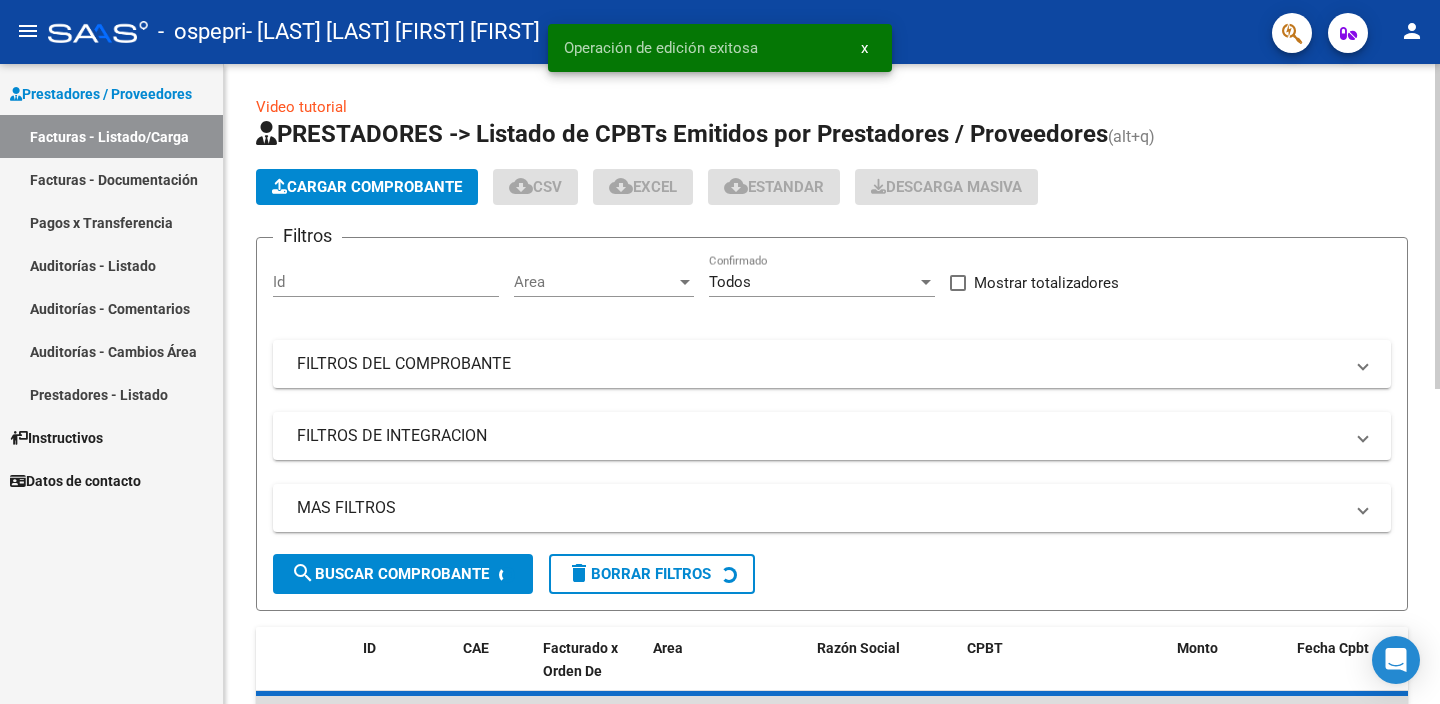 click on "Cargar Comprobante" 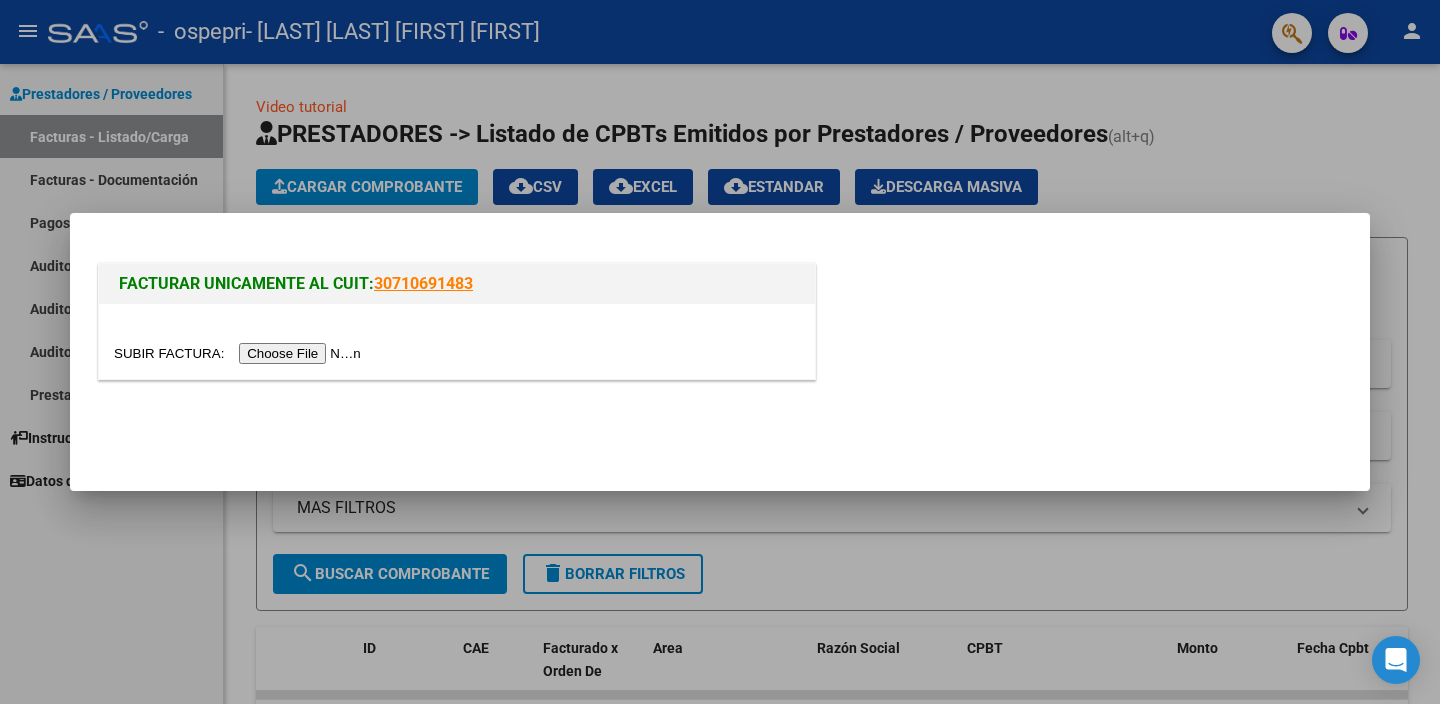 click at bounding box center (457, 341) 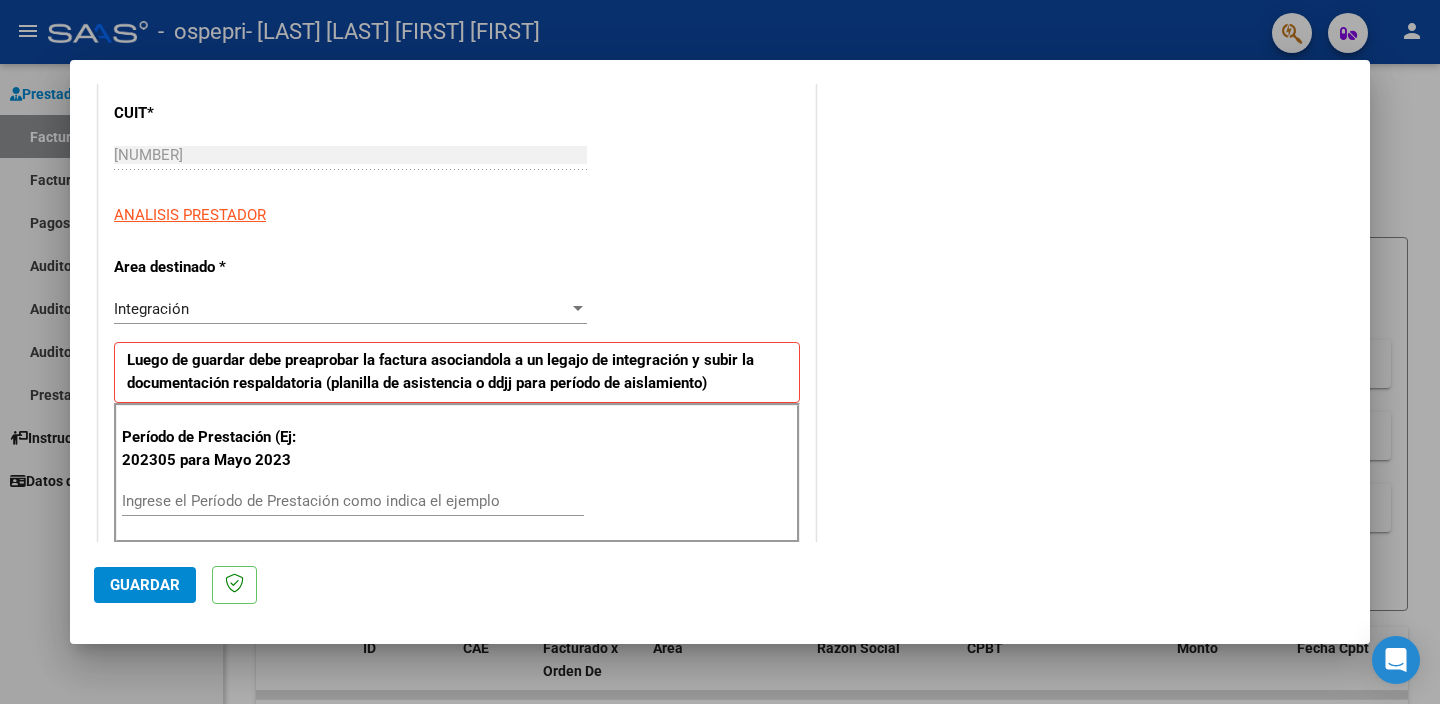 scroll, scrollTop: 277, scrollLeft: 0, axis: vertical 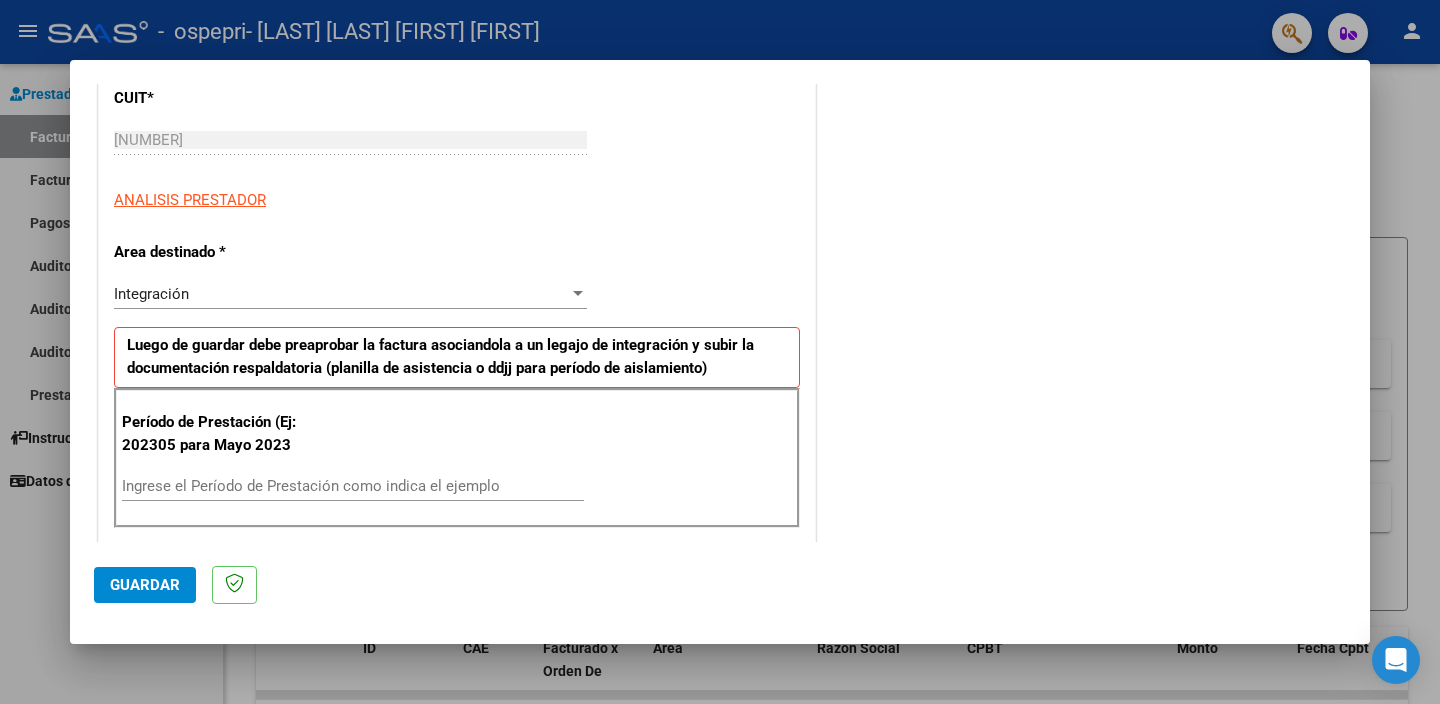 click on "Ingrese el Período de Prestación como indica el ejemplo" at bounding box center (353, 486) 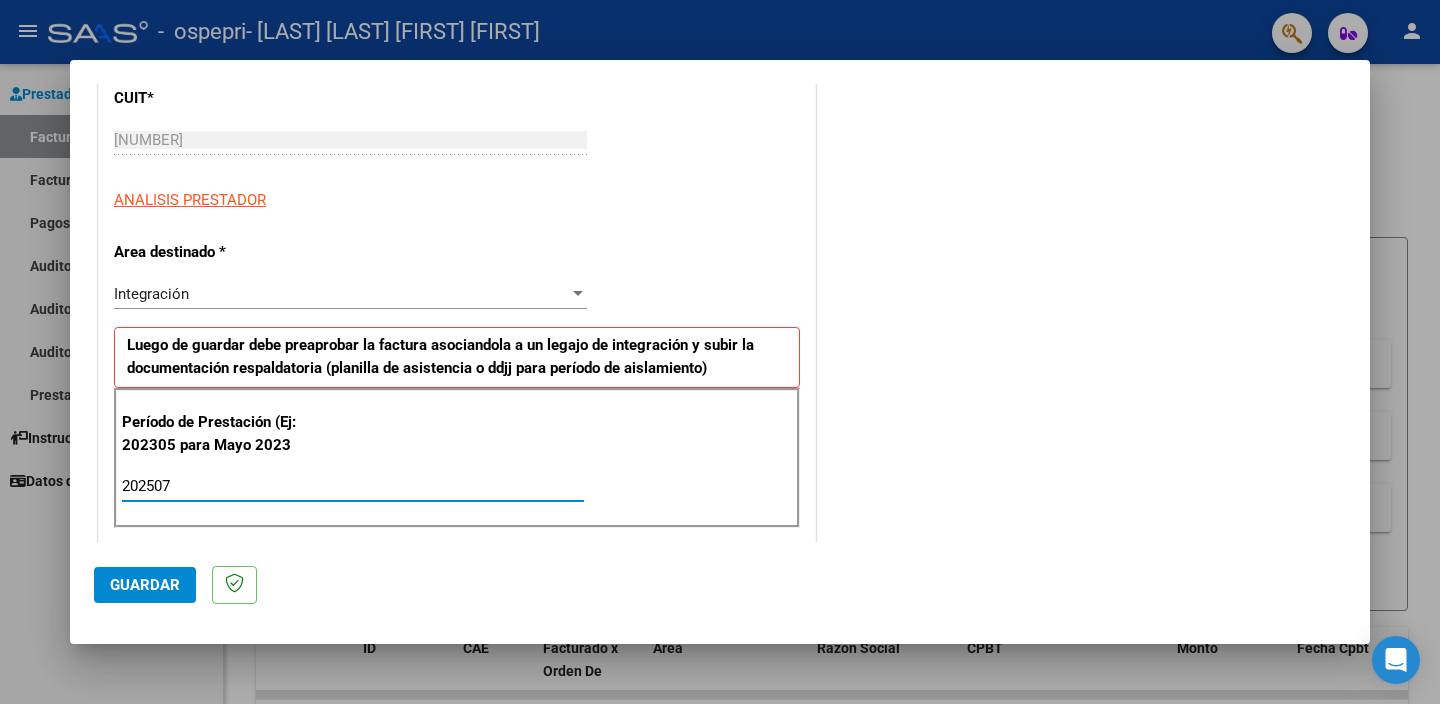 type on "202507" 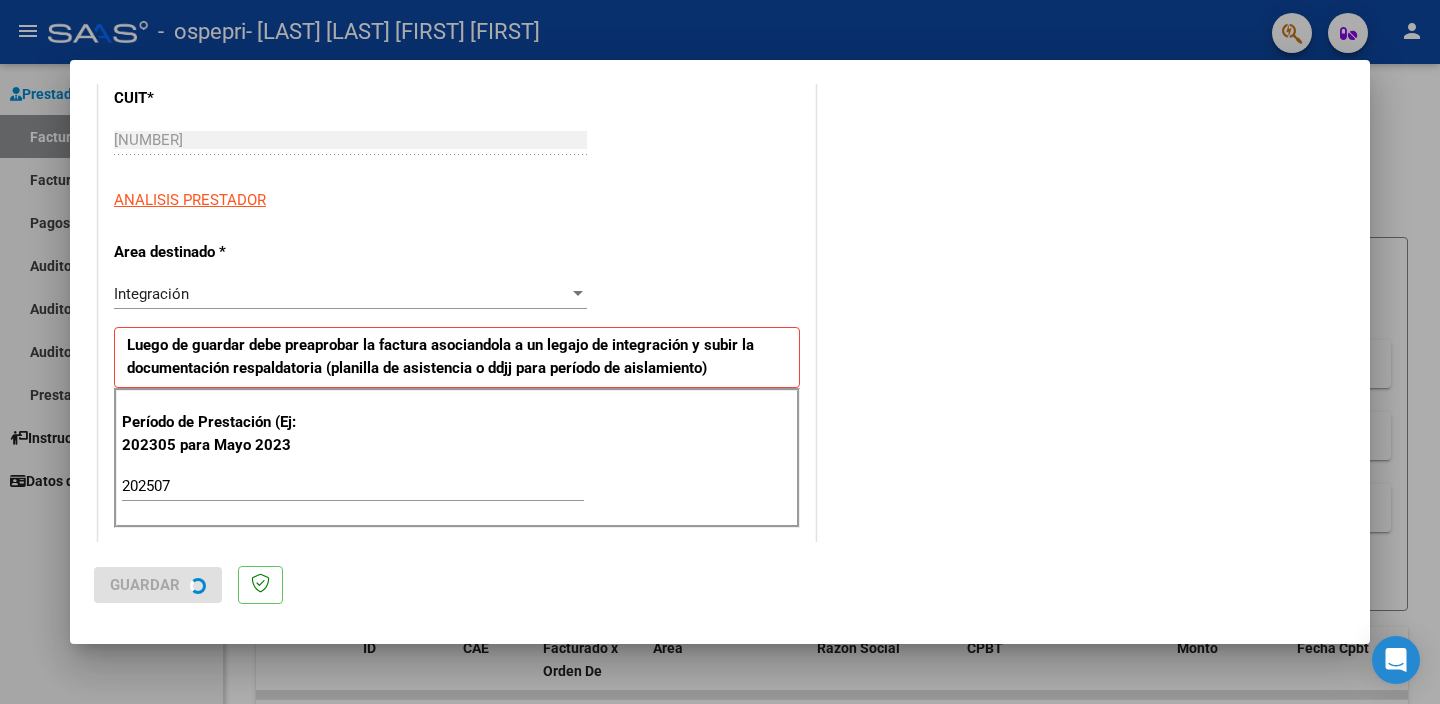 scroll, scrollTop: 0, scrollLeft: 0, axis: both 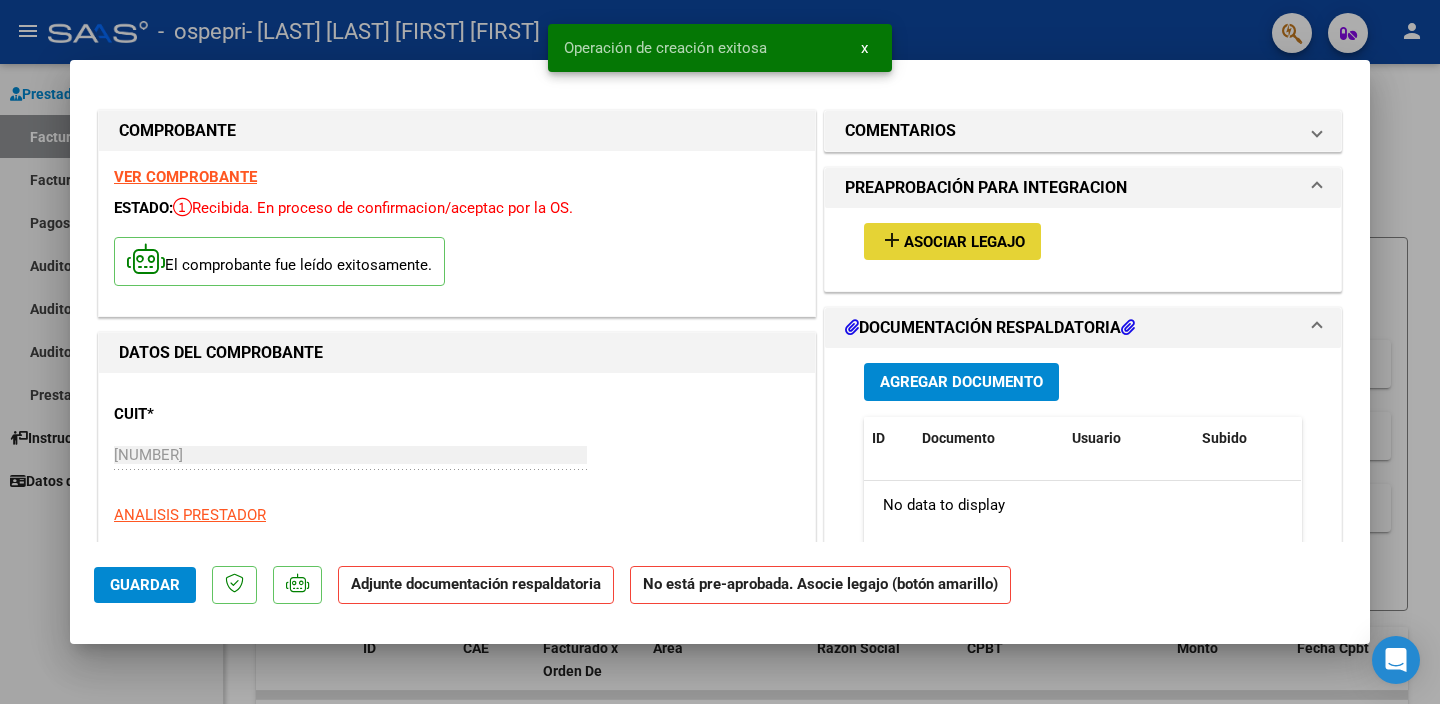 click on "Asociar Legajo" at bounding box center (964, 242) 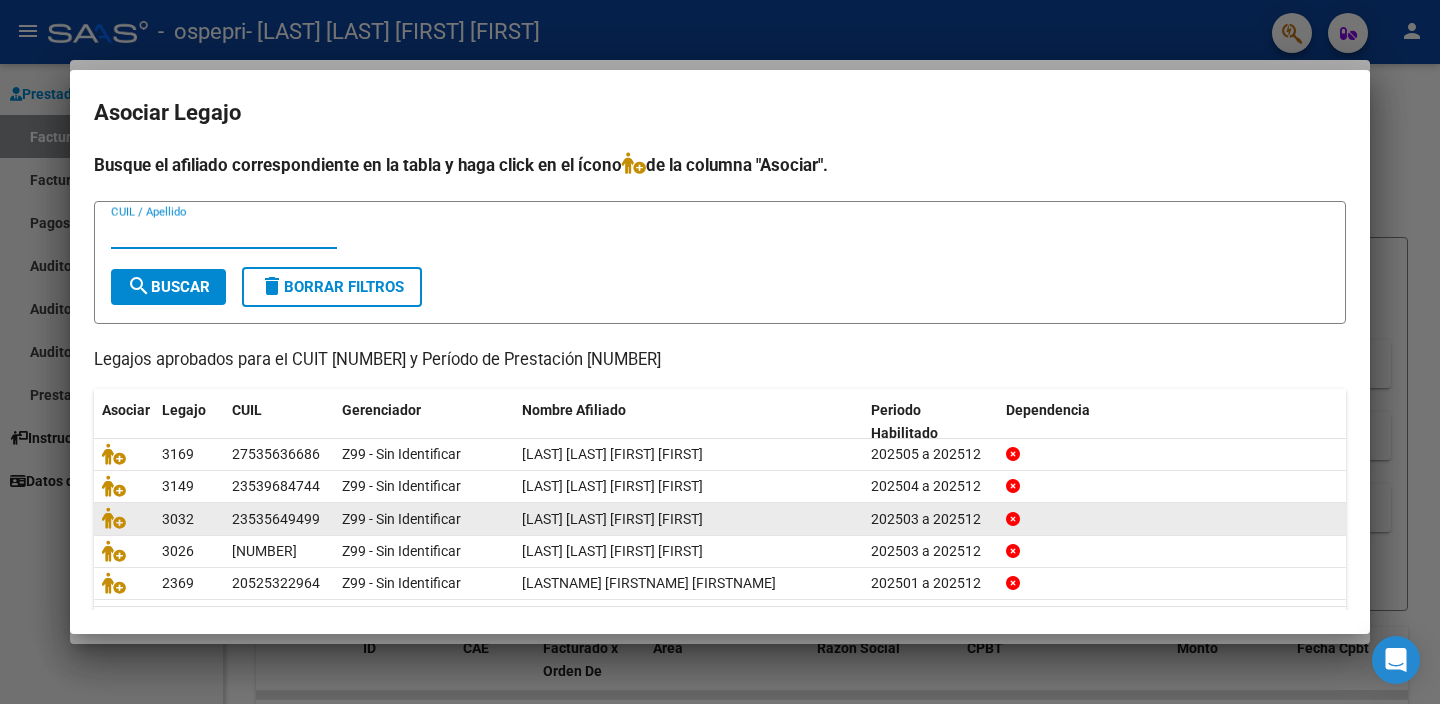 scroll, scrollTop: 63, scrollLeft: 0, axis: vertical 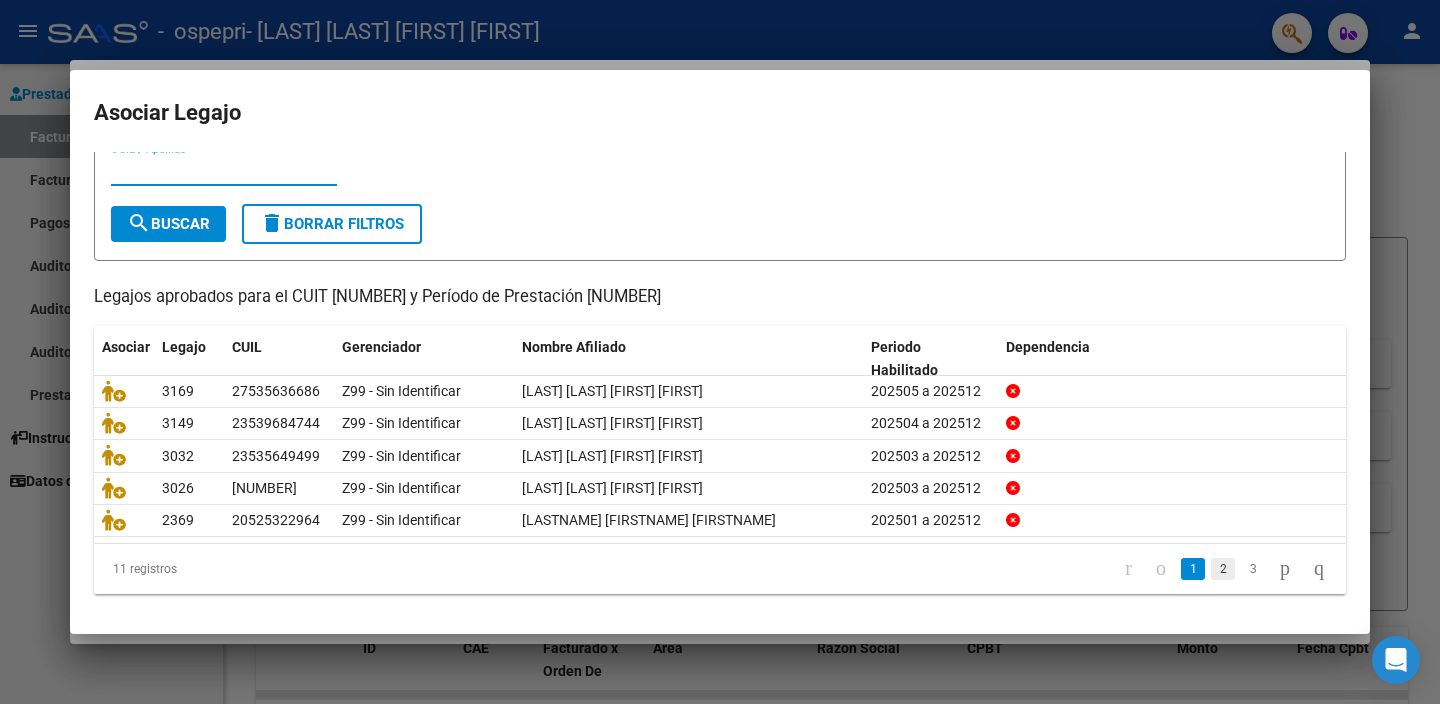 click on "2" 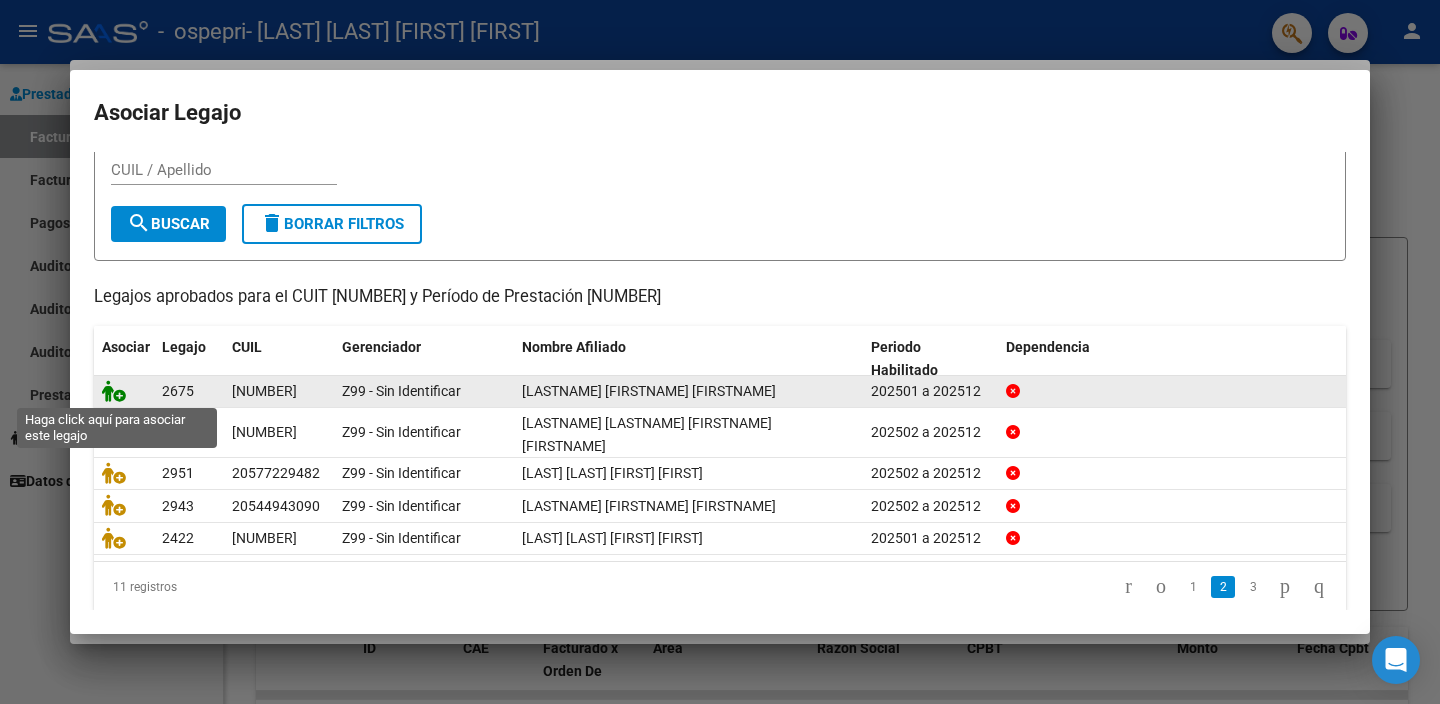 click 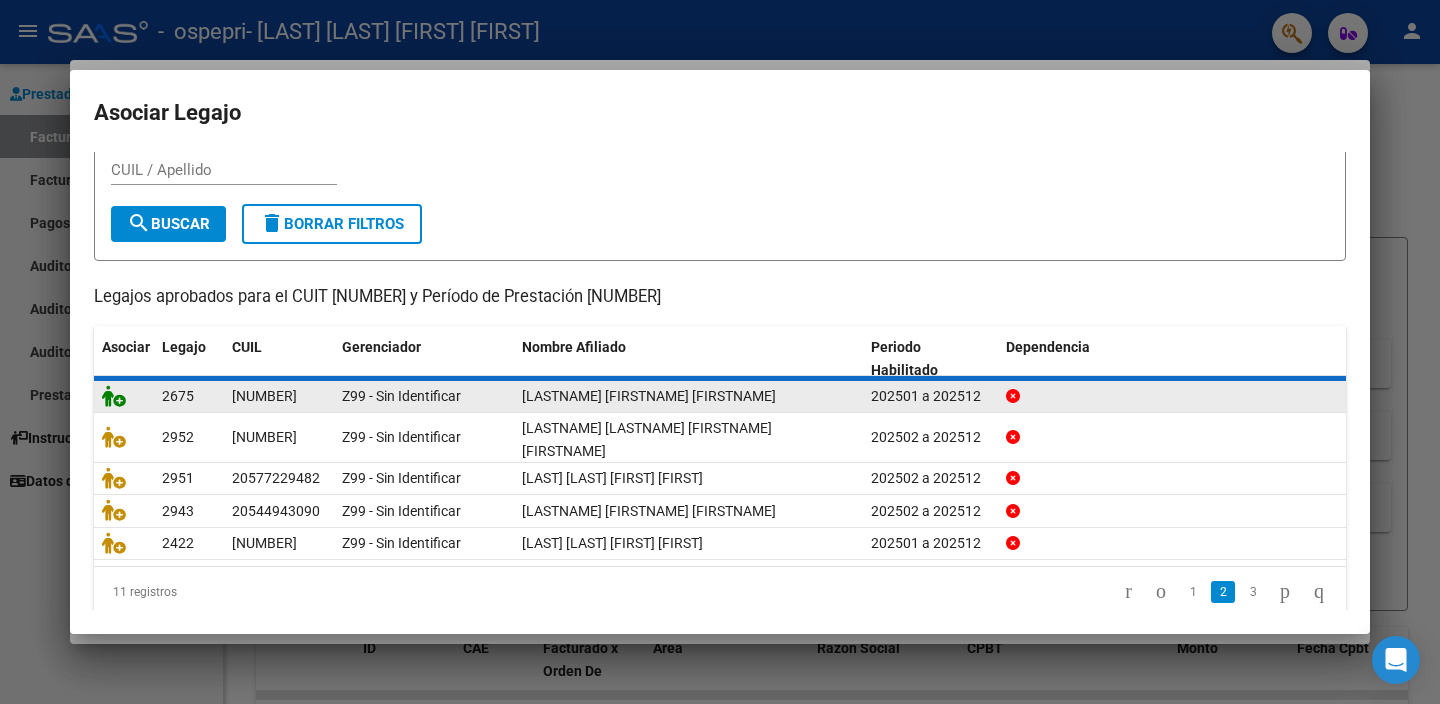 scroll, scrollTop: 76, scrollLeft: 0, axis: vertical 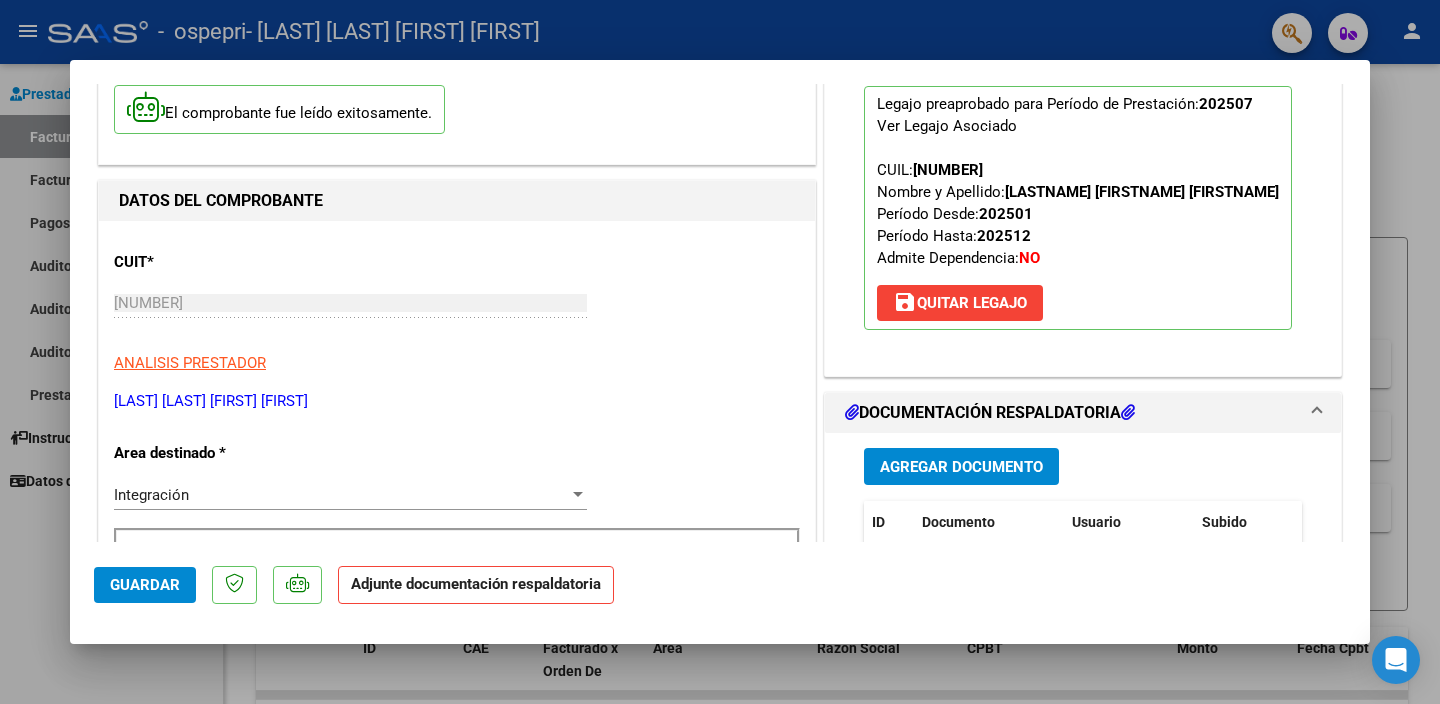 click on "Agregar Documento" at bounding box center (961, 467) 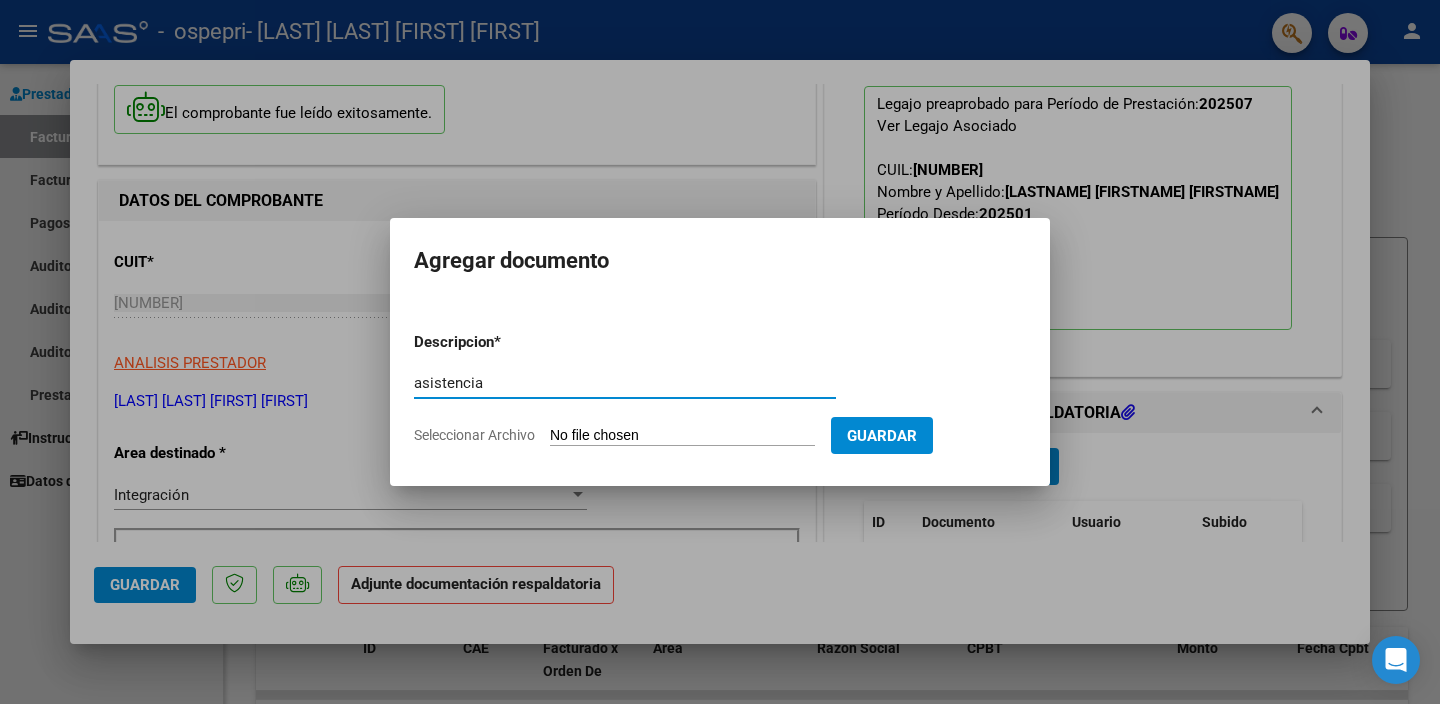 type on "asistencia" 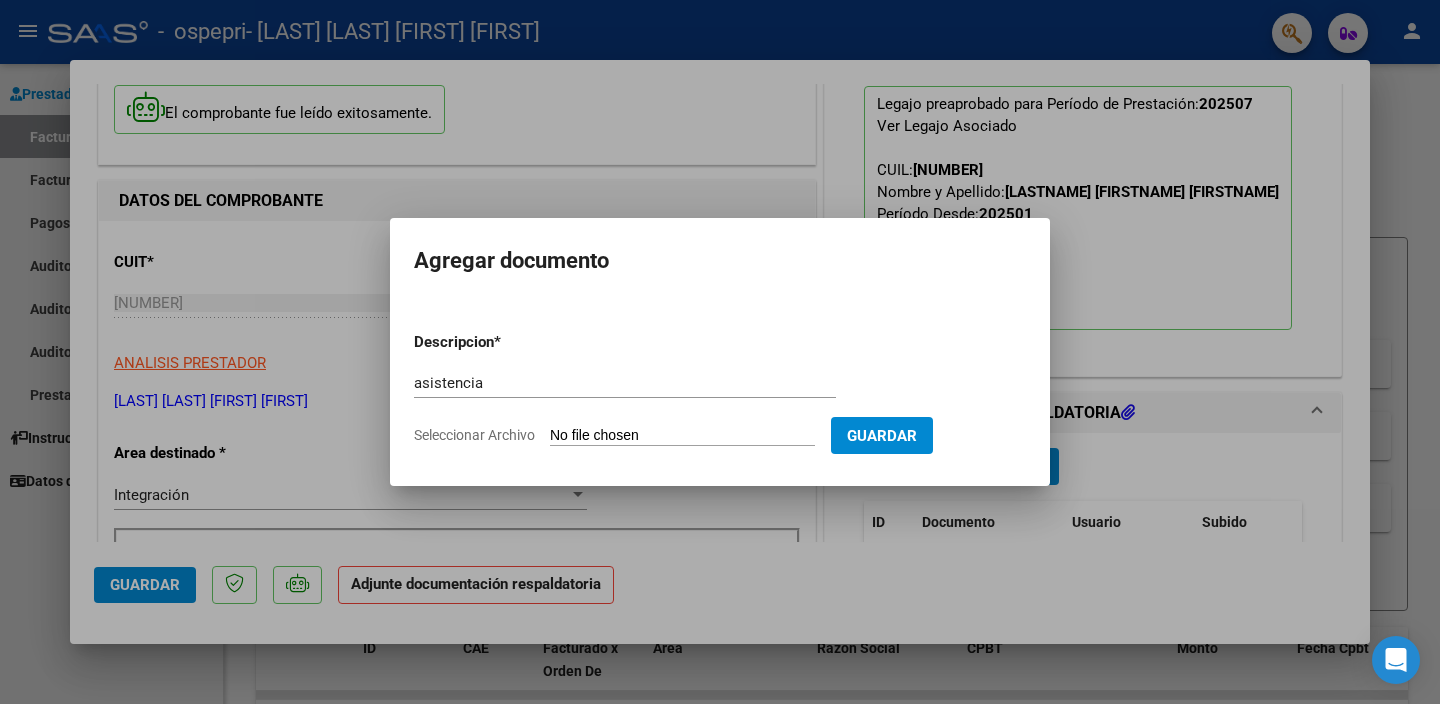 type on "C:\fakepath\[FILENAME].pdf" 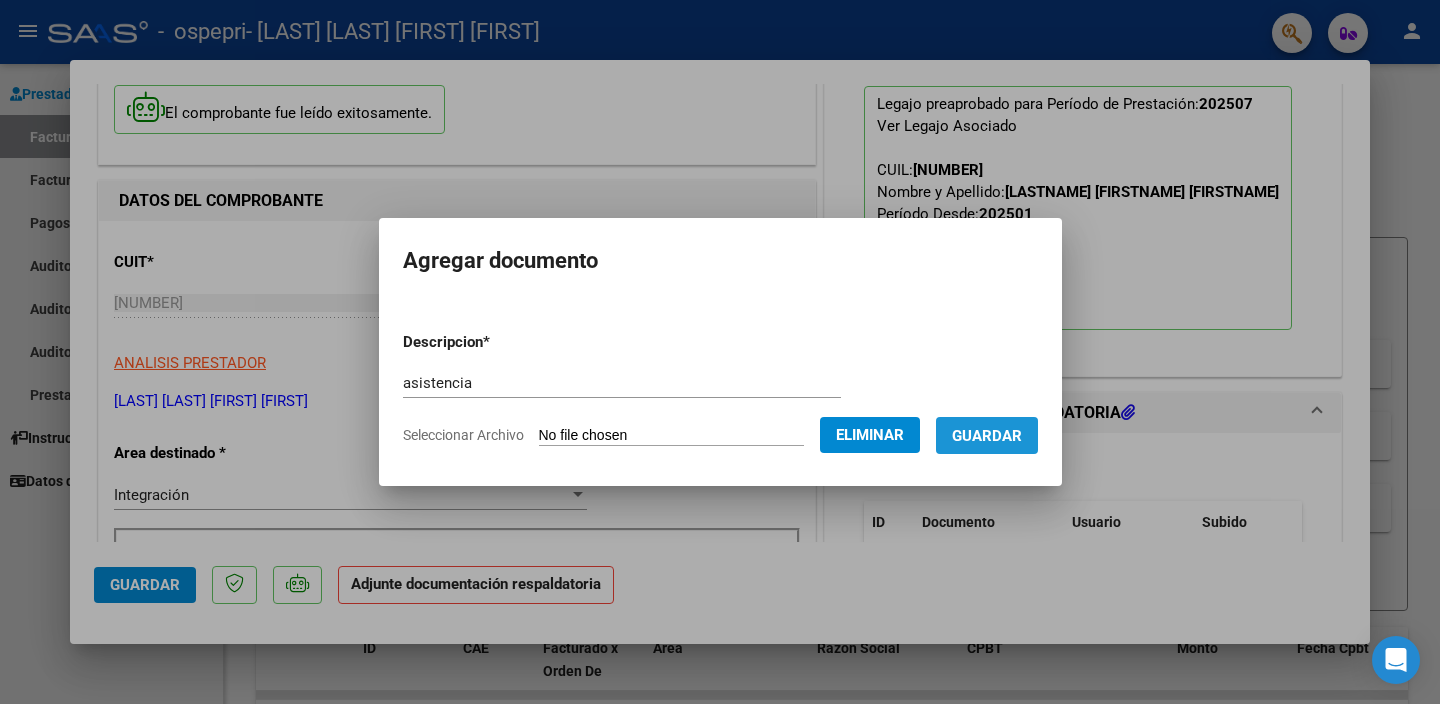 click on "Guardar" at bounding box center [987, 436] 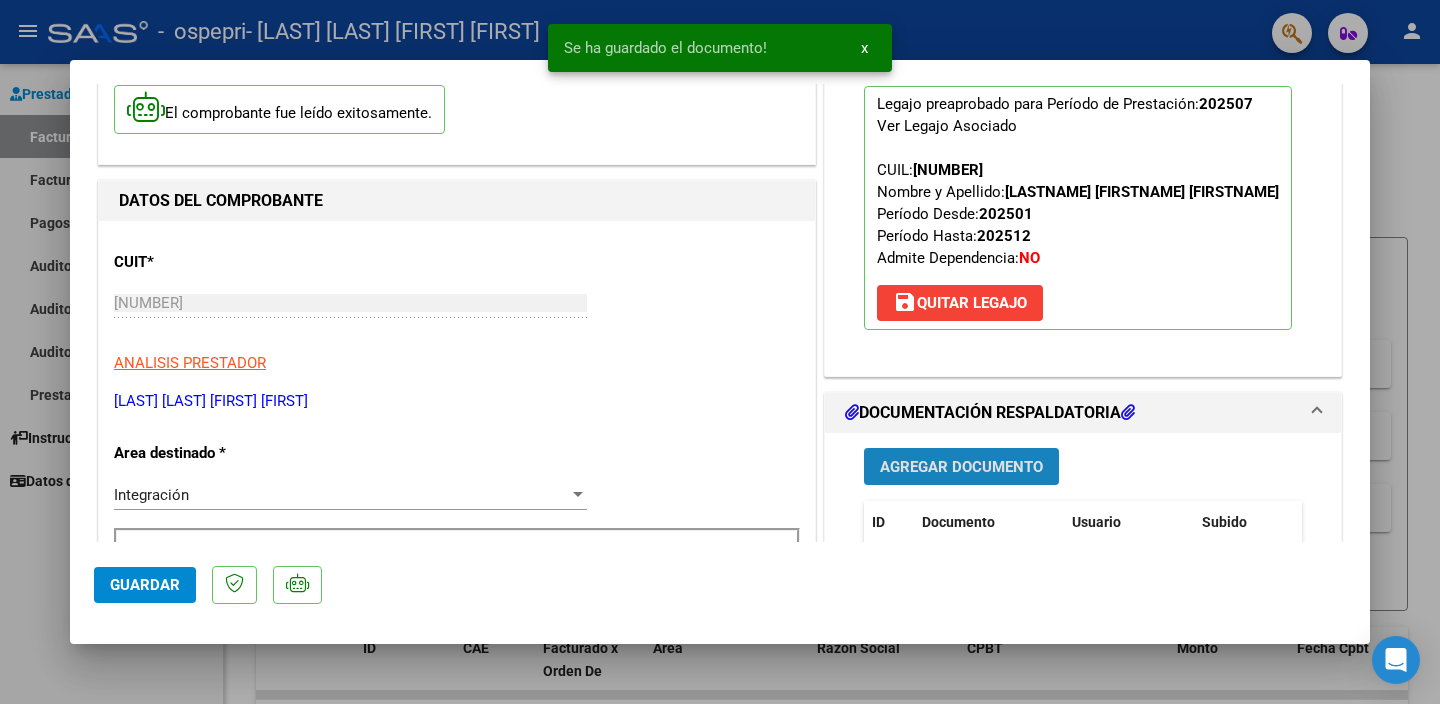 click on "Agregar Documento" at bounding box center [961, 467] 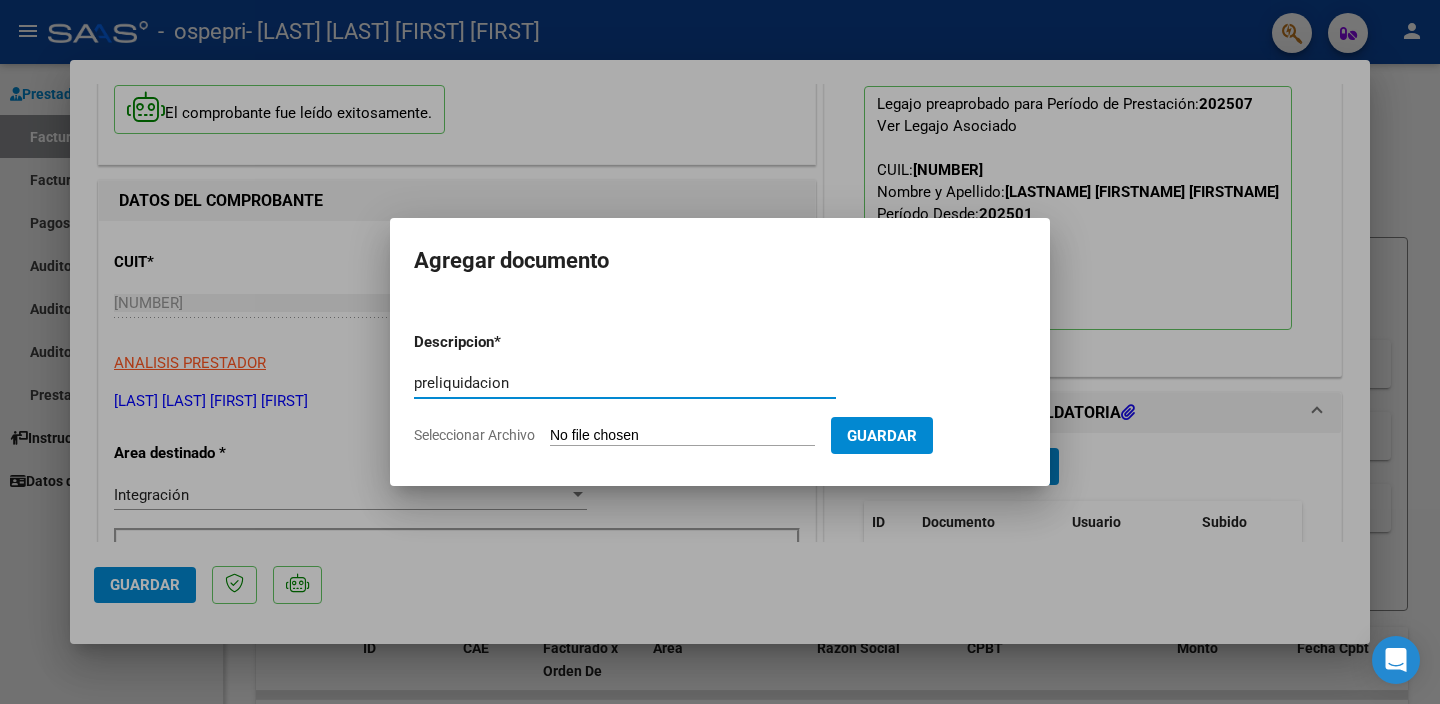 type on "preliquidacion" 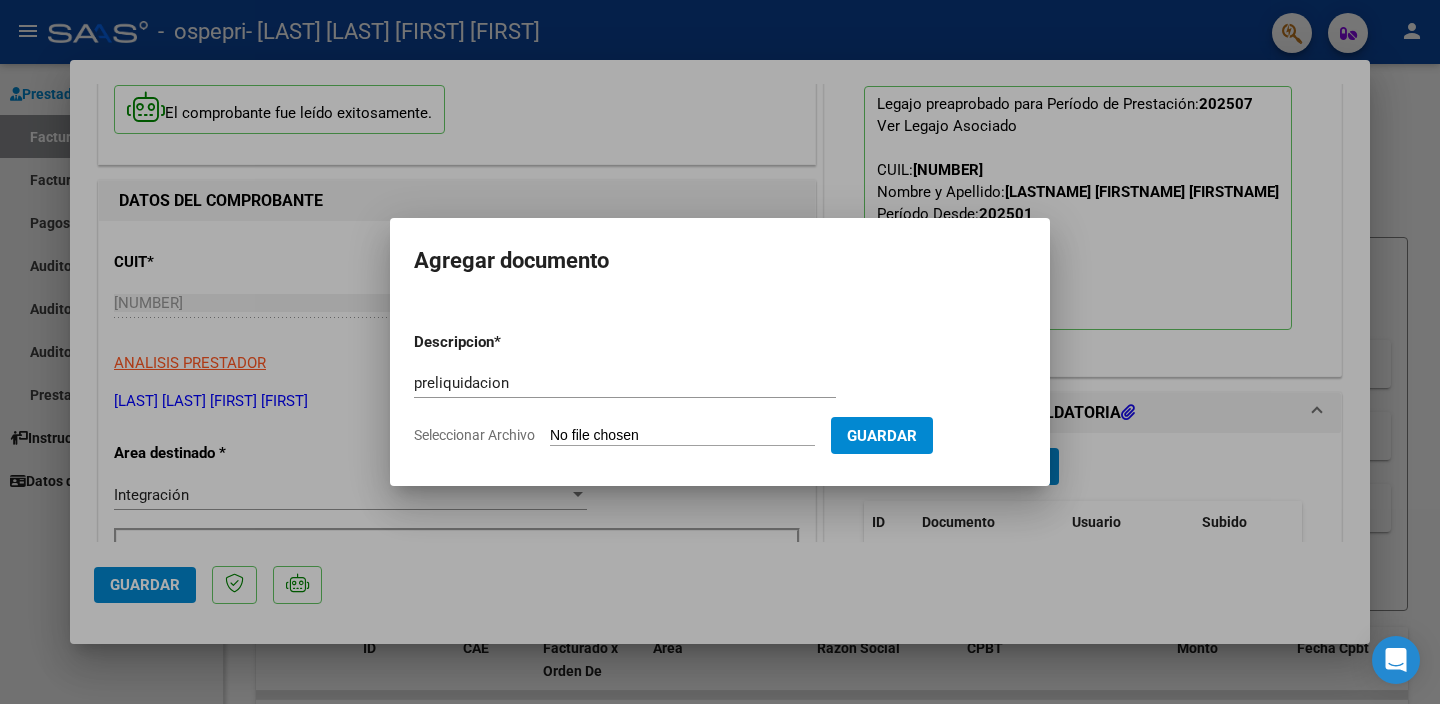 type on "C:\fakepath\[FILENAME].pdf" 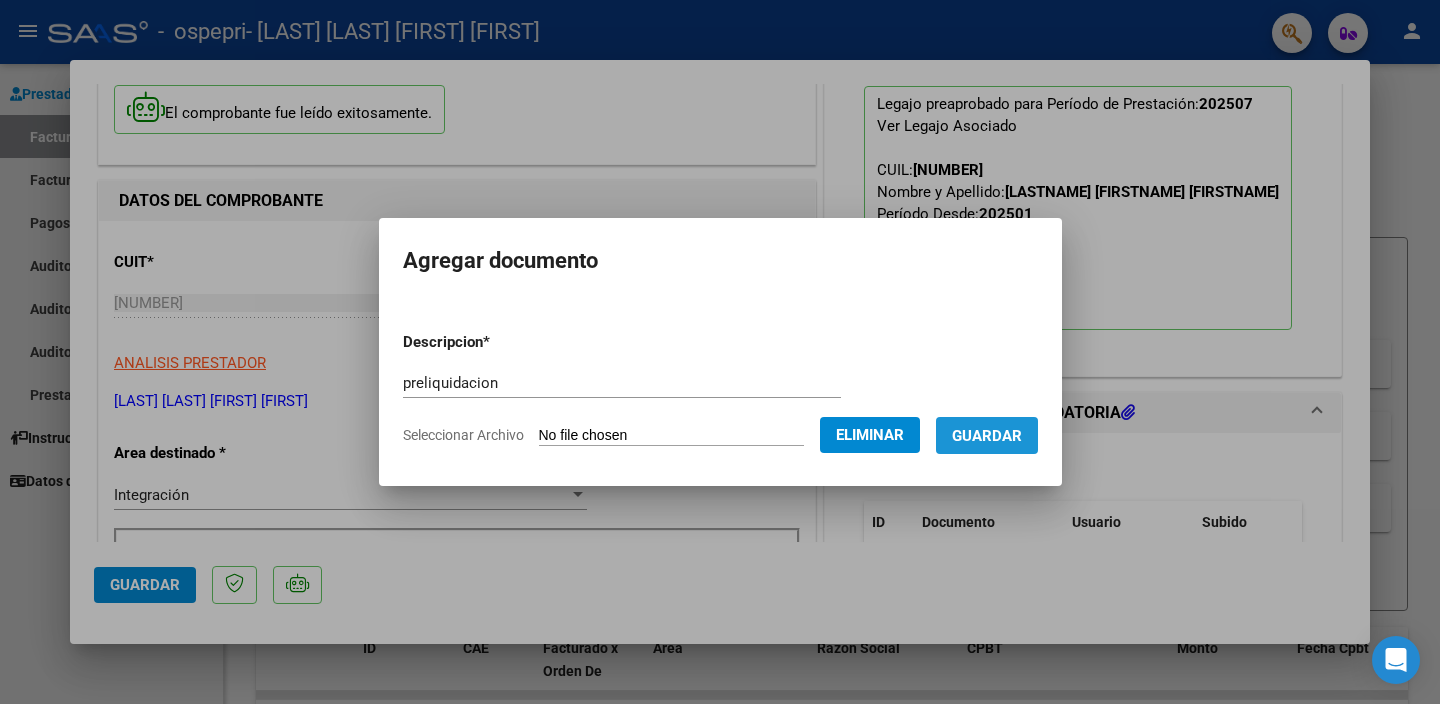 click on "Guardar" at bounding box center [987, 436] 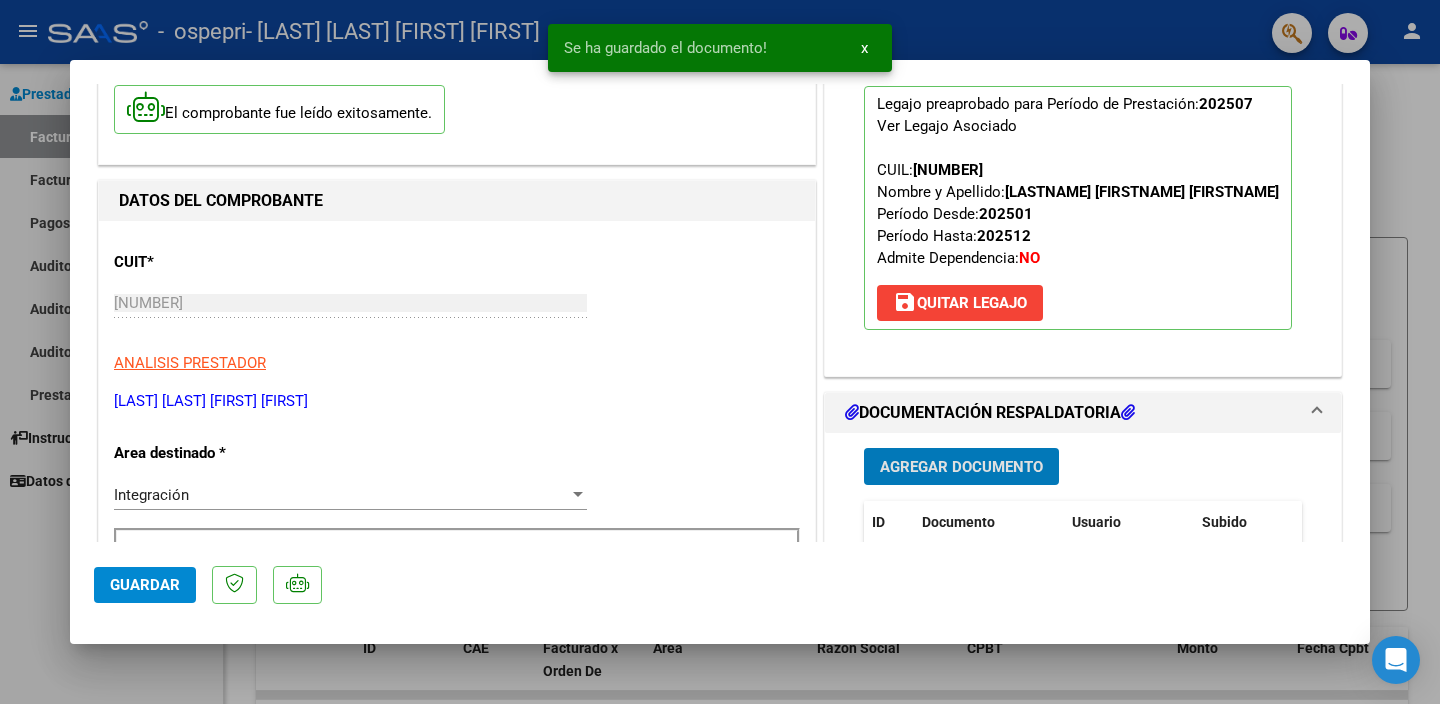 click on "Guardar" 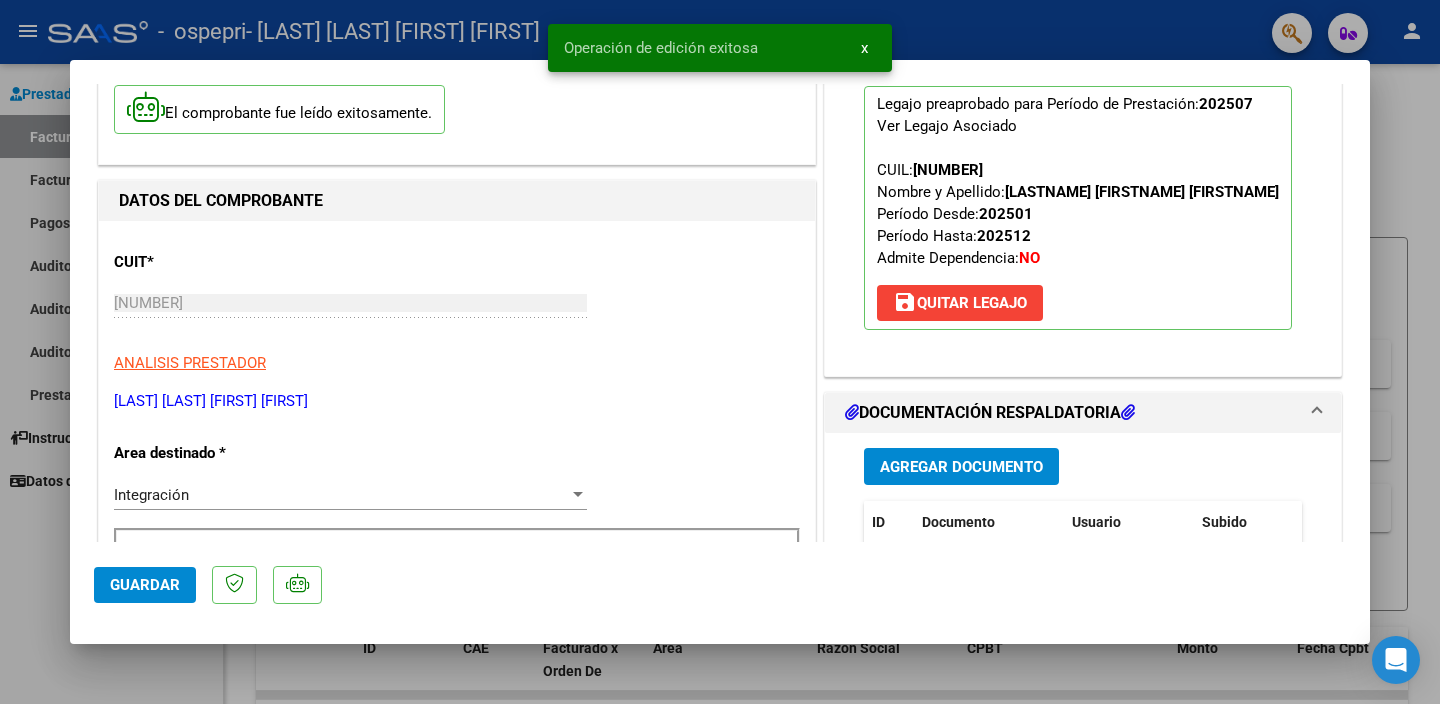 click at bounding box center (720, 352) 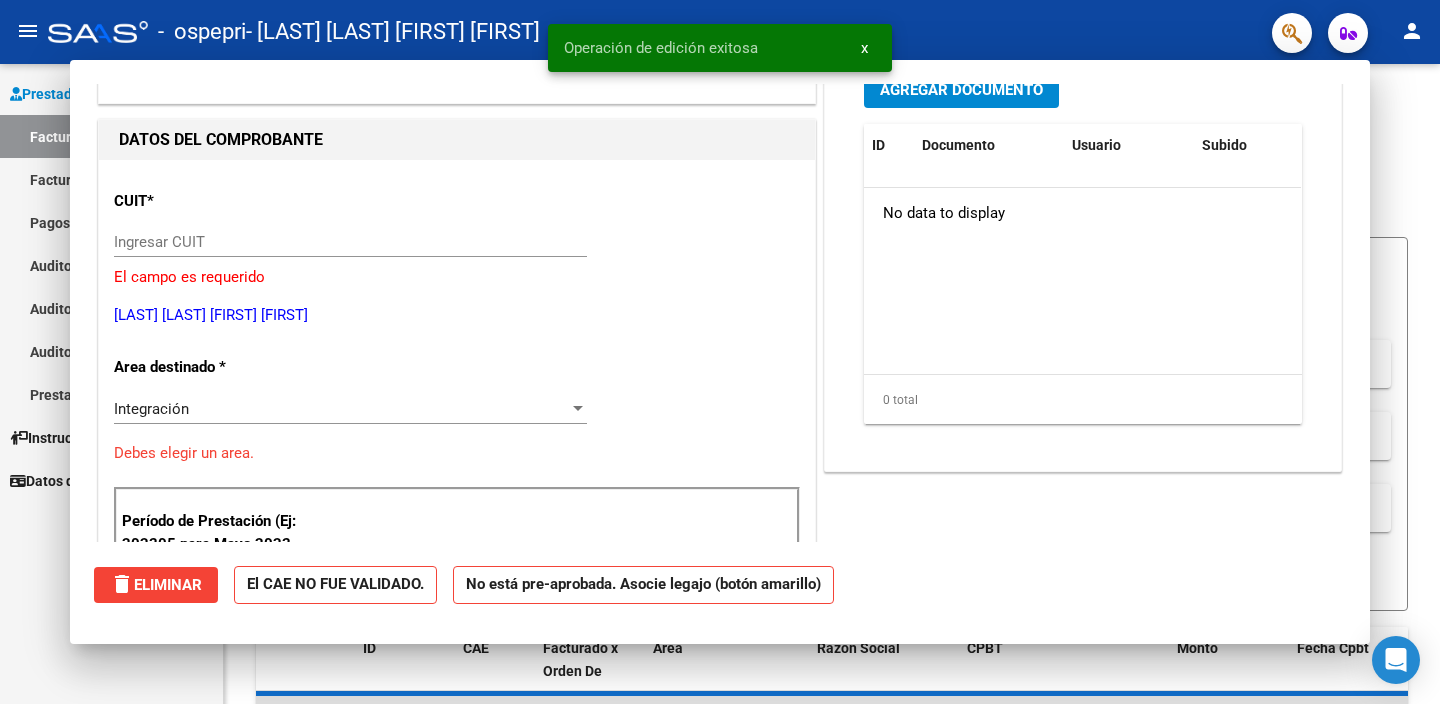 scroll, scrollTop: 0, scrollLeft: 0, axis: both 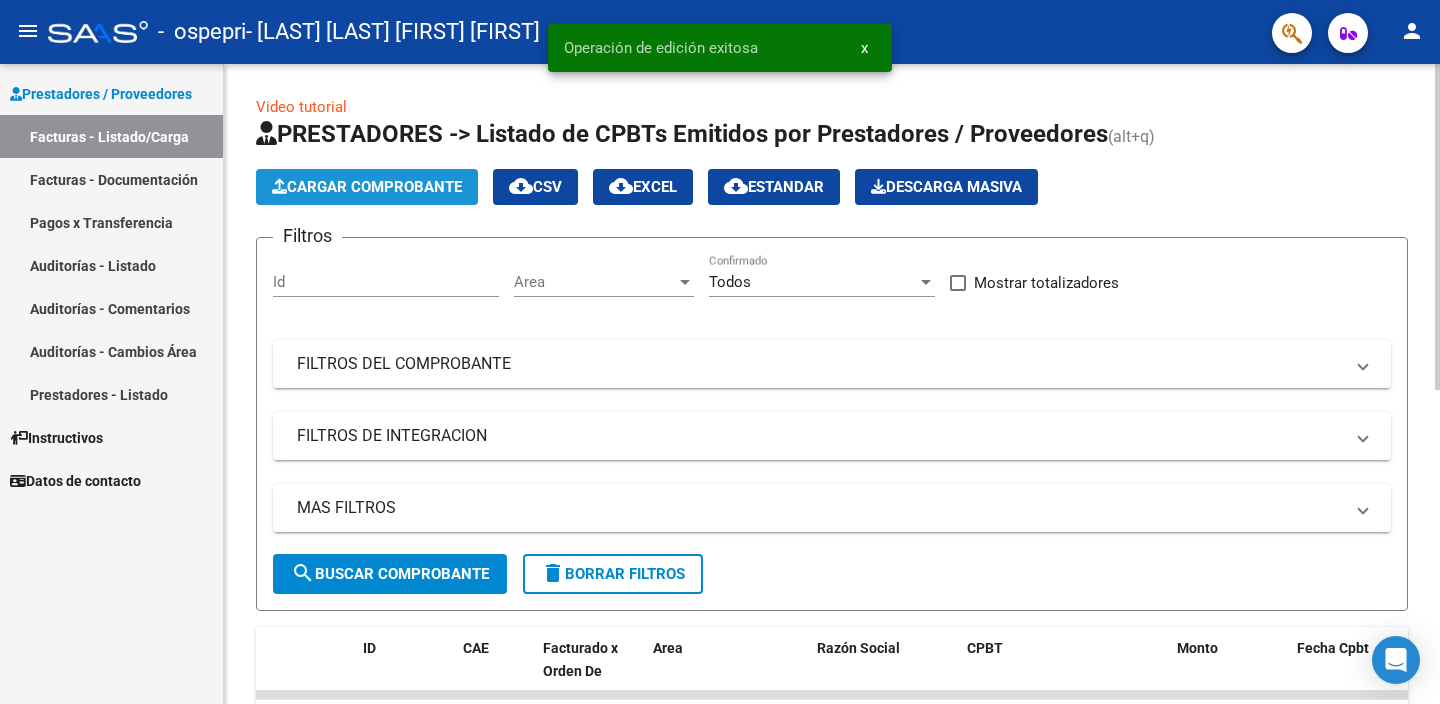 click on "Cargar Comprobante" 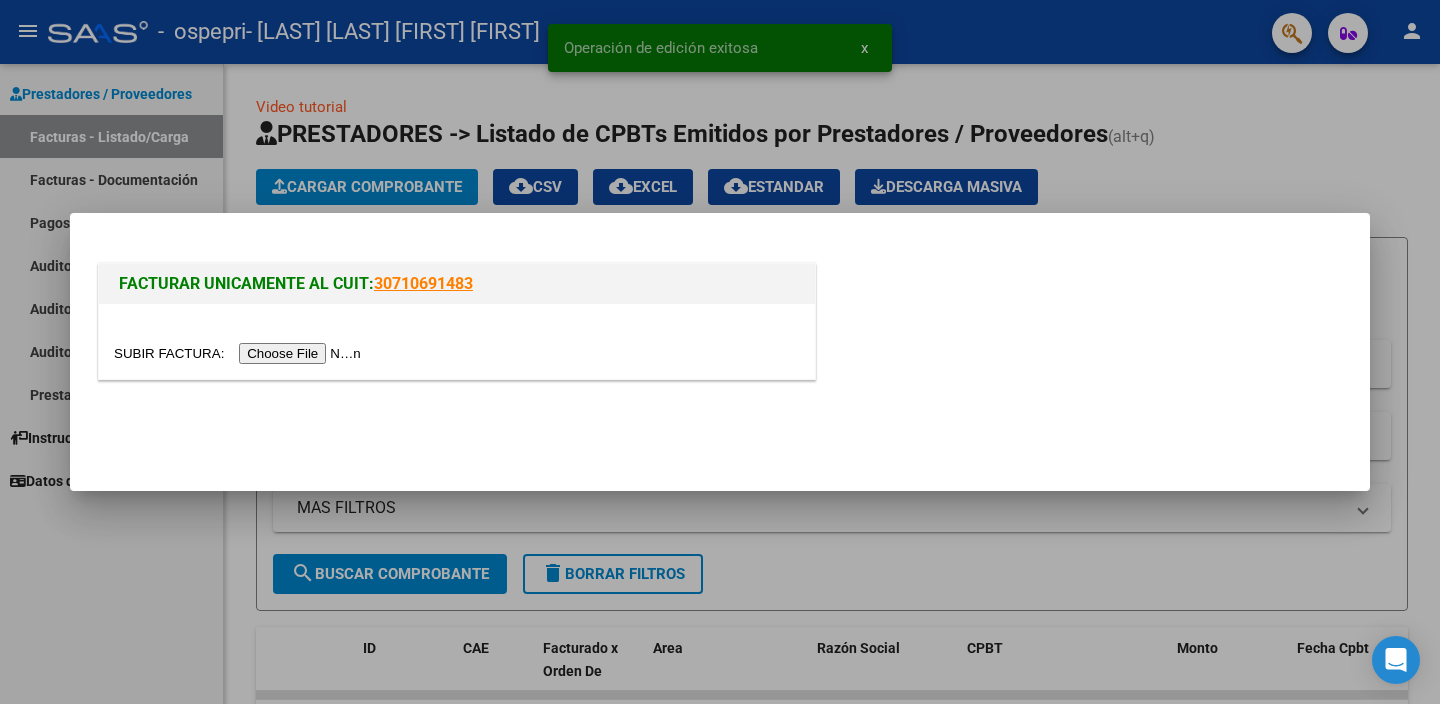 click at bounding box center [240, 353] 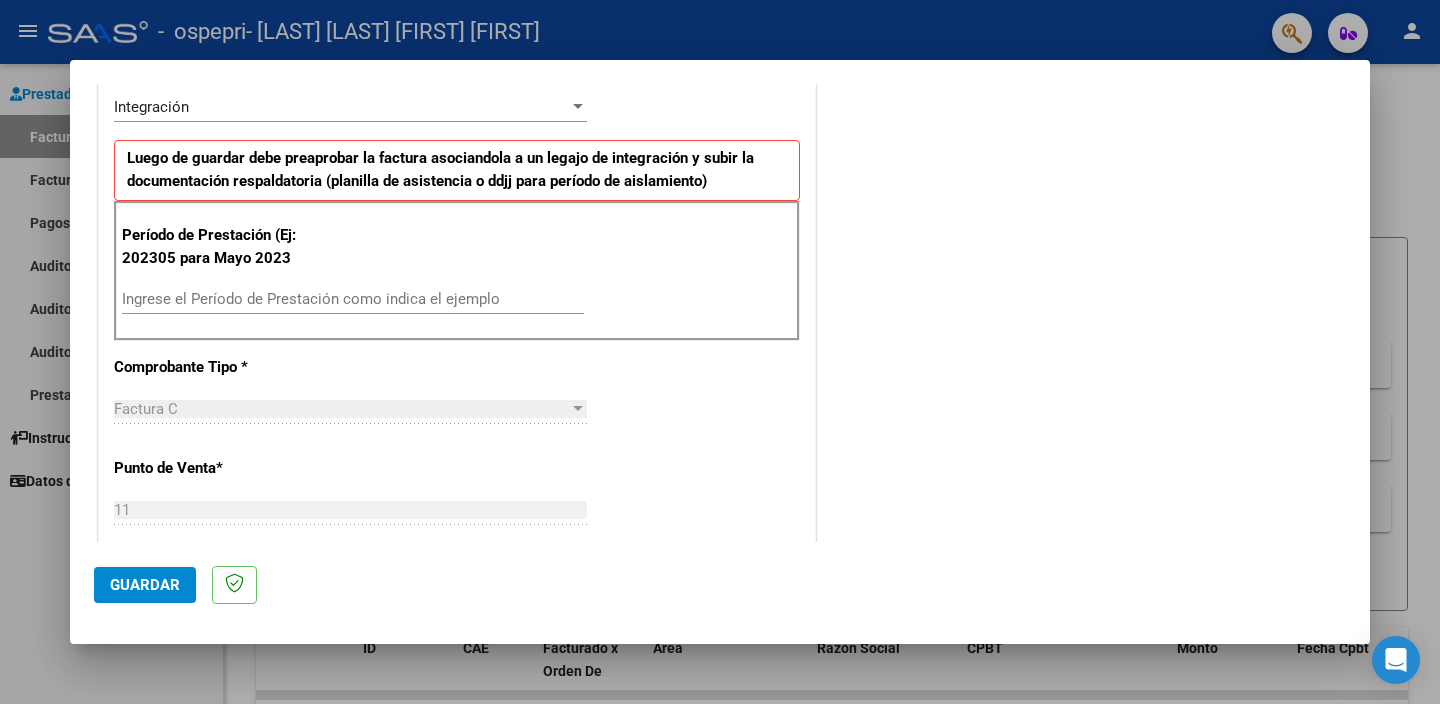 scroll, scrollTop: 467, scrollLeft: 0, axis: vertical 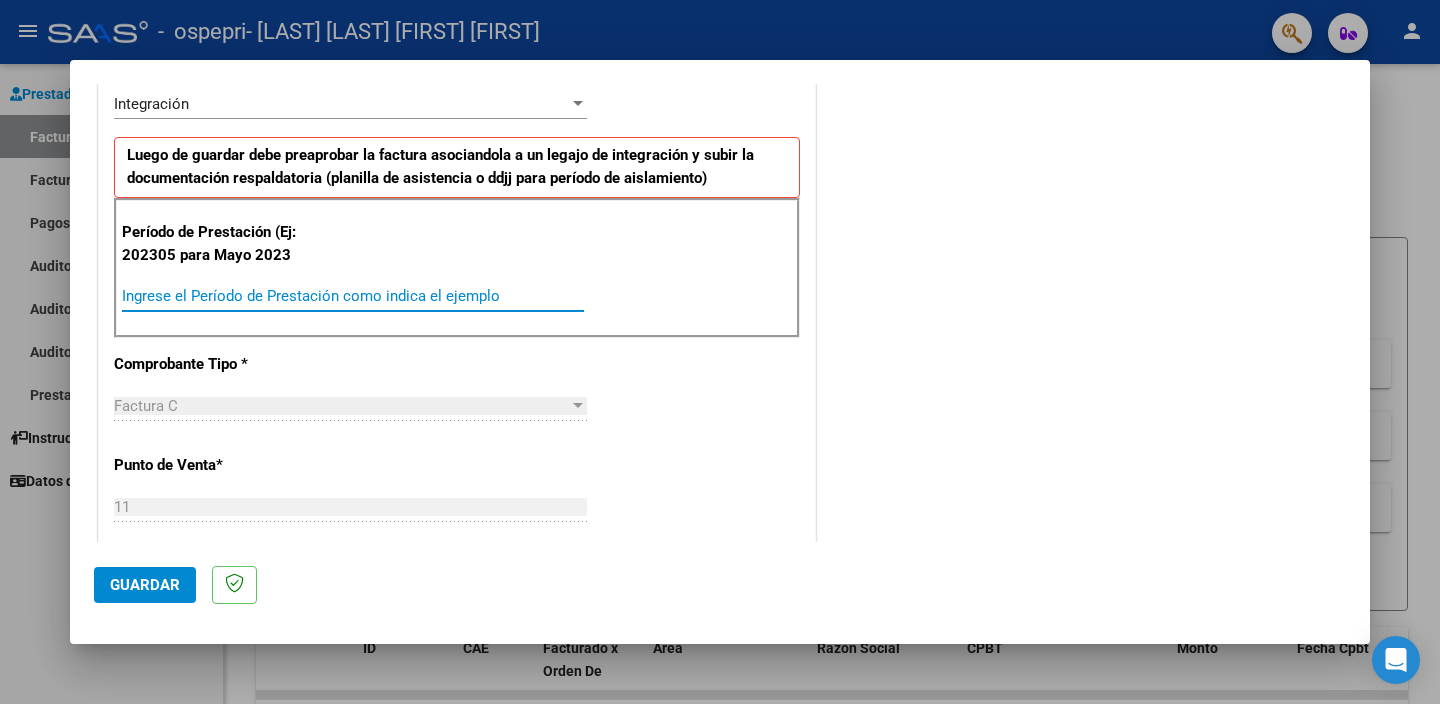 click on "Ingrese el Período de Prestación como indica el ejemplo" at bounding box center [353, 296] 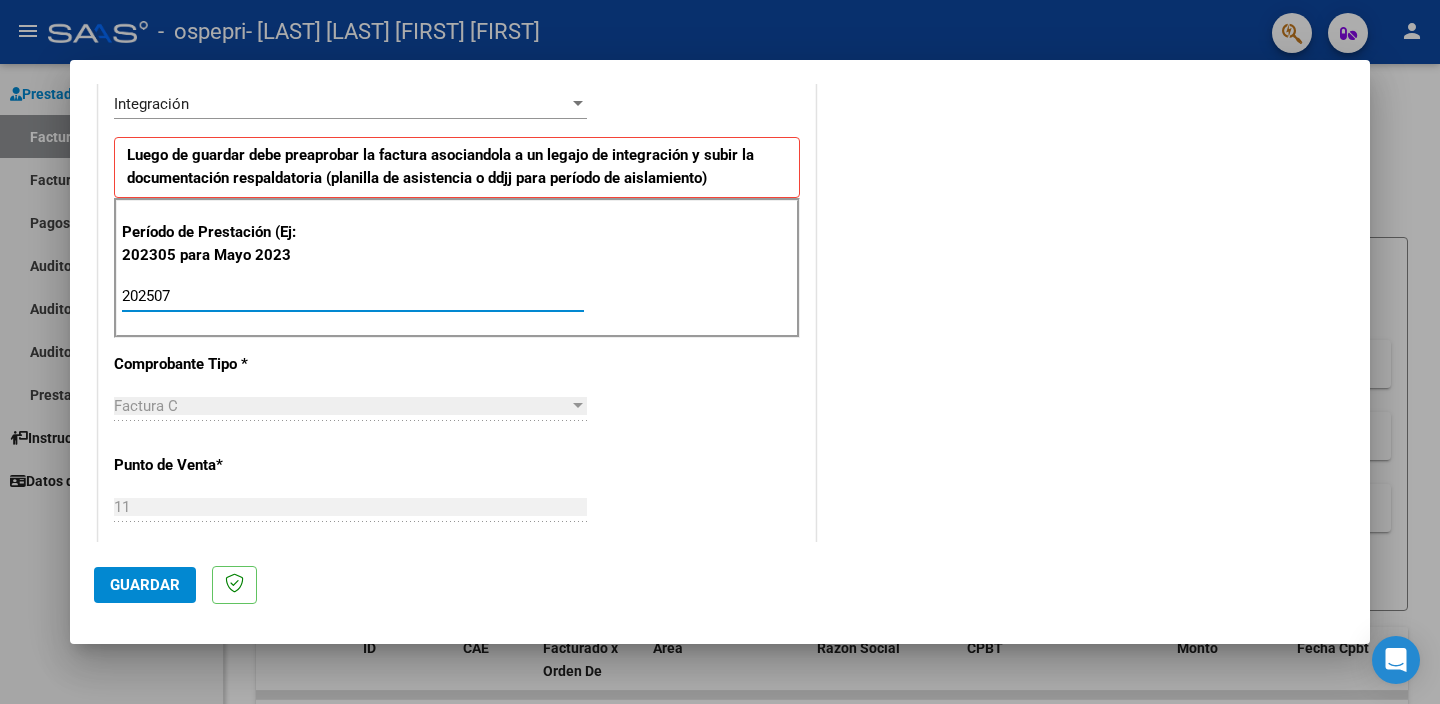 type on "202507" 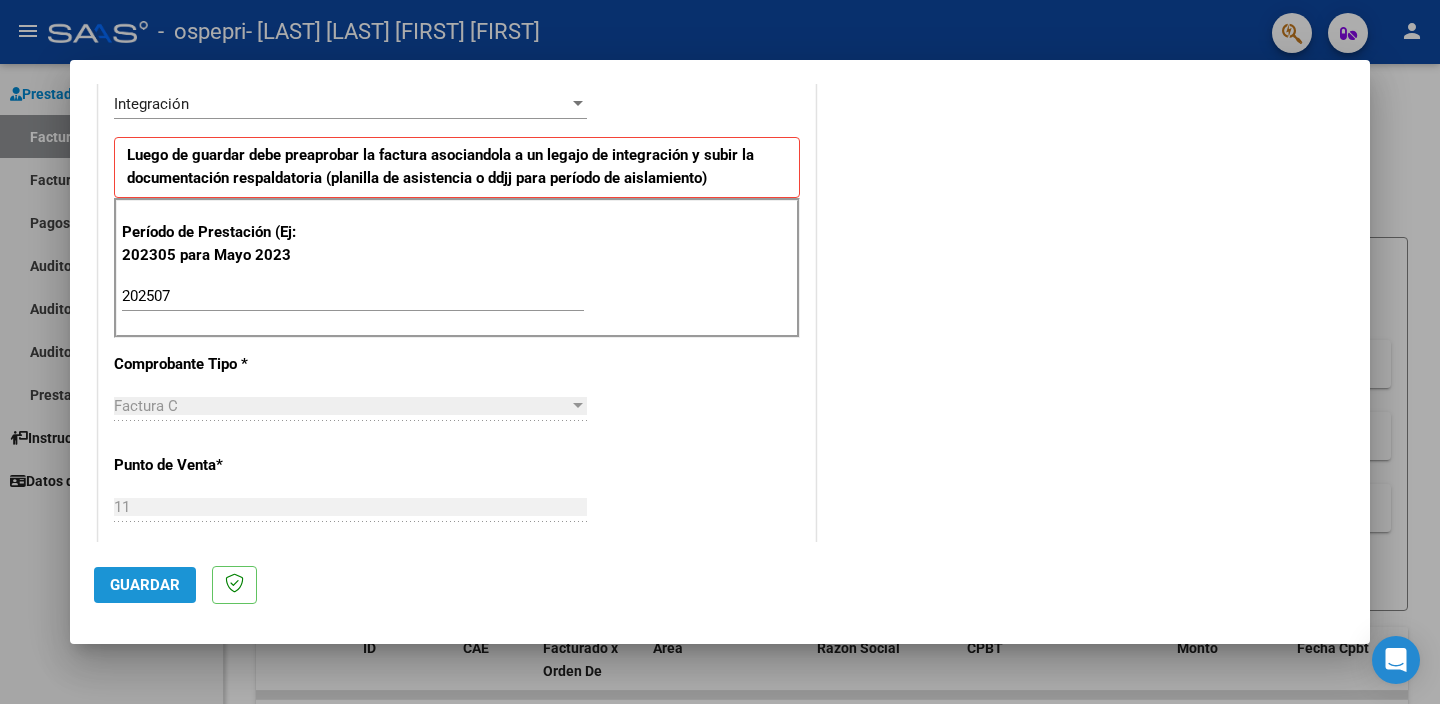 click on "Guardar" 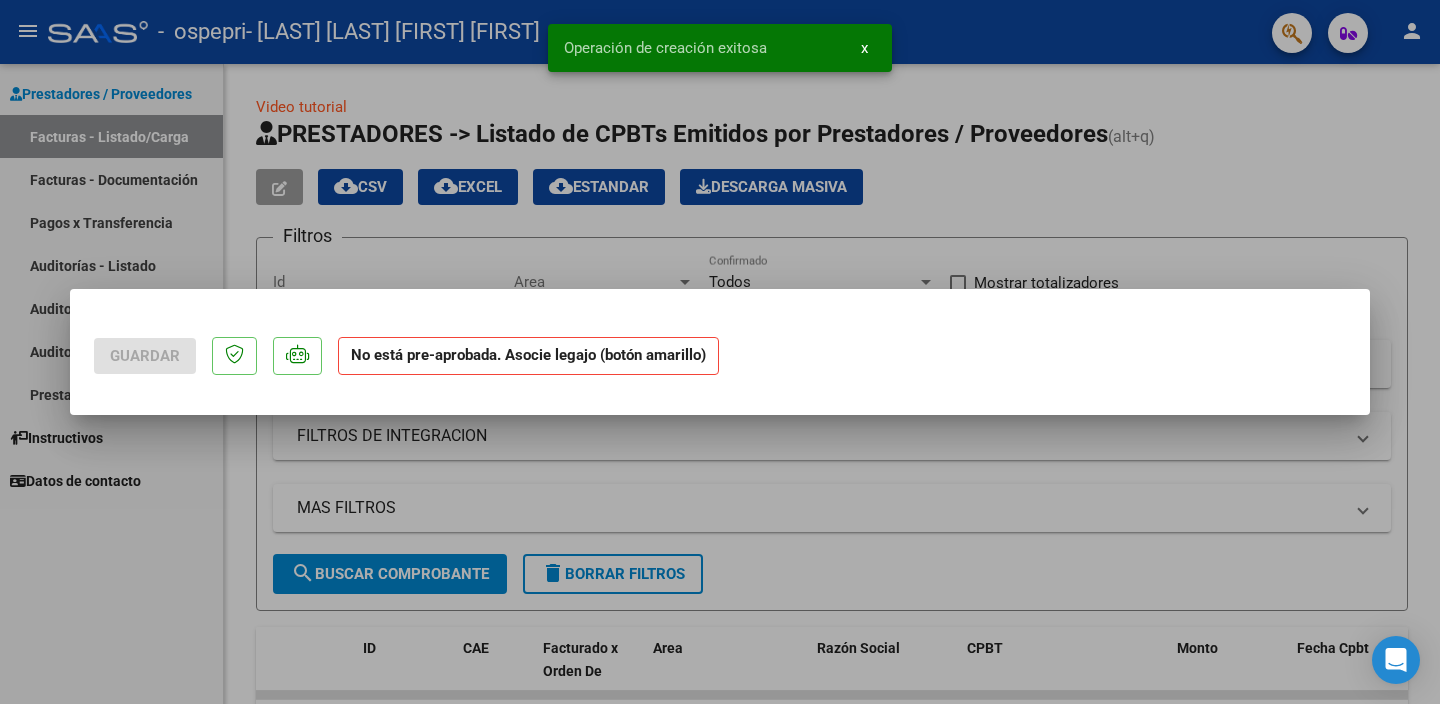 scroll, scrollTop: 0, scrollLeft: 0, axis: both 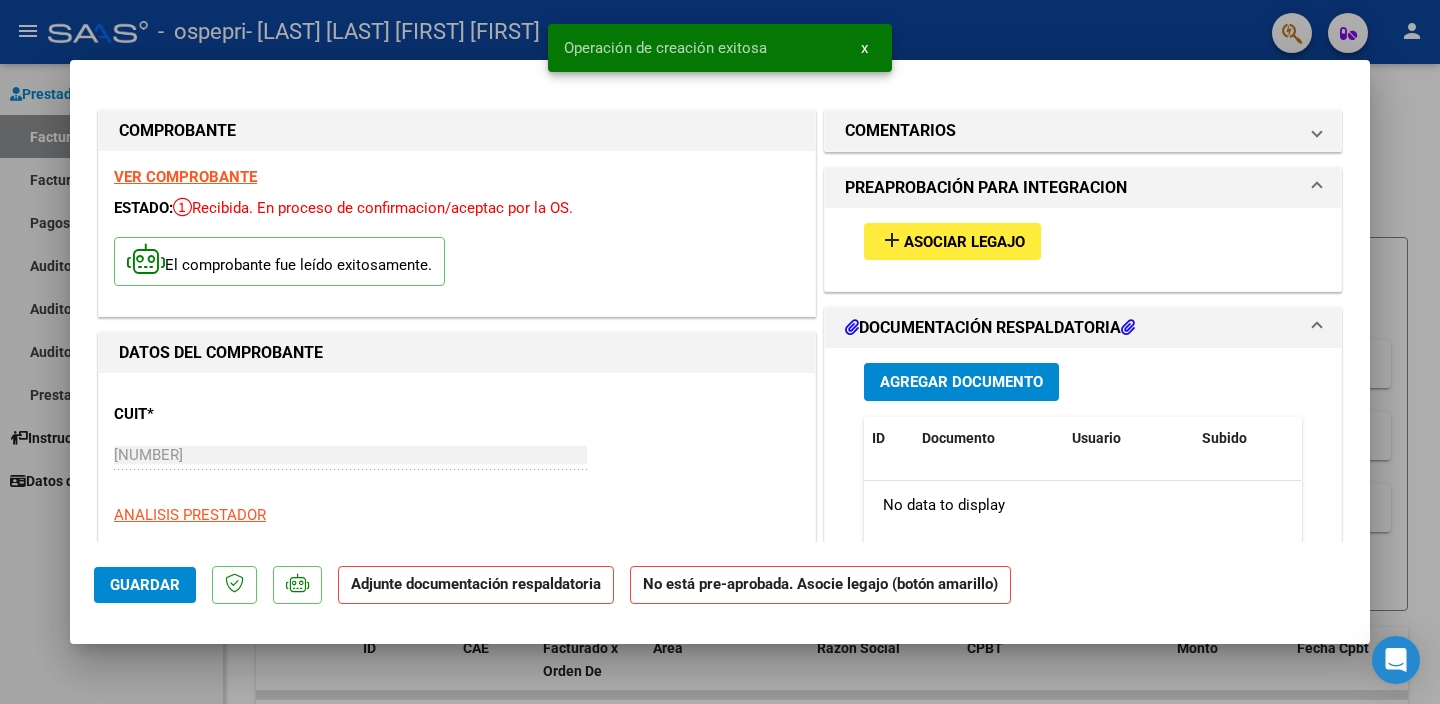 click on "add Asociar Legajo" at bounding box center (1083, 241) 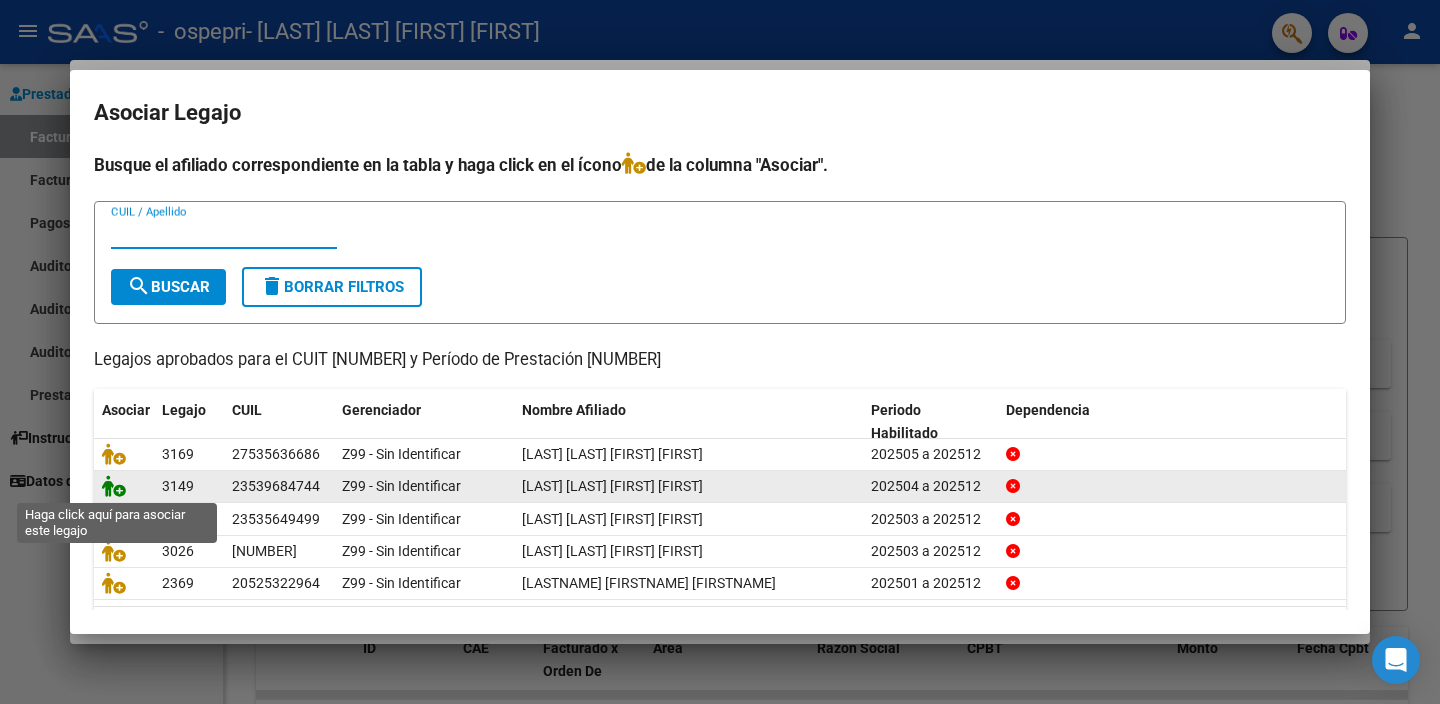 click 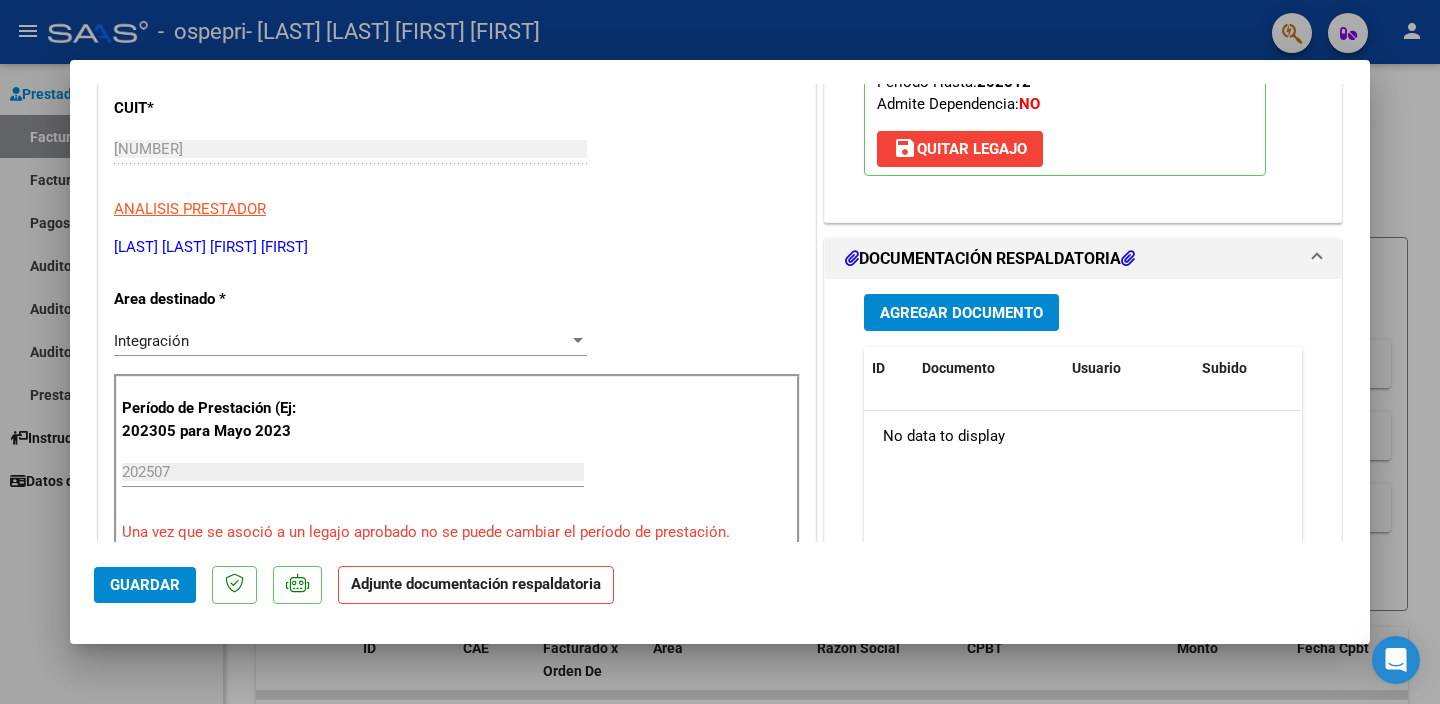 scroll, scrollTop: 495, scrollLeft: 0, axis: vertical 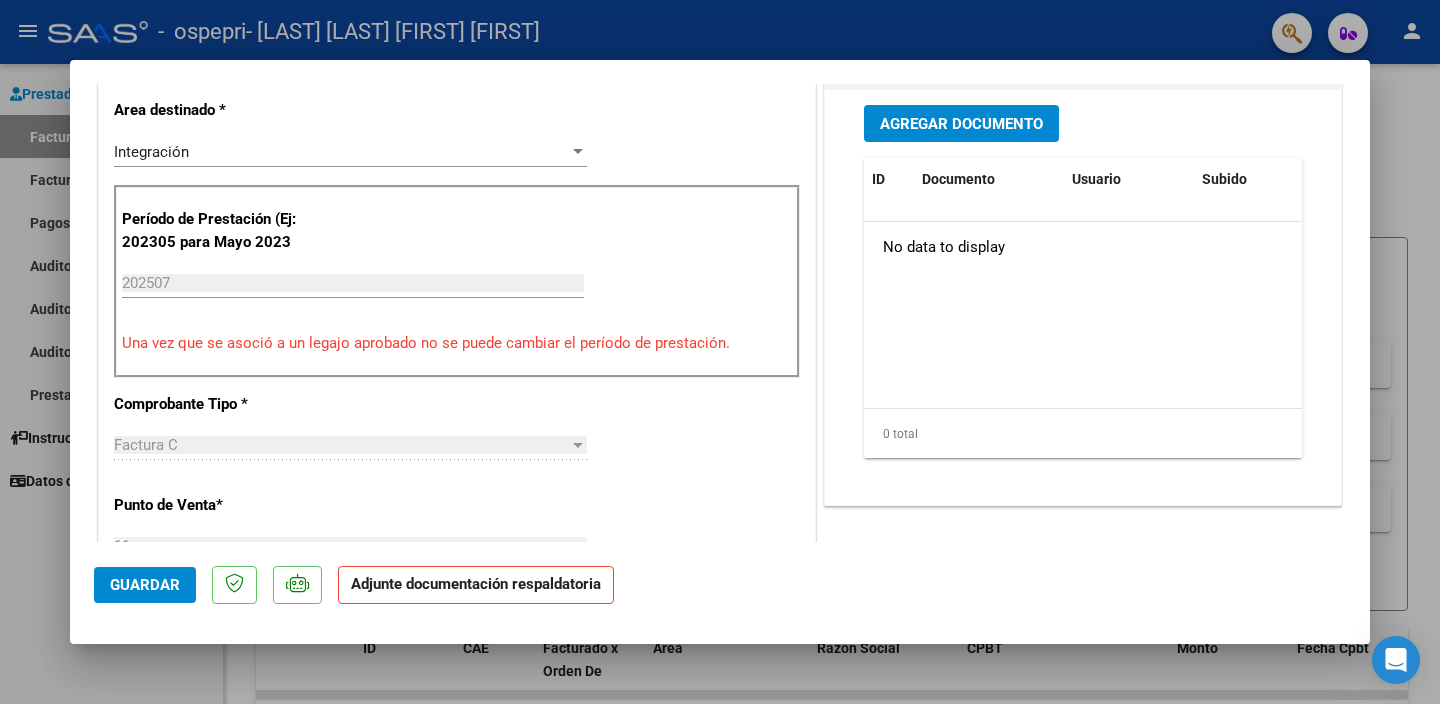 click on "Agregar Documento" at bounding box center (961, 124) 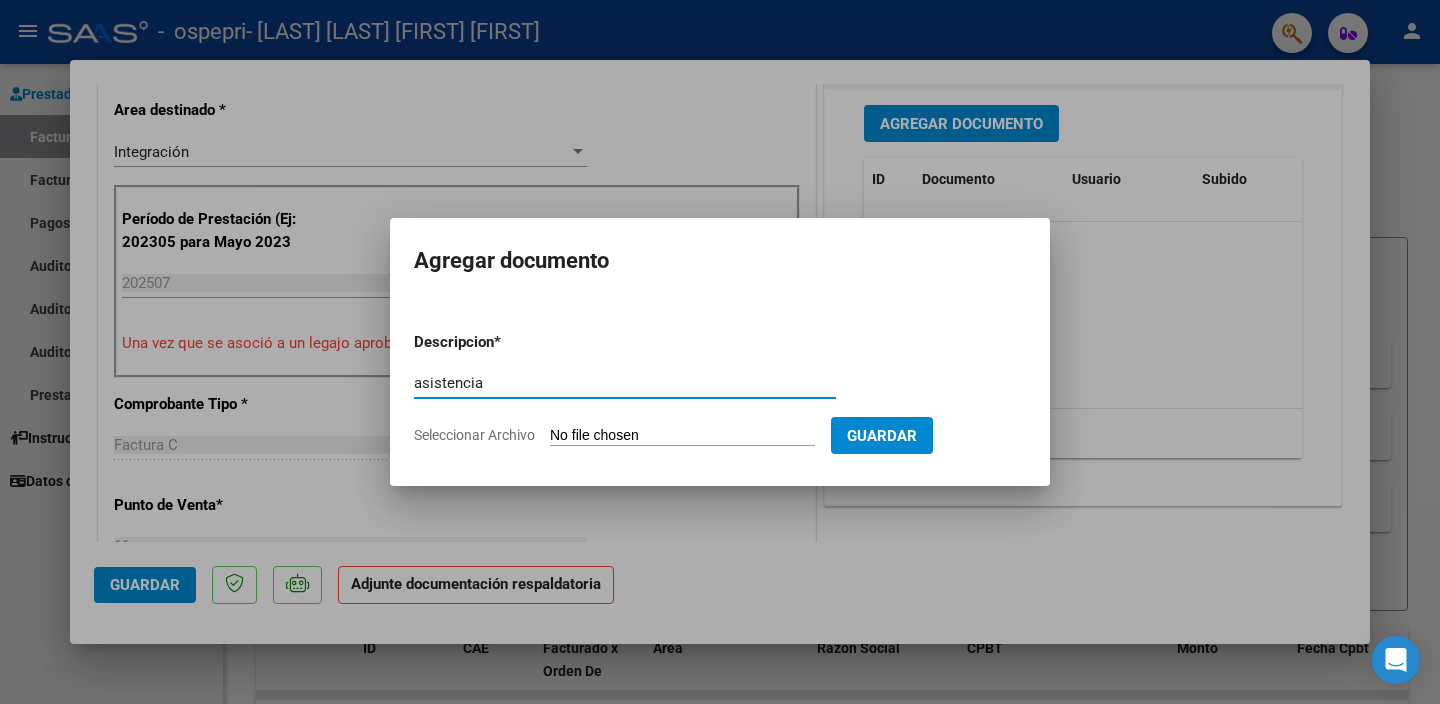 type on "asistencia" 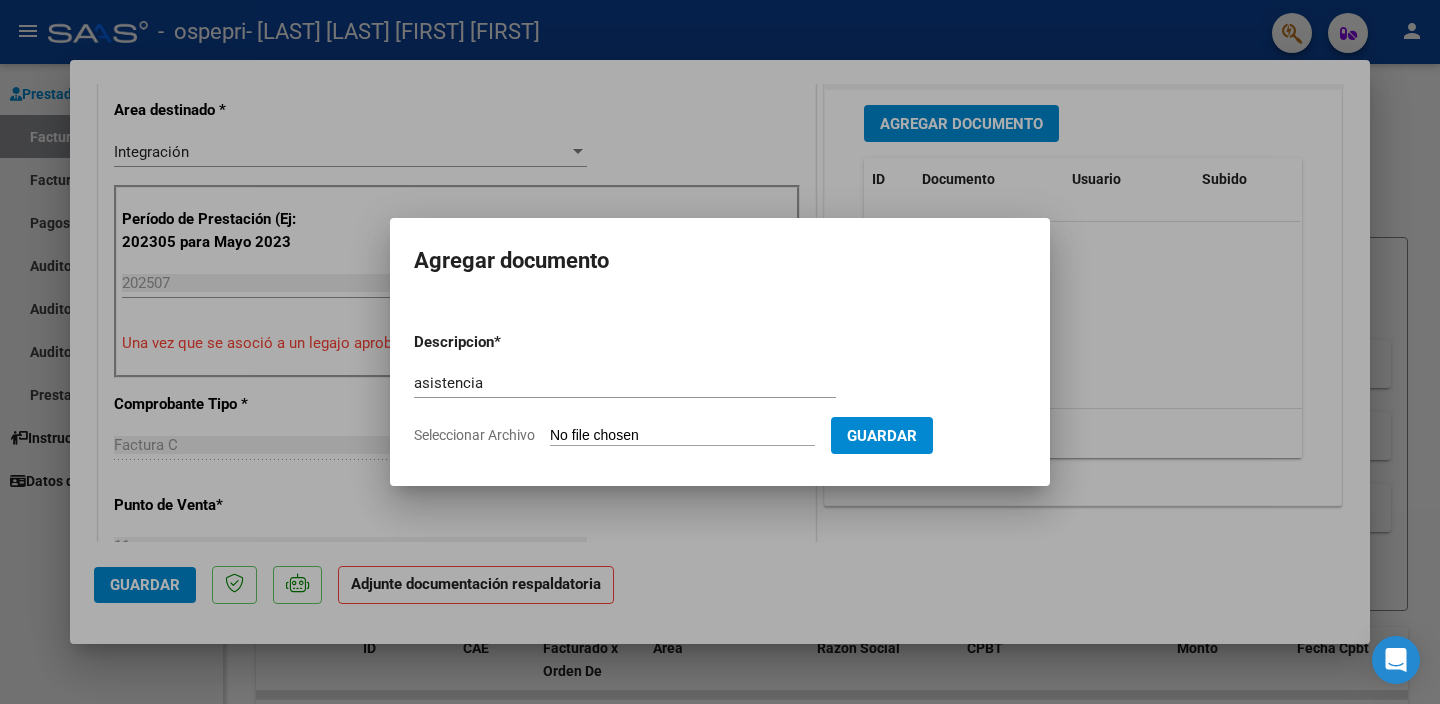 type on "C:\fakepath\[FILENAME].pdf" 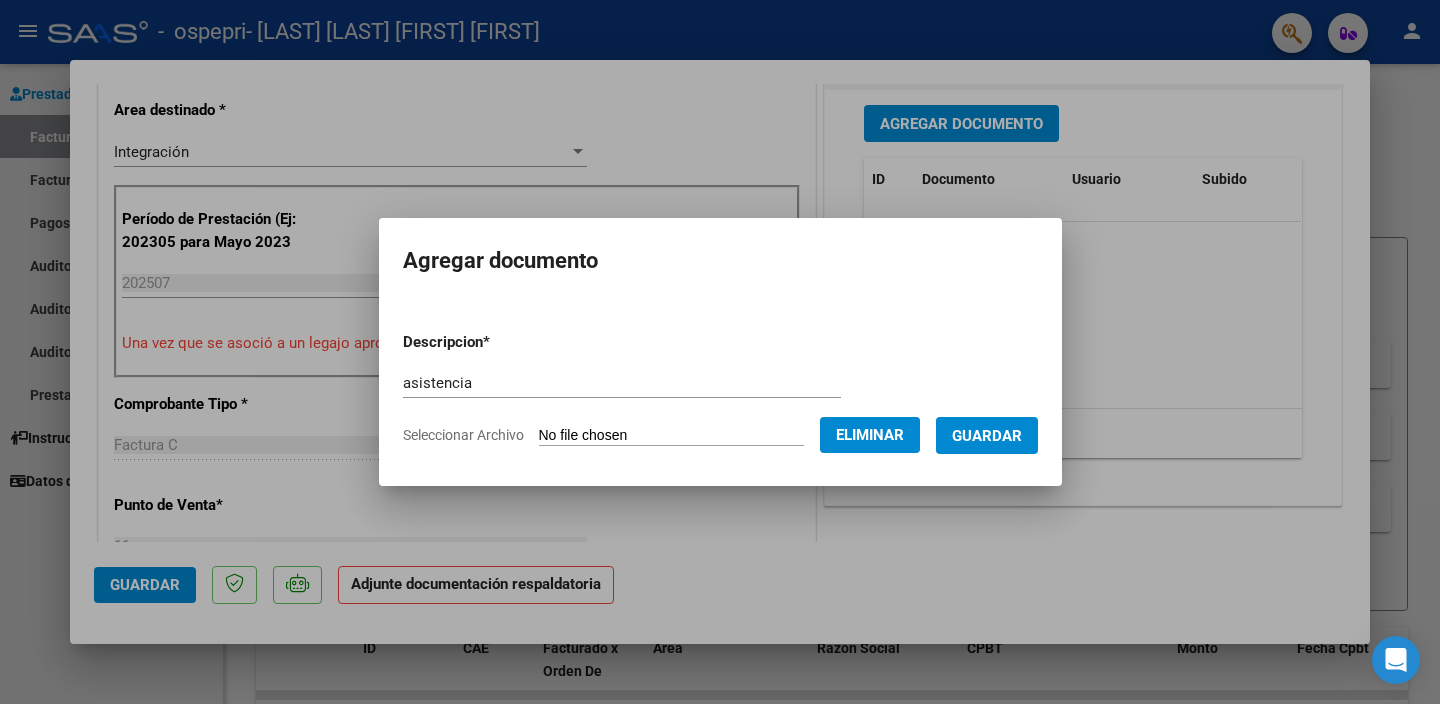 click on "Guardar" at bounding box center [987, 436] 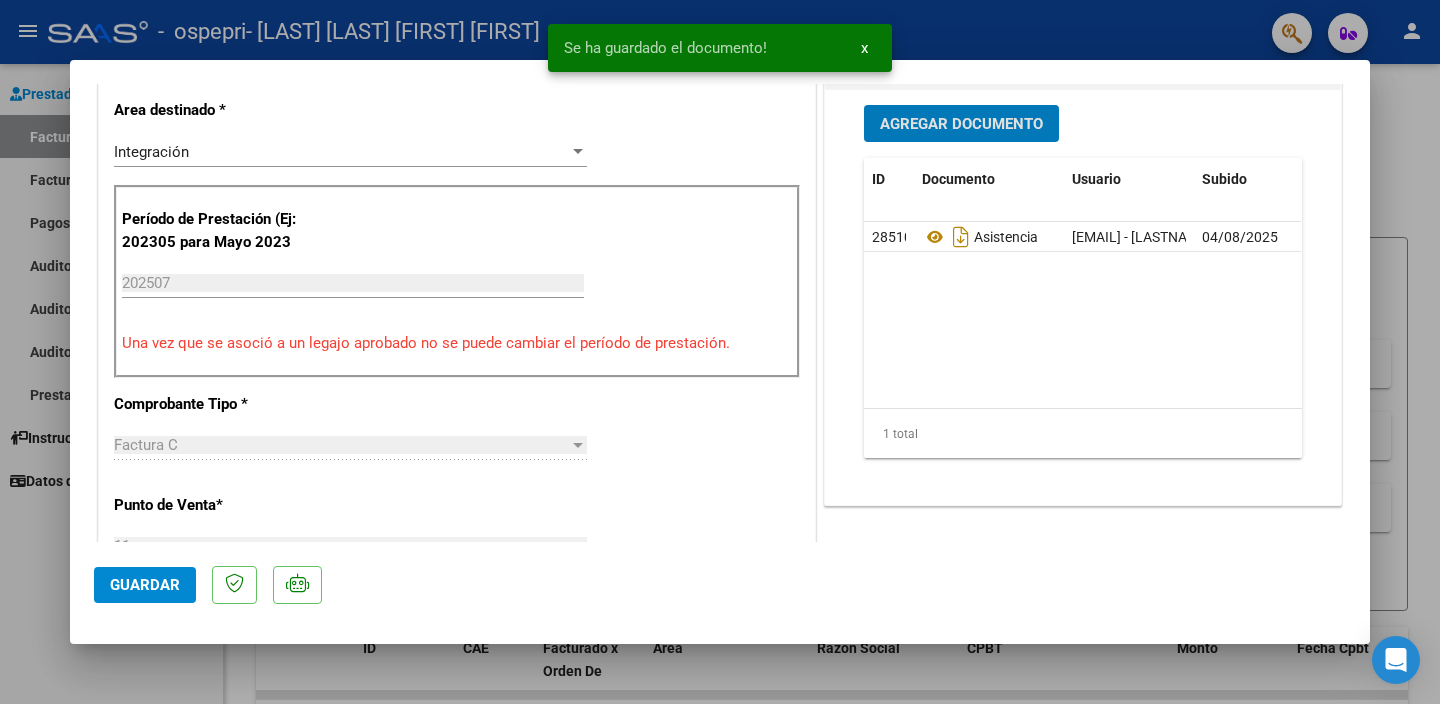 click on "Agregar Documento" at bounding box center (961, 124) 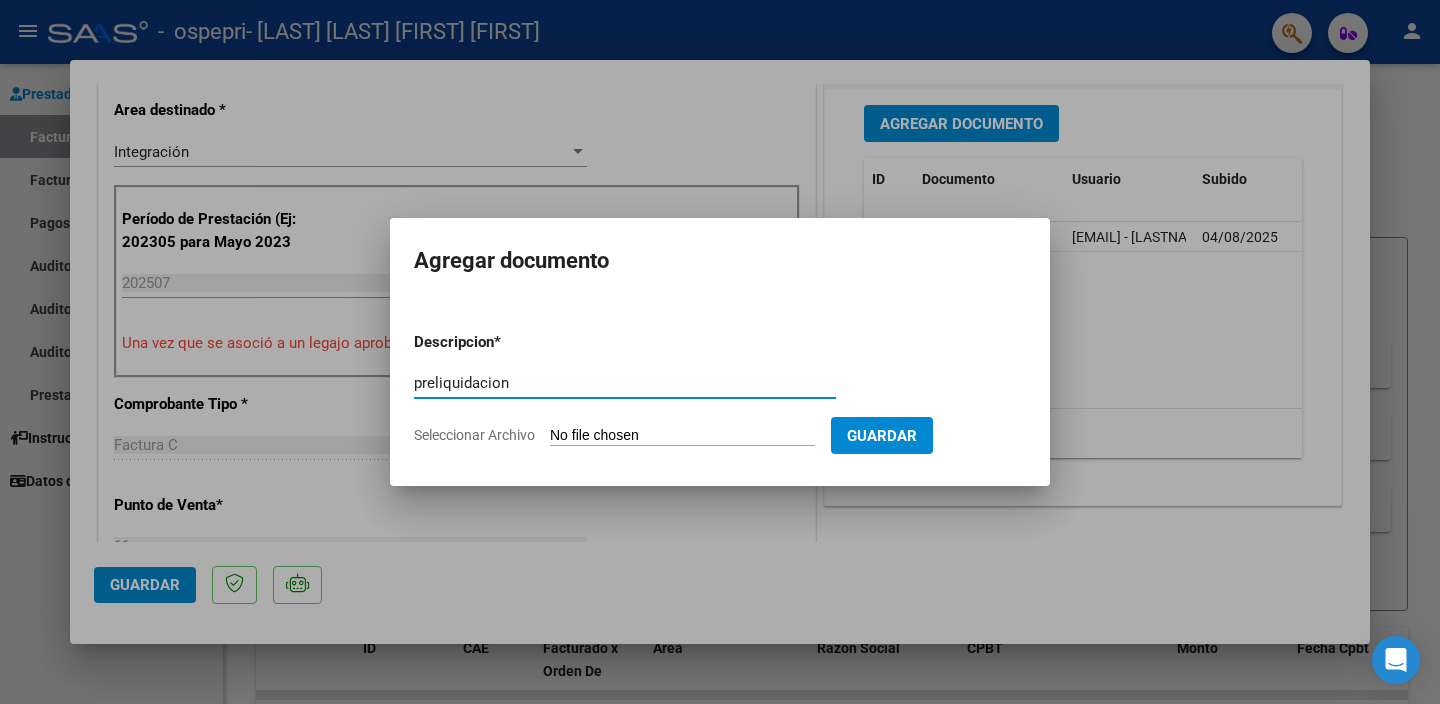 type on "preliquidacion" 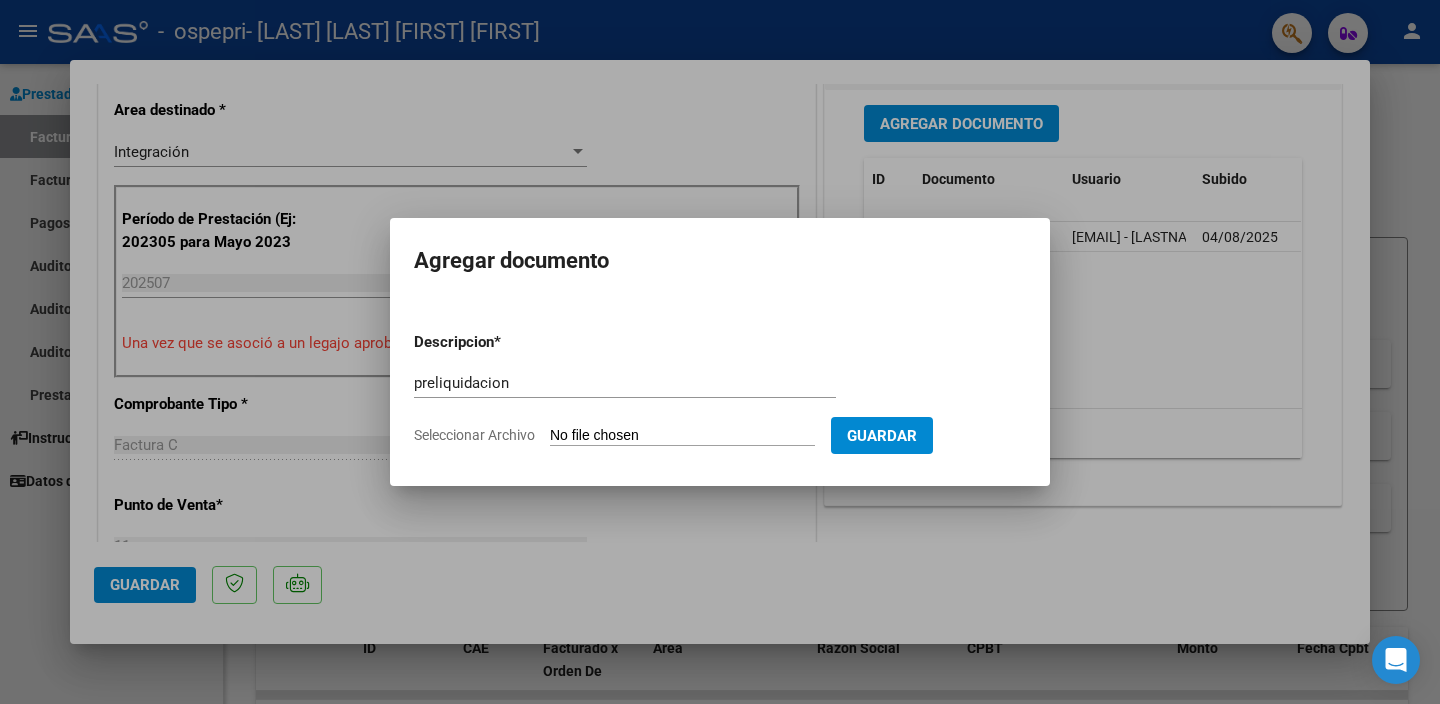 type on "C:\fakepath\[FILENAME].pdf" 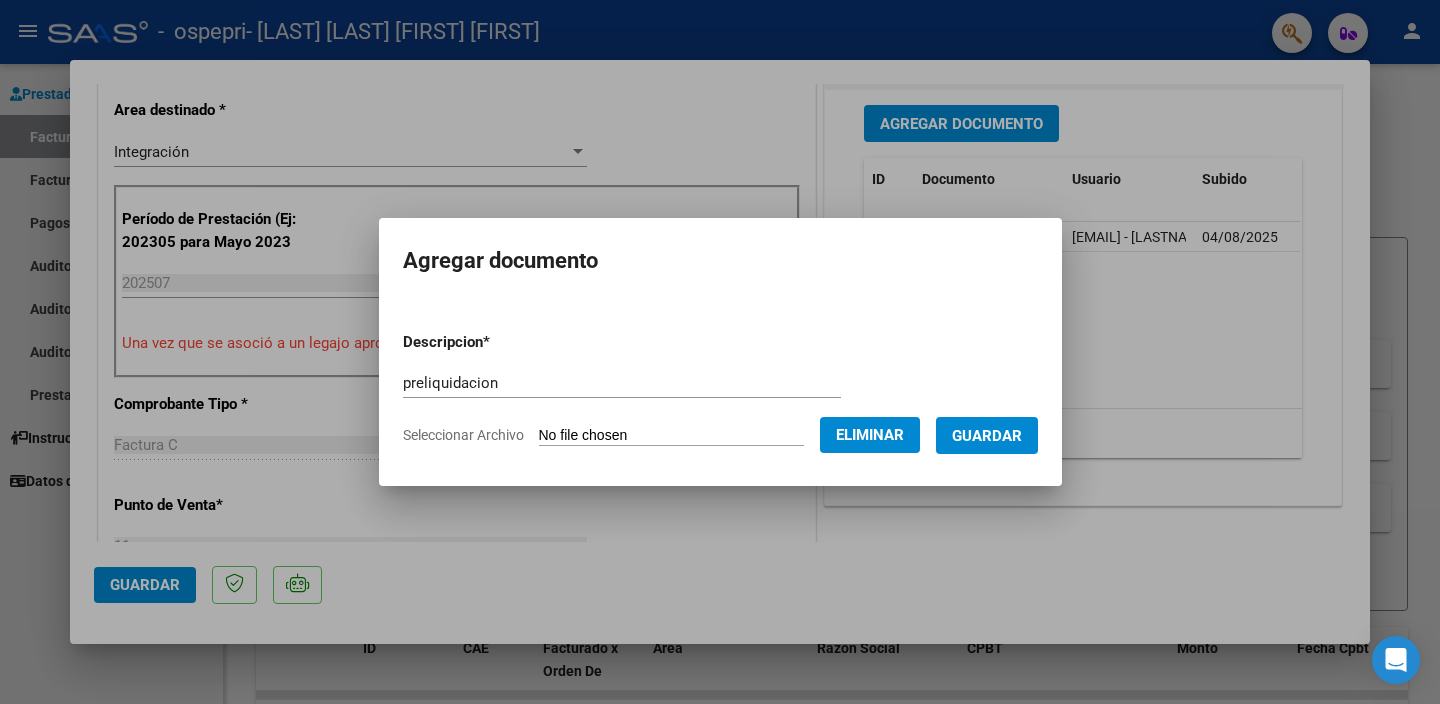 click on "Guardar" at bounding box center (987, 436) 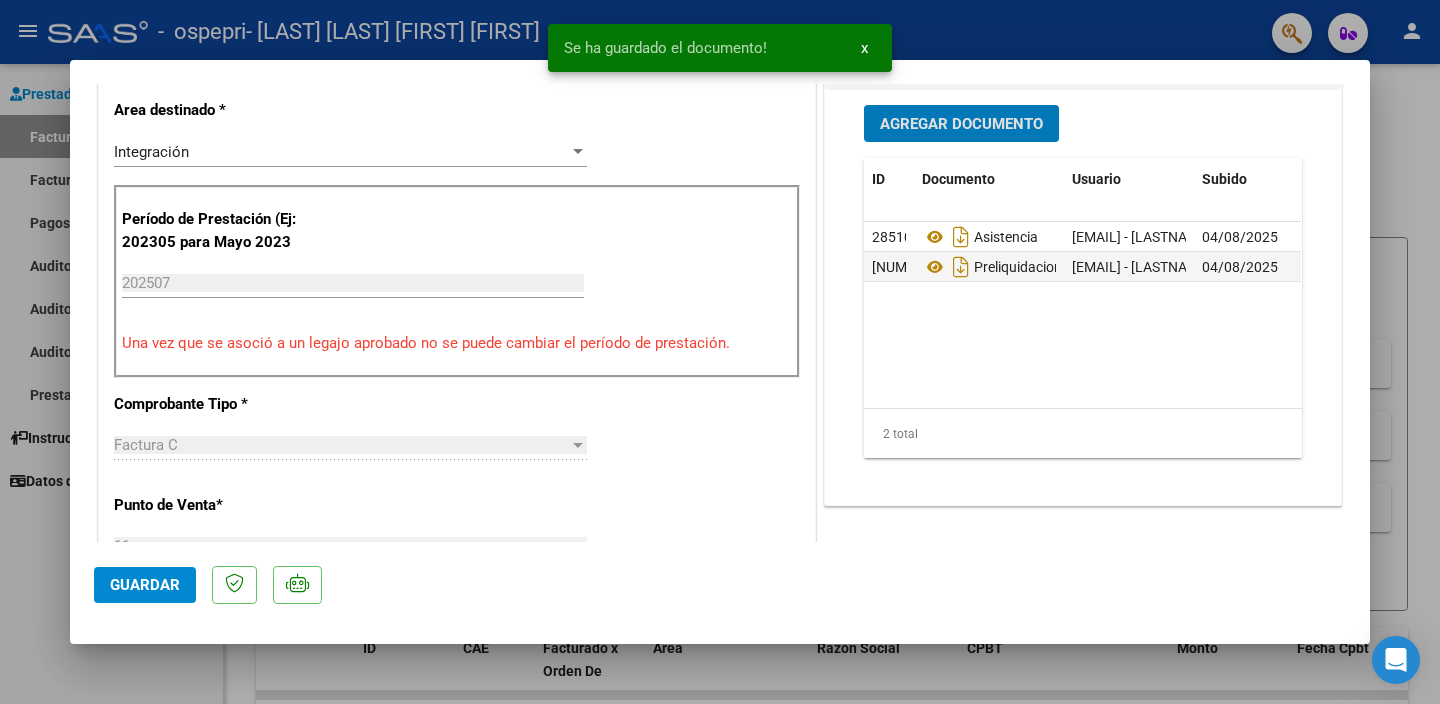 click on "Guardar" 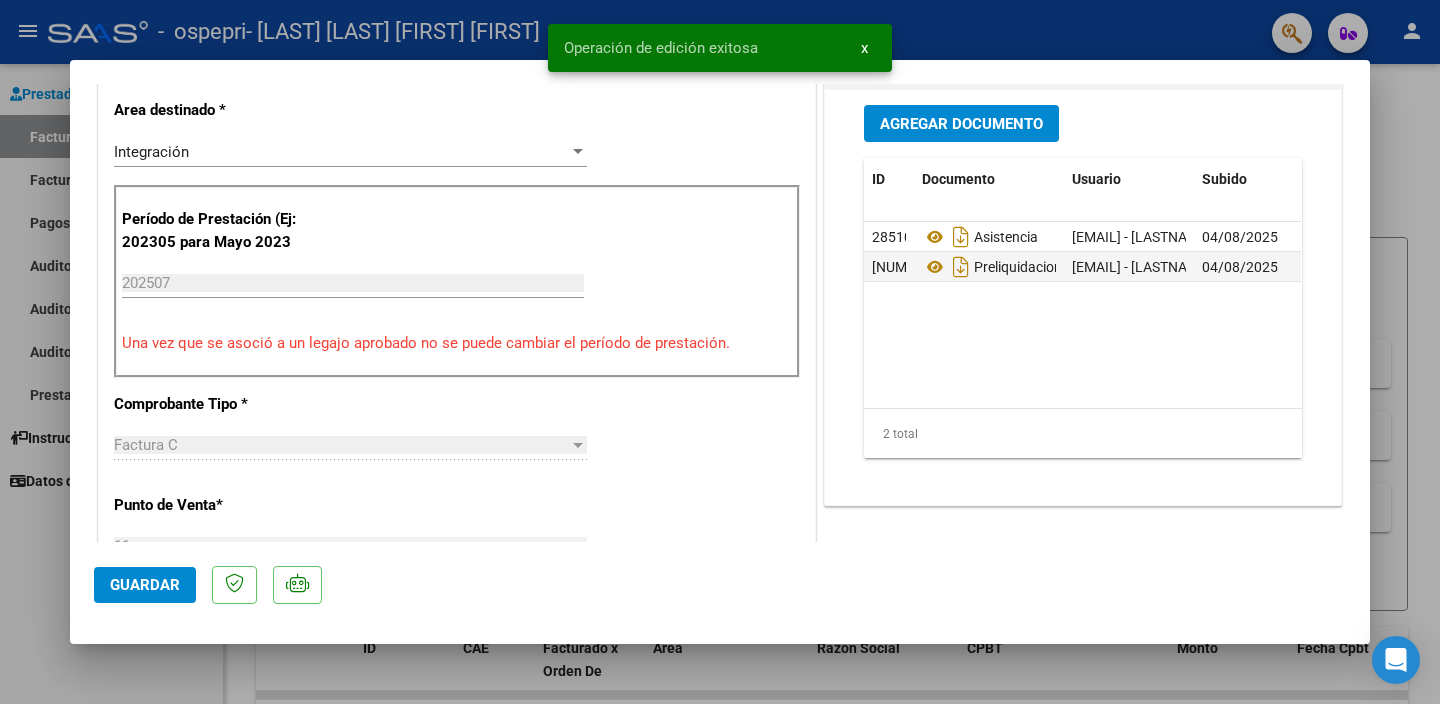click at bounding box center (720, 352) 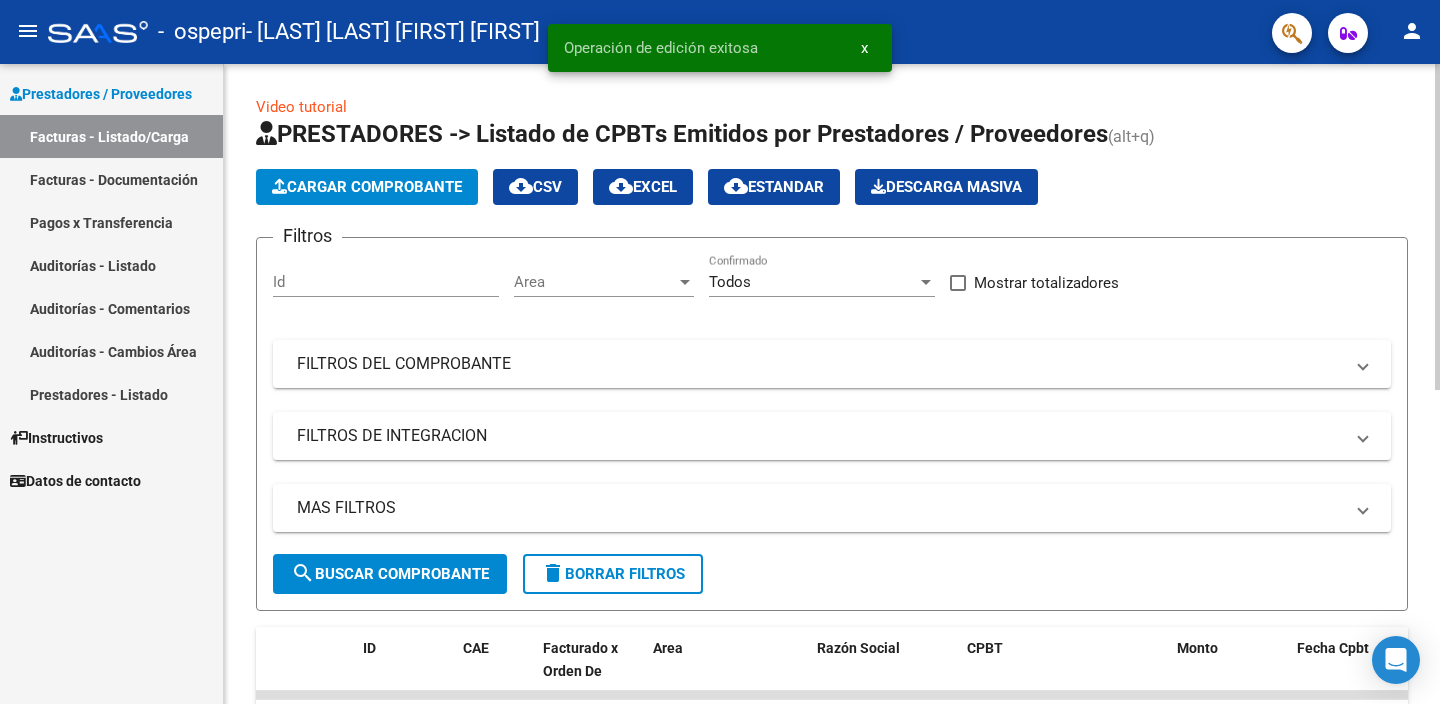 click on "Cargar Comprobante" 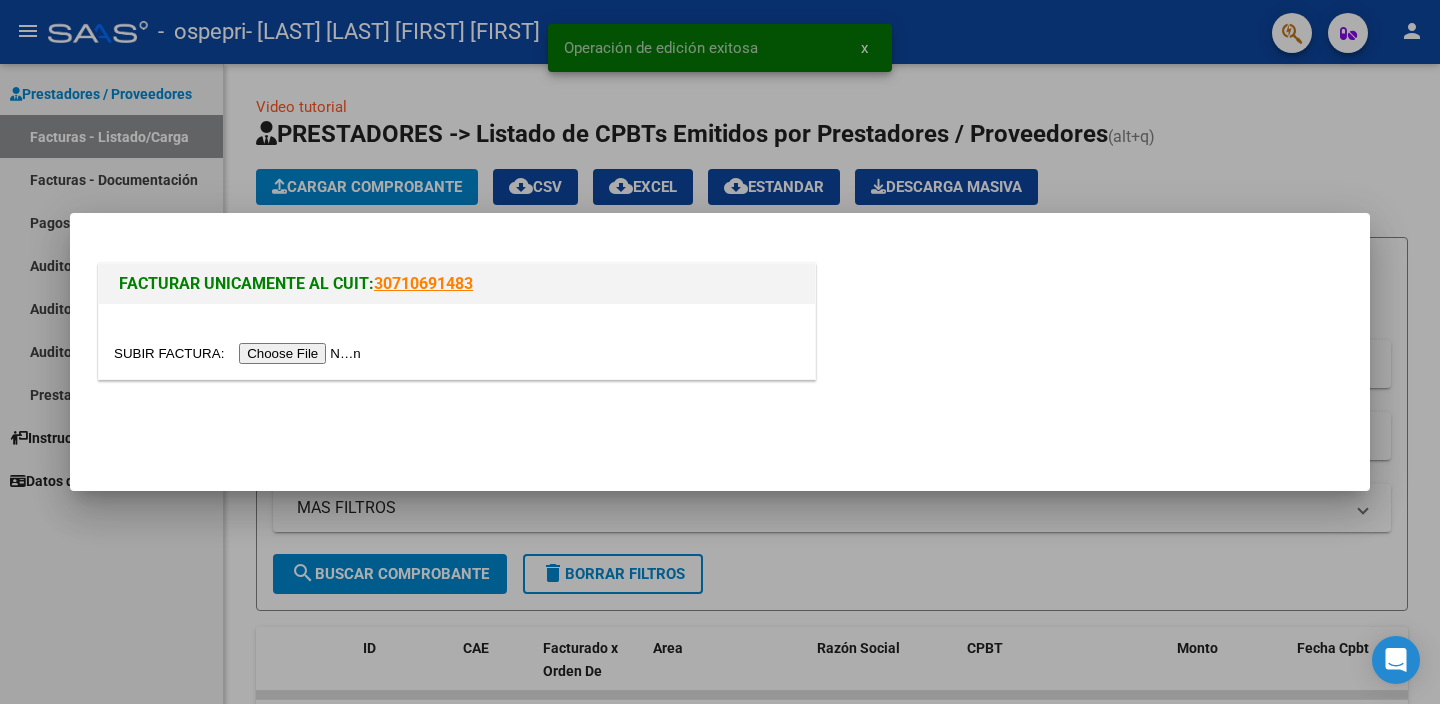 click at bounding box center [240, 353] 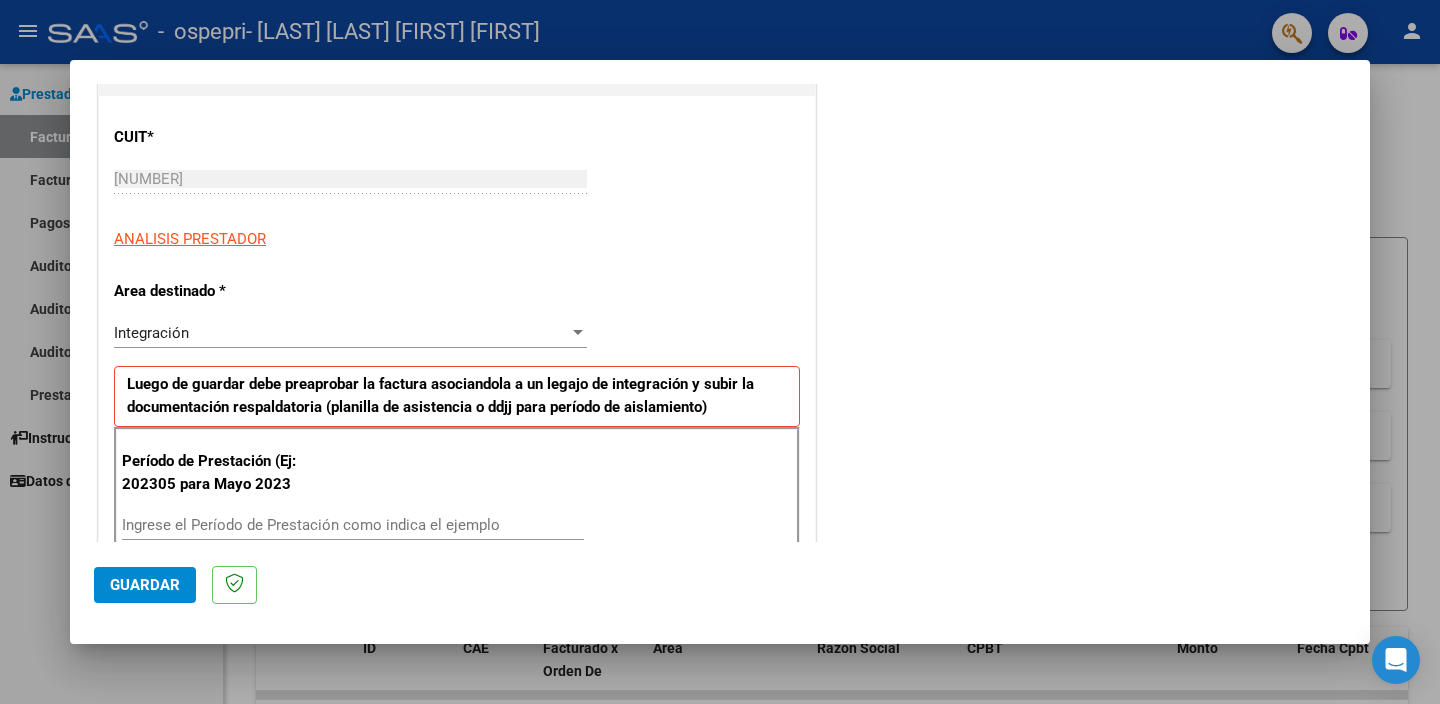 scroll, scrollTop: 251, scrollLeft: 0, axis: vertical 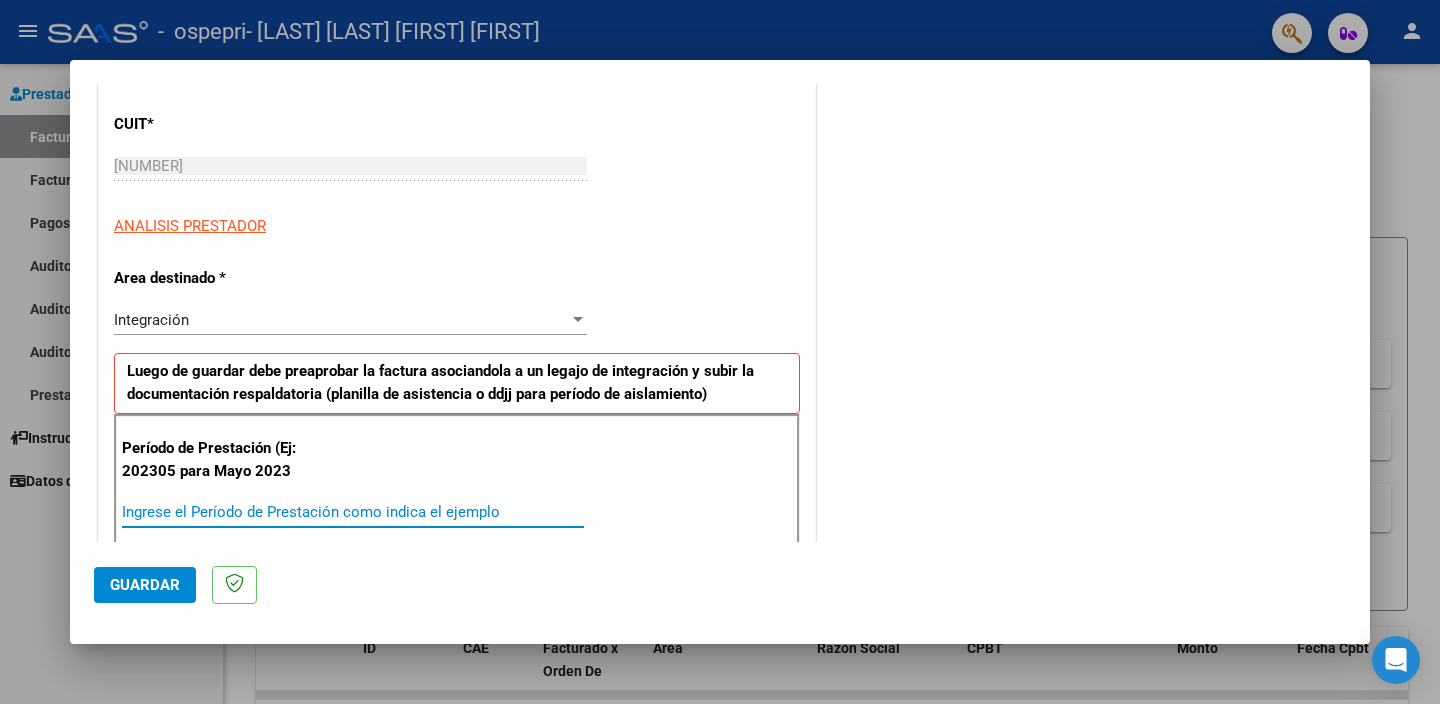 click on "Ingrese el Período de Prestación como indica el ejemplo" at bounding box center (353, 512) 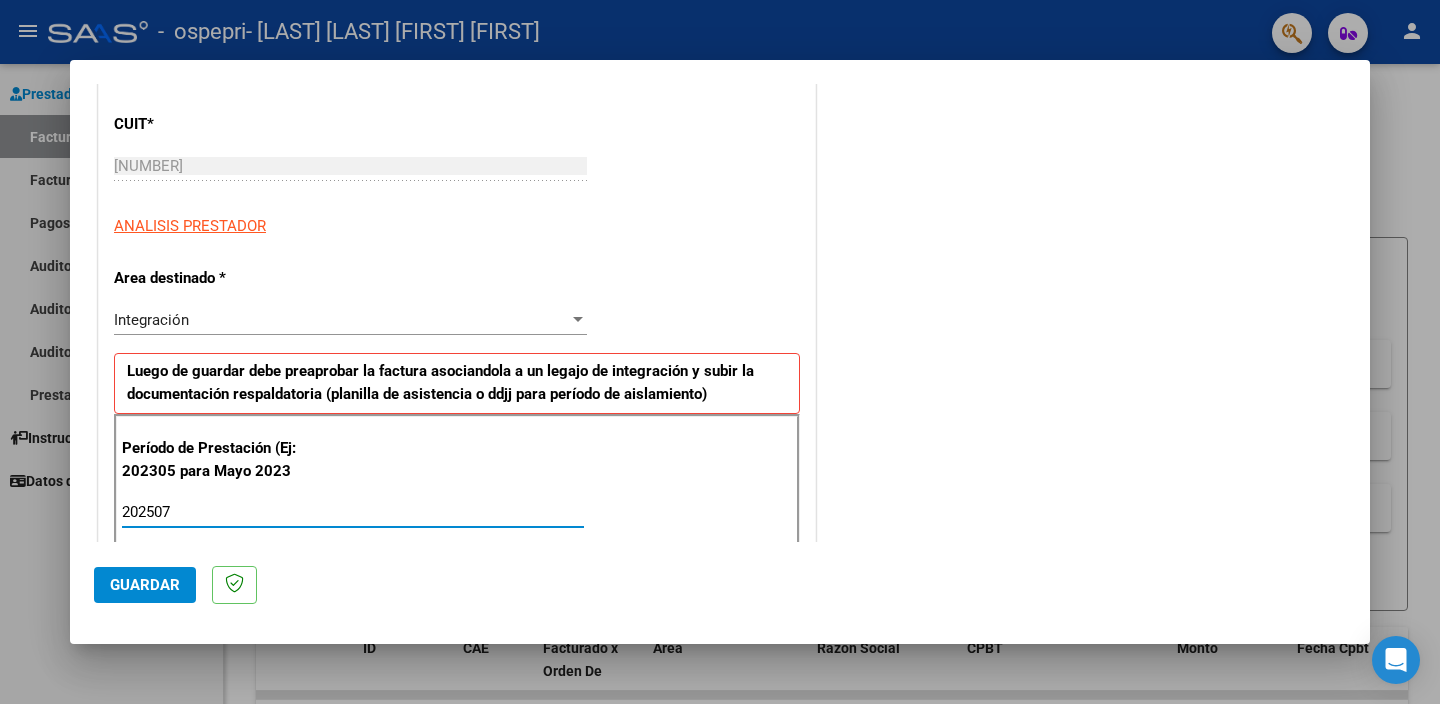type on "202507" 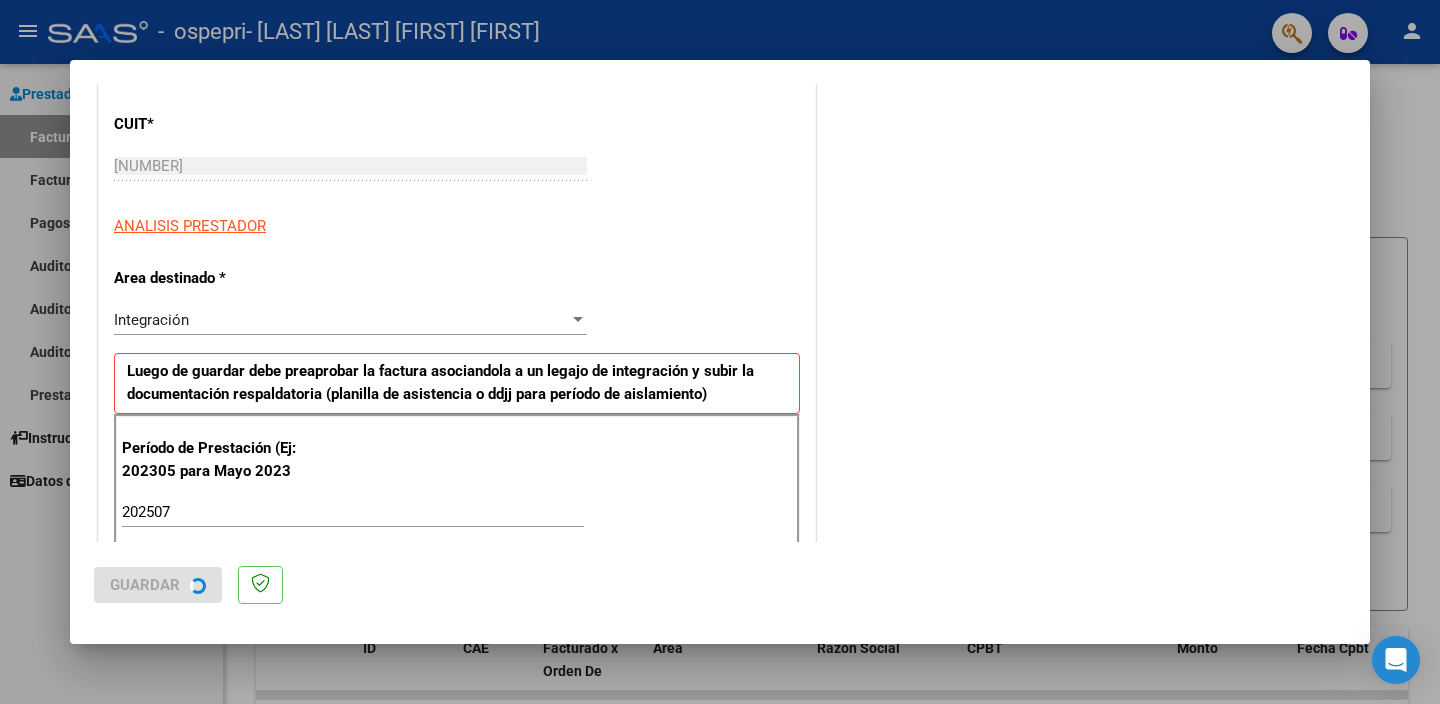 scroll, scrollTop: 0, scrollLeft: 0, axis: both 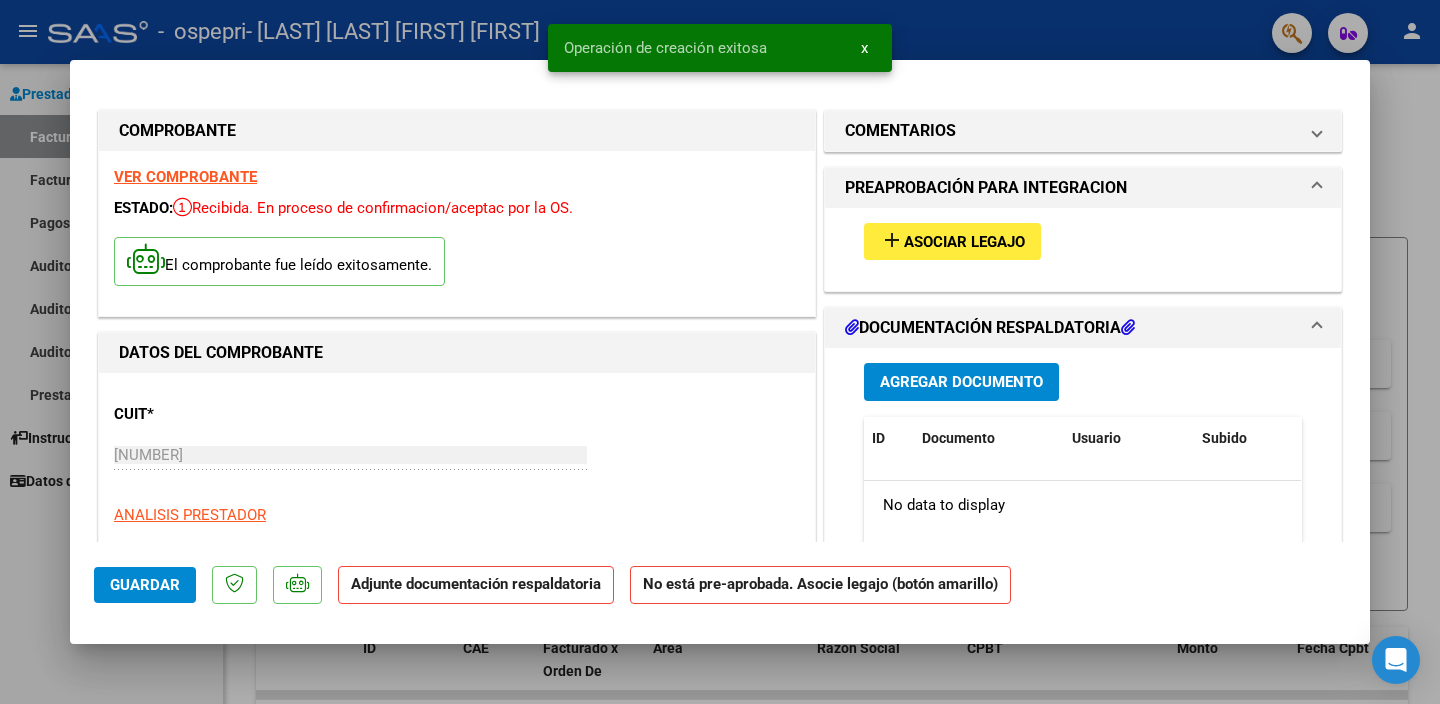 click on "Asociar Legajo" at bounding box center (964, 242) 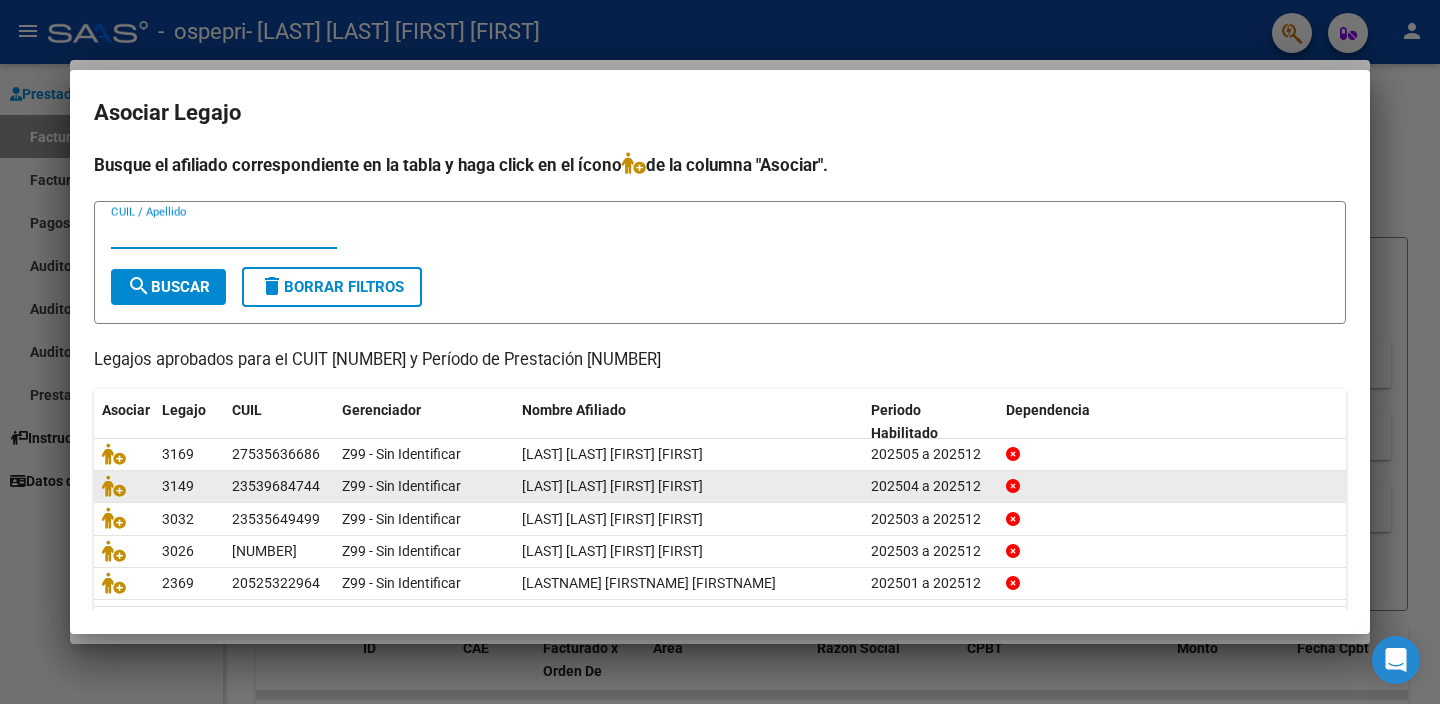 scroll, scrollTop: 63, scrollLeft: 0, axis: vertical 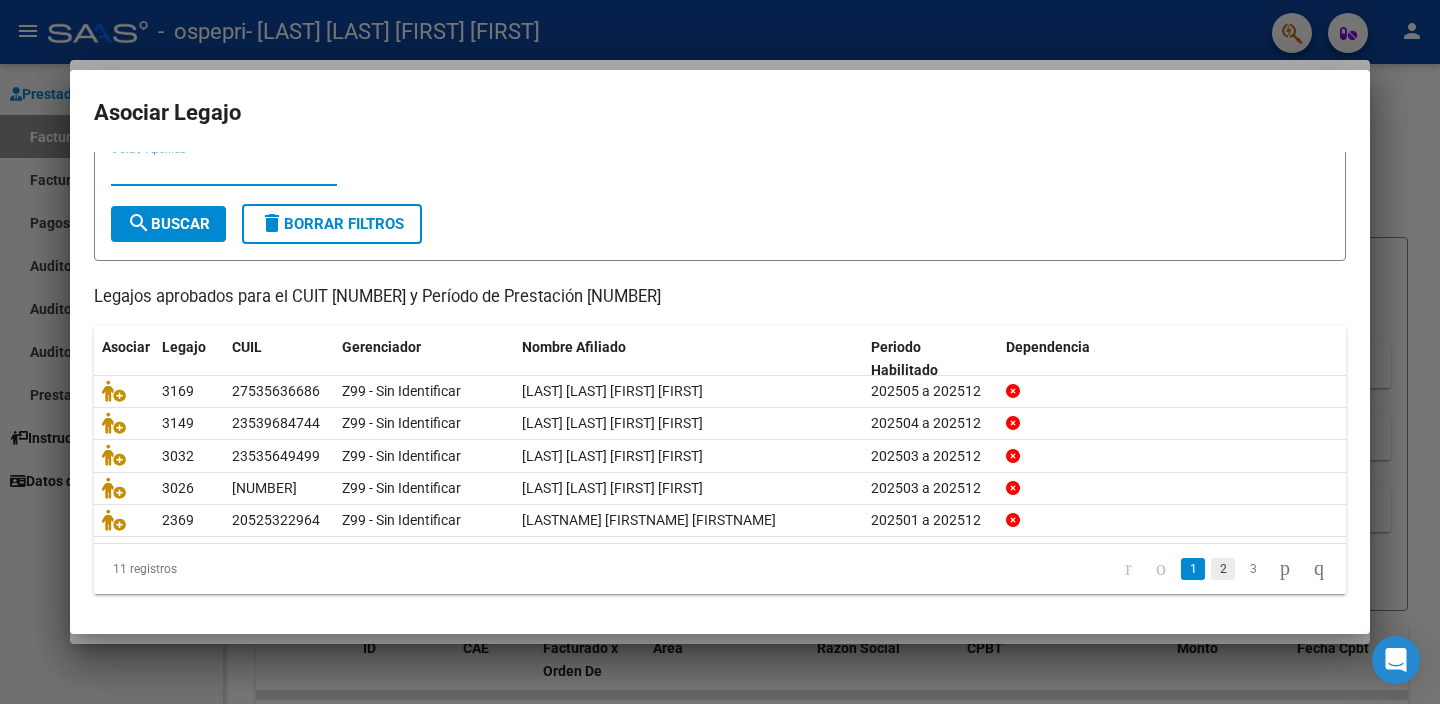 click on "2" 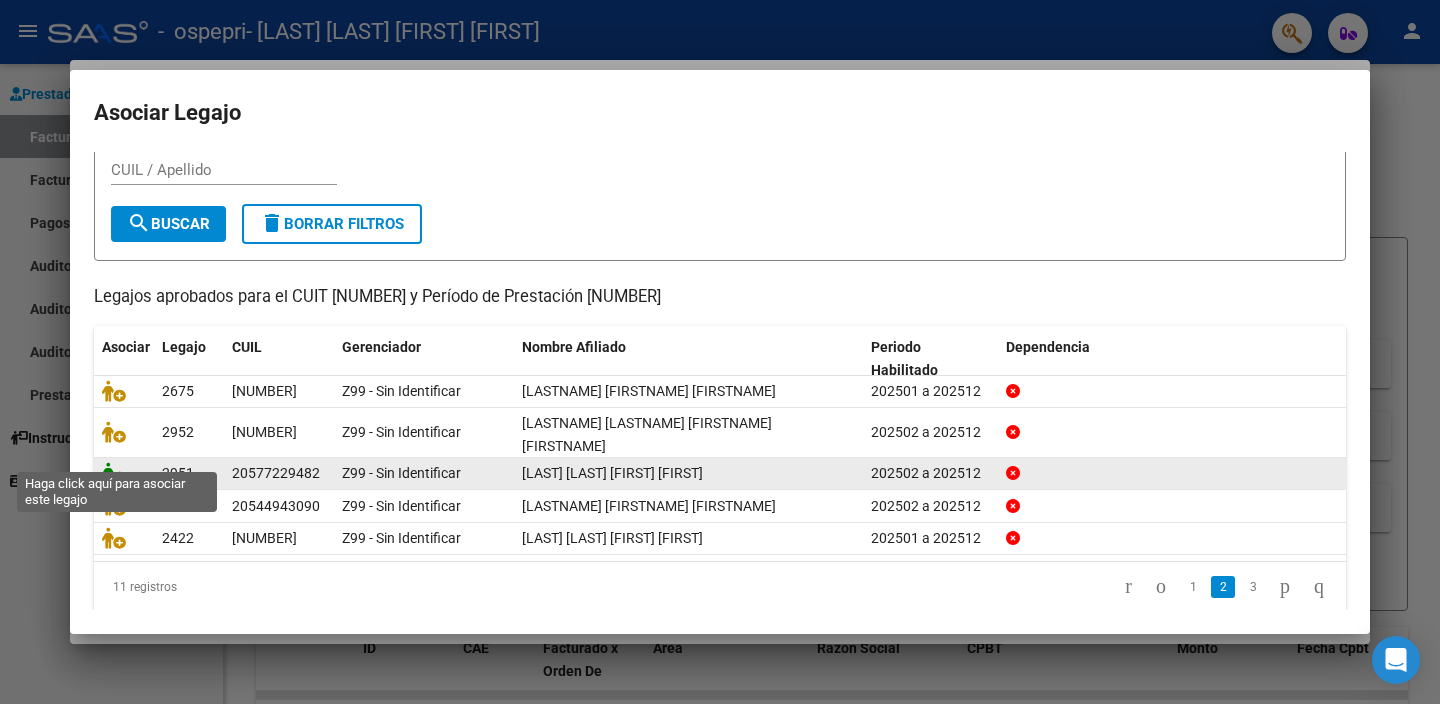 click 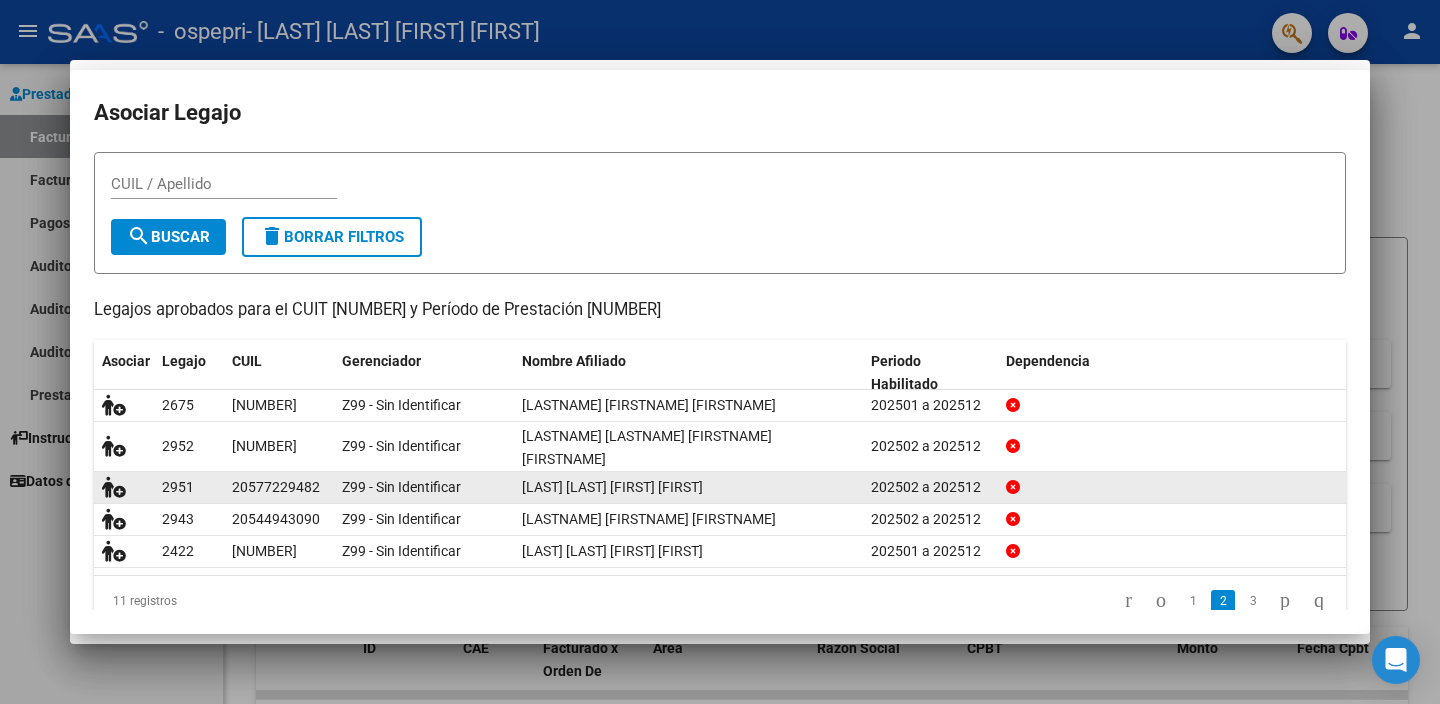 scroll, scrollTop: 76, scrollLeft: 0, axis: vertical 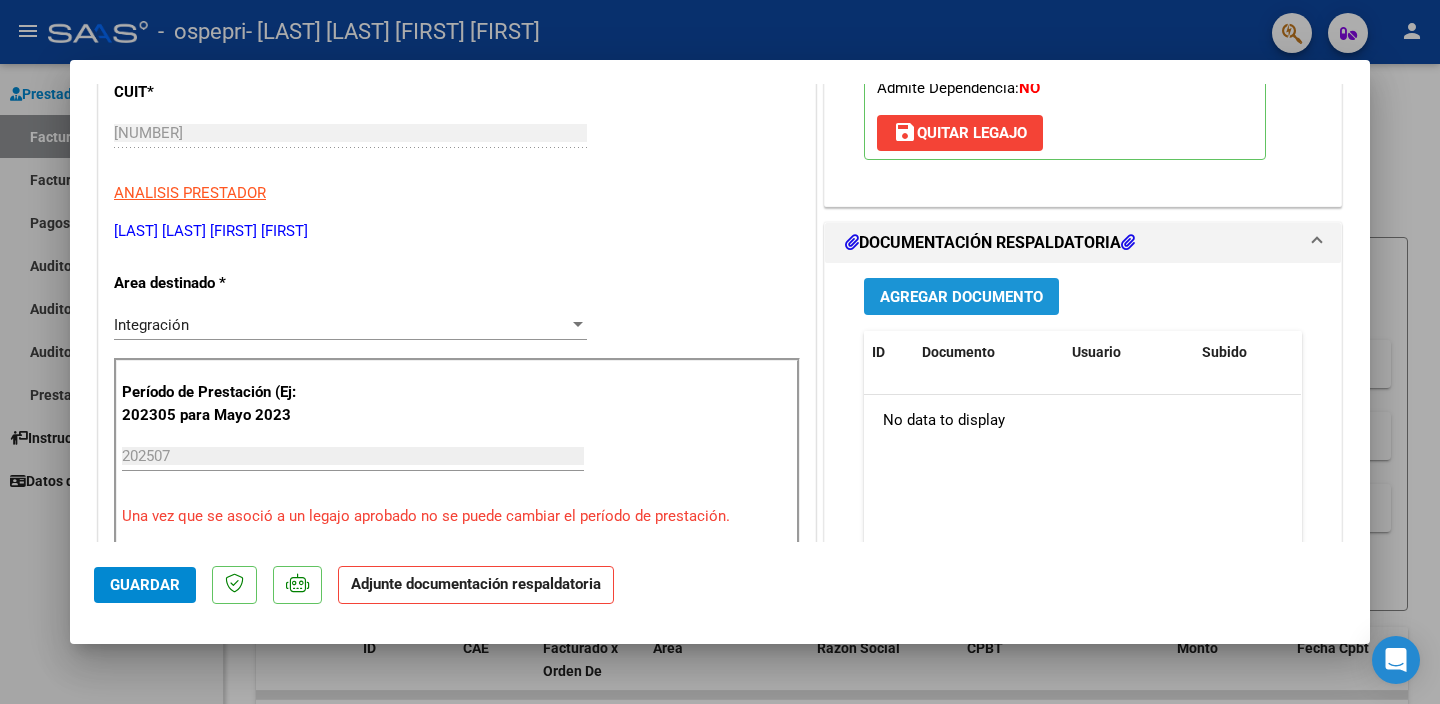 click on "Agregar Documento" at bounding box center [961, 297] 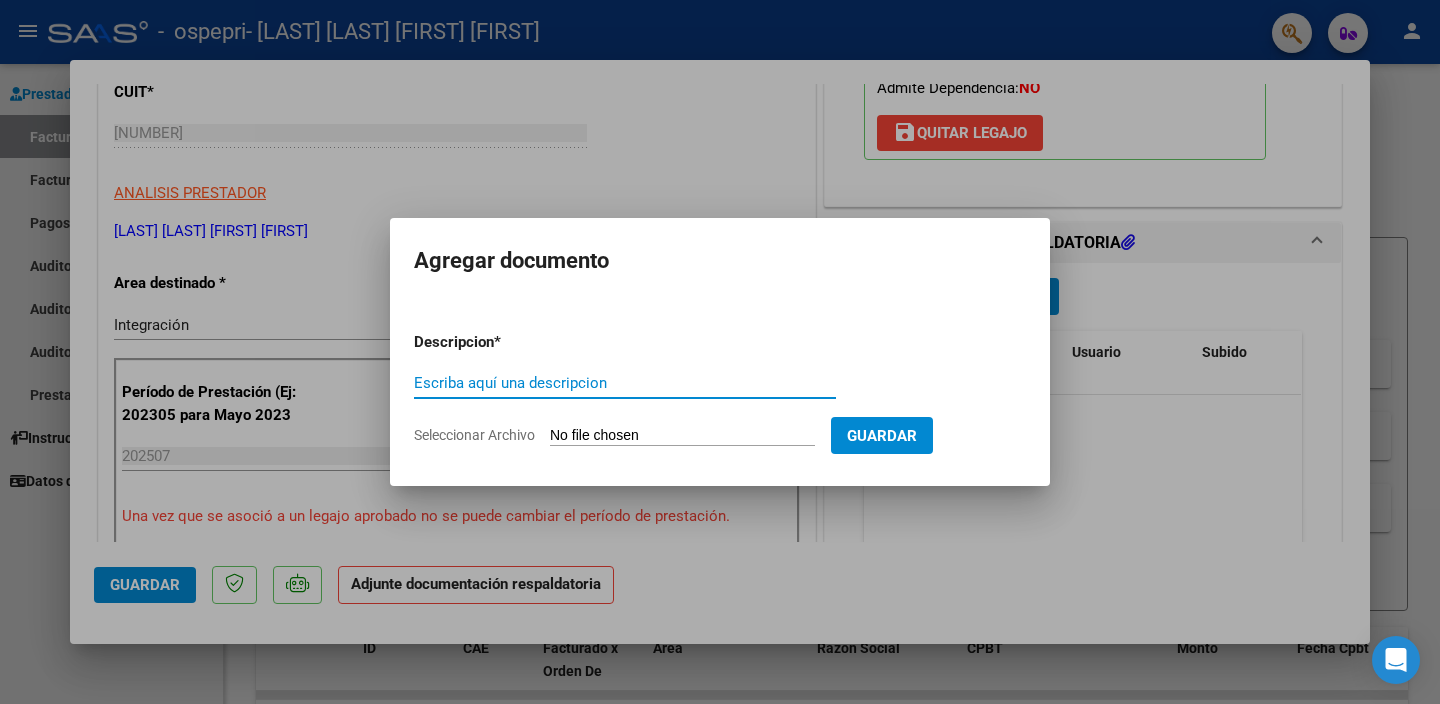 click on "Escriba aquí una descripcion" at bounding box center [625, 383] 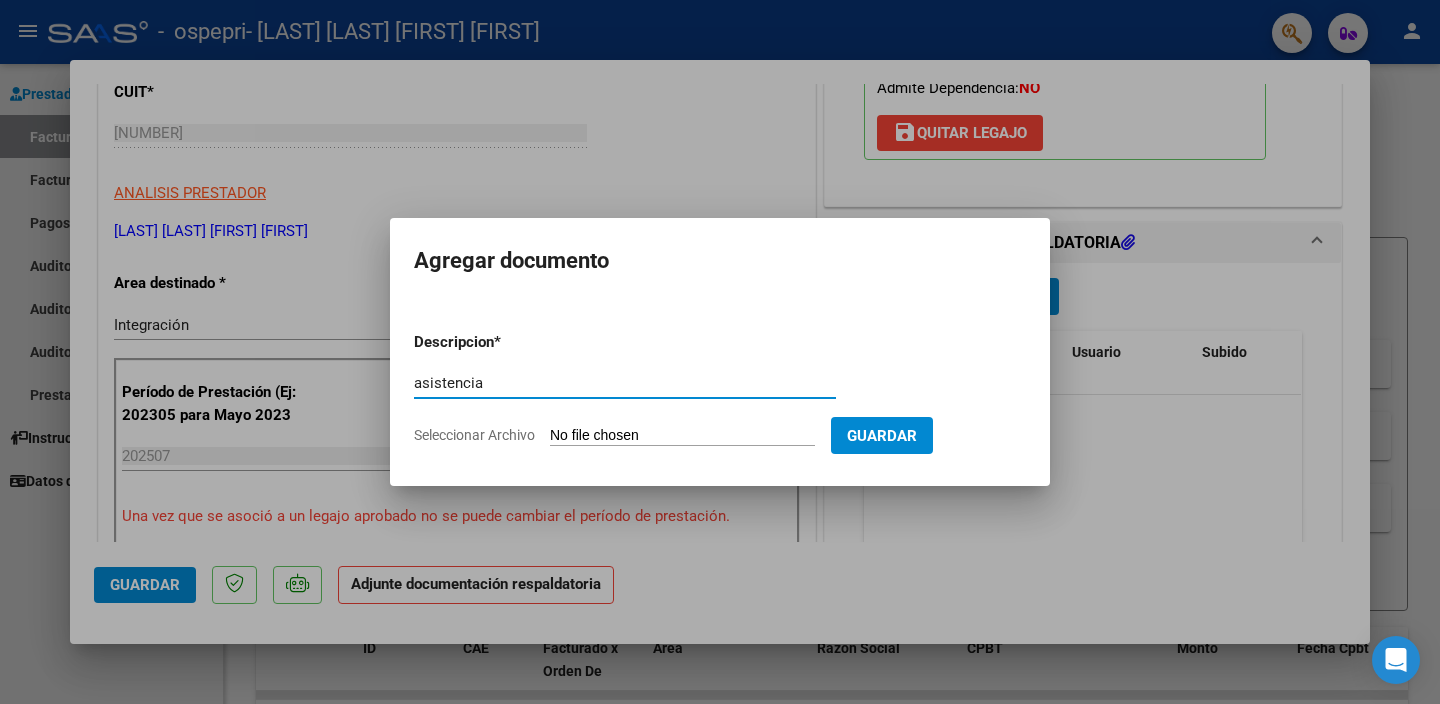 type on "asistencia" 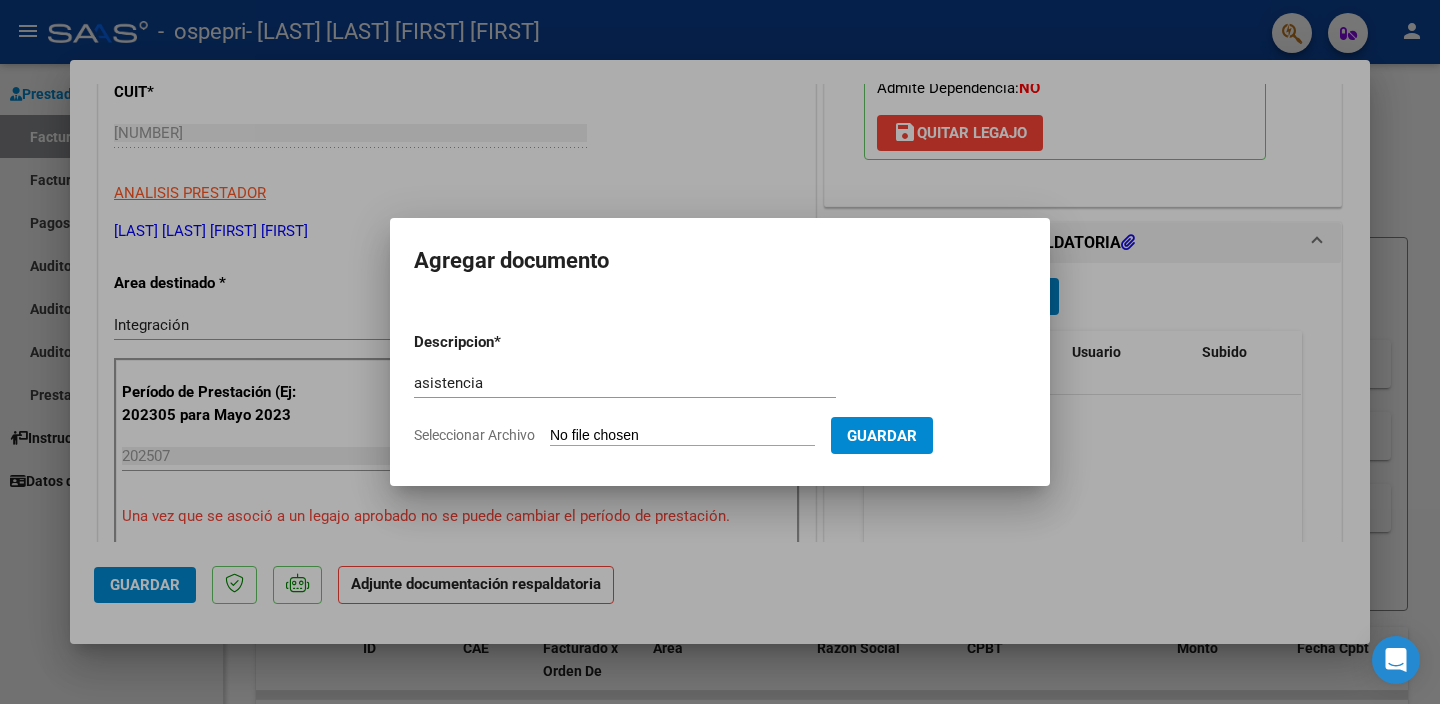 type on "C:\fakepath\[FILENAME].pdf" 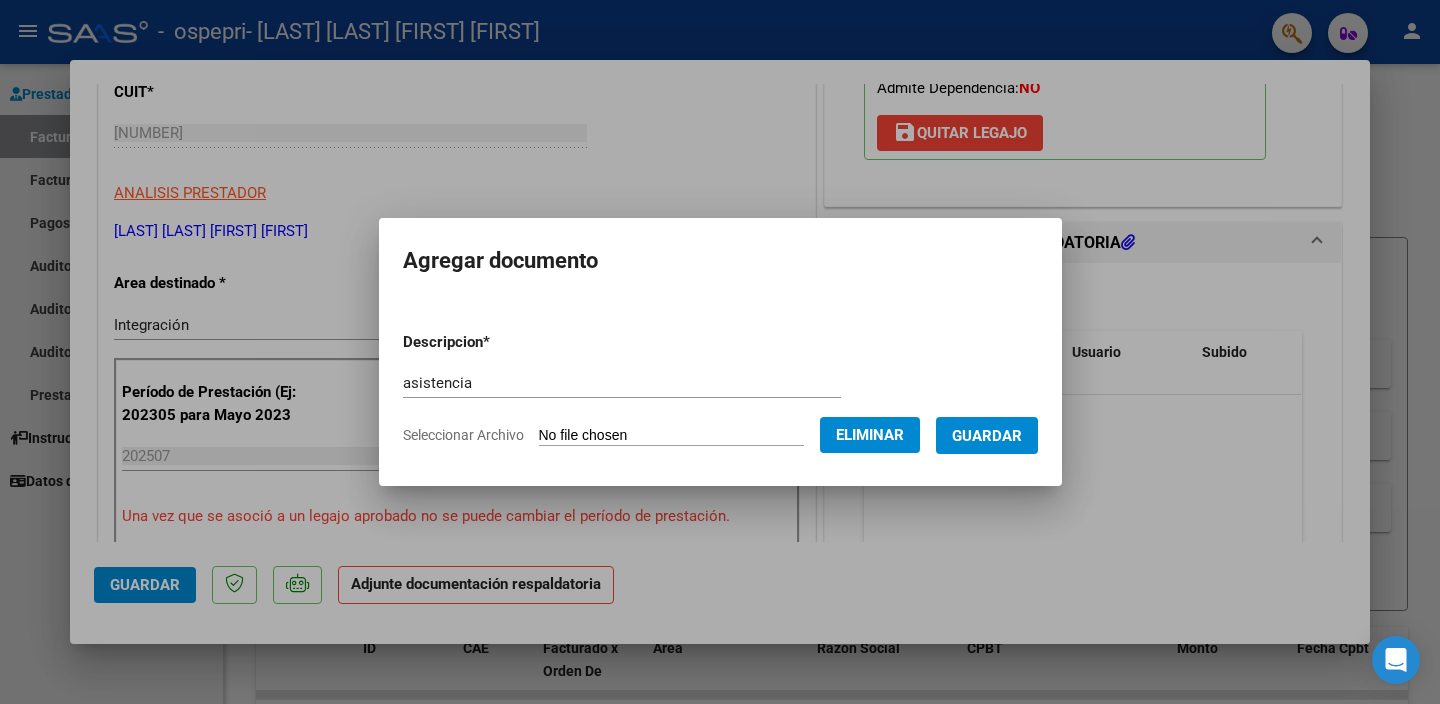 click on "Guardar" at bounding box center [987, 435] 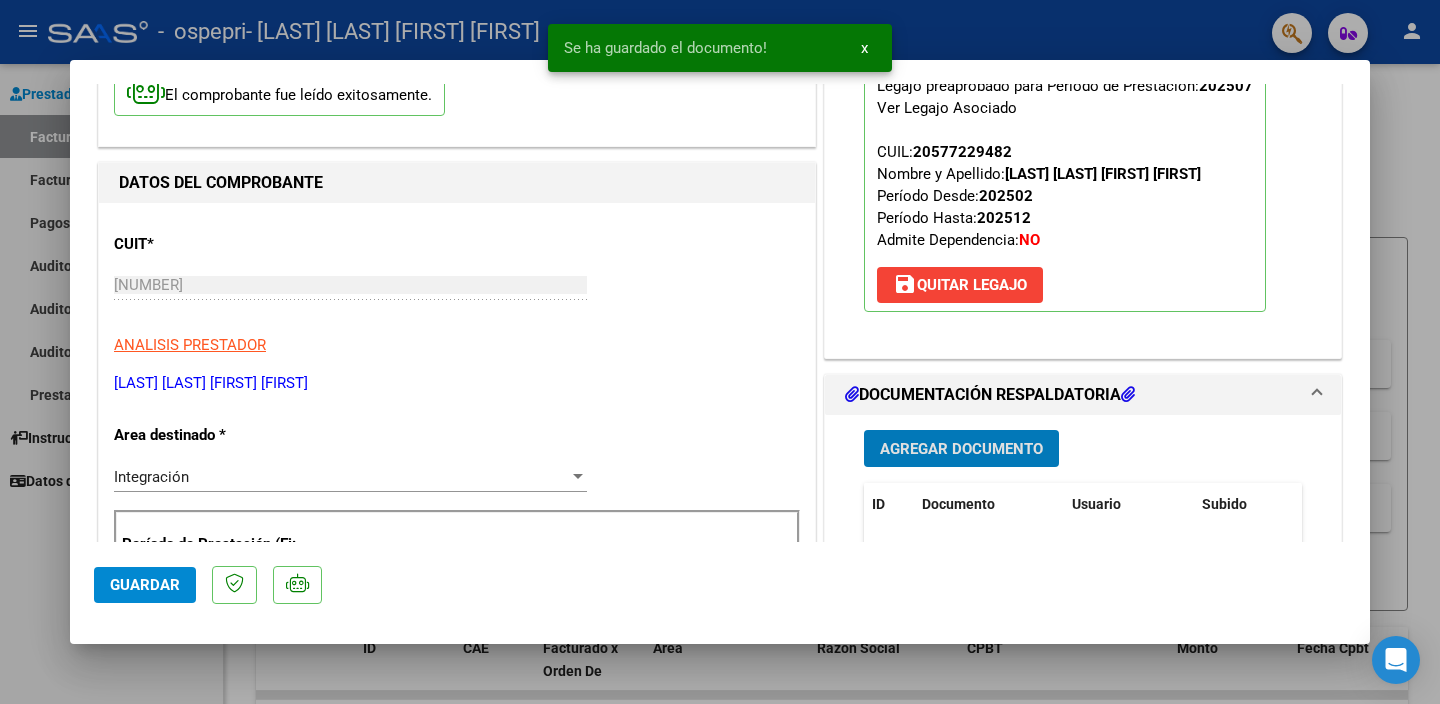 scroll, scrollTop: 219, scrollLeft: 0, axis: vertical 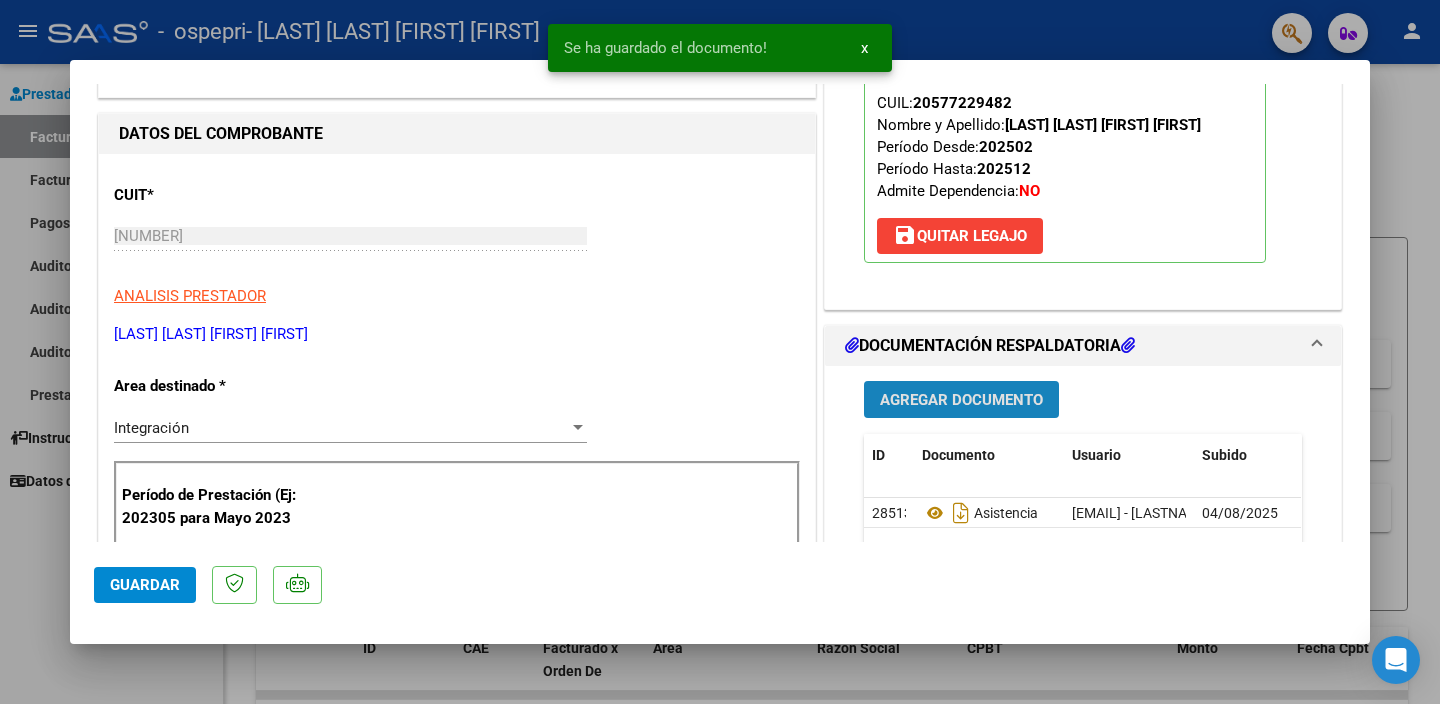 click on "Agregar Documento" at bounding box center [961, 400] 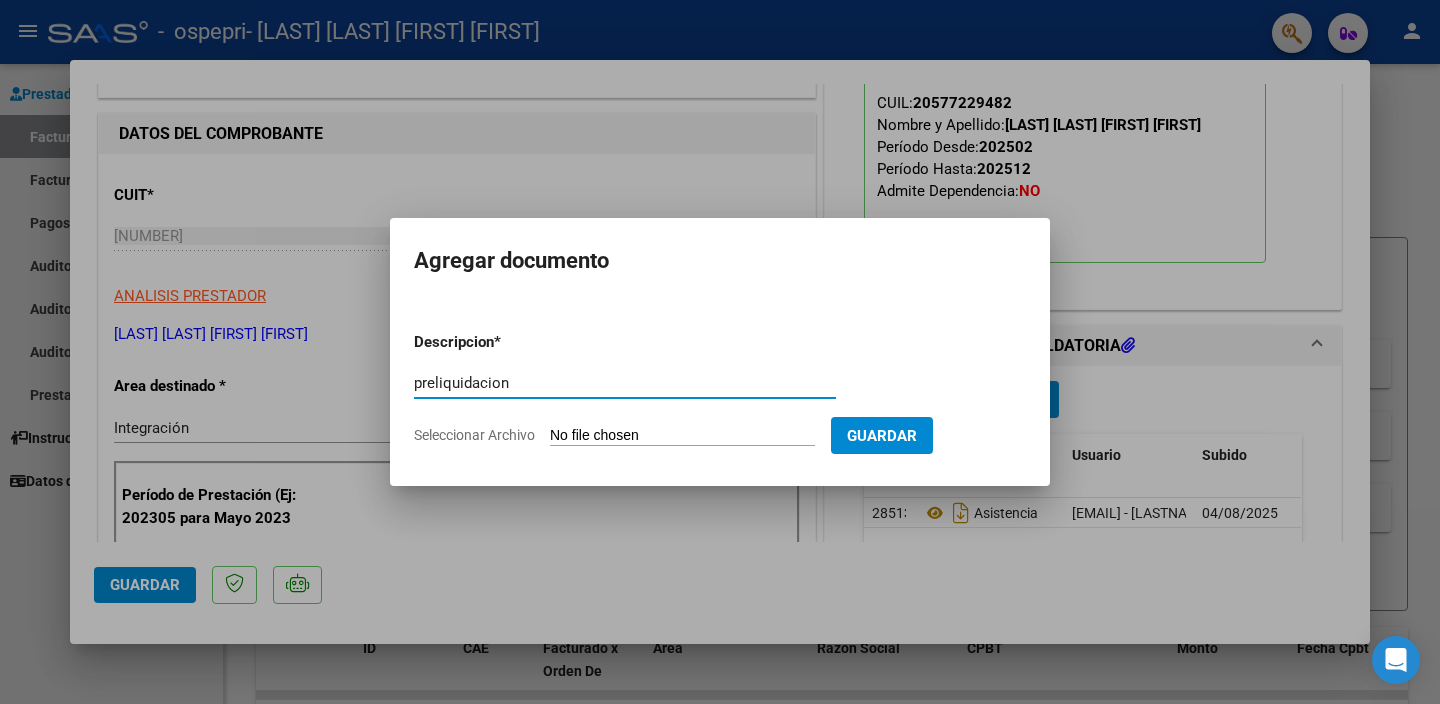 type on "preliquidacion" 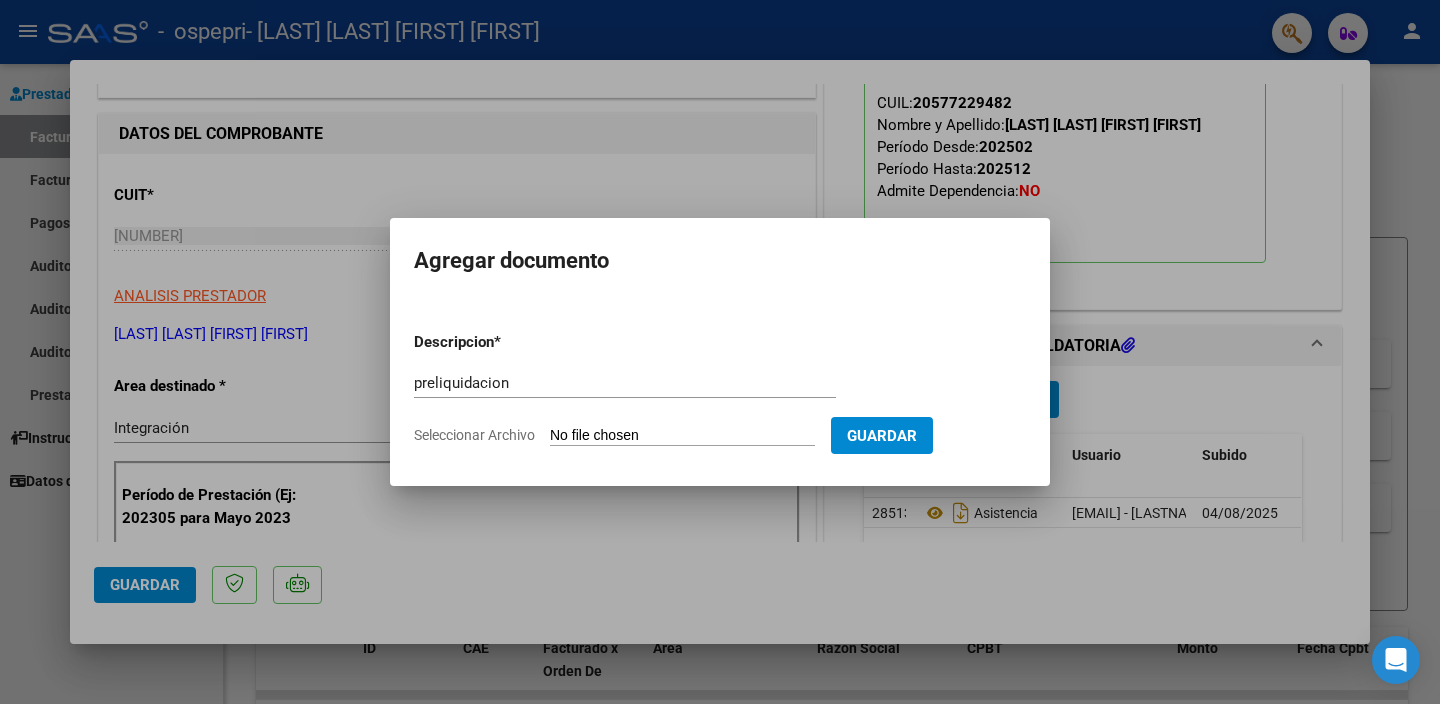 type on "C:\fakepath\apfmimpresionpreliq (5).pdf" 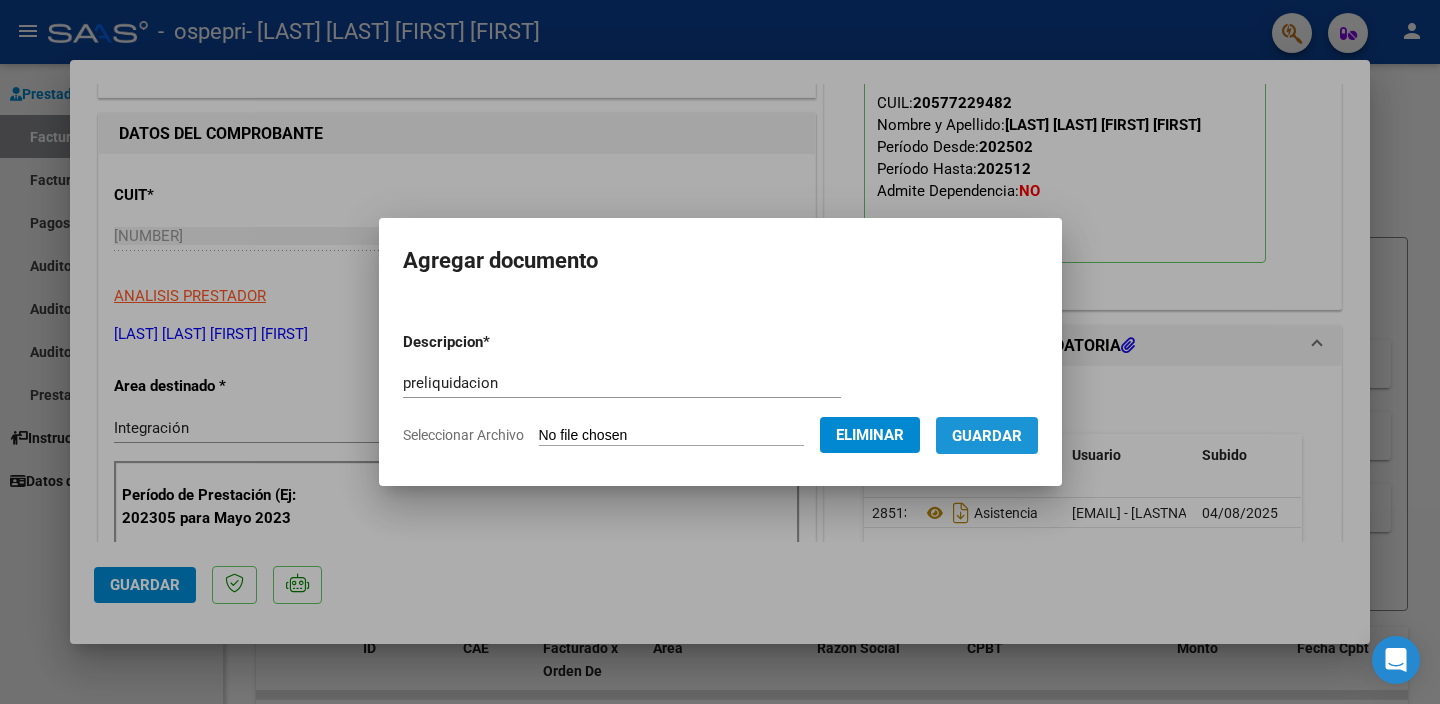 click on "Guardar" at bounding box center (987, 436) 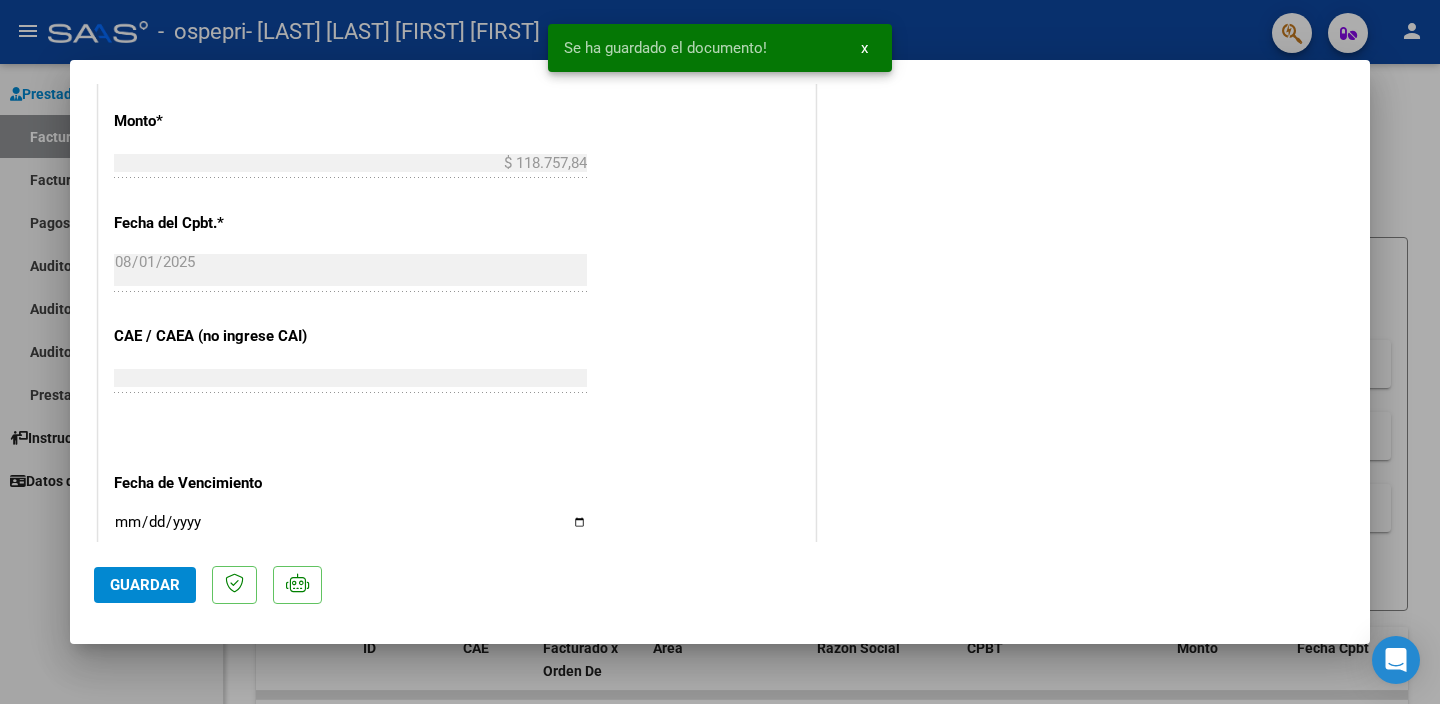 scroll, scrollTop: 1095, scrollLeft: 0, axis: vertical 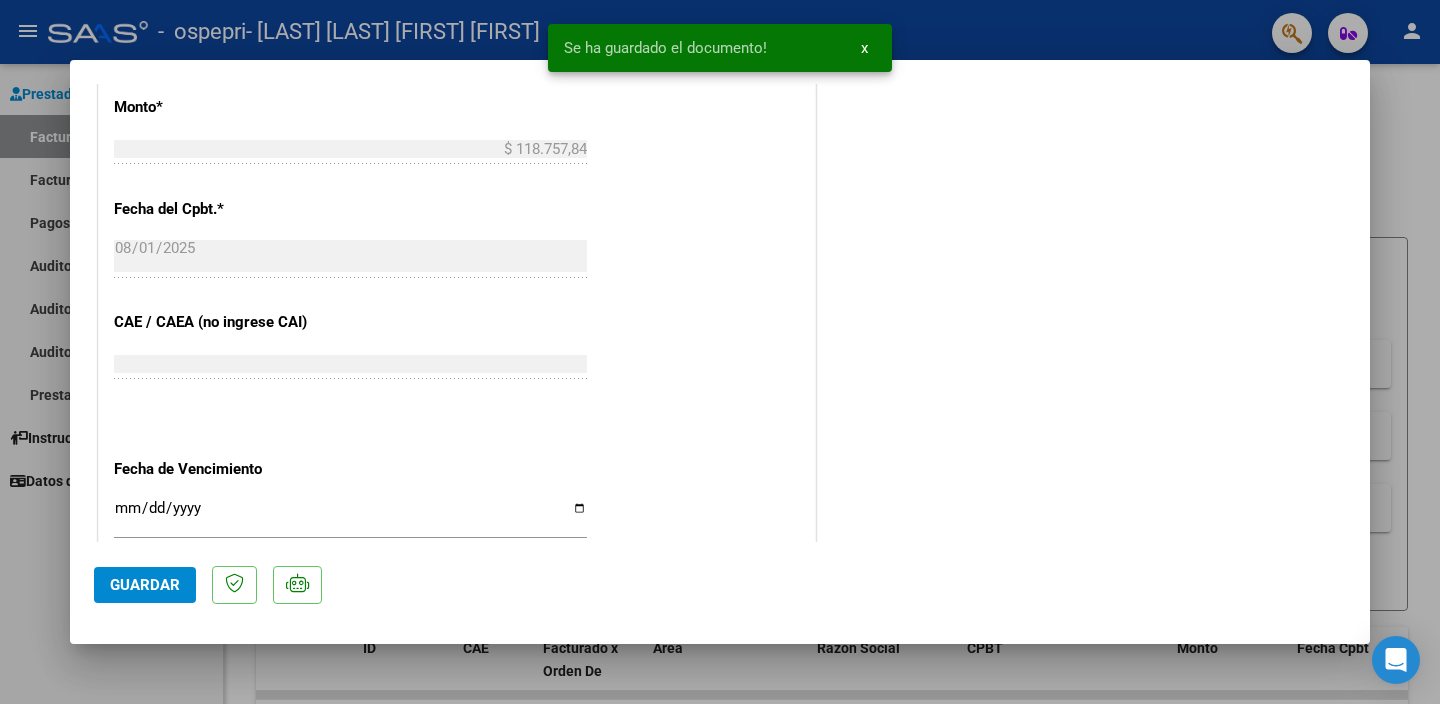click on "Guardar" 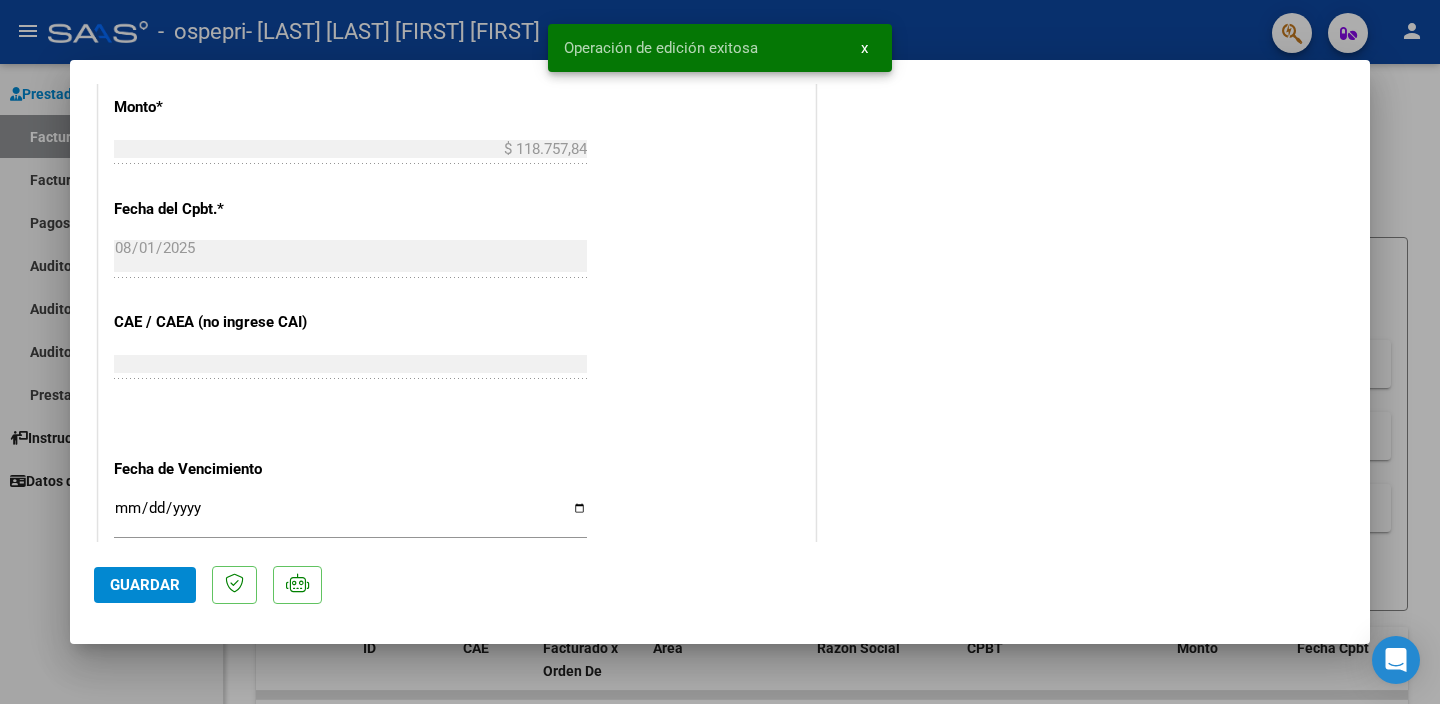 click at bounding box center [720, 352] 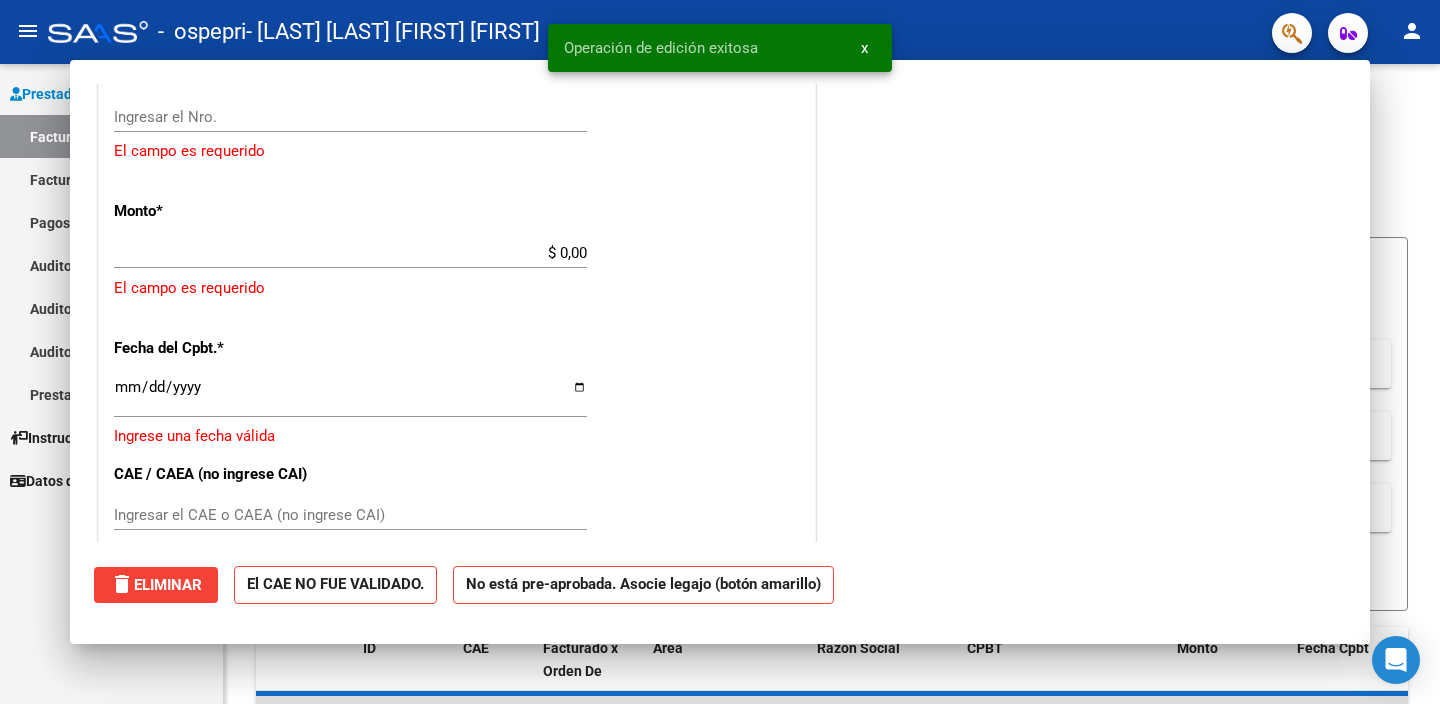 scroll, scrollTop: 0, scrollLeft: 0, axis: both 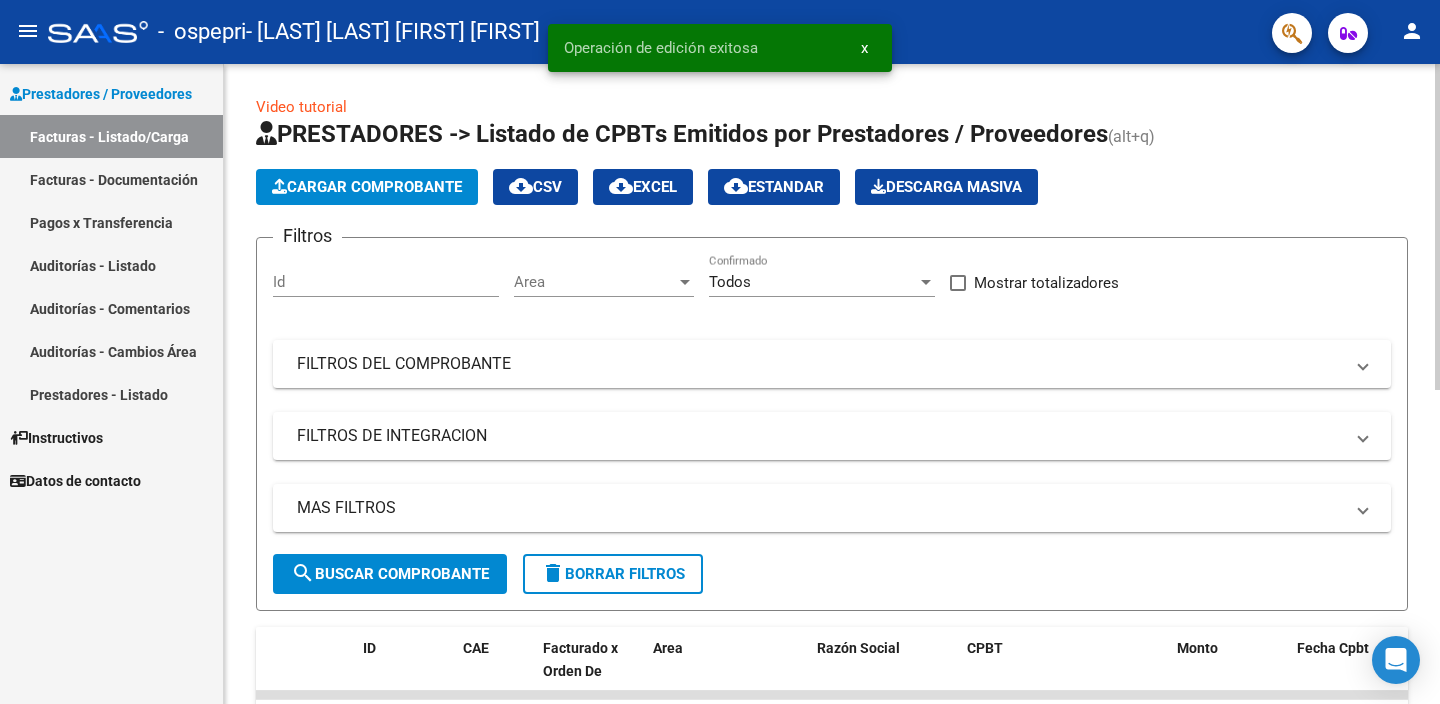 click on "Cargar Comprobante" 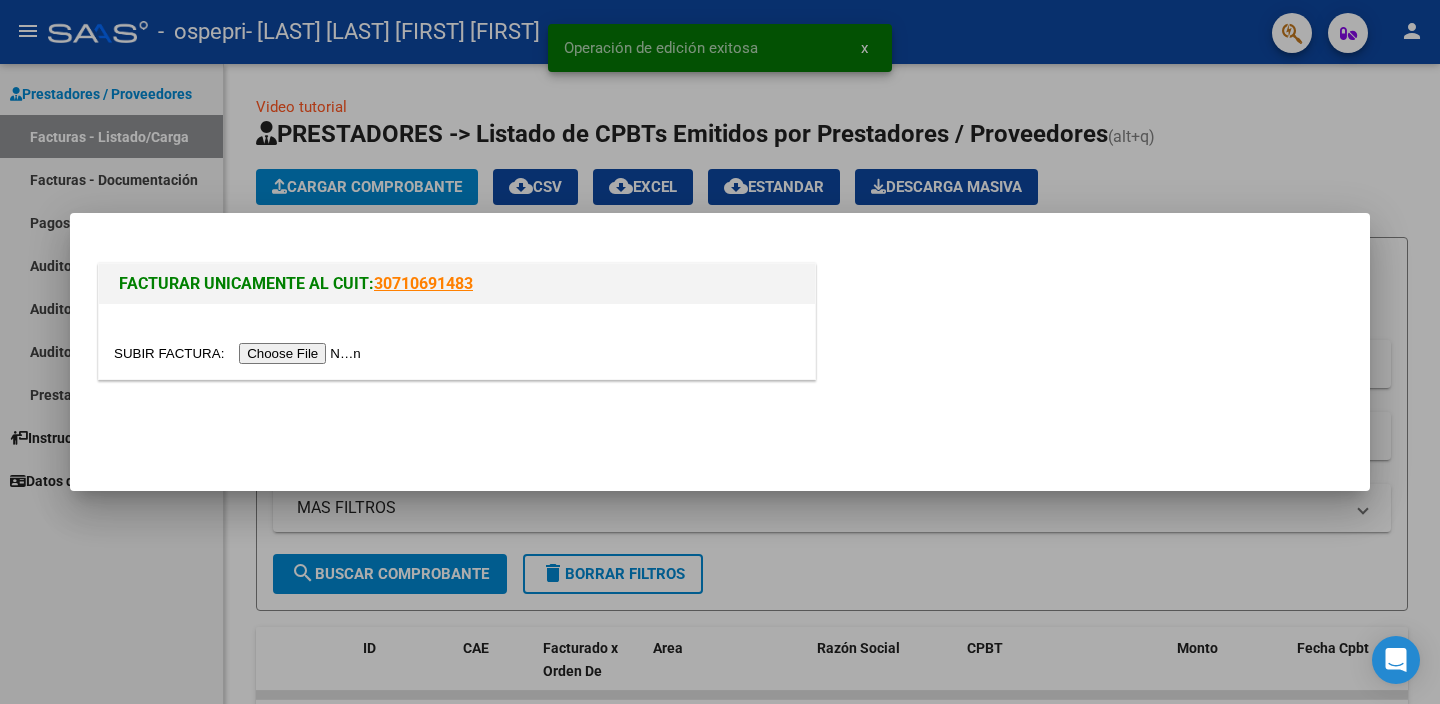 click at bounding box center (457, 353) 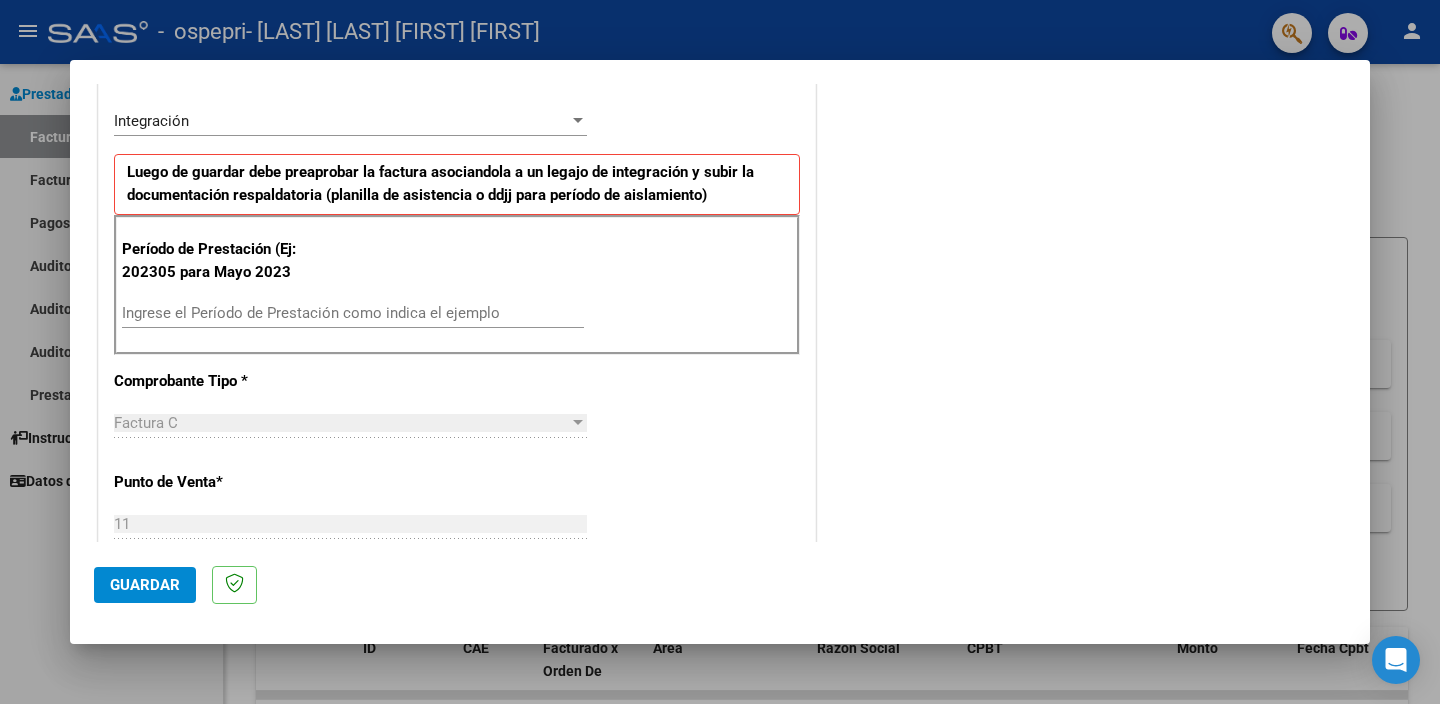 scroll, scrollTop: 516, scrollLeft: 0, axis: vertical 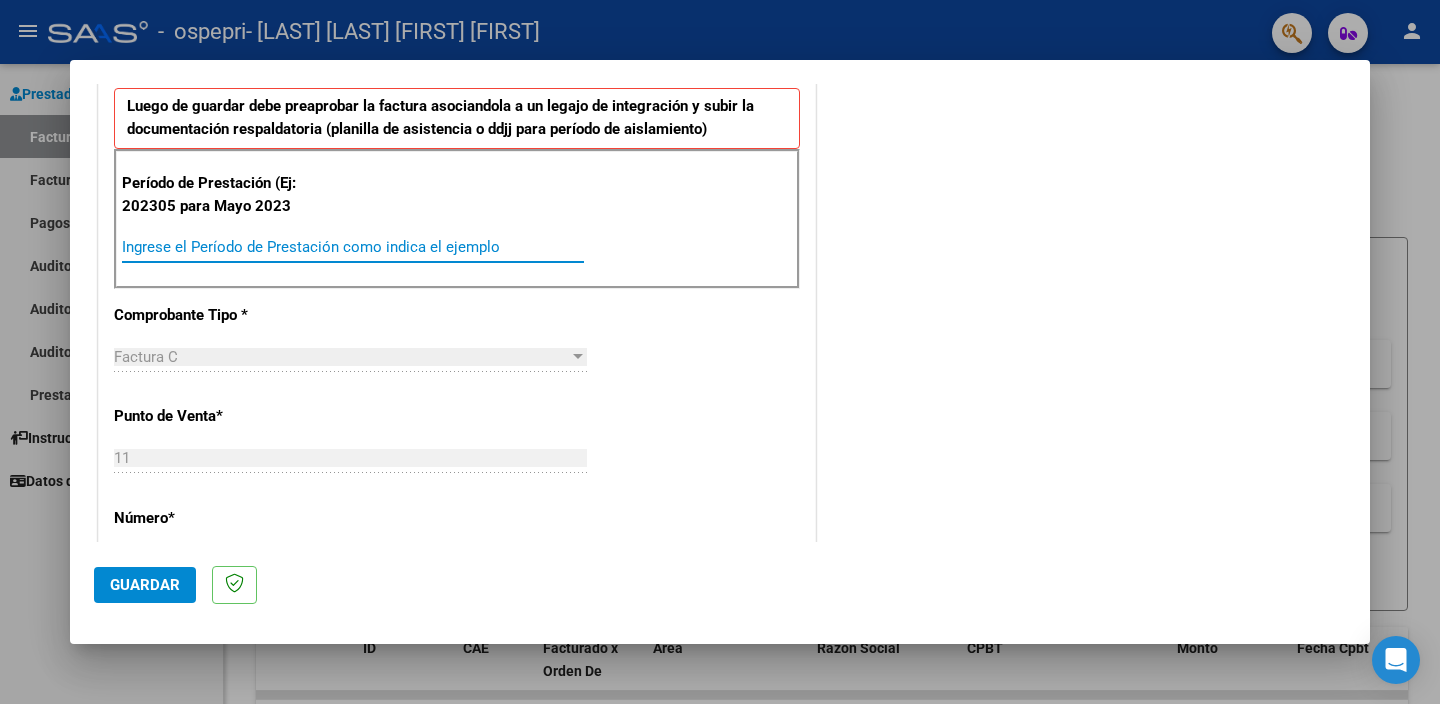 click on "Ingrese el Período de Prestación como indica el ejemplo" at bounding box center [353, 247] 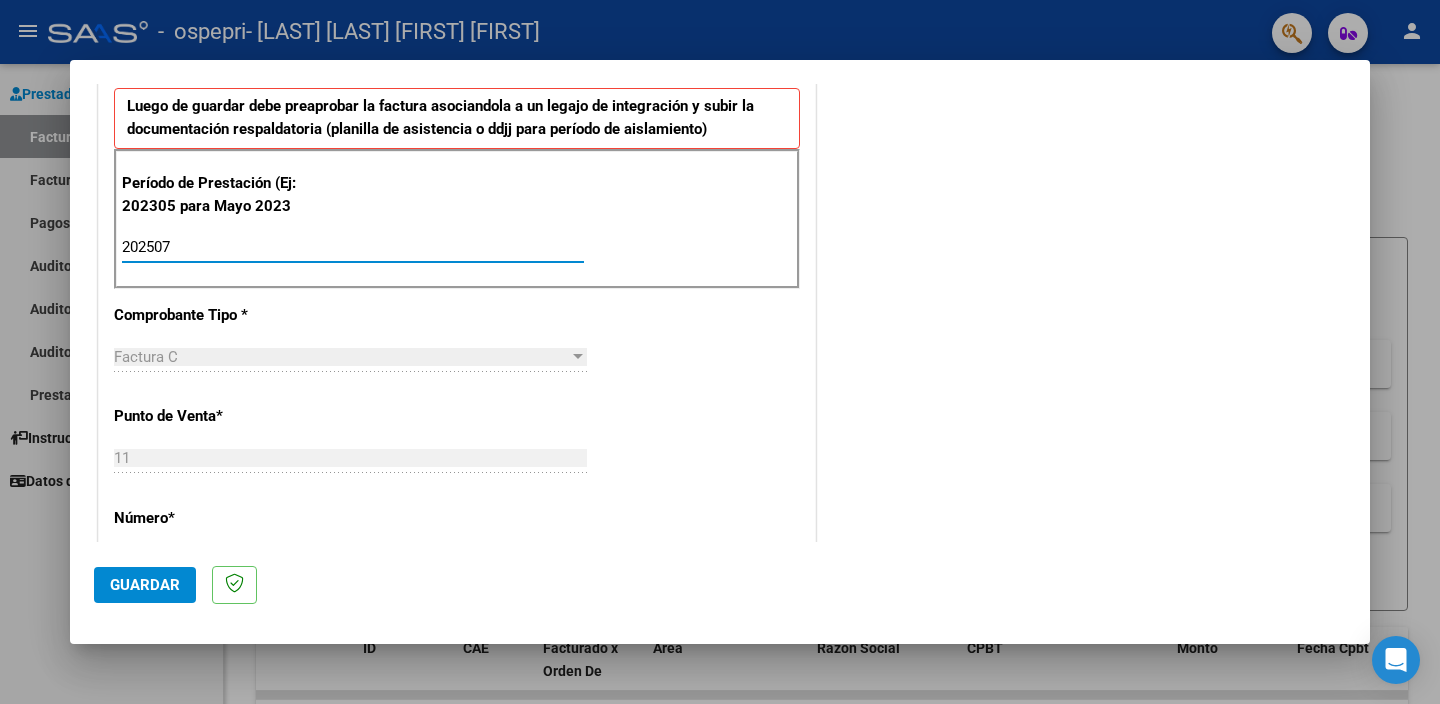 type on "202507" 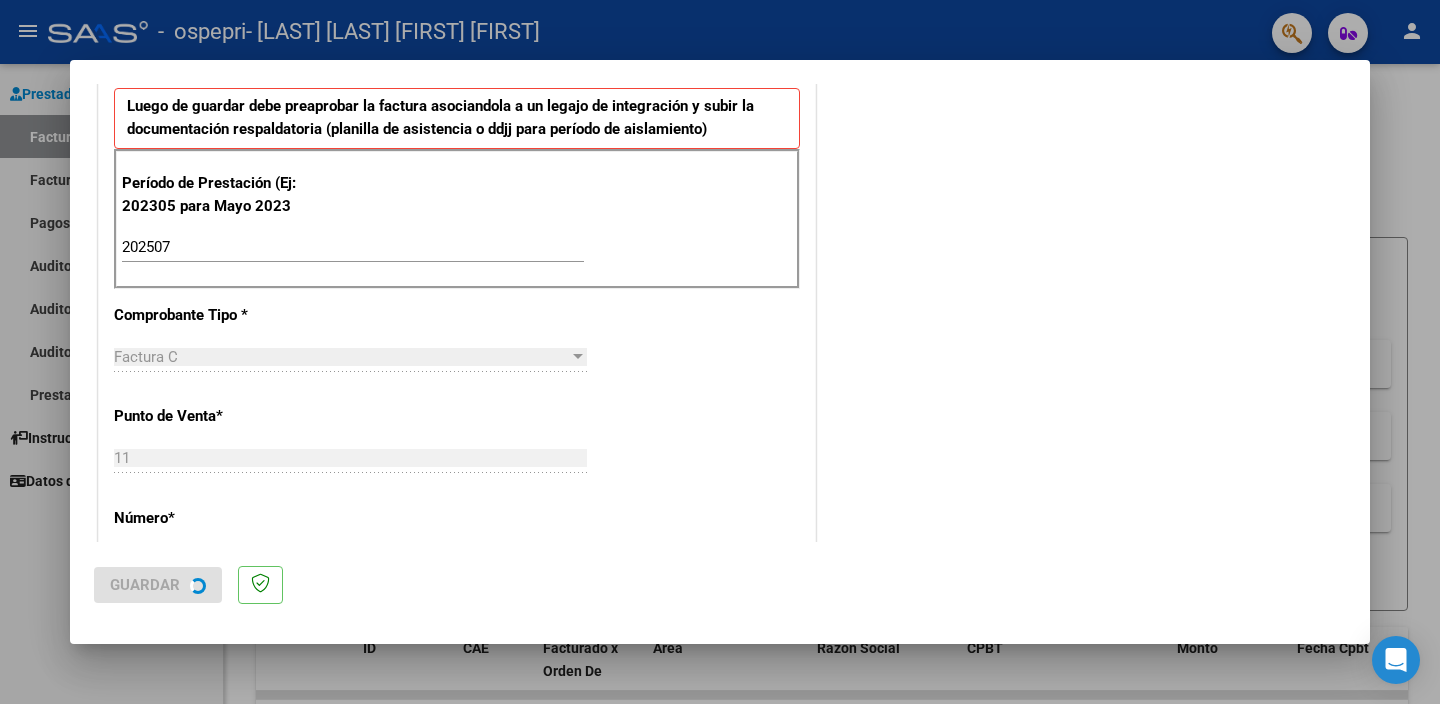 scroll, scrollTop: 0, scrollLeft: 0, axis: both 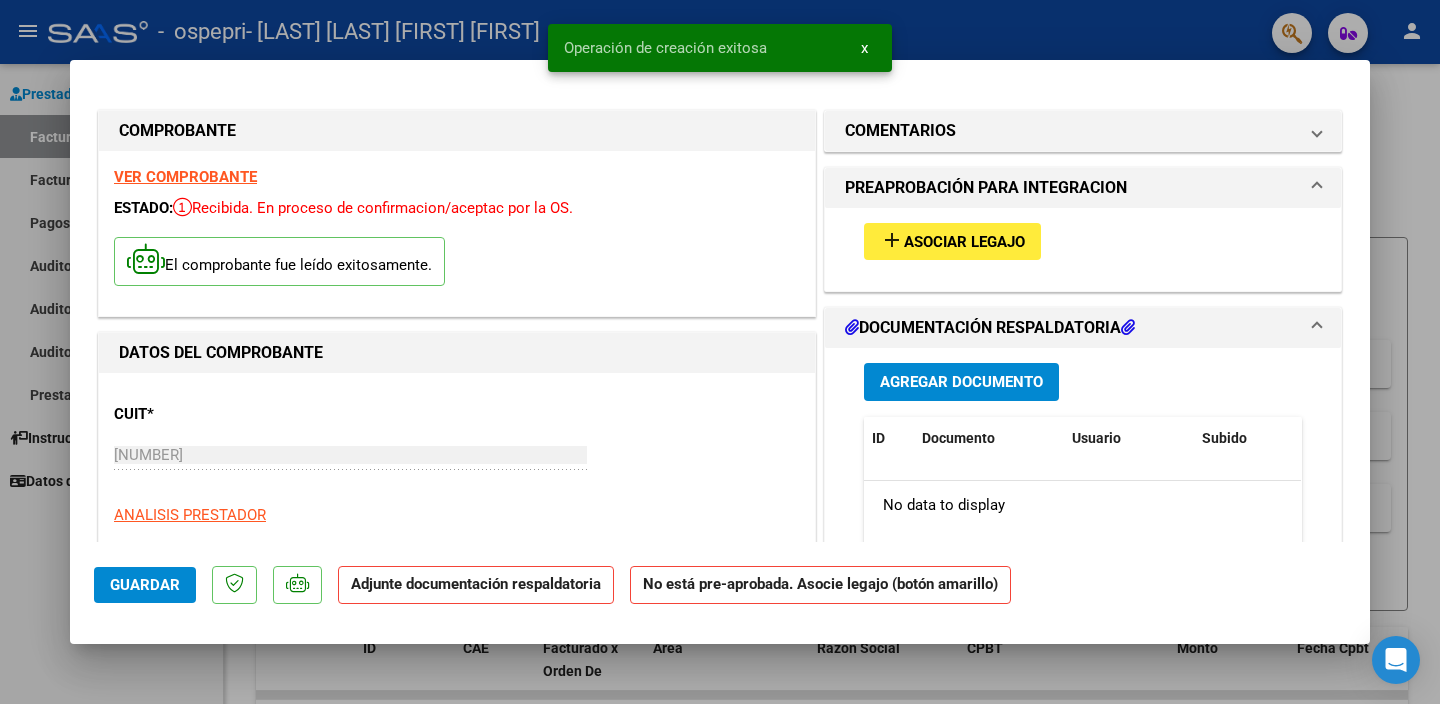 click on "Asociar Legajo" at bounding box center (964, 242) 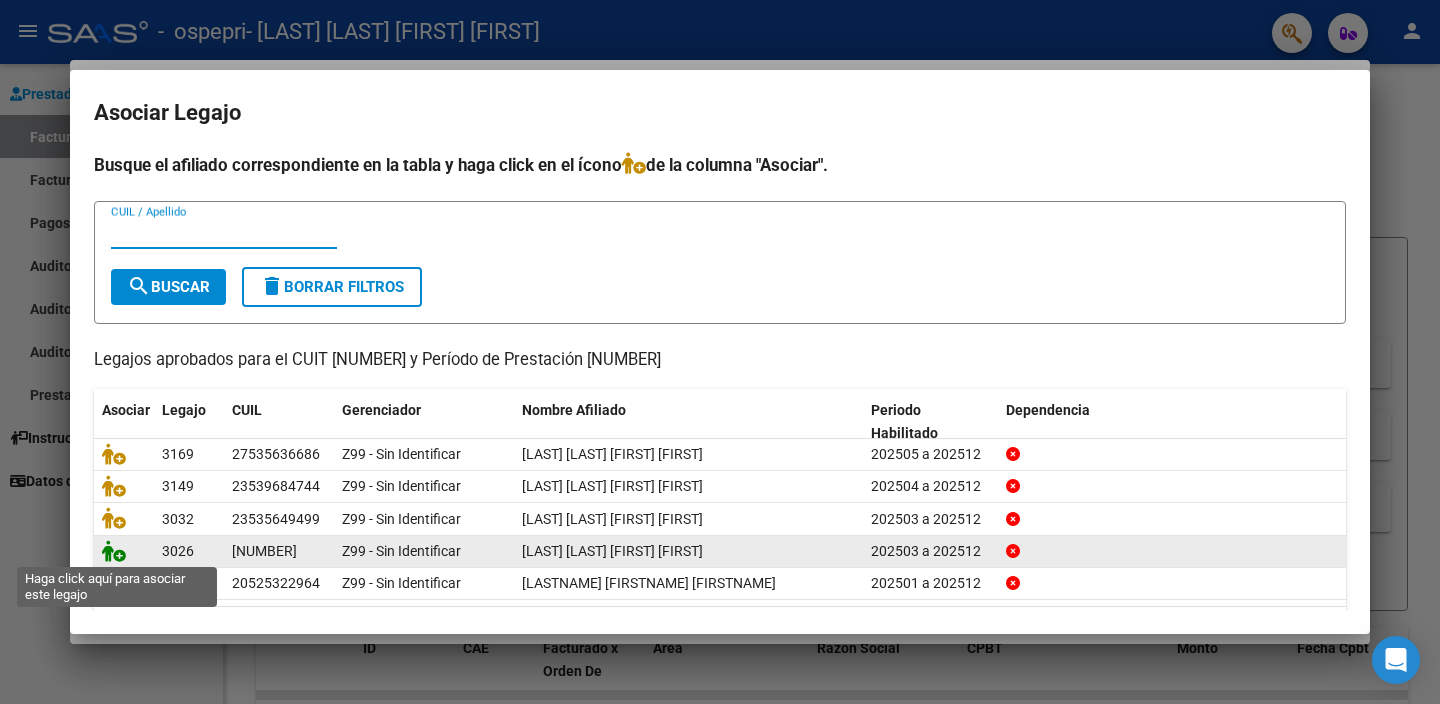 click 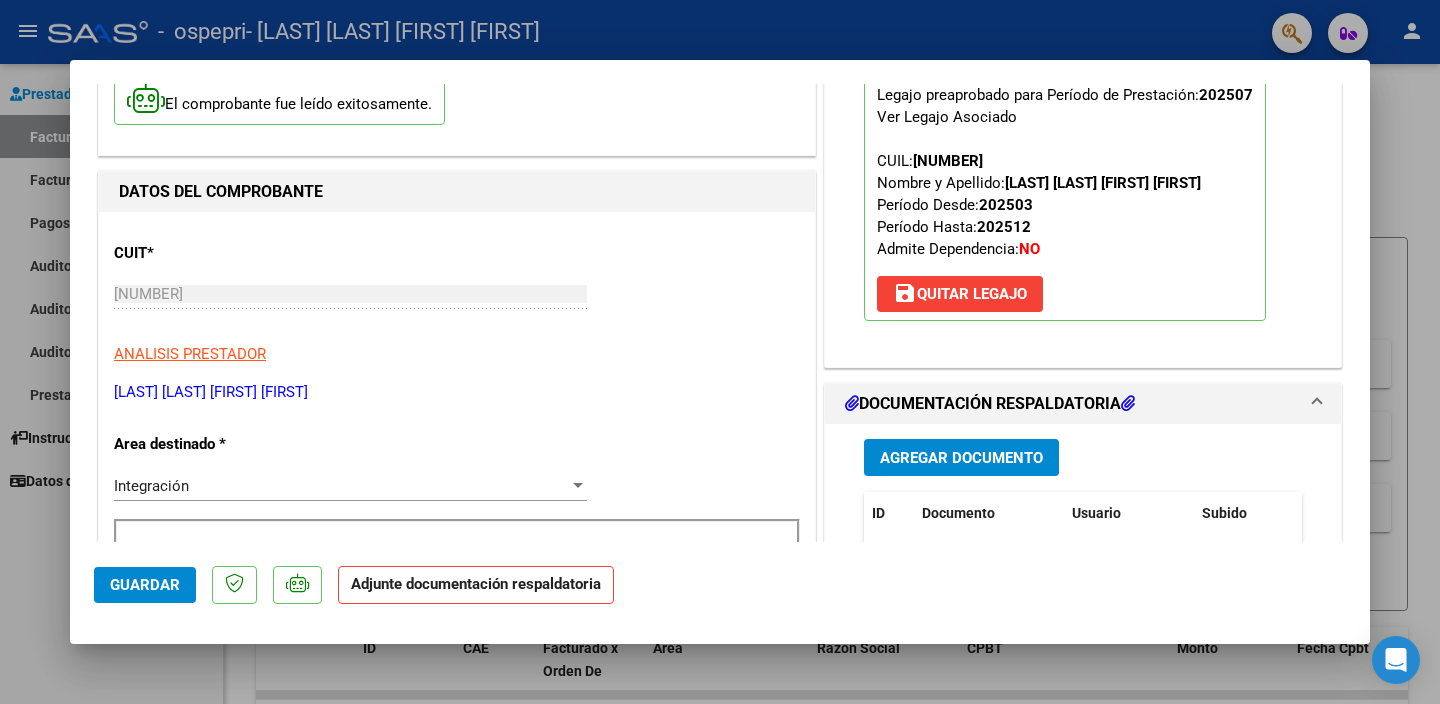 scroll, scrollTop: 163, scrollLeft: 0, axis: vertical 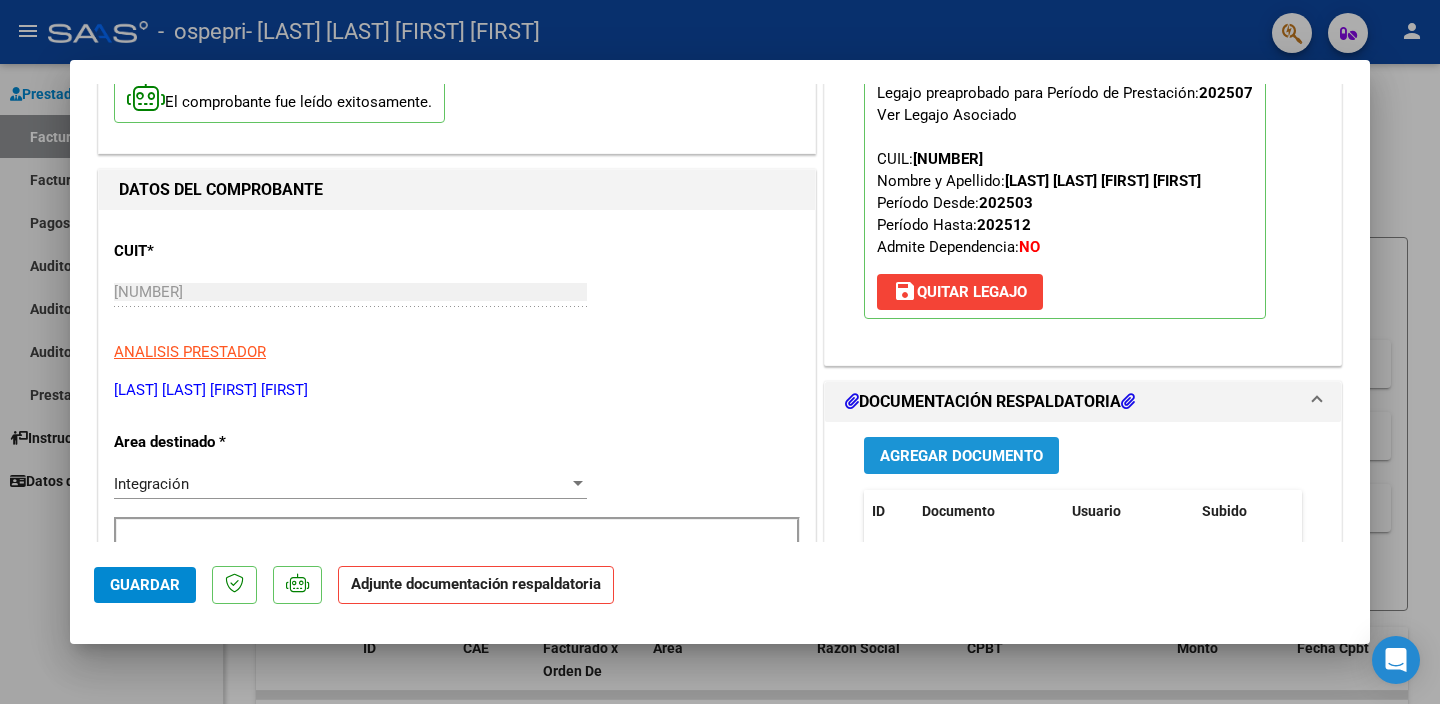 click on "Agregar Documento" at bounding box center (961, 455) 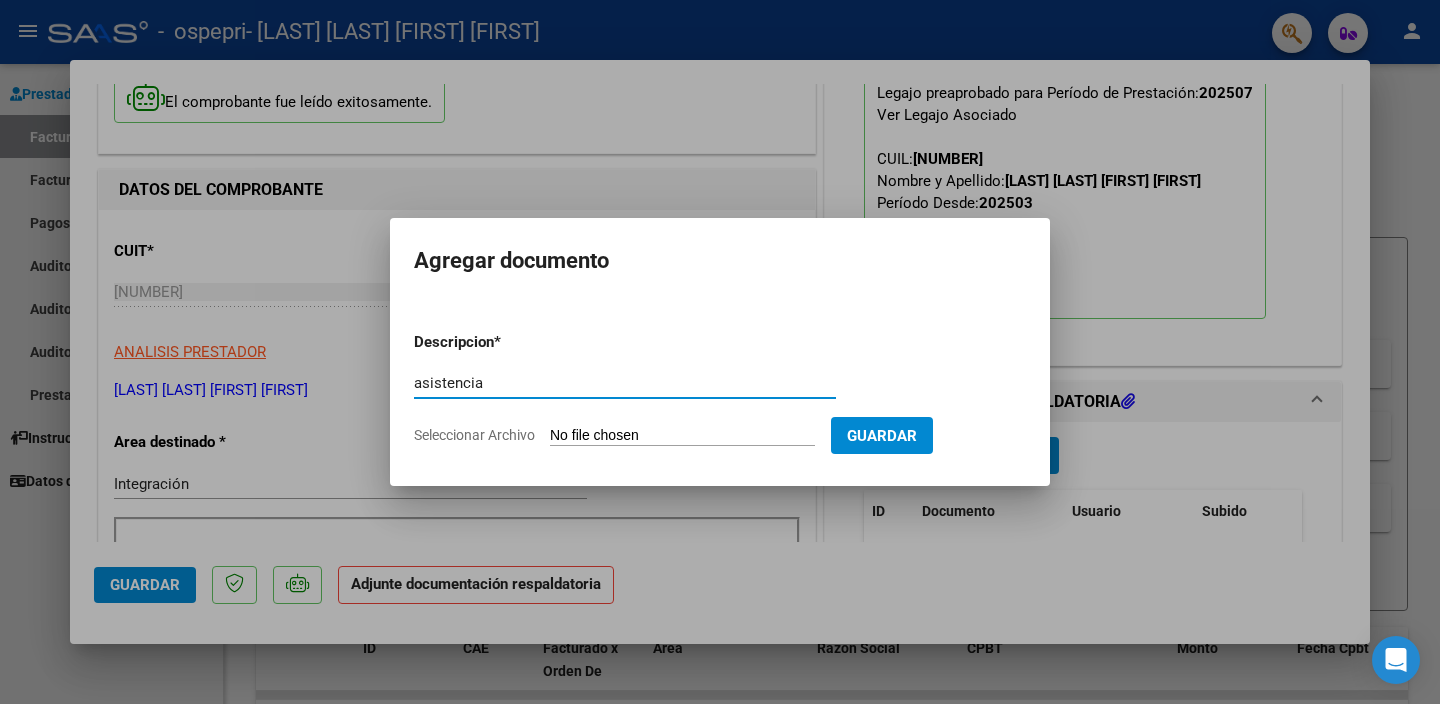 type on "asistencia" 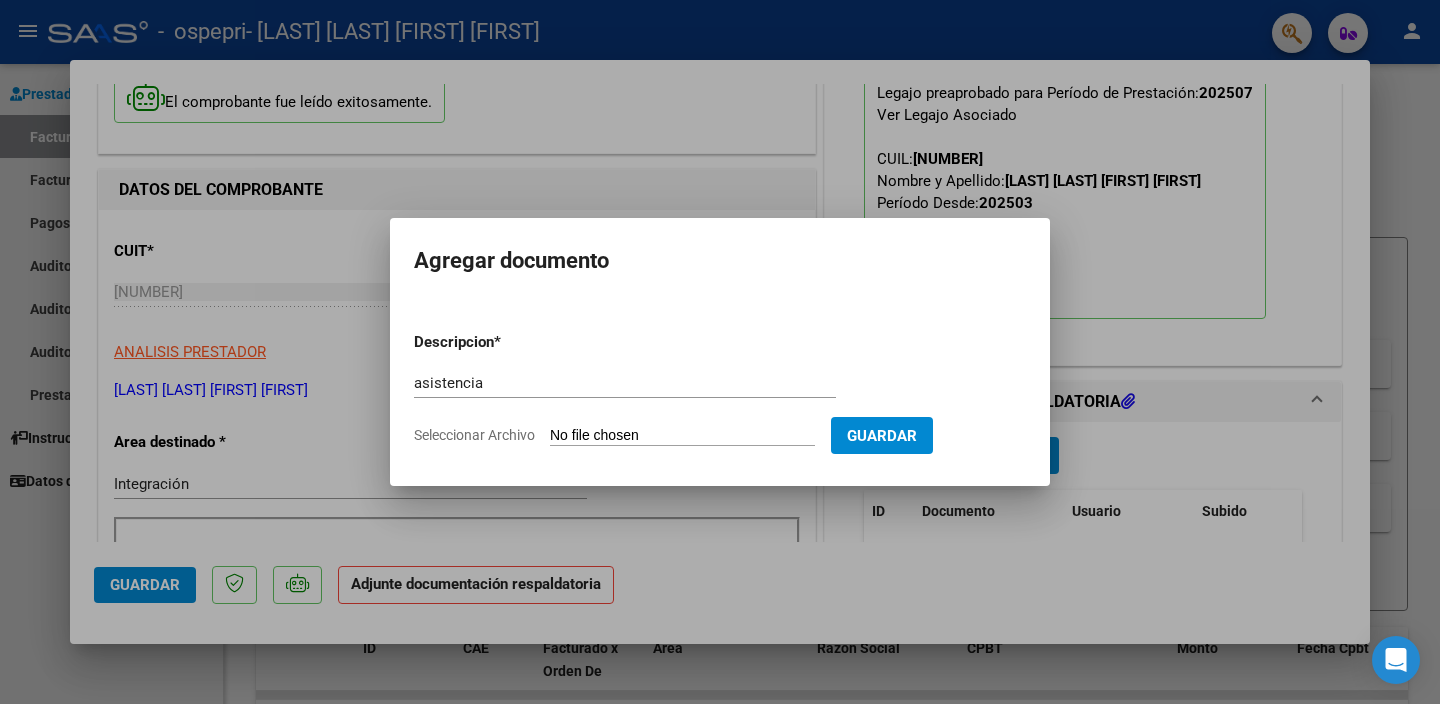 type on "C:\fakepath\[FILENAME].pdf" 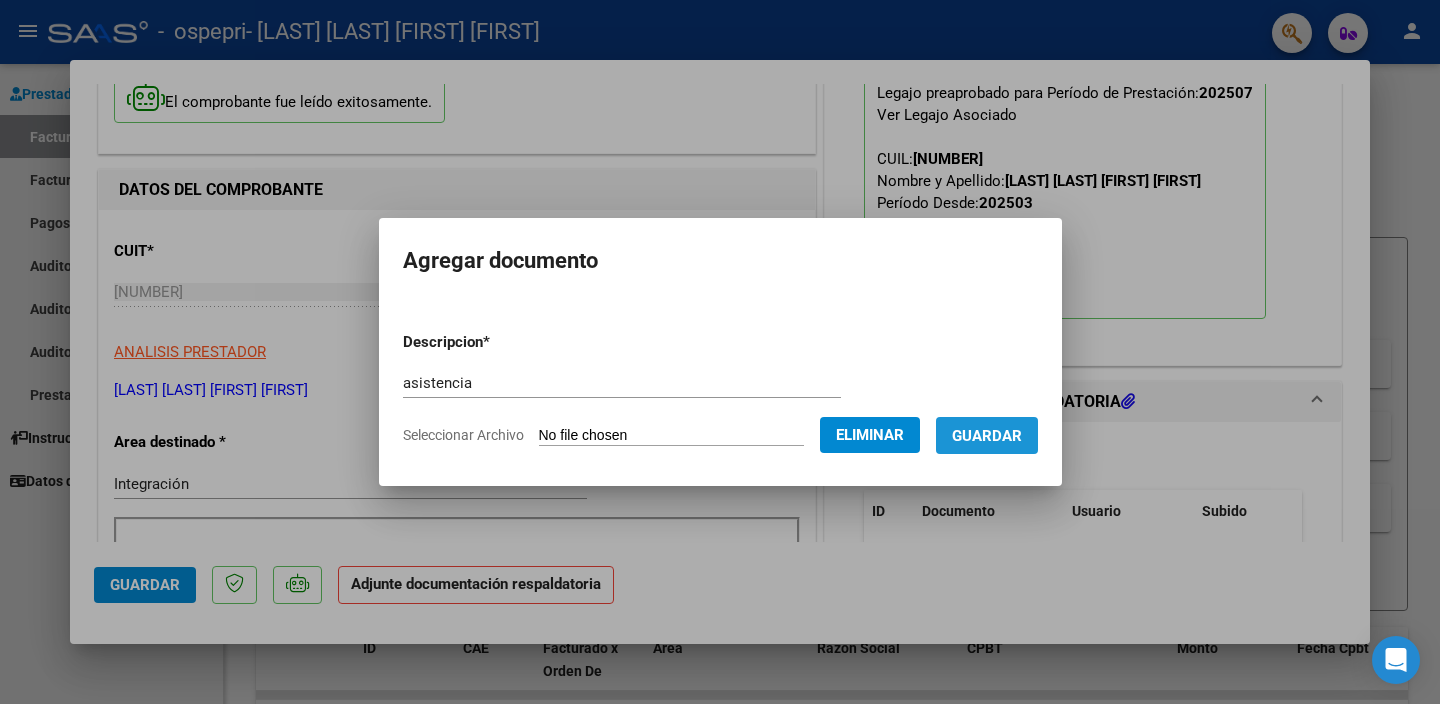 click on "Guardar" at bounding box center [987, 436] 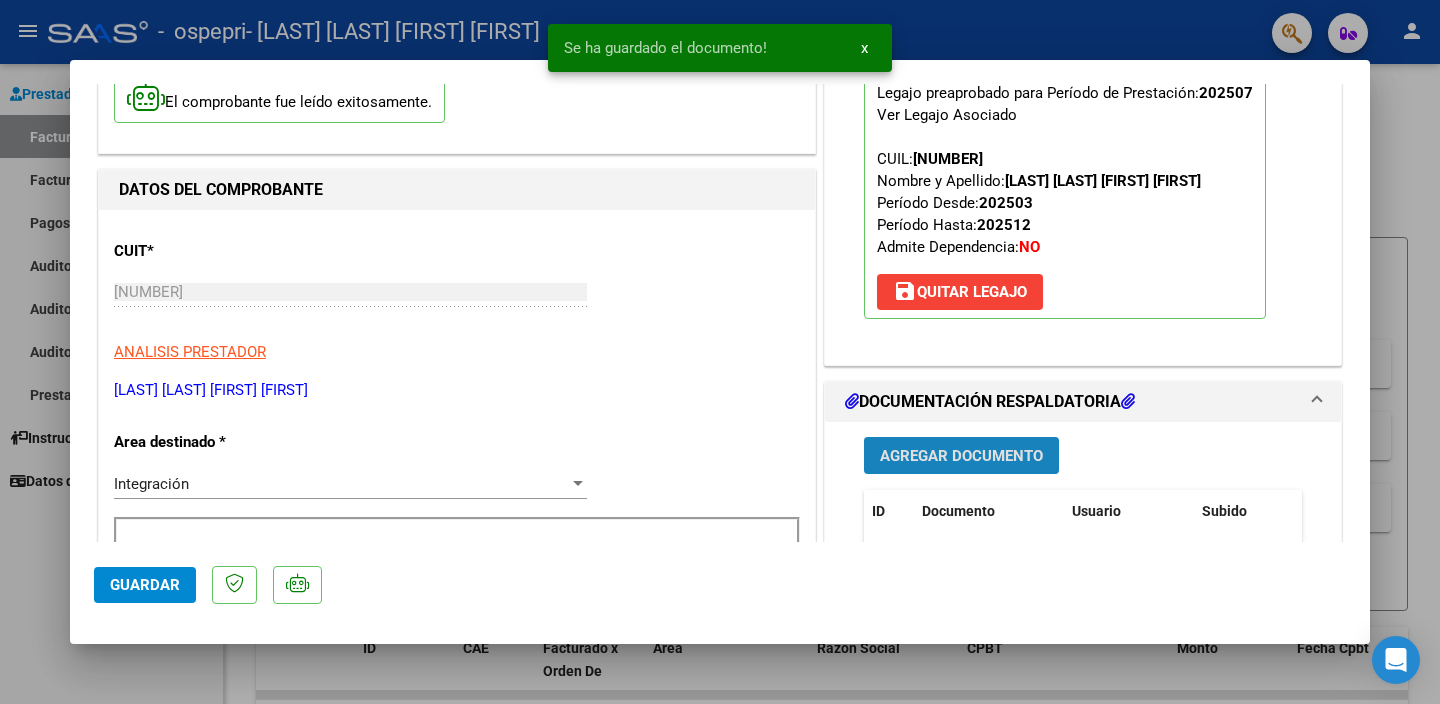 click on "Agregar Documento" at bounding box center [961, 456] 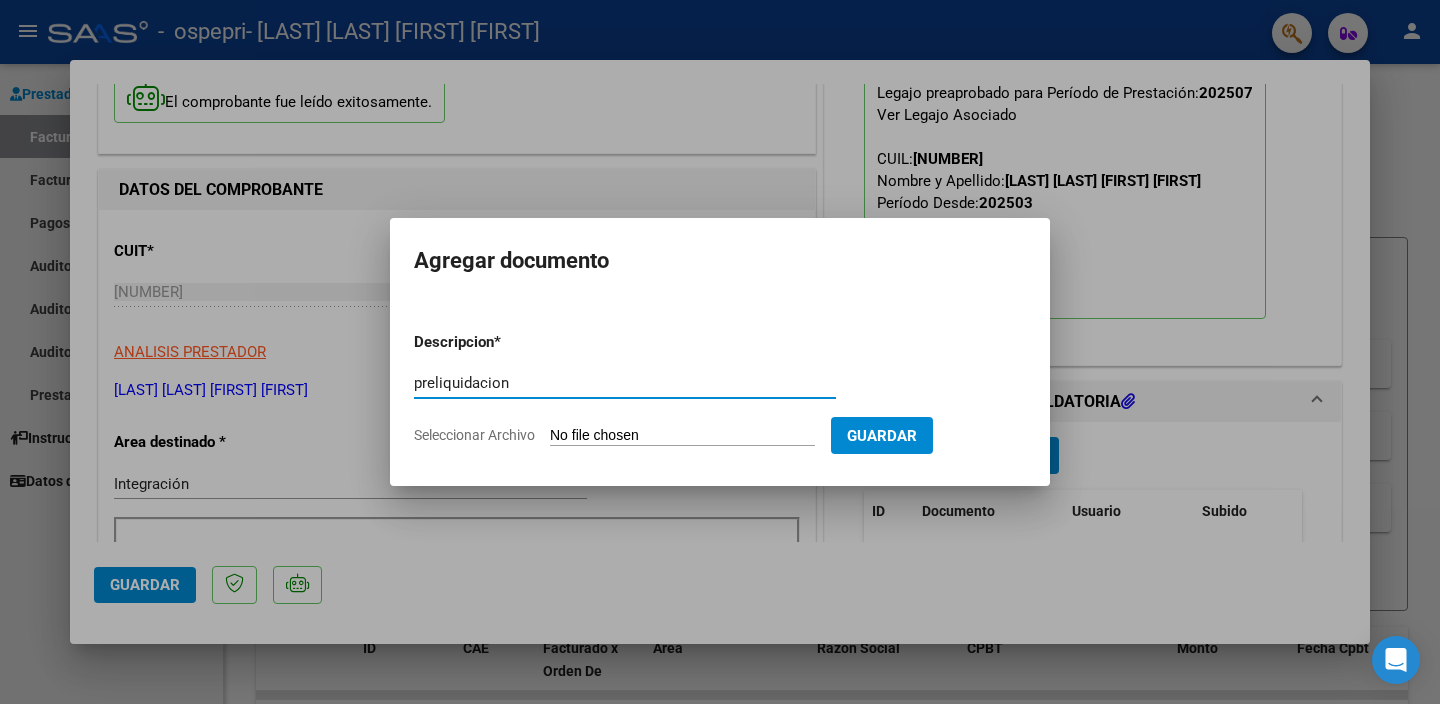 type on "preliquidacion" 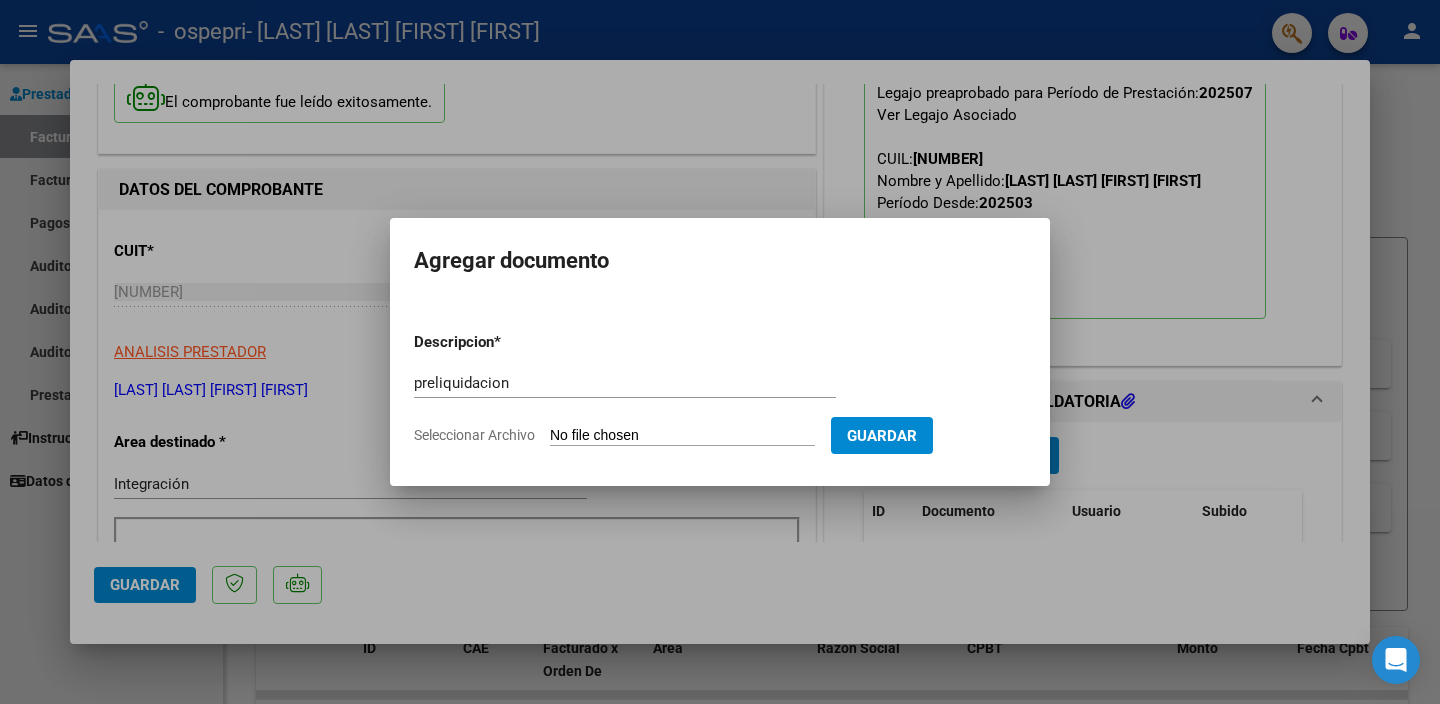 type on "C:\fakepath\apfmimpresionpreliq (6).pdf" 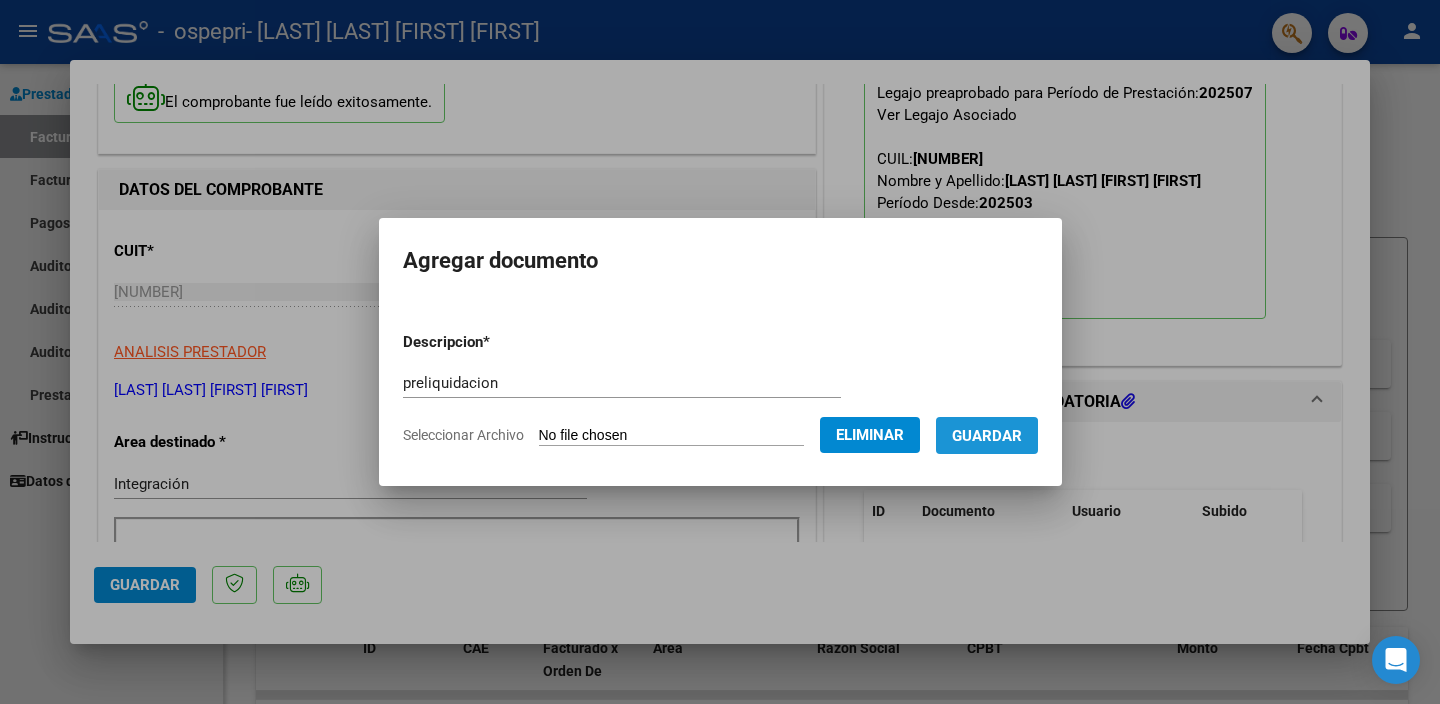 click on "Guardar" at bounding box center (987, 436) 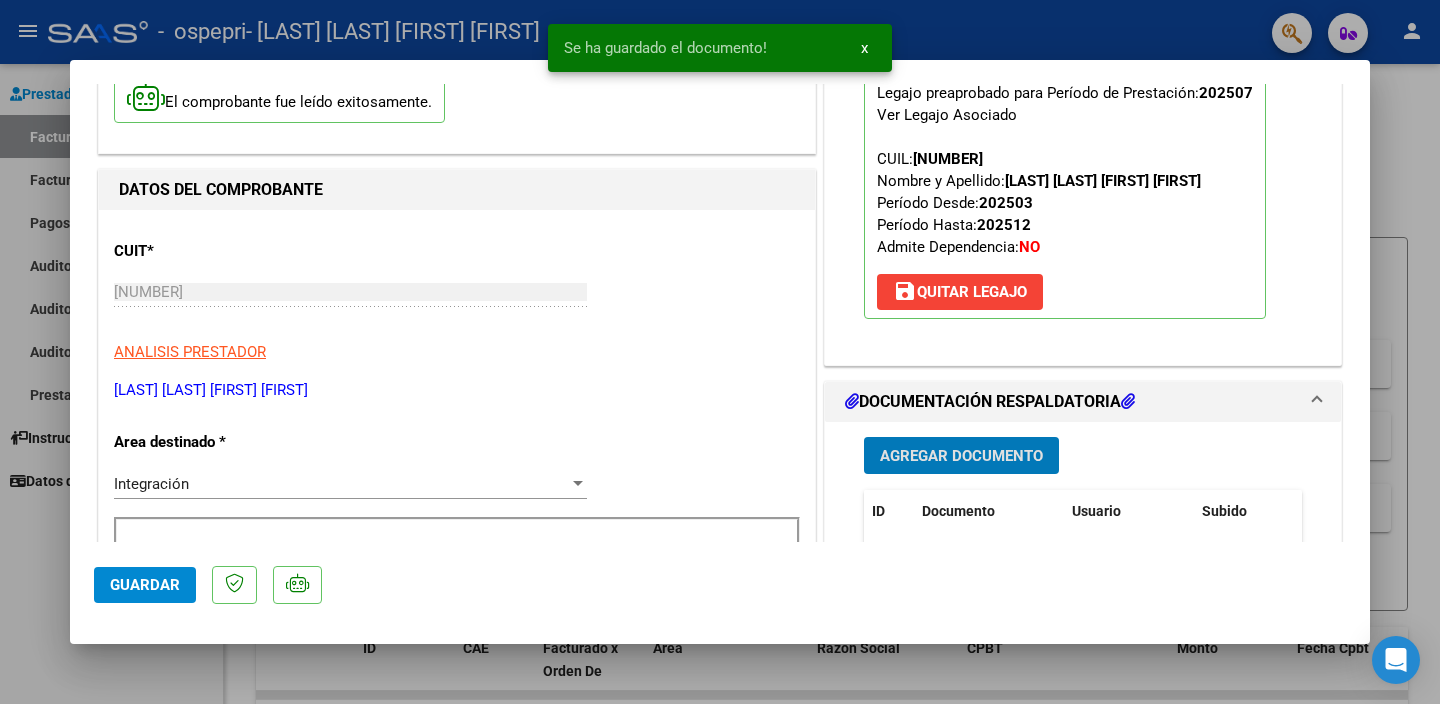 click on "Guardar" 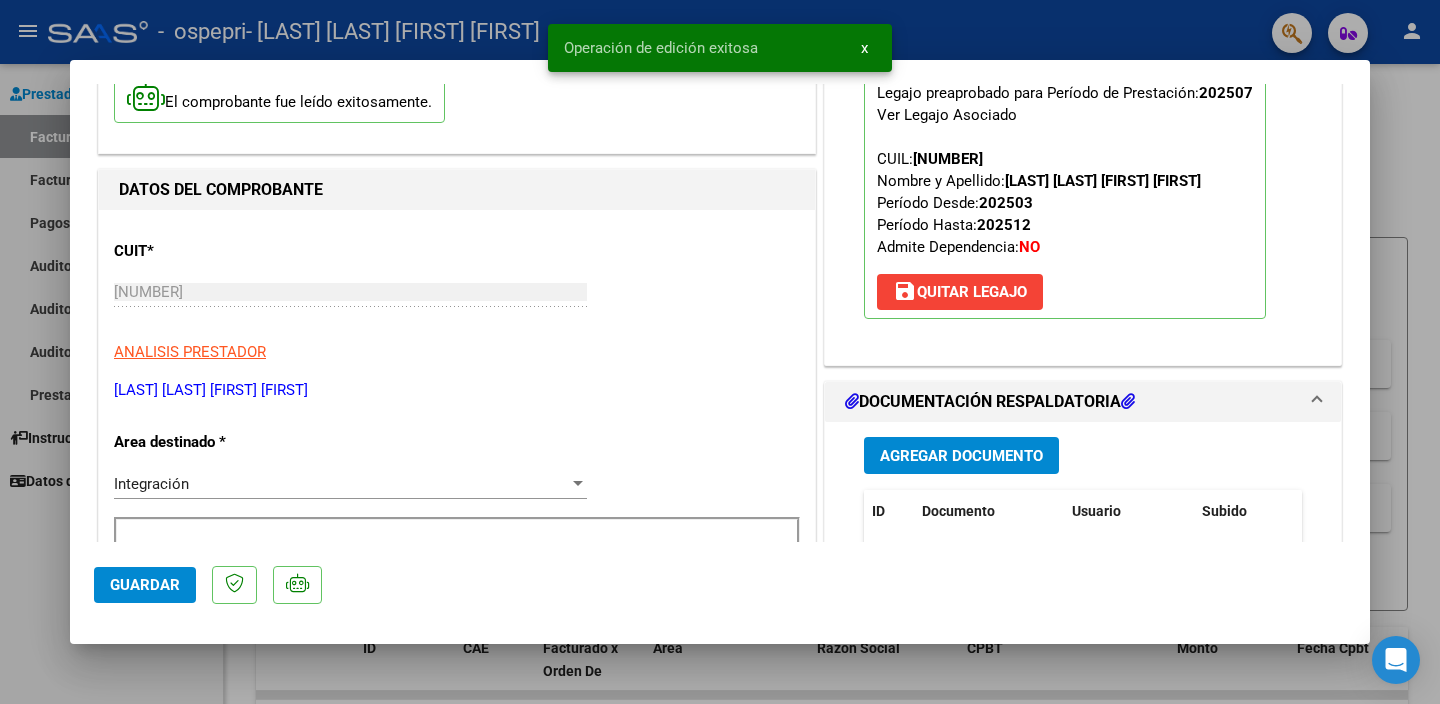 click on "Operación de edición exitosa x" at bounding box center [720, 48] 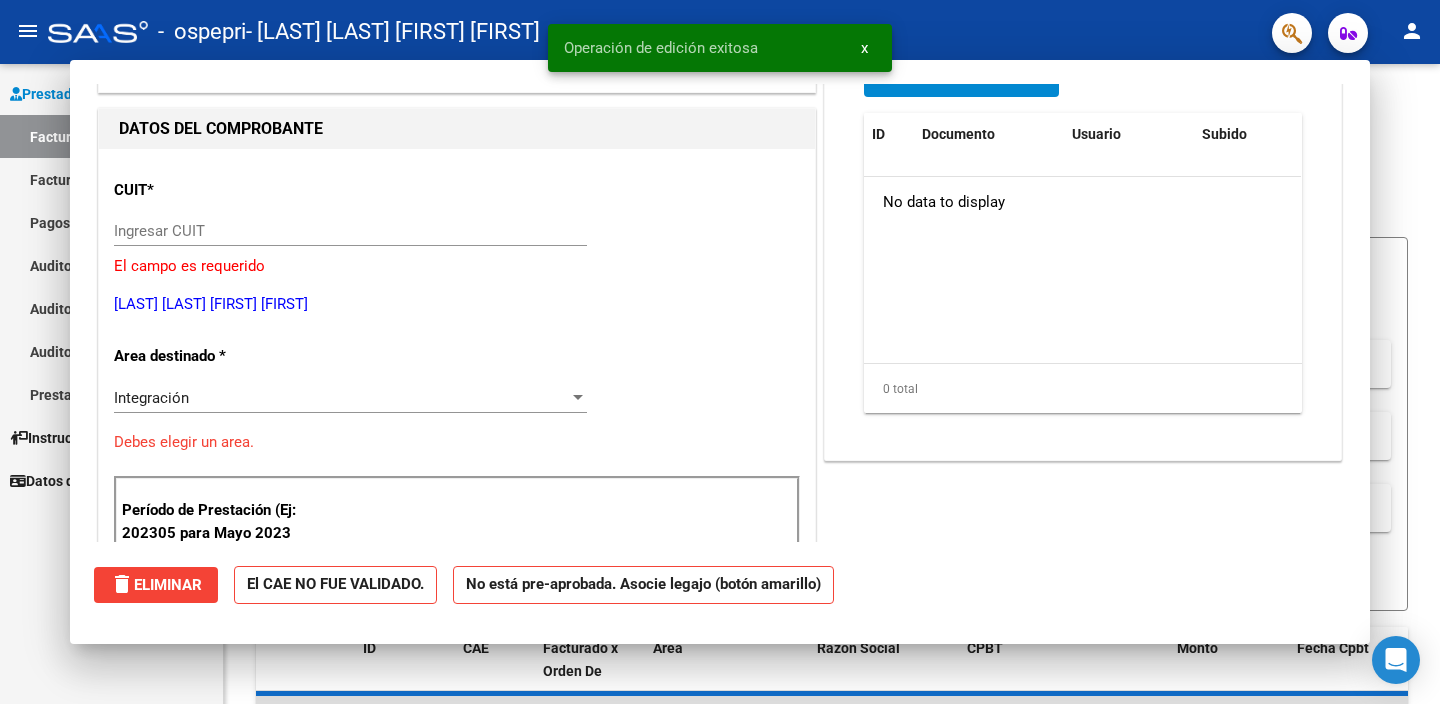 scroll, scrollTop: 0, scrollLeft: 0, axis: both 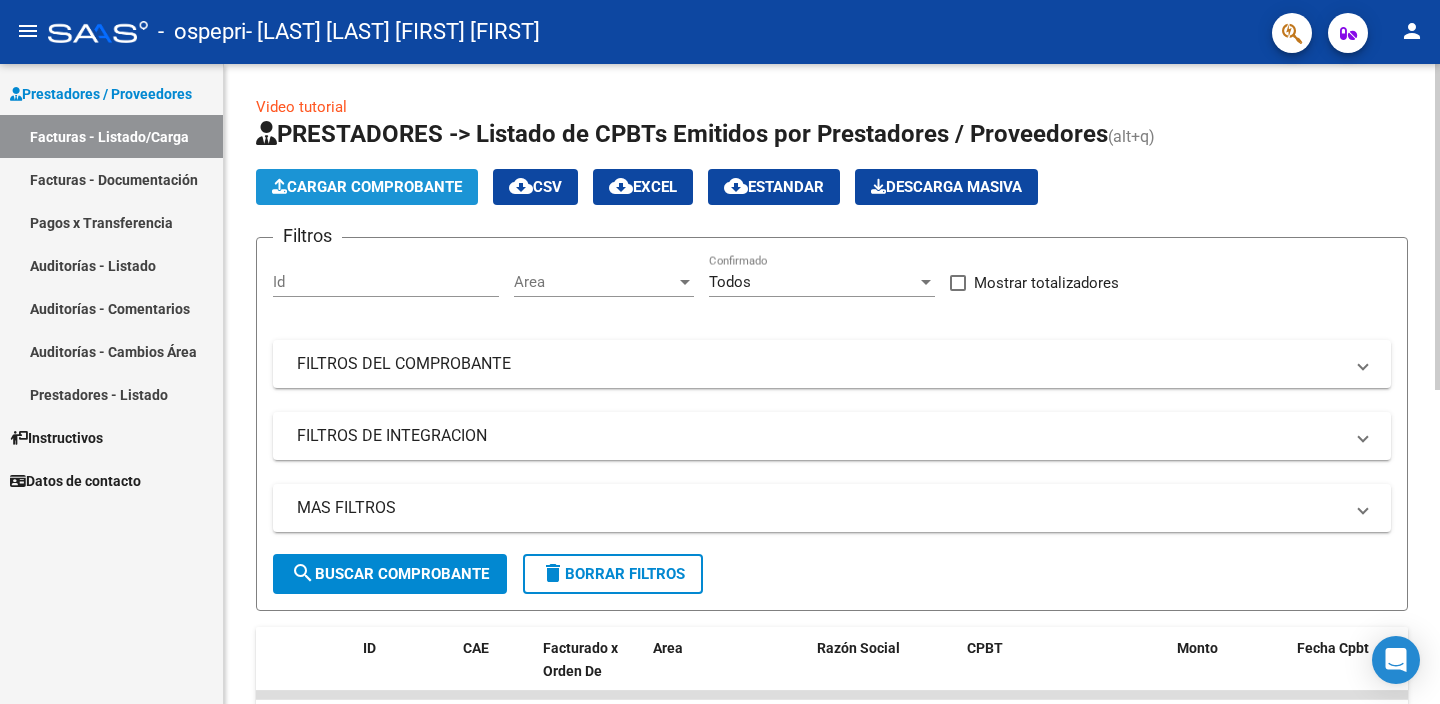 click on "Cargar Comprobante" 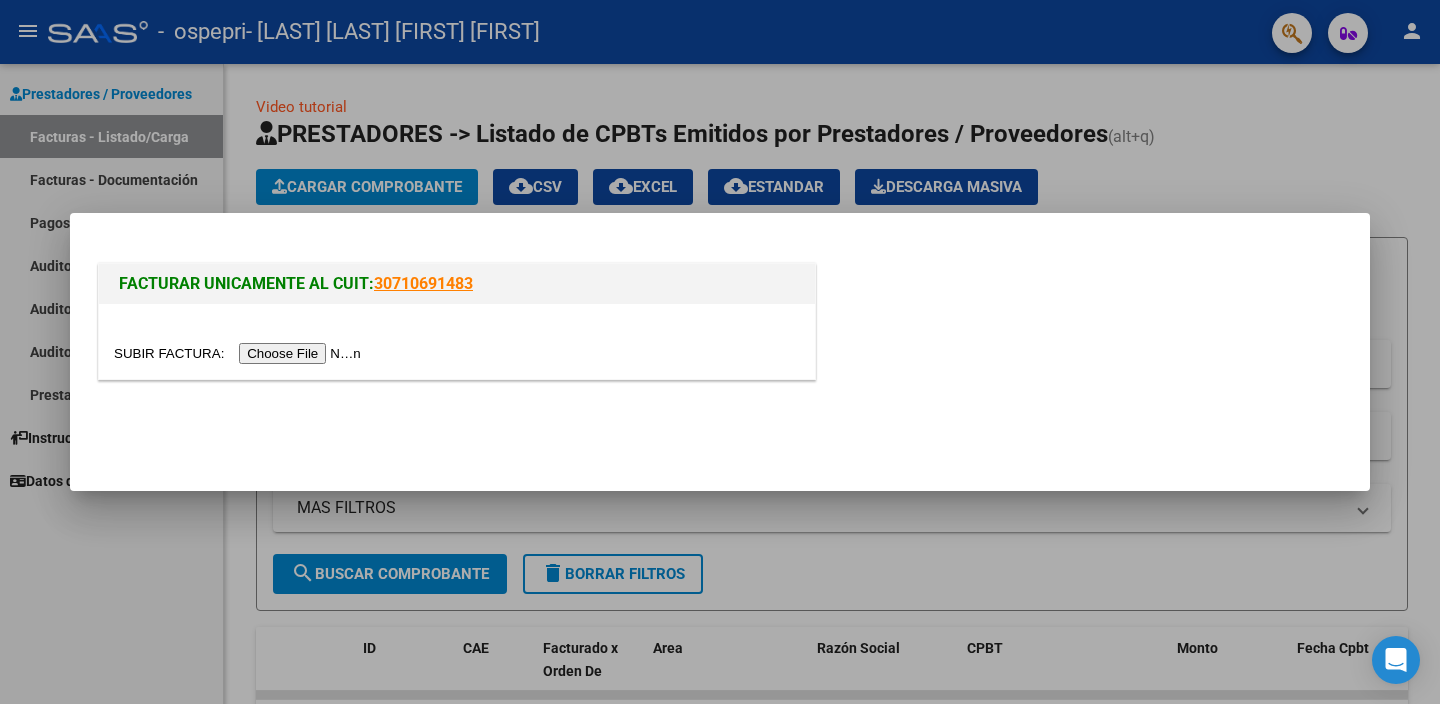 click at bounding box center [240, 353] 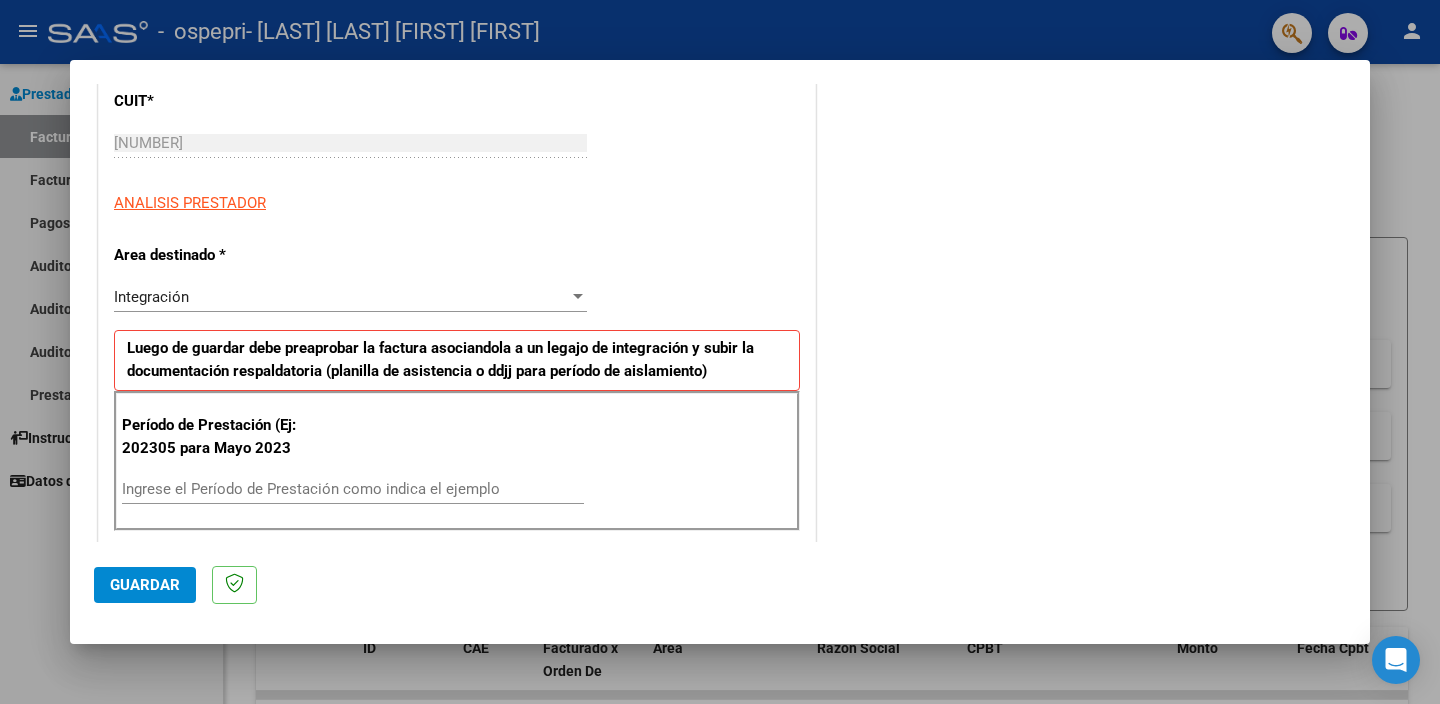 scroll, scrollTop: 287, scrollLeft: 0, axis: vertical 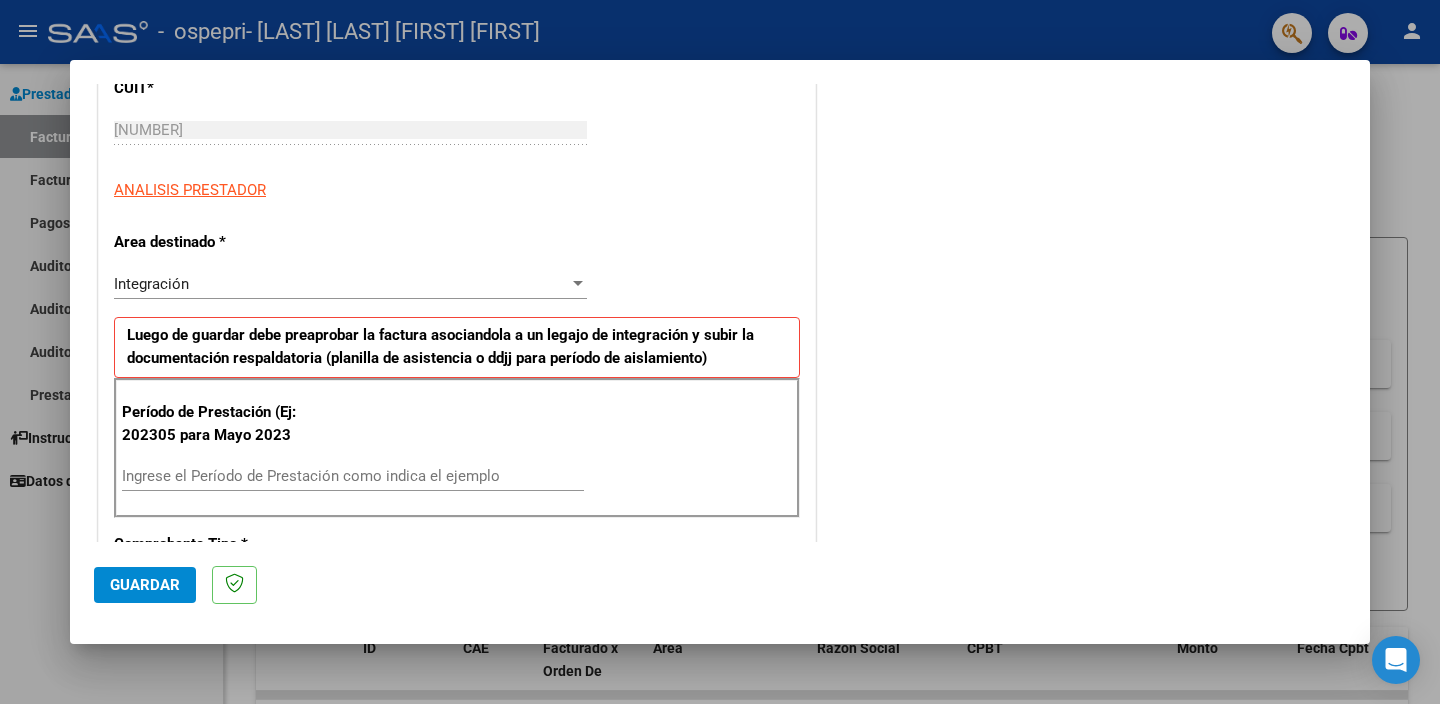 click on "Ingrese el Período de Prestación como indica el ejemplo" at bounding box center (353, 476) 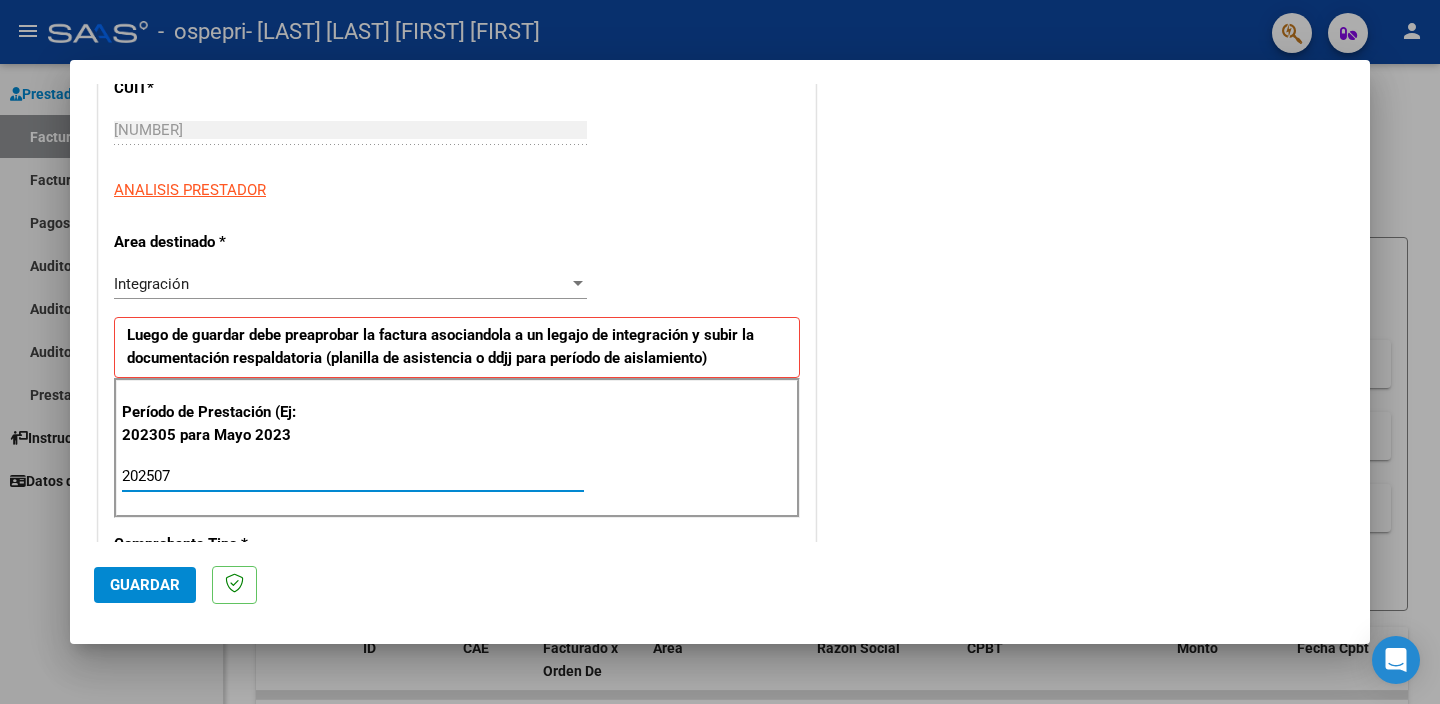 type on "202507" 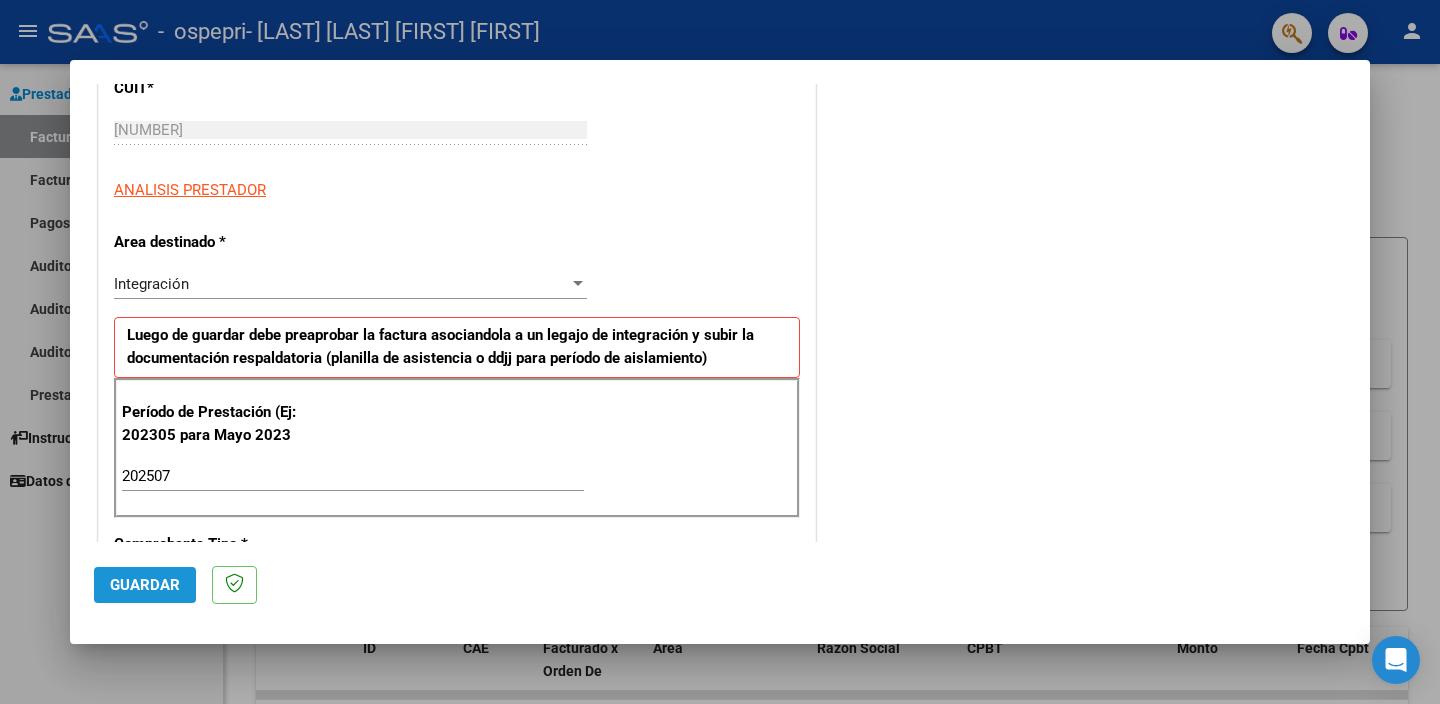 click on "Guardar" 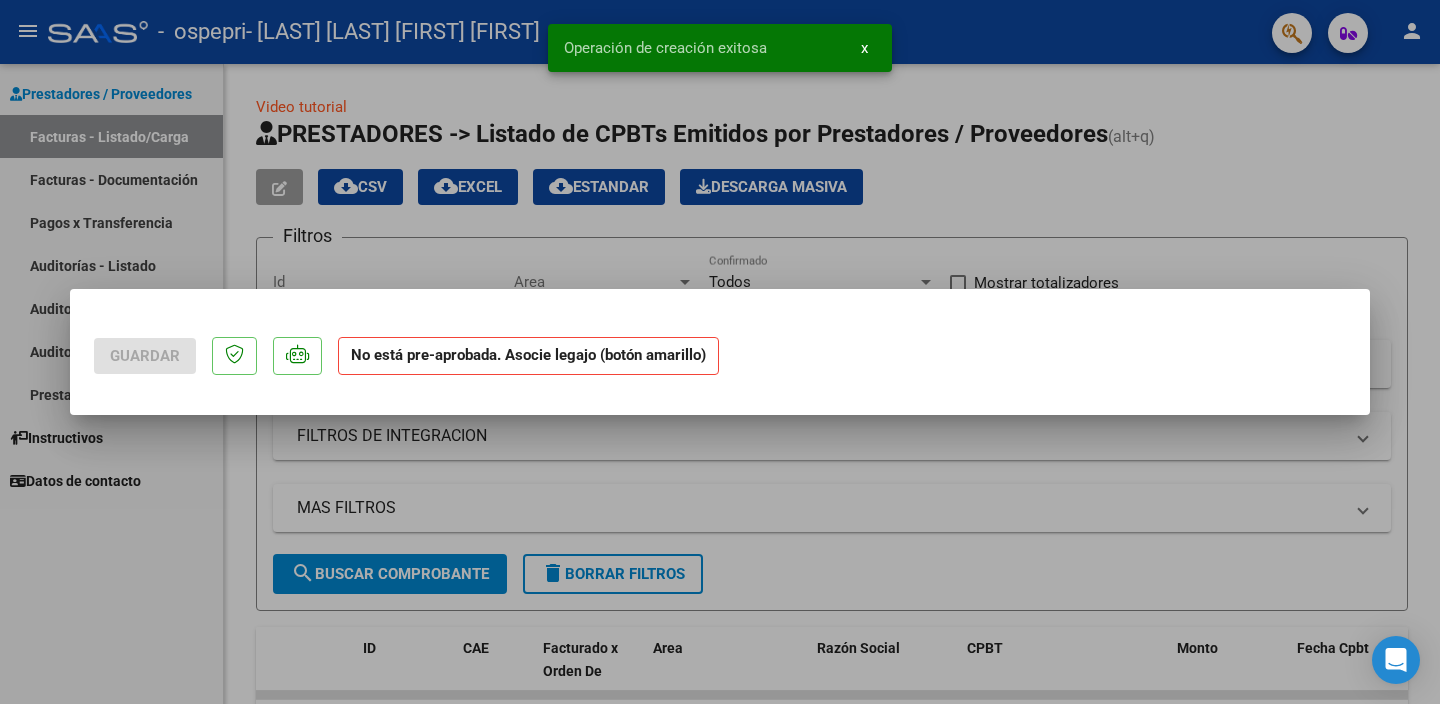 scroll, scrollTop: 0, scrollLeft: 0, axis: both 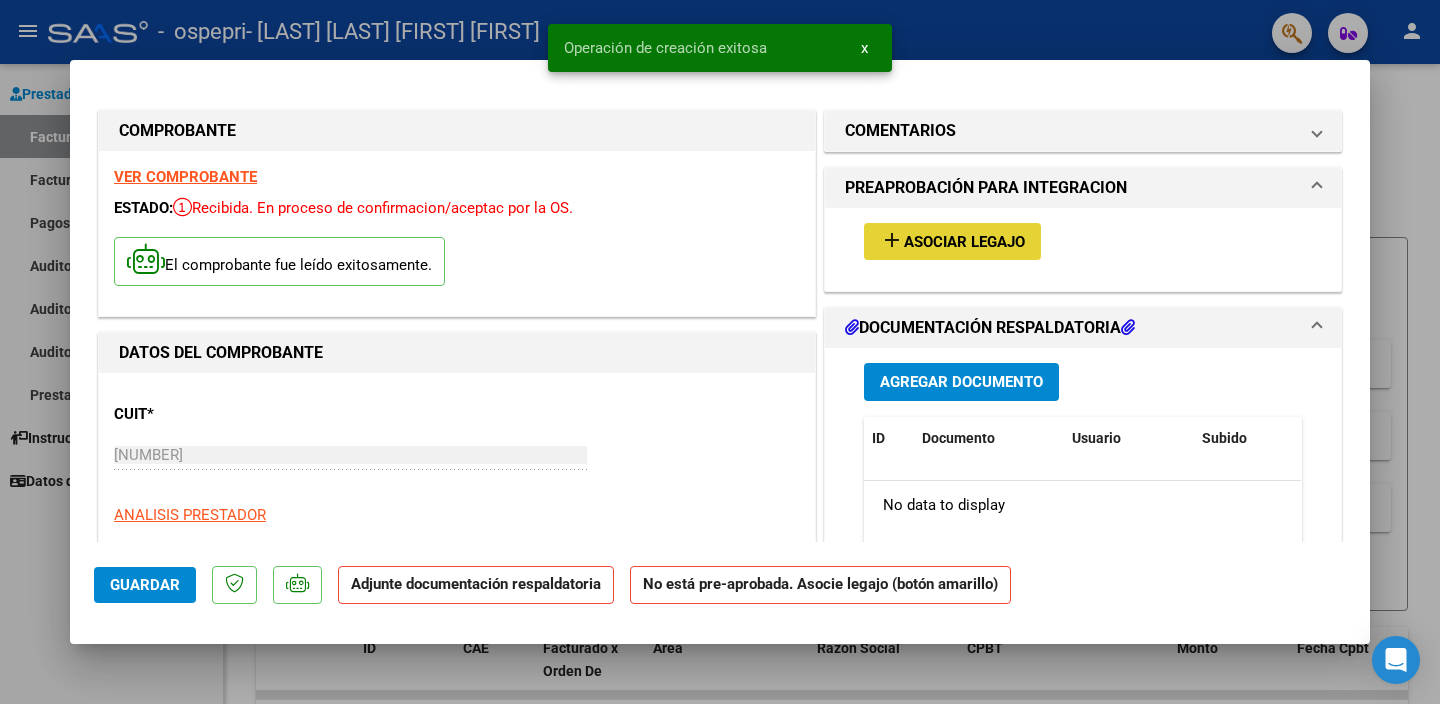 click on "Asociar Legajo" at bounding box center (964, 242) 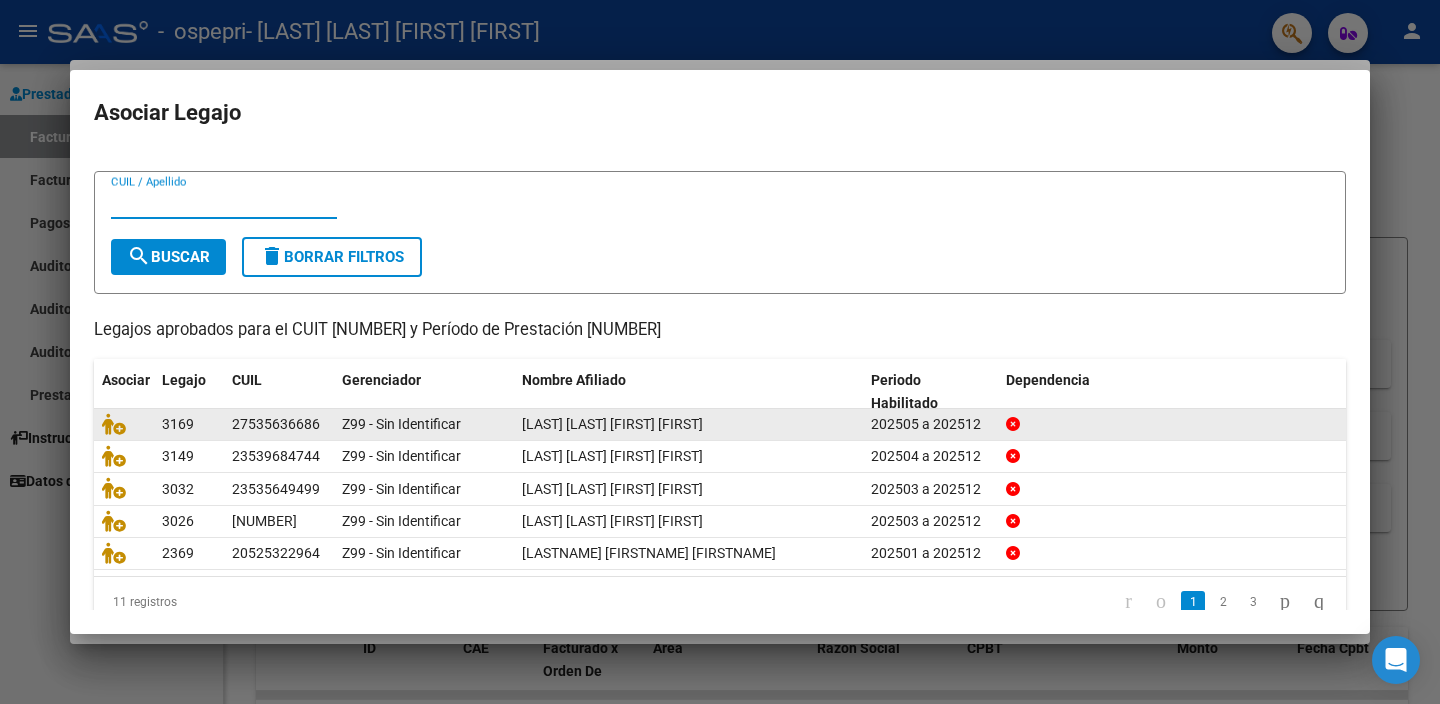 scroll, scrollTop: 63, scrollLeft: 0, axis: vertical 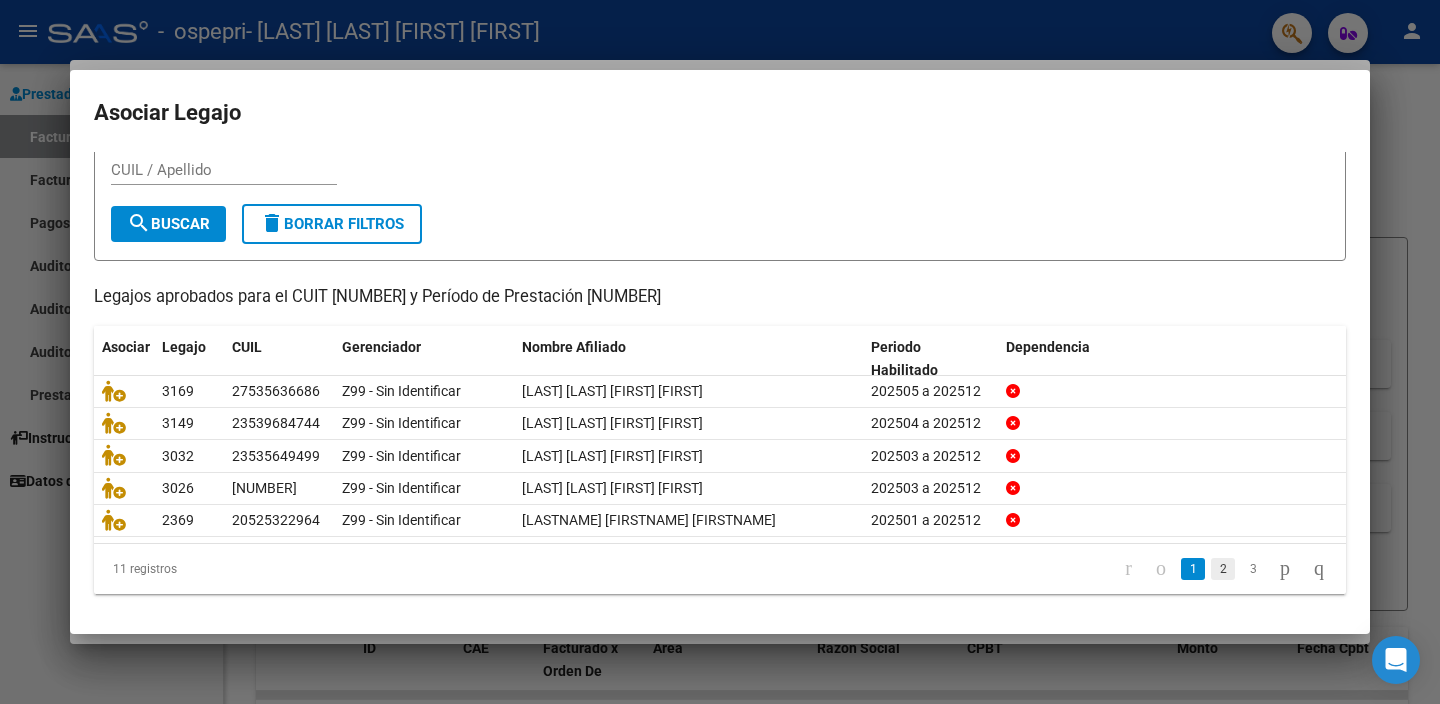 click on "2" 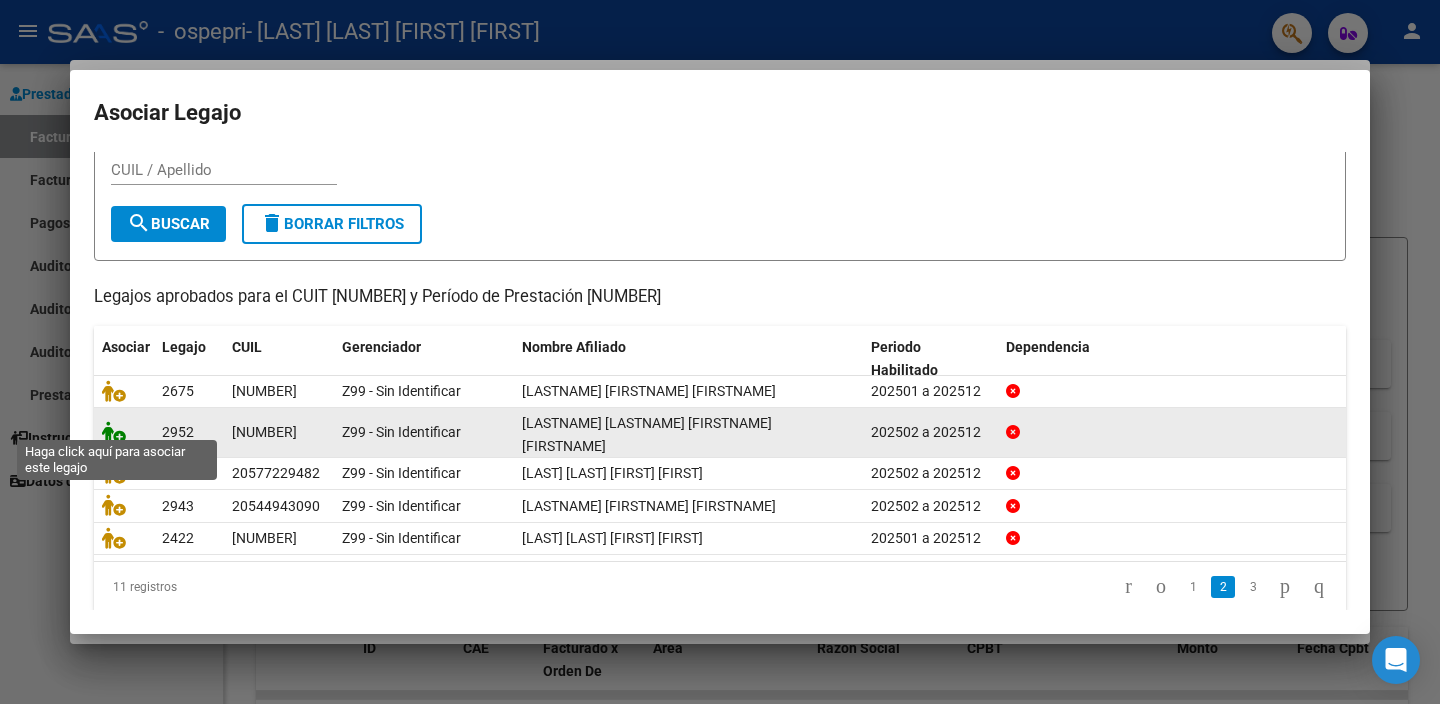click 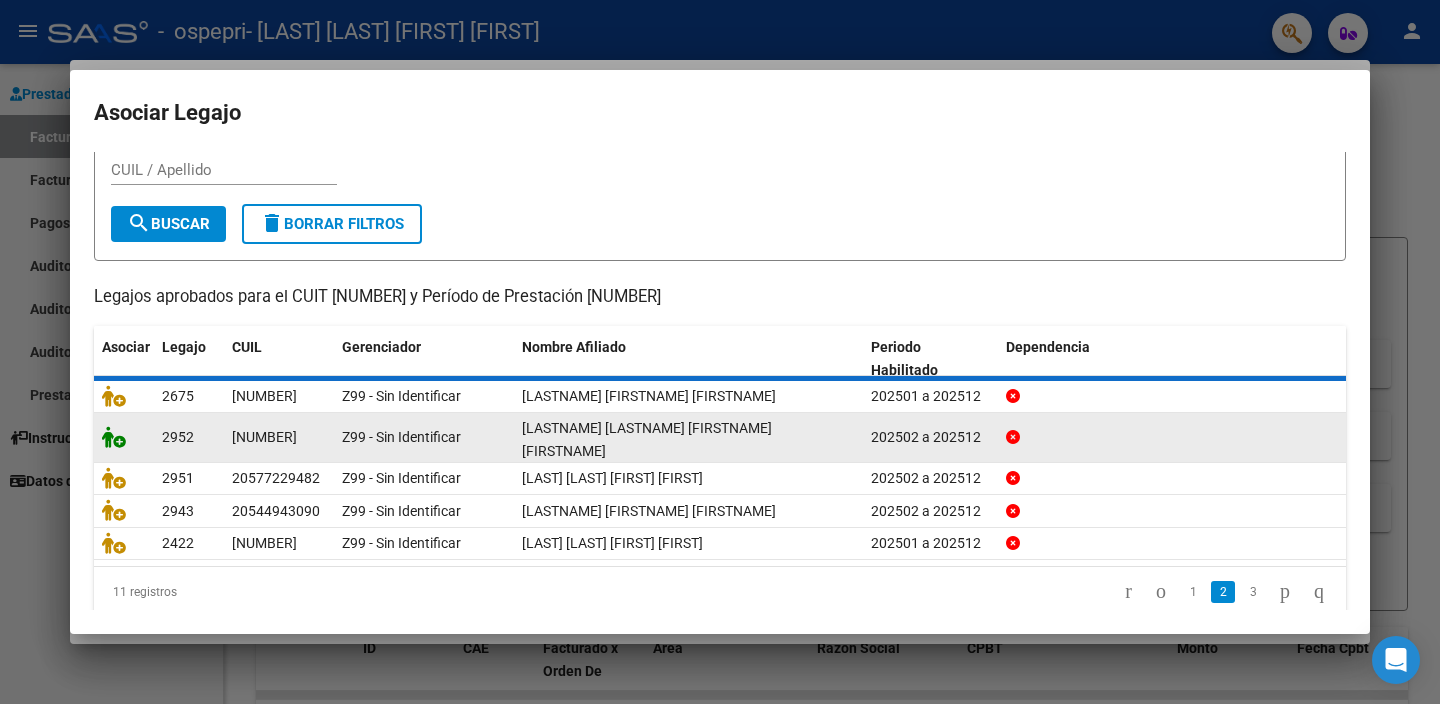 scroll, scrollTop: 76, scrollLeft: 0, axis: vertical 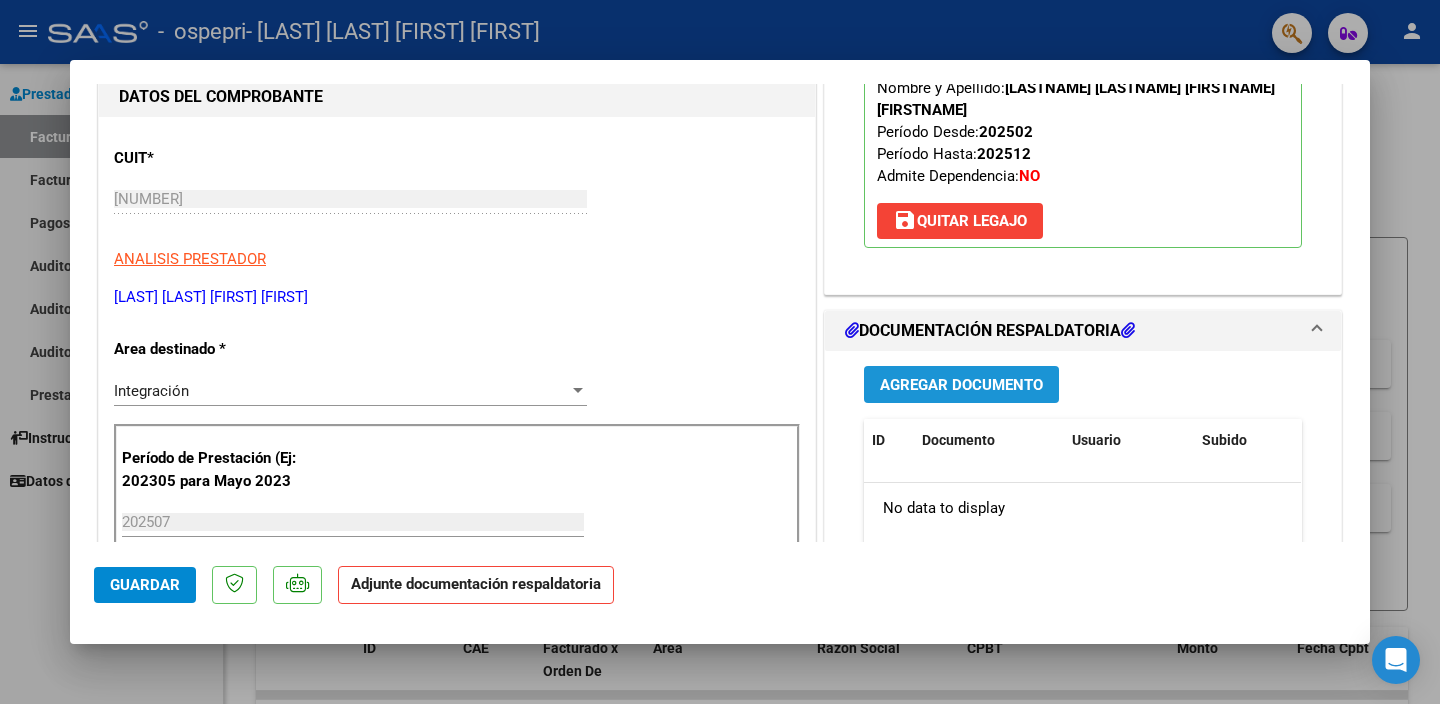 click on "Agregar Documento" at bounding box center (961, 385) 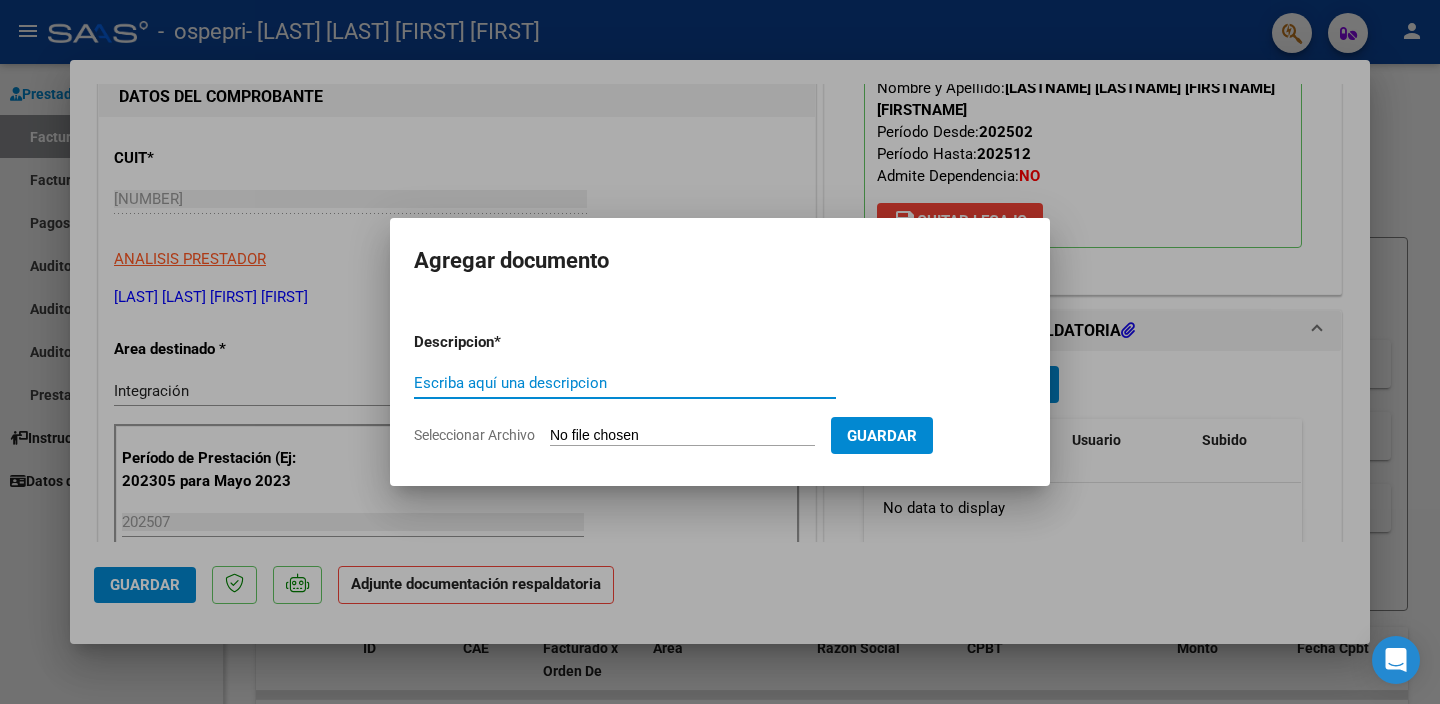 click on "Escriba aquí una descripcion" at bounding box center (625, 383) 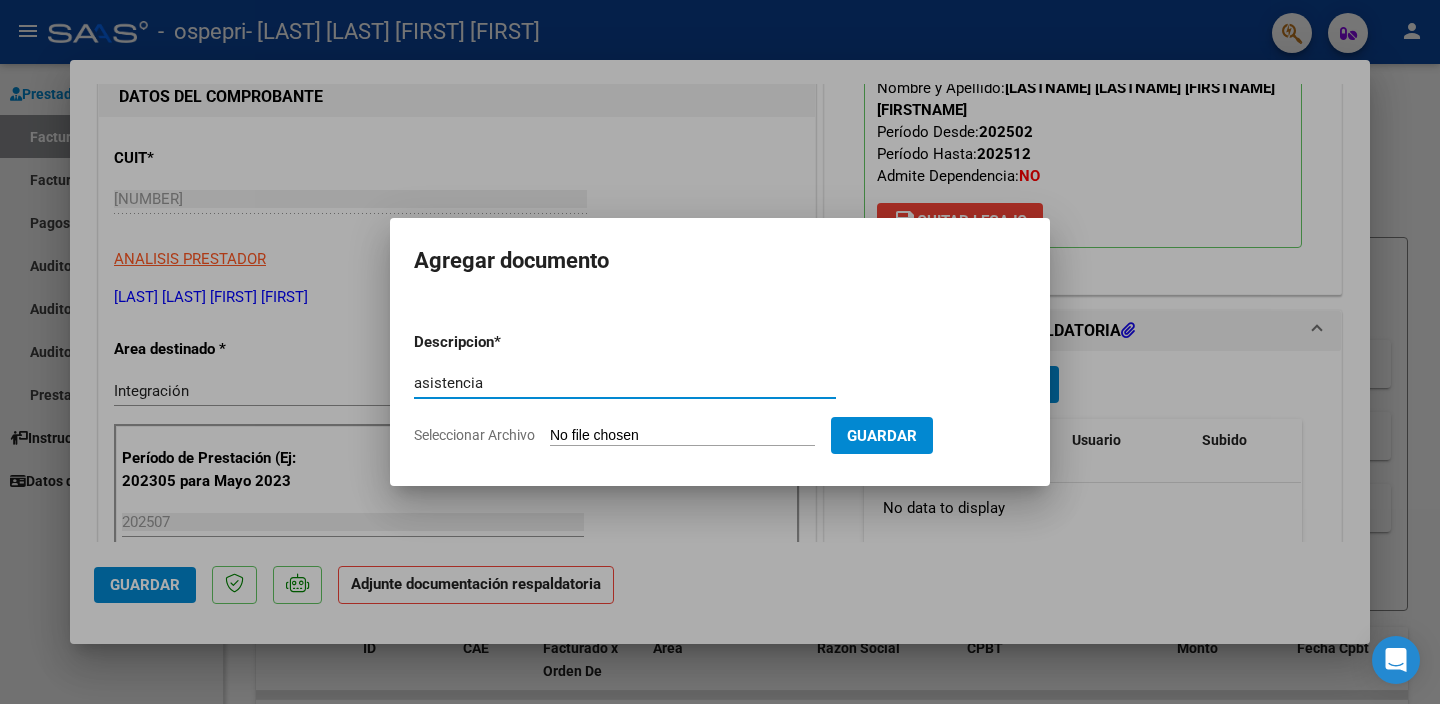type on "asistencia" 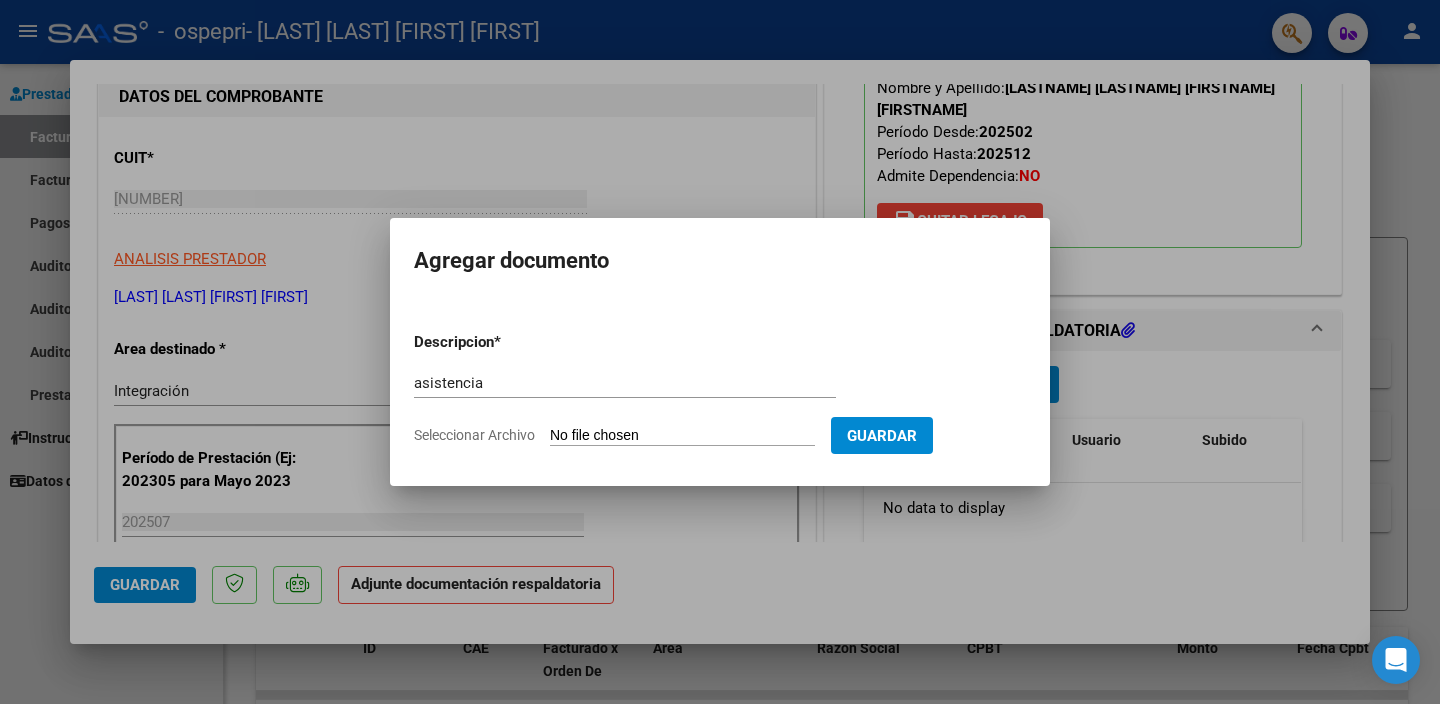type on "C:\fakepath\[FILENAME].pdf" 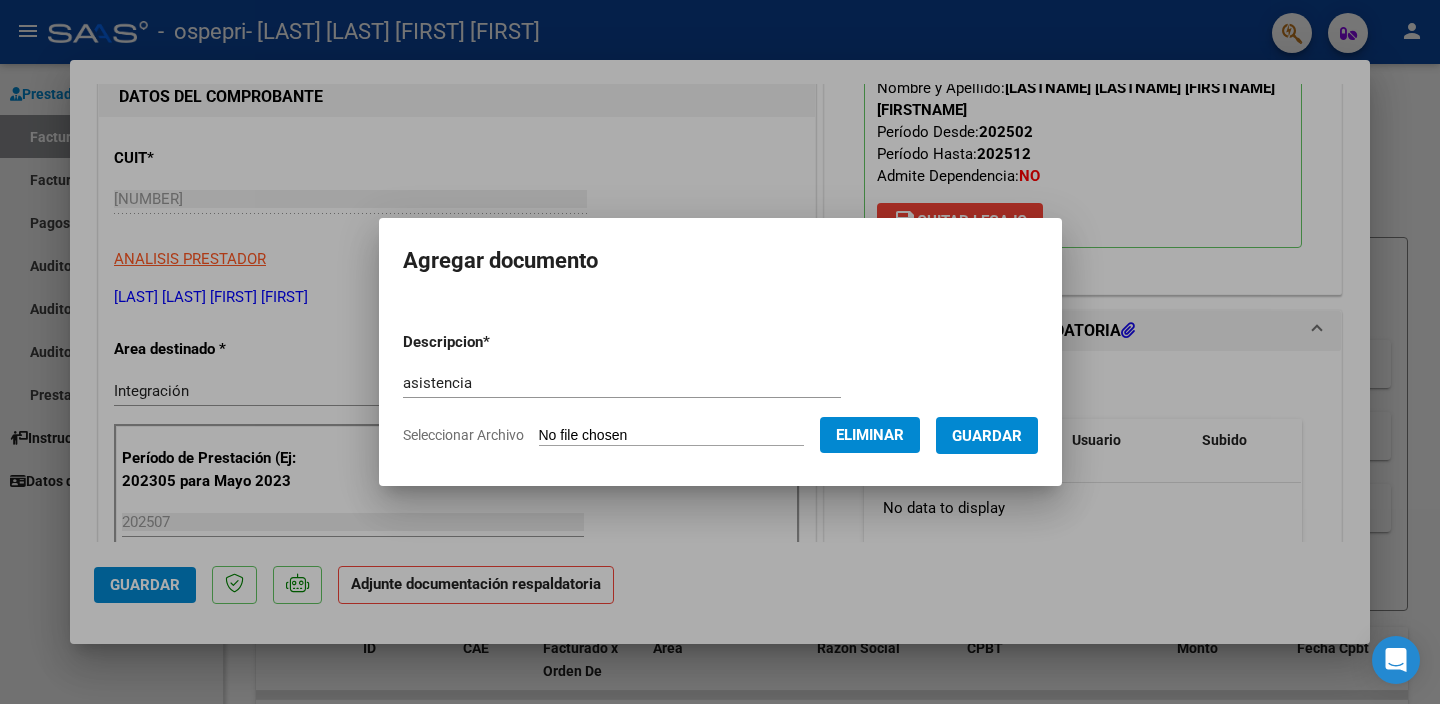 click on "Guardar" at bounding box center [987, 436] 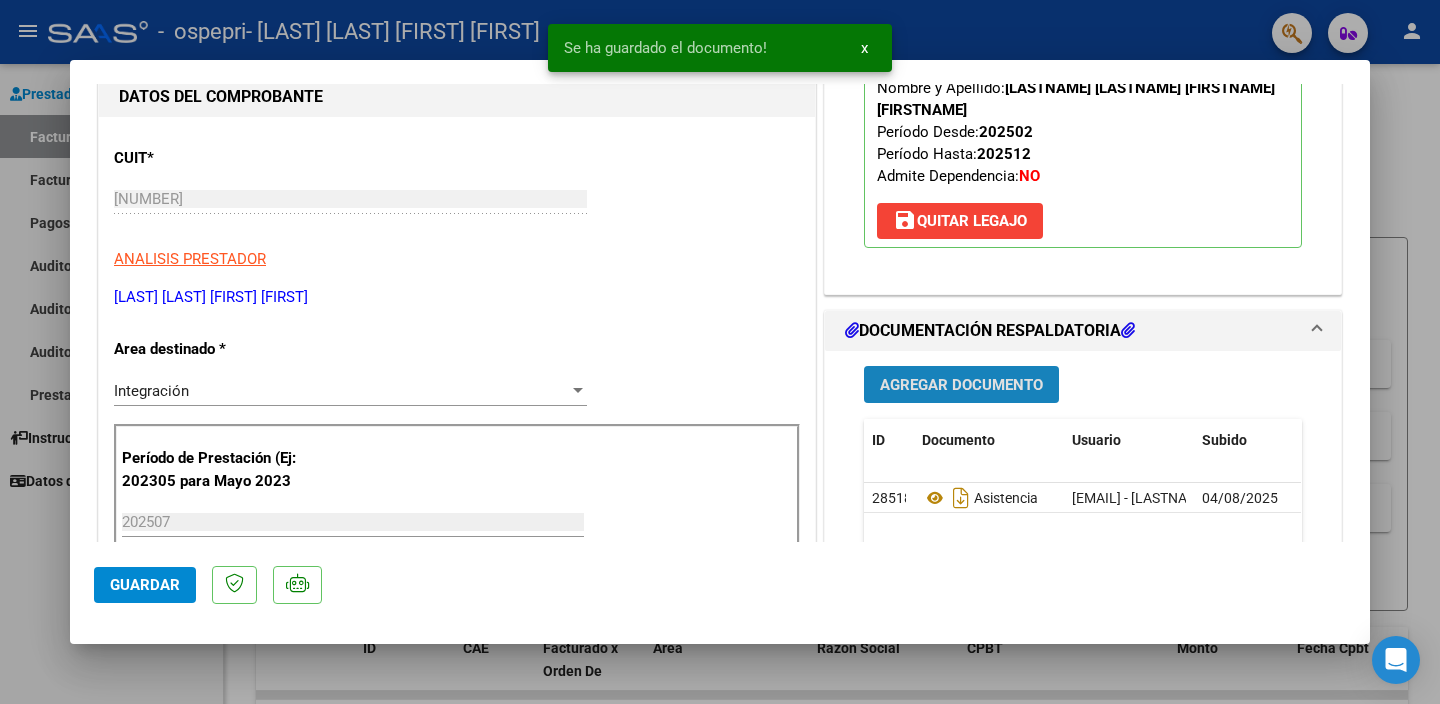 click on "Agregar Documento" at bounding box center (961, 385) 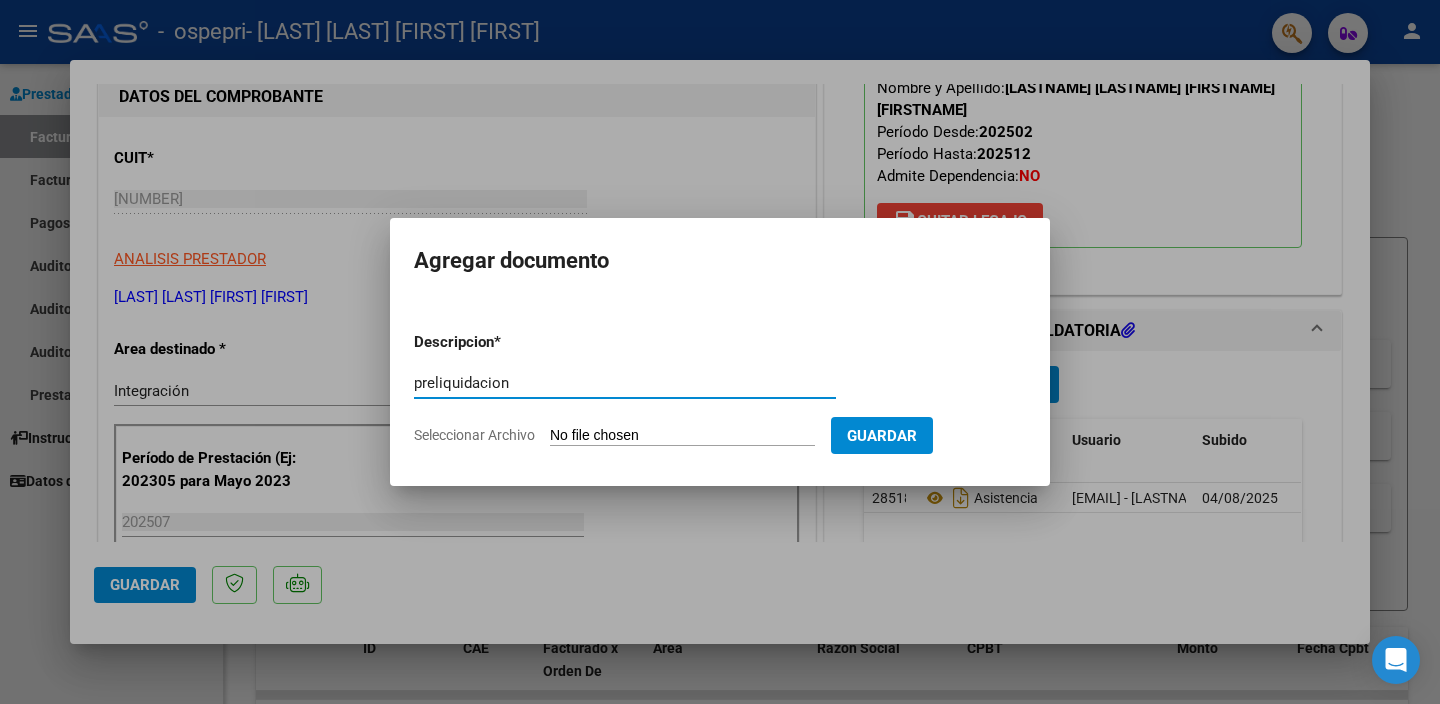 type on "preliquidacion" 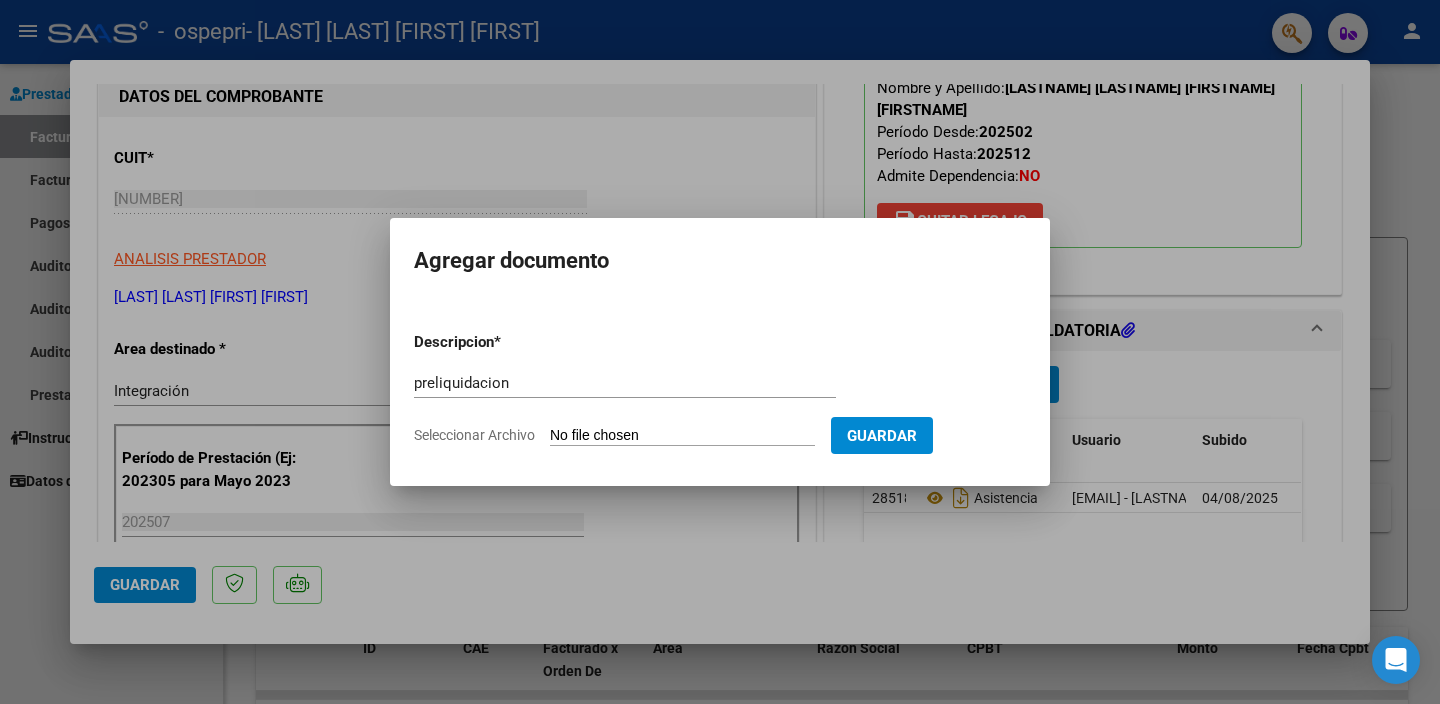 type on "C:\fakepath\apfmimpresionpreliq (7).pdf" 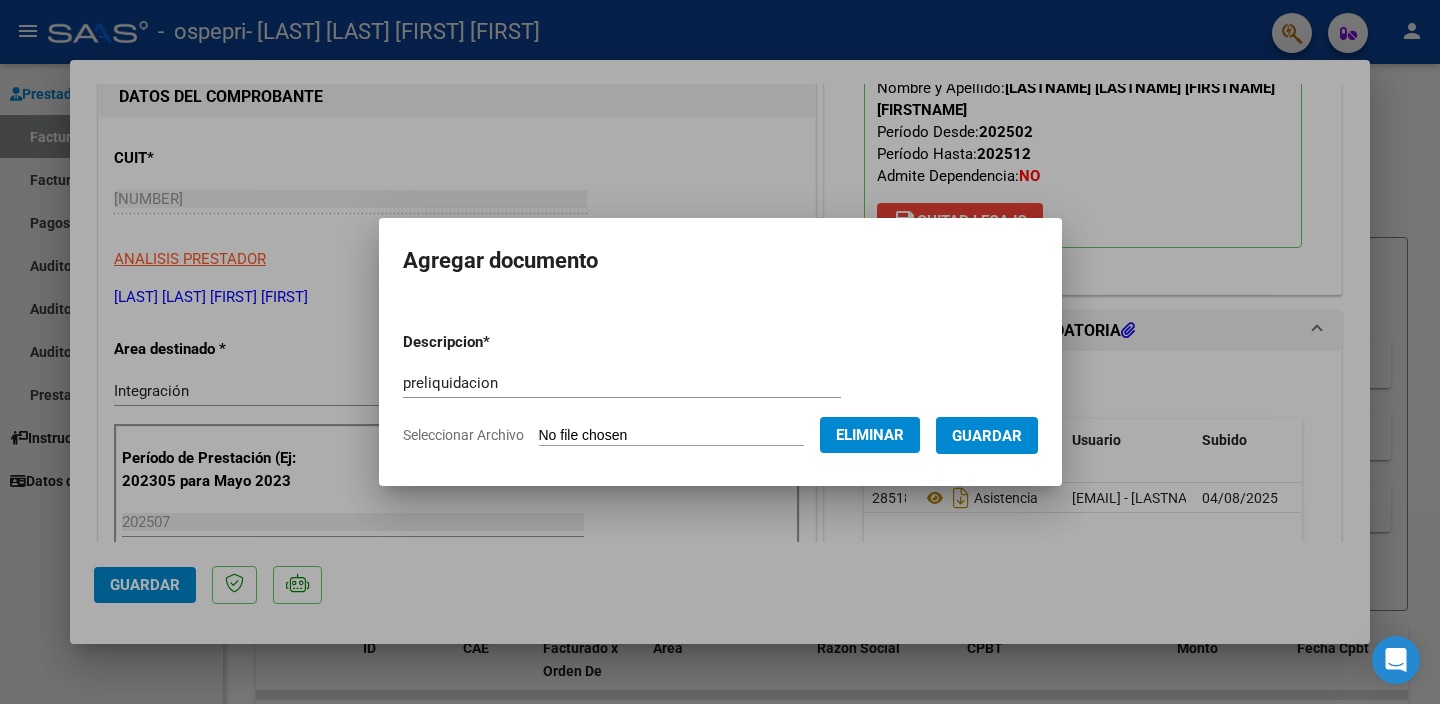 click on "Guardar" at bounding box center [987, 435] 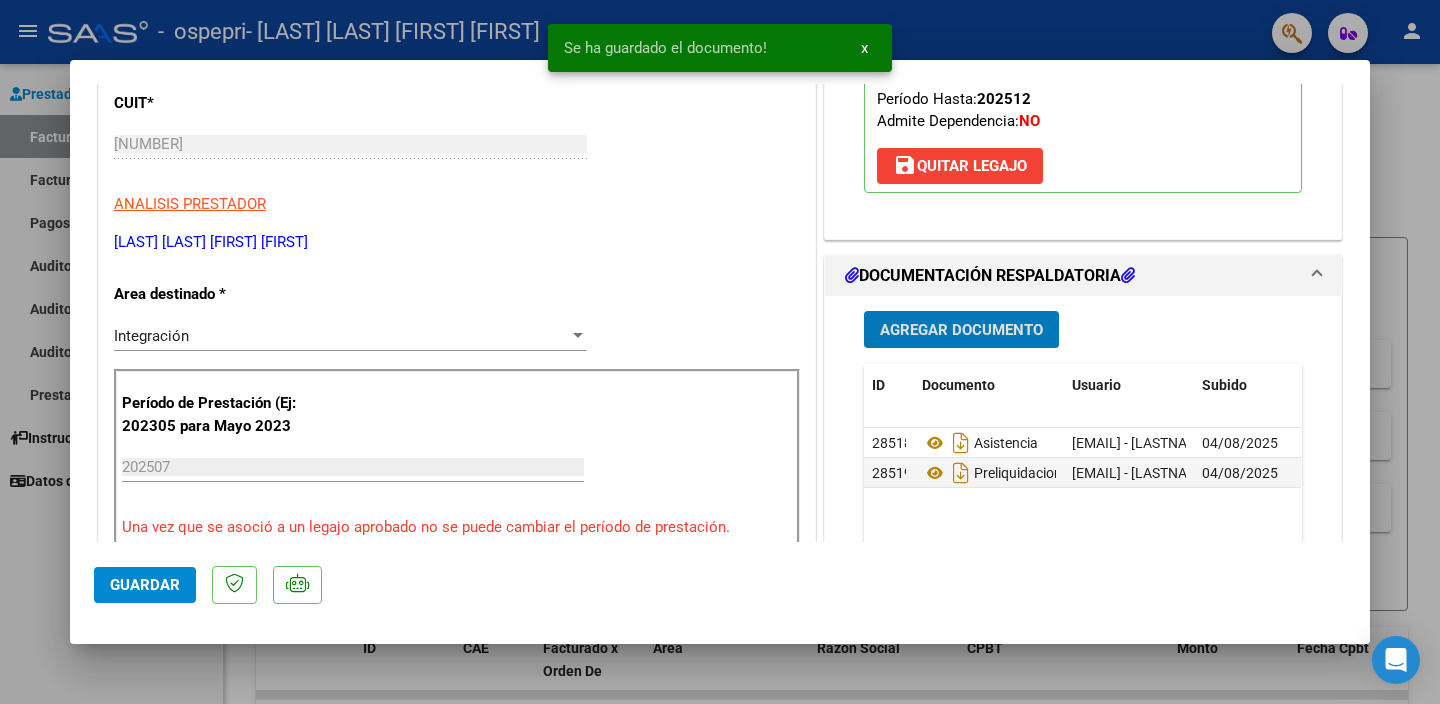 scroll, scrollTop: 314, scrollLeft: 0, axis: vertical 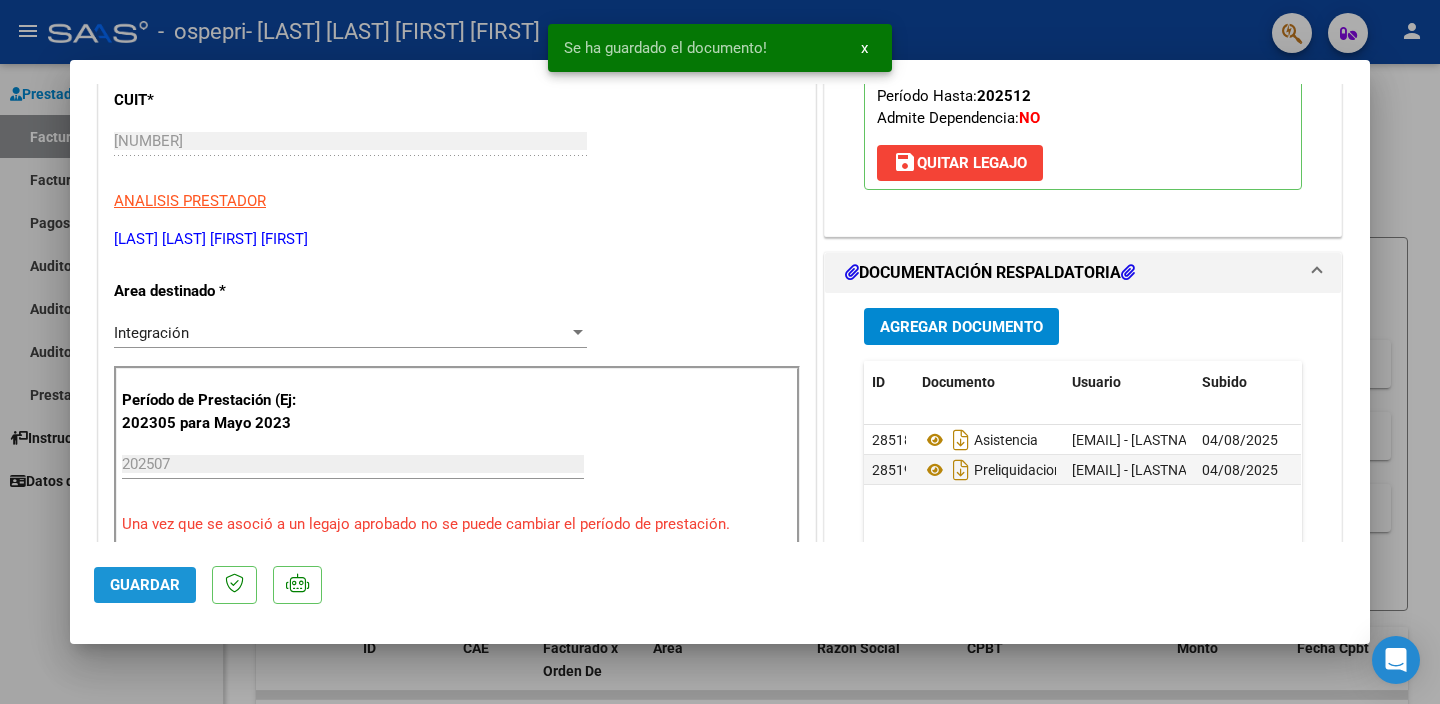 click on "Guardar" 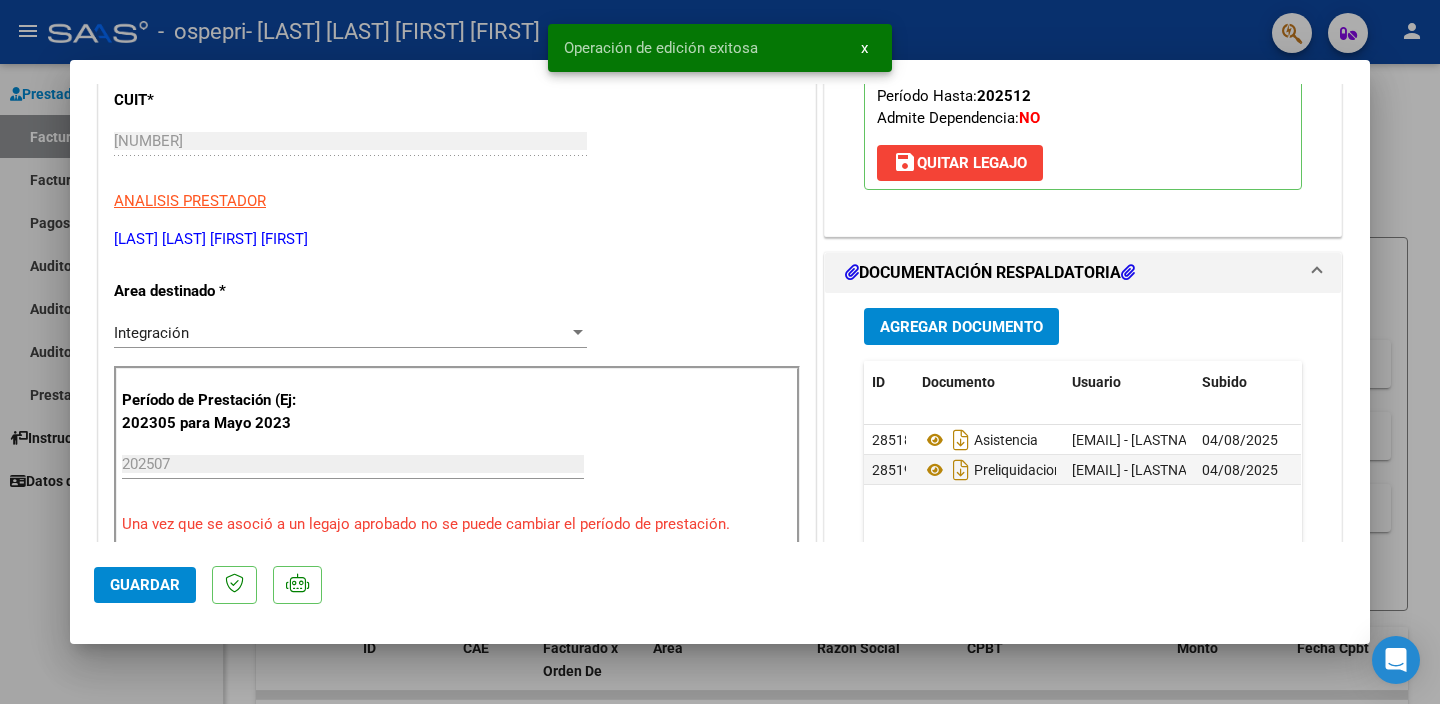 click on "Operación de edición exitosa x" at bounding box center (720, 48) 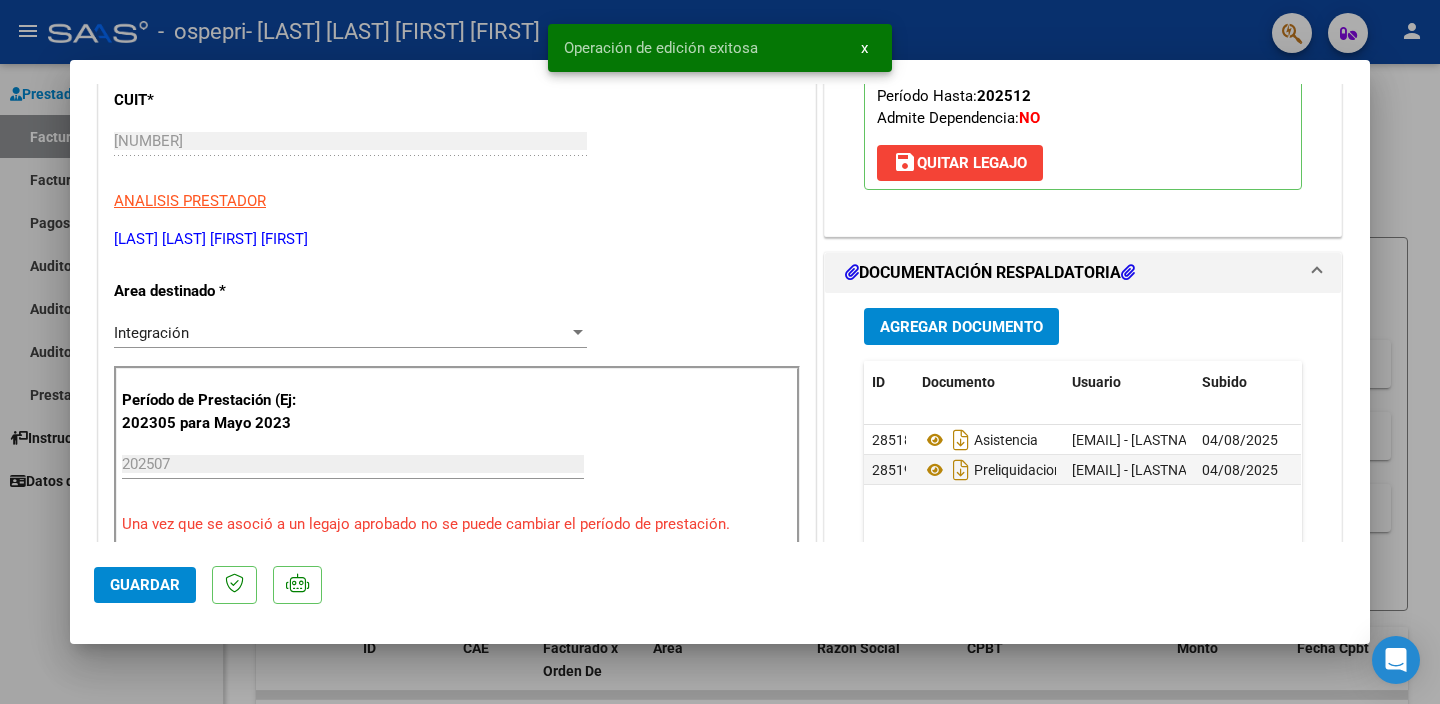 click at bounding box center [720, 352] 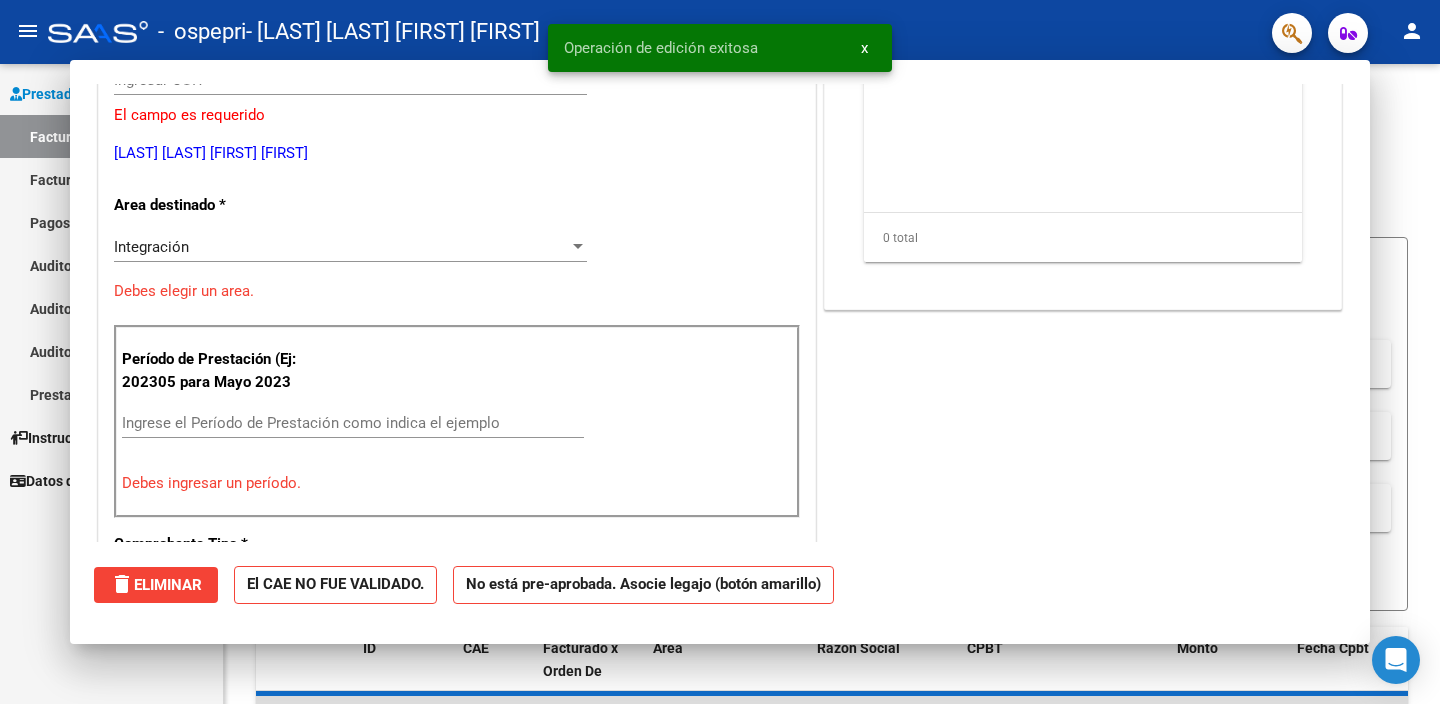 scroll, scrollTop: 0, scrollLeft: 0, axis: both 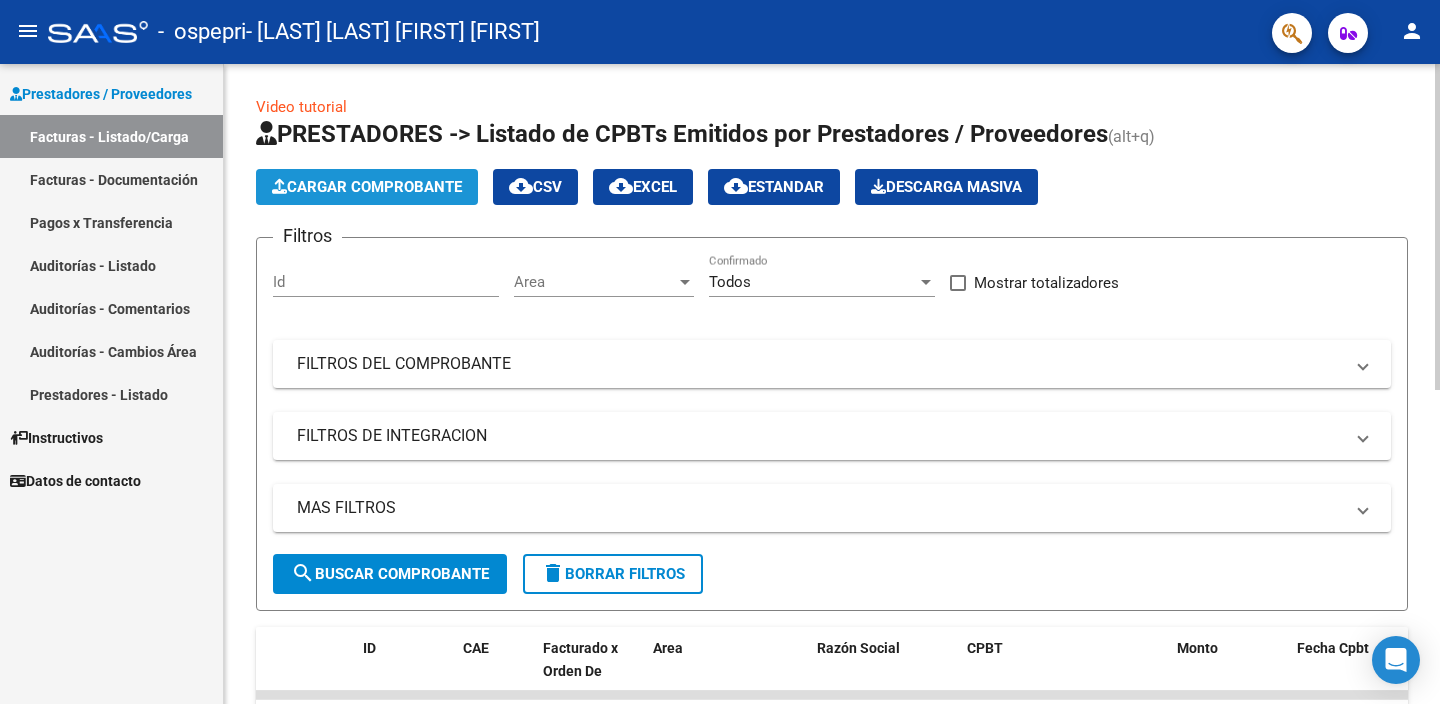 click on "Cargar Comprobante" 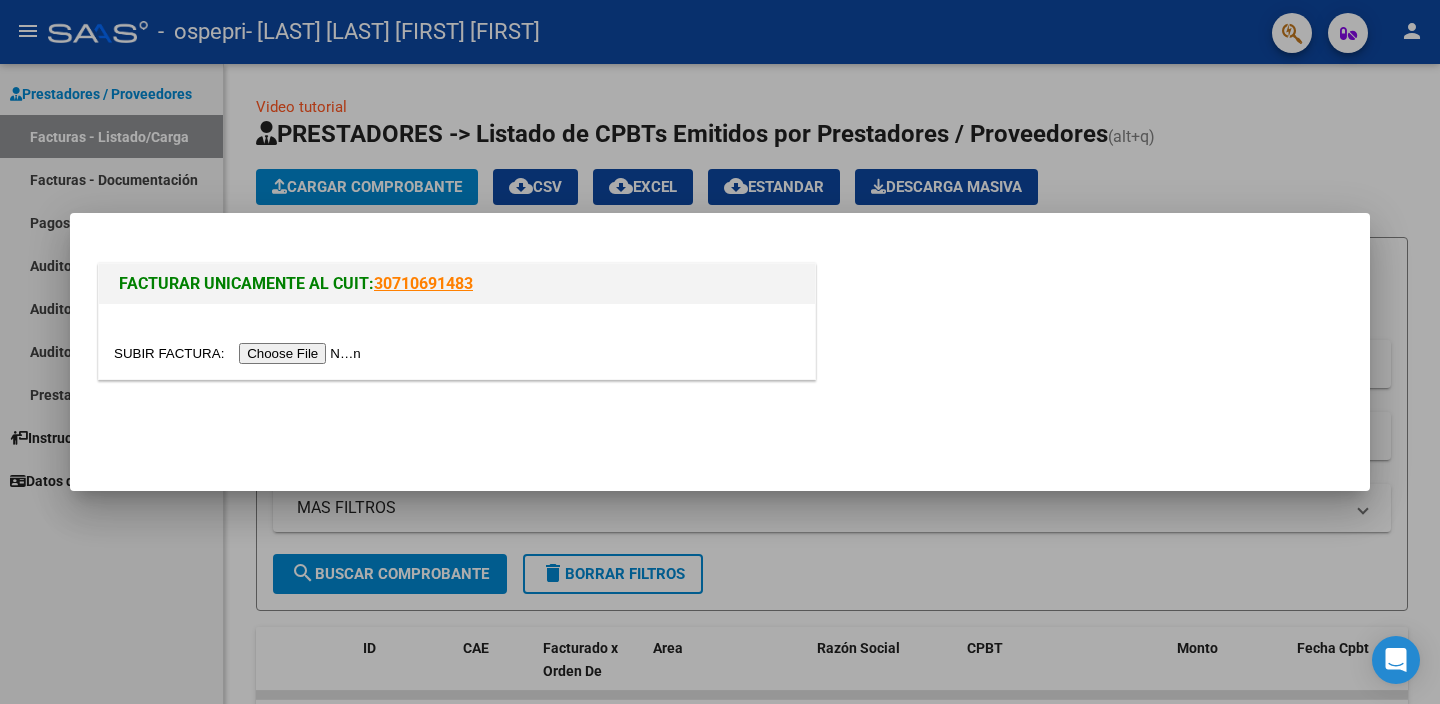 click at bounding box center (240, 353) 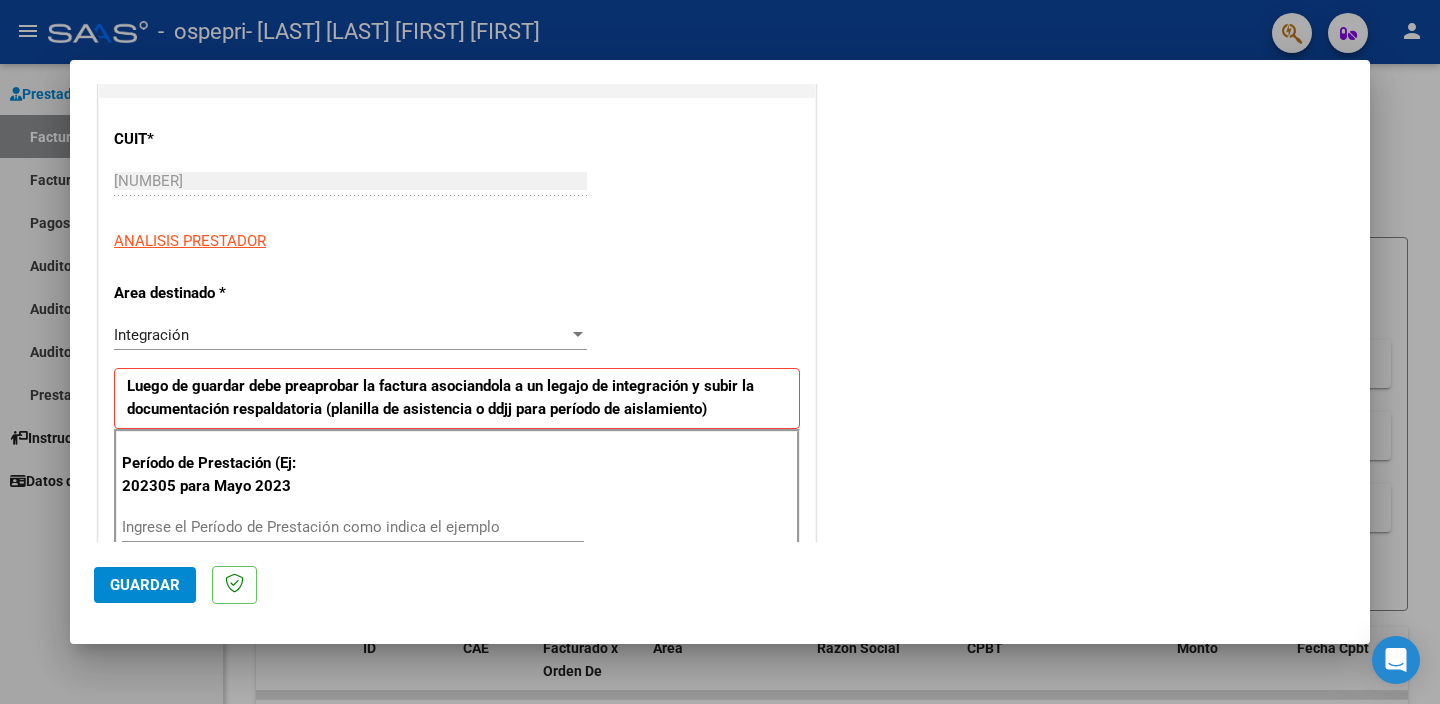 scroll, scrollTop: 368, scrollLeft: 0, axis: vertical 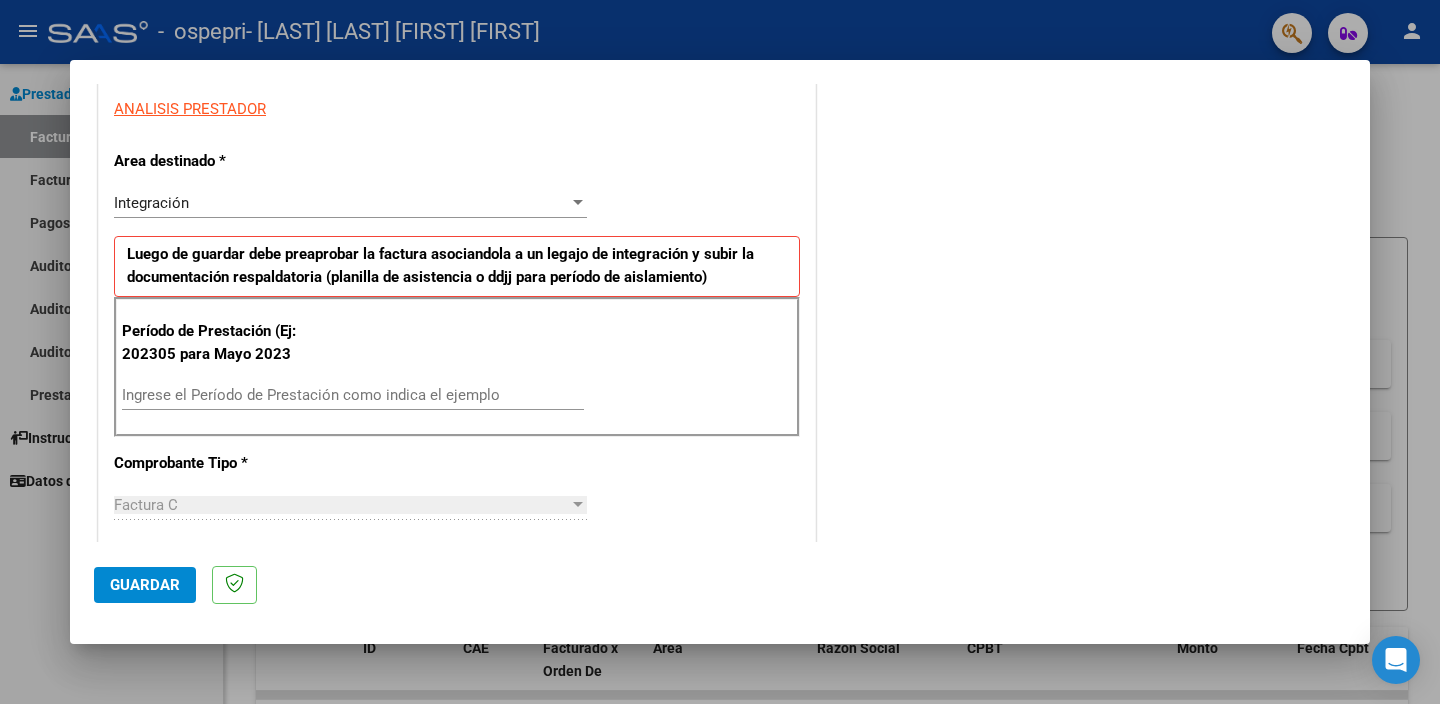 click on "Ingrese el Período de Prestación como indica el ejemplo" at bounding box center (353, 395) 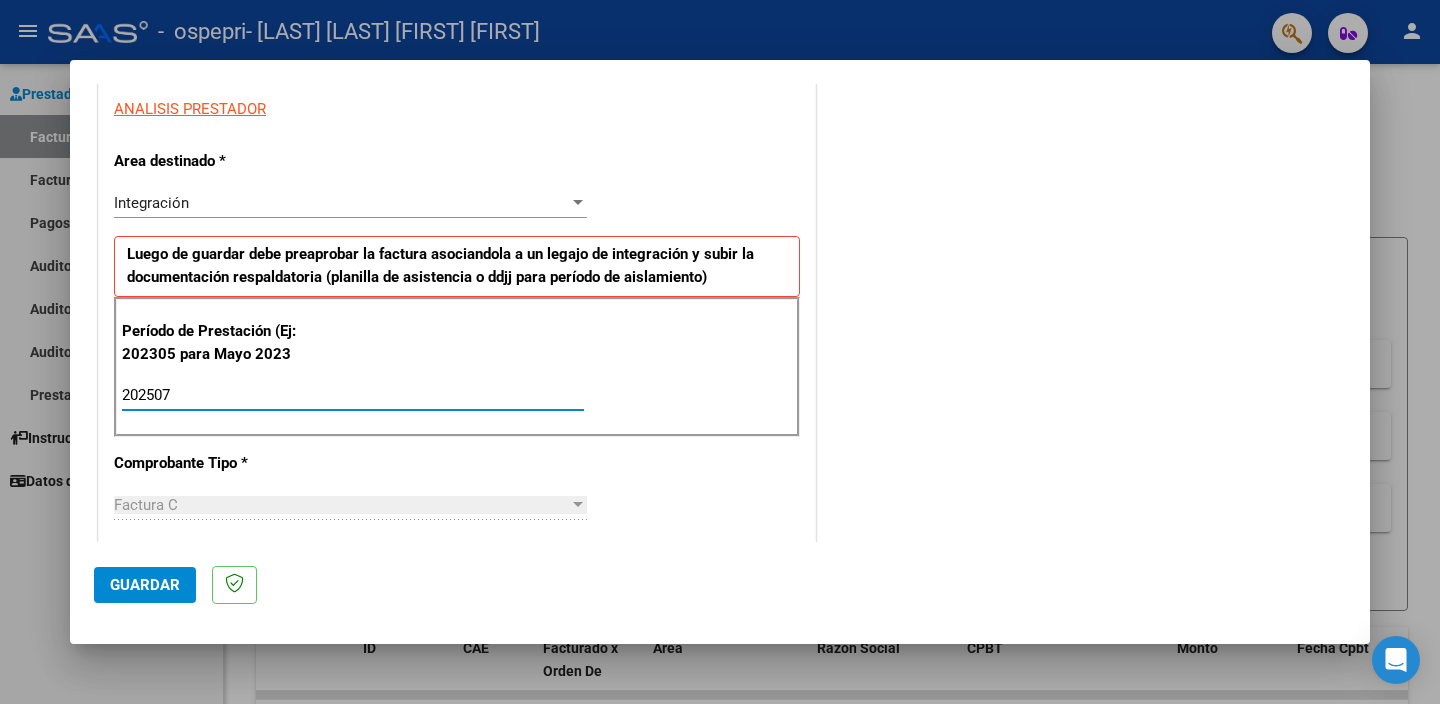 type on "202507" 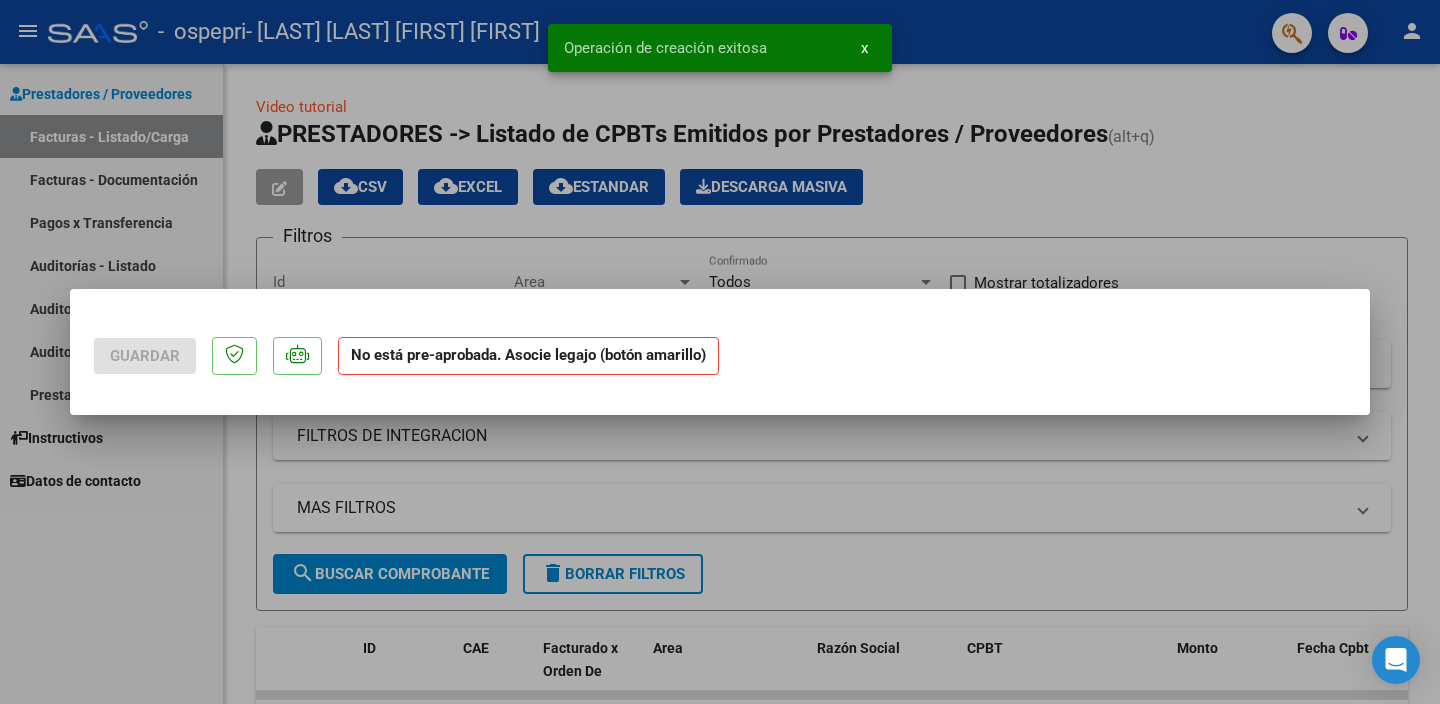 scroll, scrollTop: 0, scrollLeft: 0, axis: both 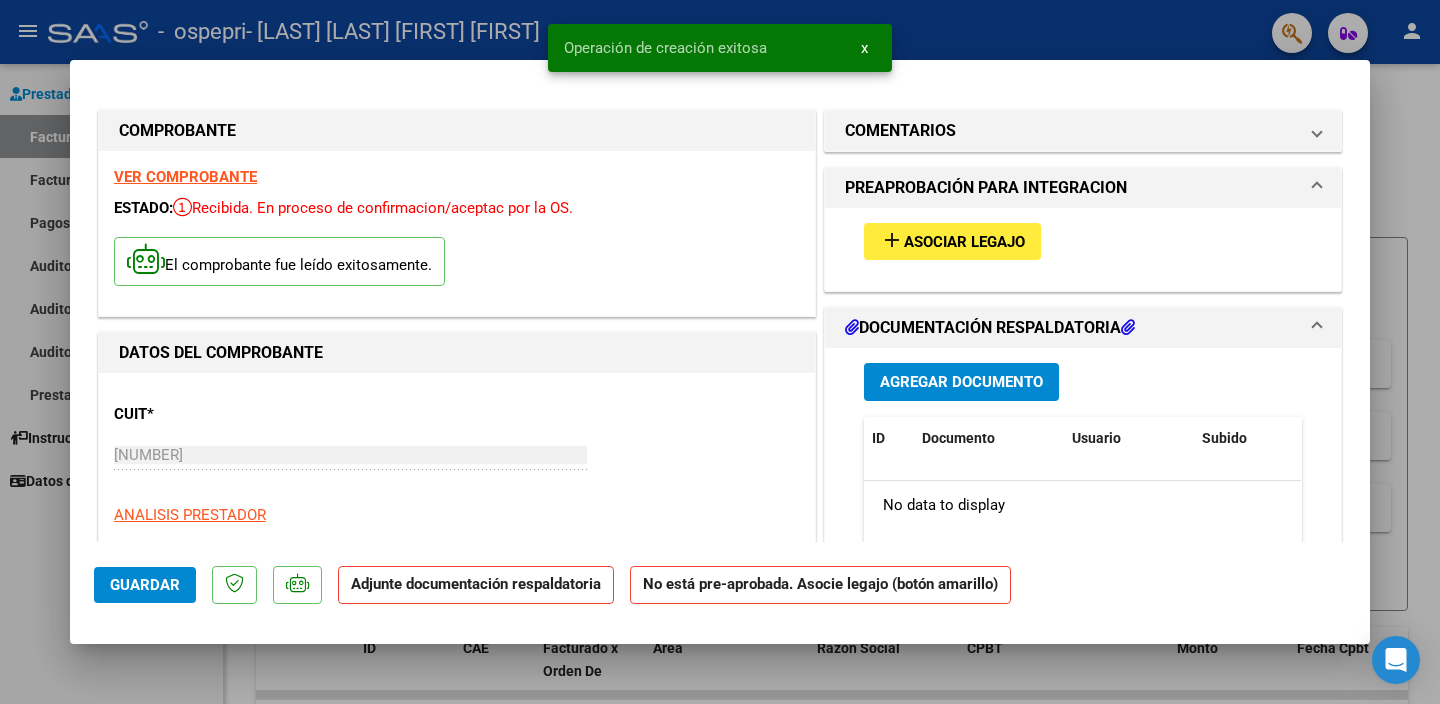 click on "Asociar Legajo" at bounding box center (964, 242) 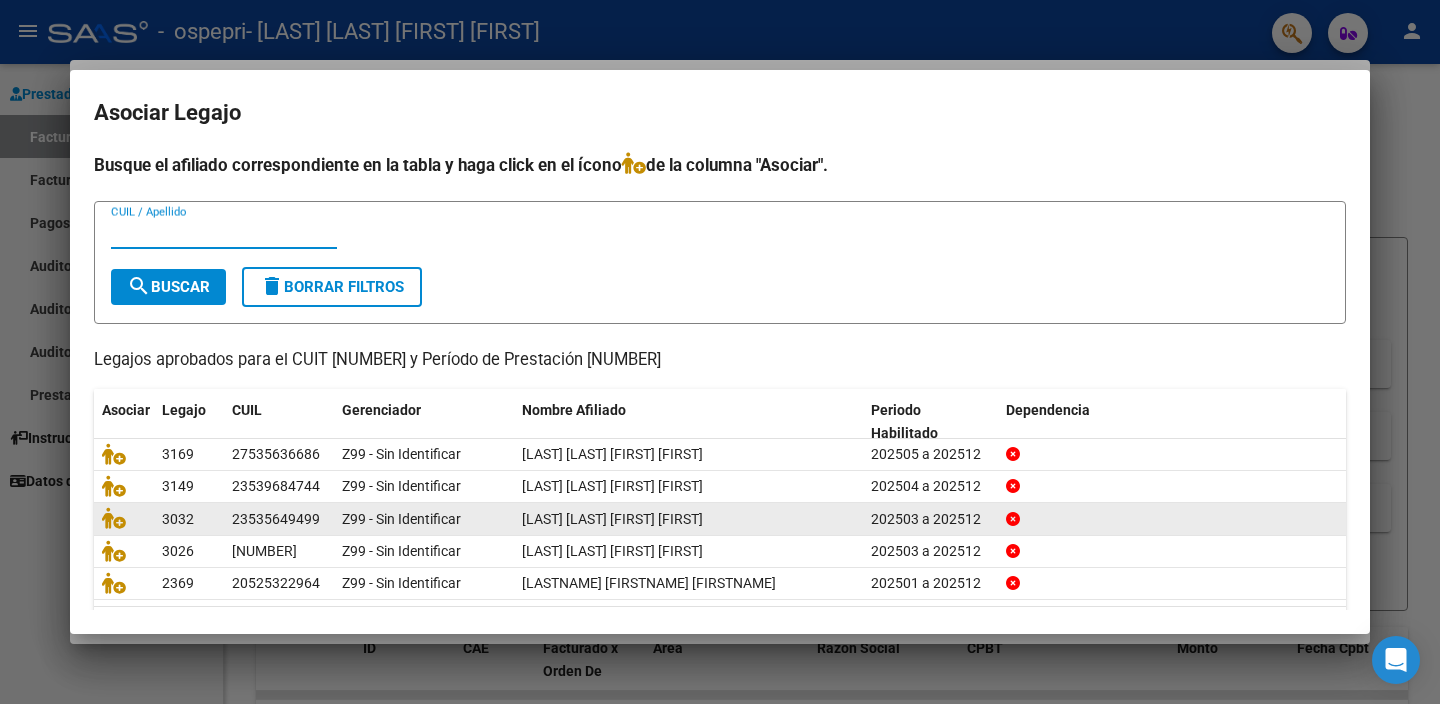 scroll, scrollTop: 63, scrollLeft: 0, axis: vertical 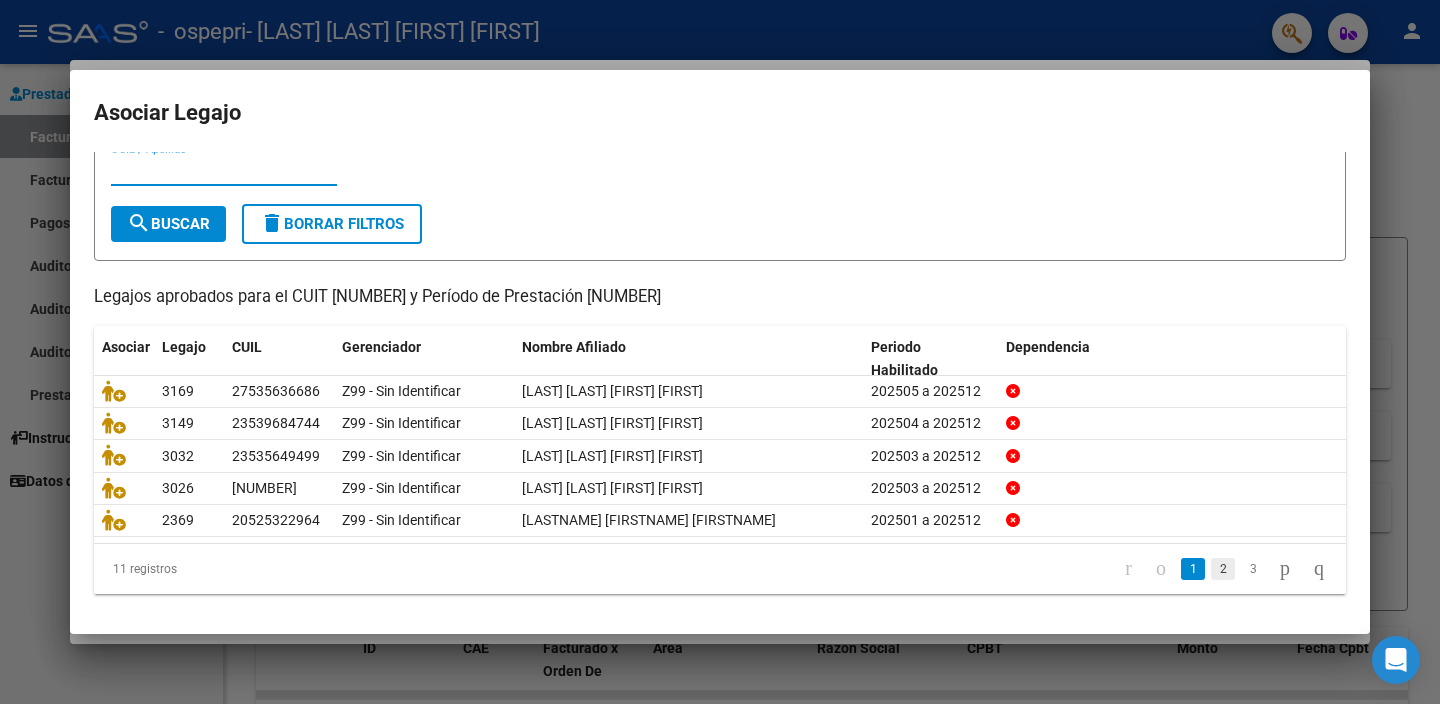 click on "2" 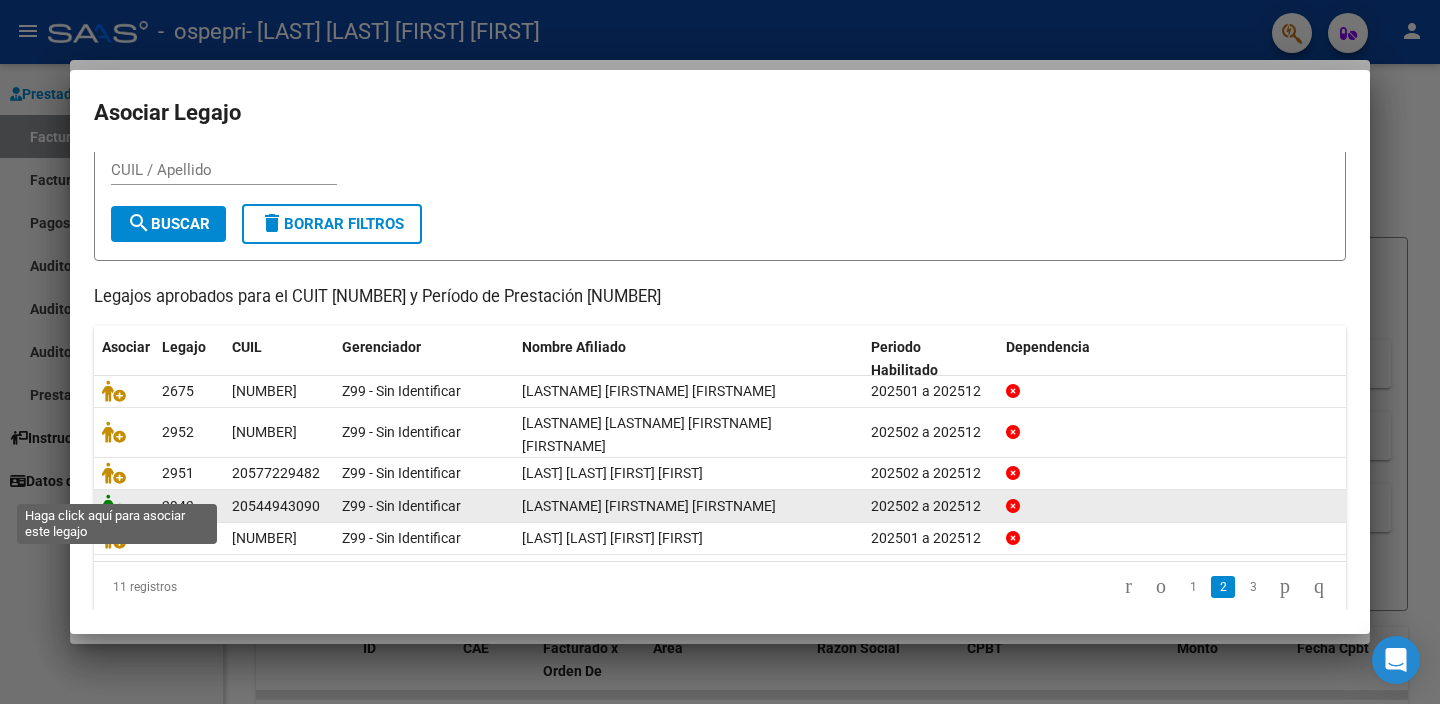 click 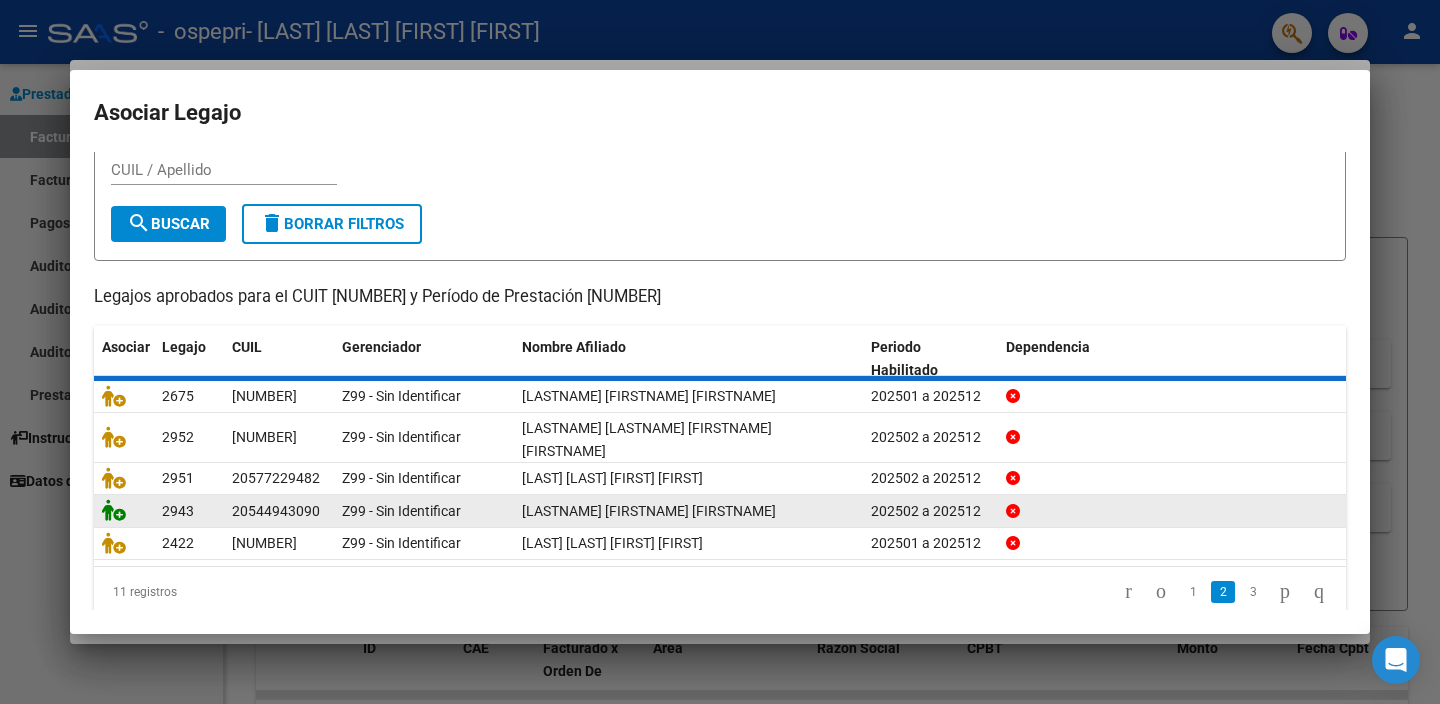 scroll, scrollTop: 76, scrollLeft: 0, axis: vertical 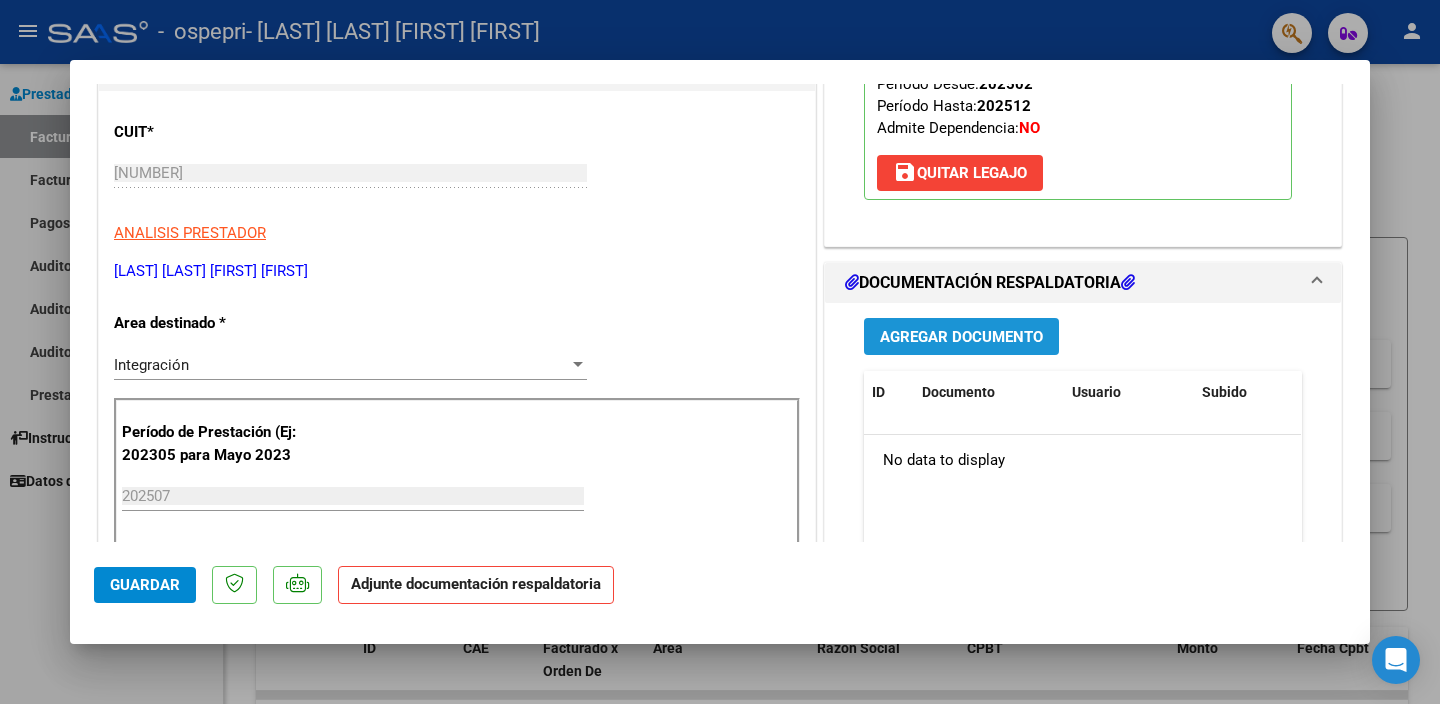 click on "Agregar Documento" at bounding box center (961, 337) 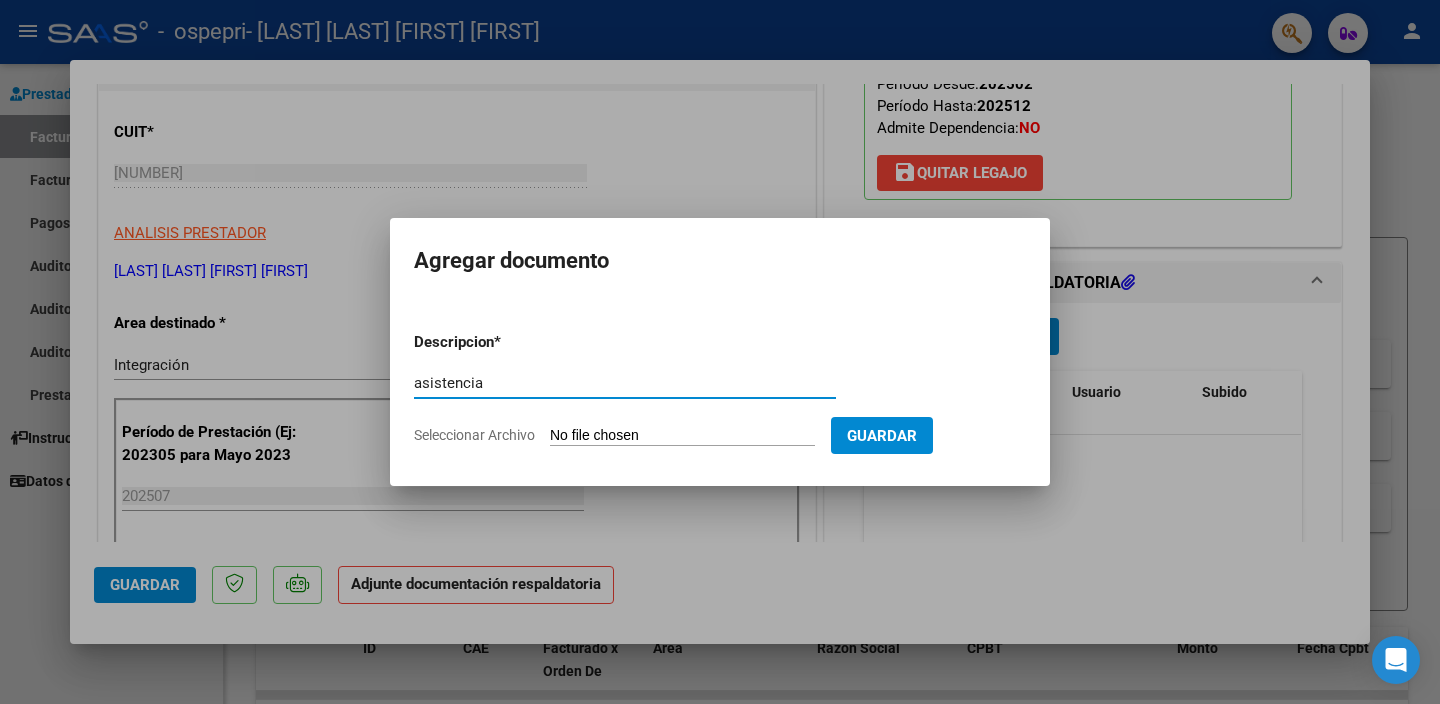 type on "asistencia" 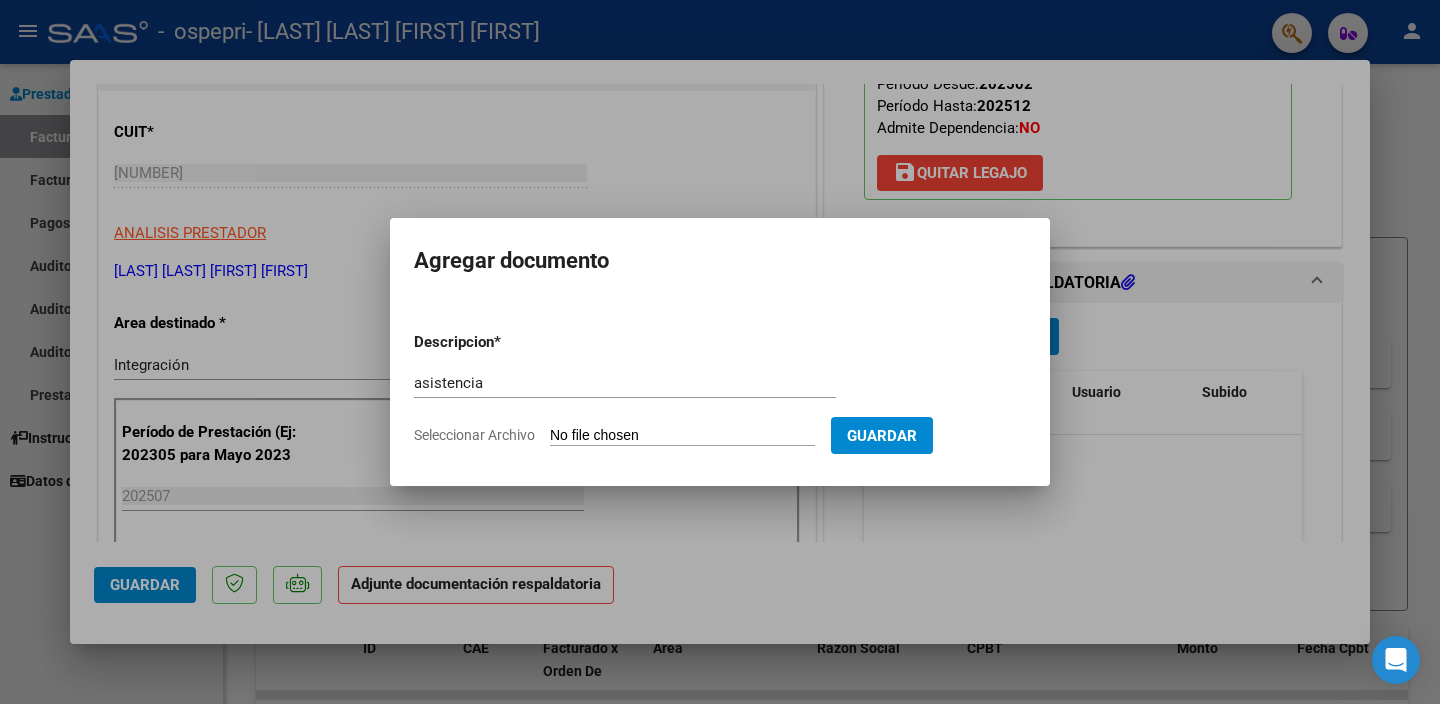 type on "C:\fakepath\[FILENAME].pdf" 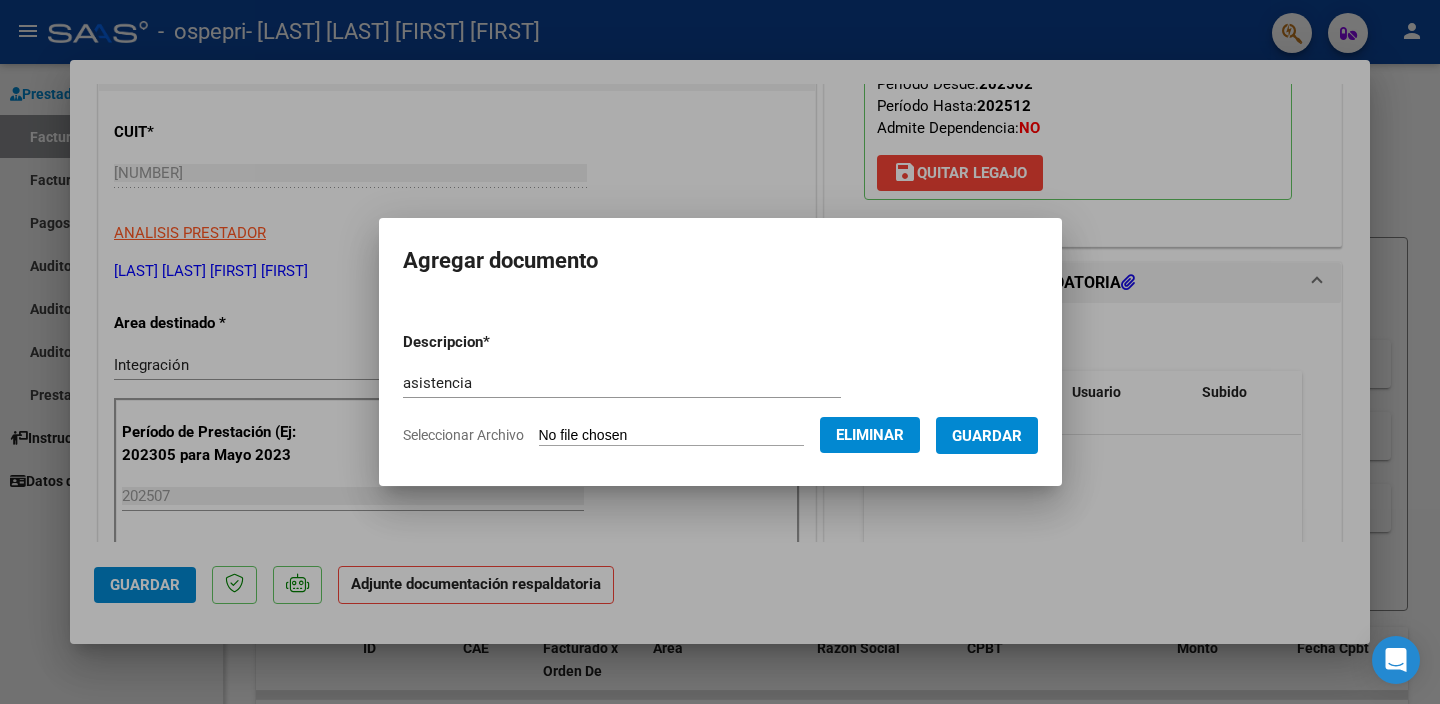 click on "Guardar" at bounding box center [987, 436] 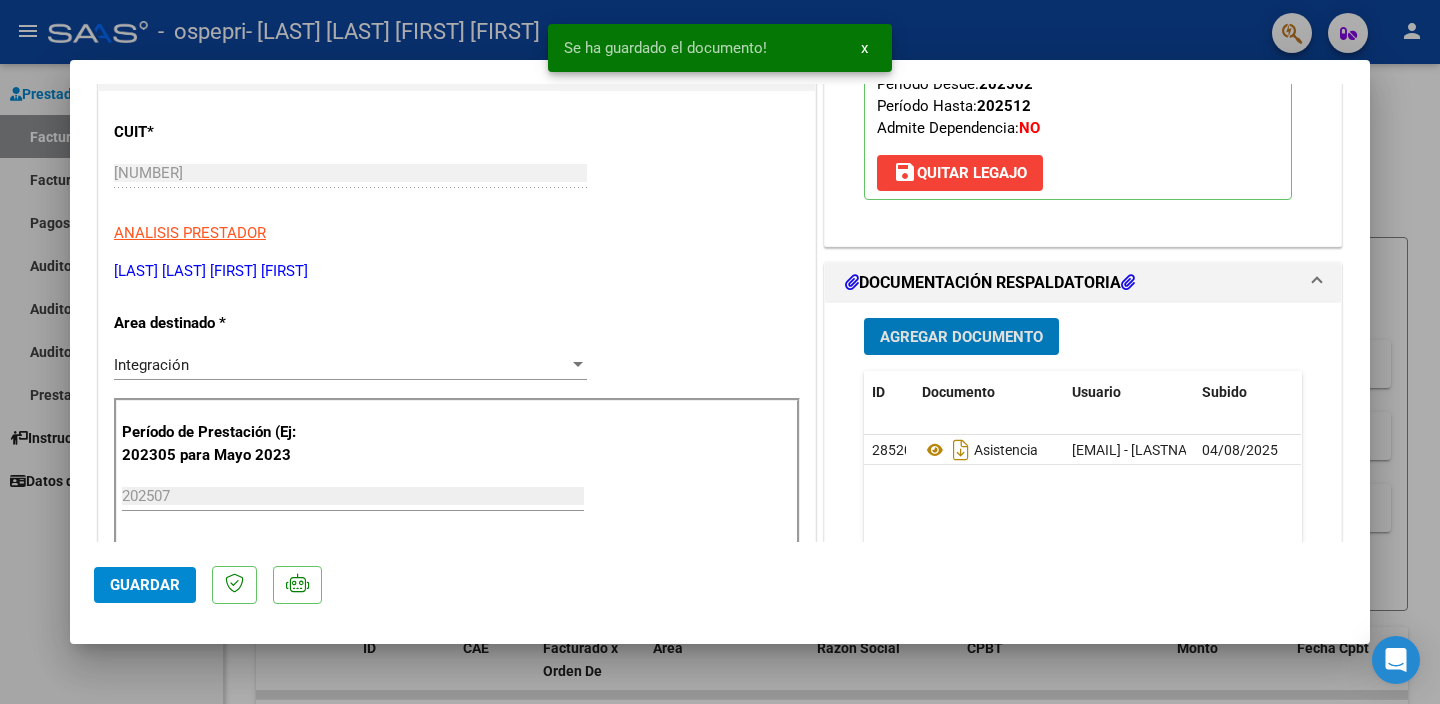 click on "Agregar Documento" at bounding box center [961, 337] 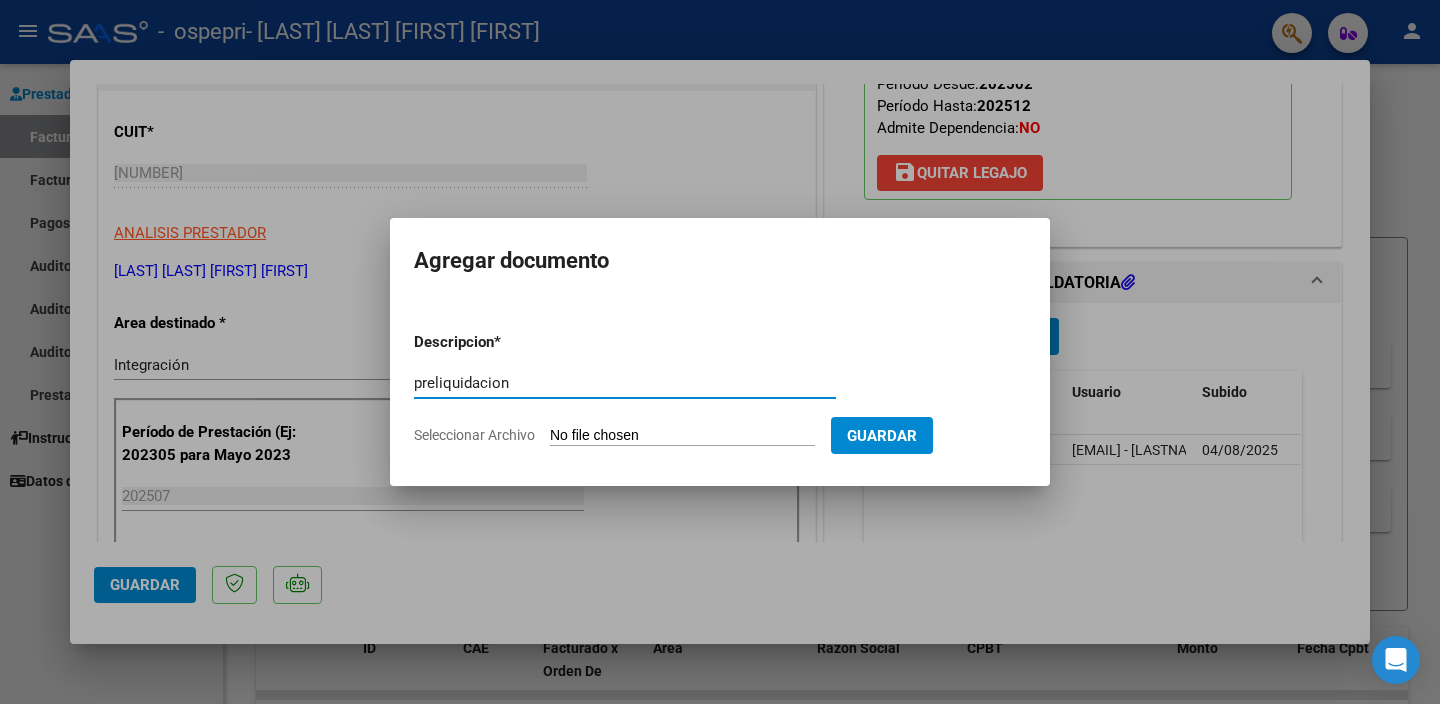 type on "preliquidacion" 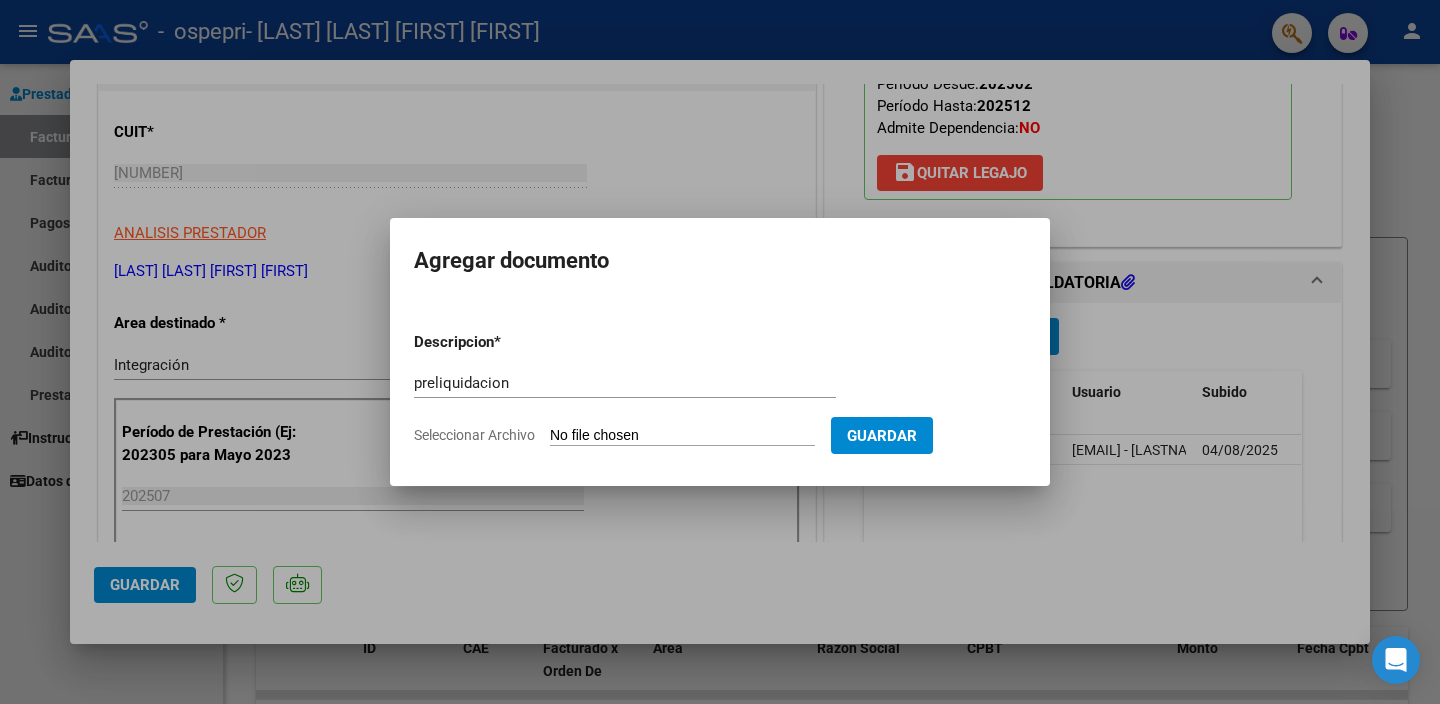 click on "Seleccionar Archivo" at bounding box center [682, 436] 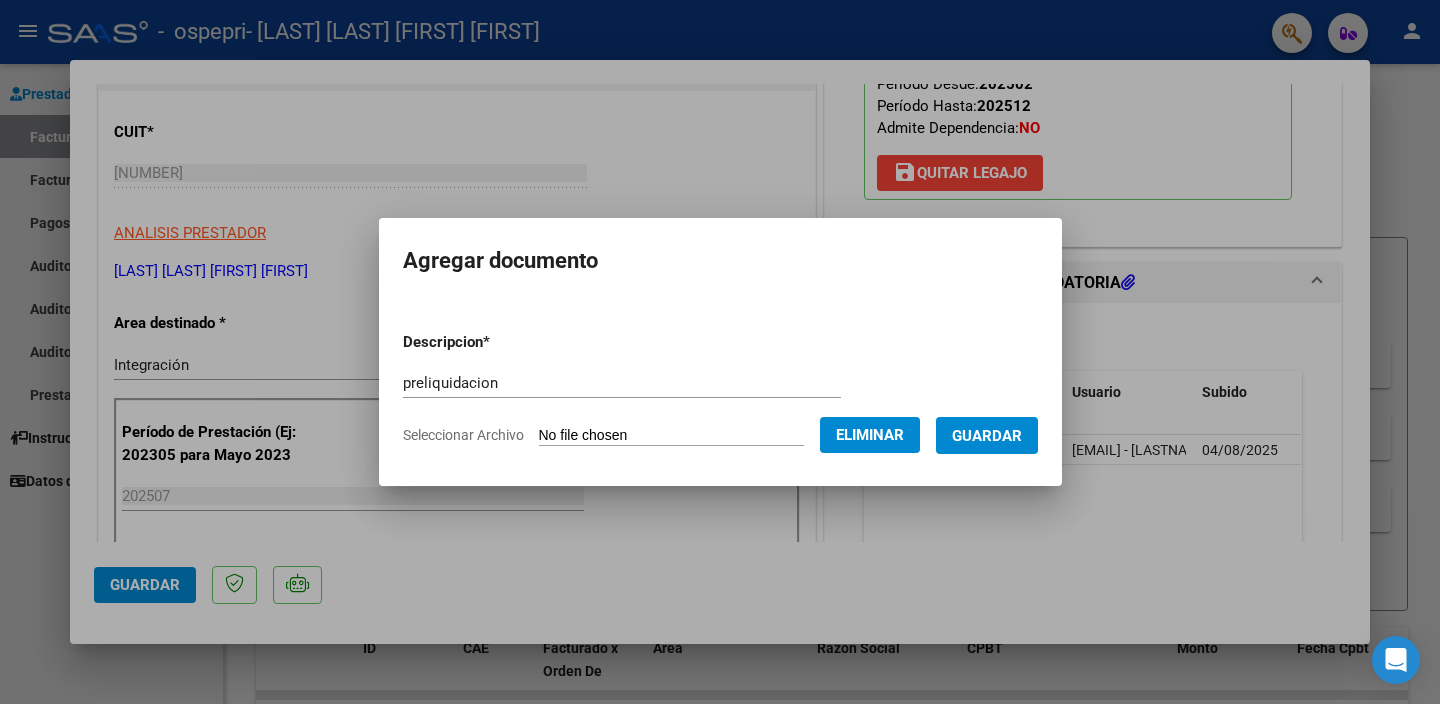click on "Guardar" at bounding box center [987, 436] 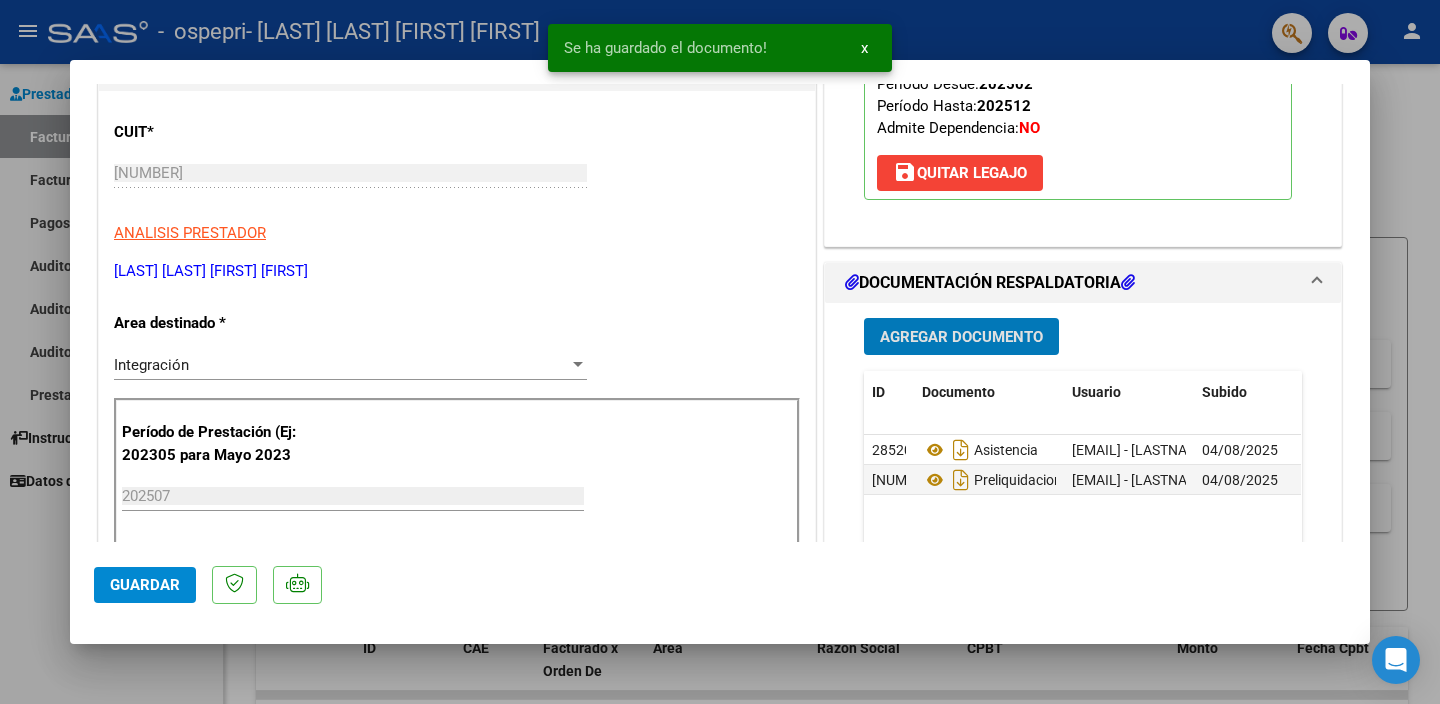 click on "Guardar" 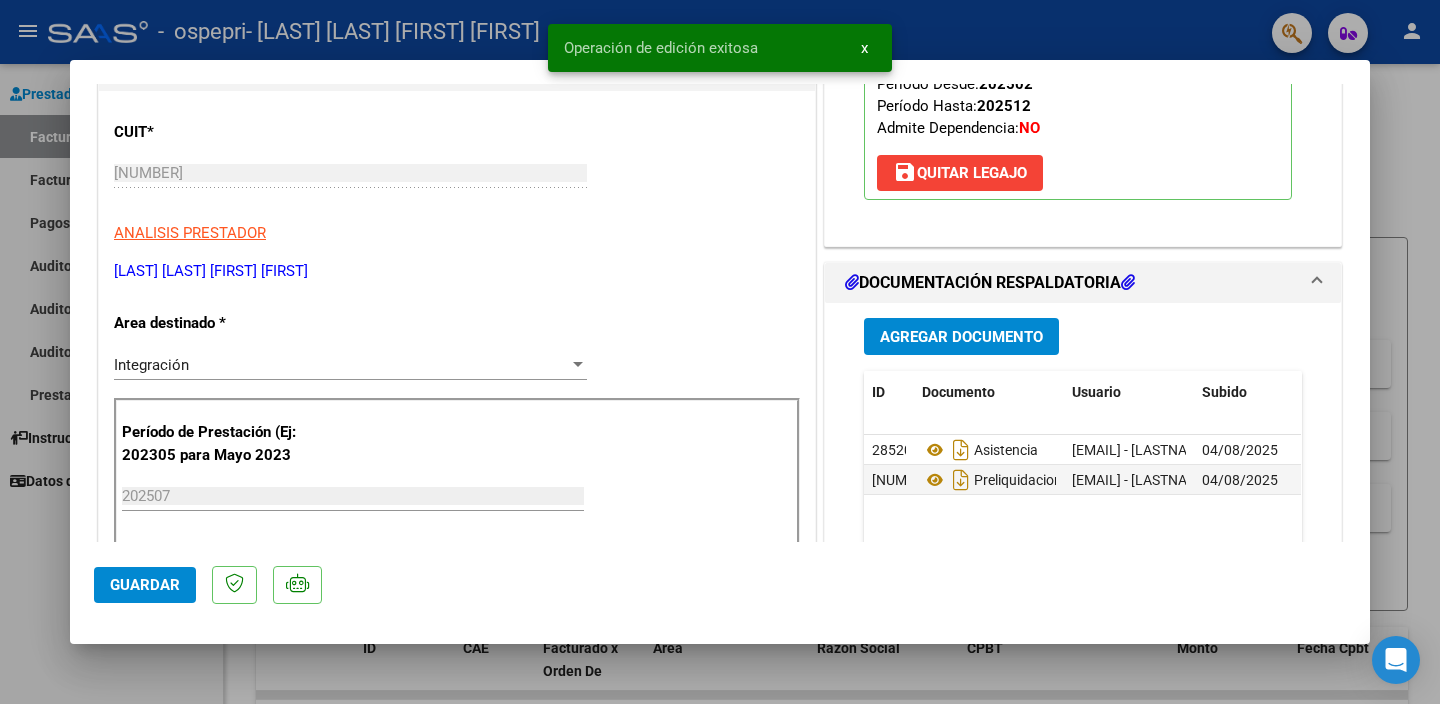 click at bounding box center [720, 352] 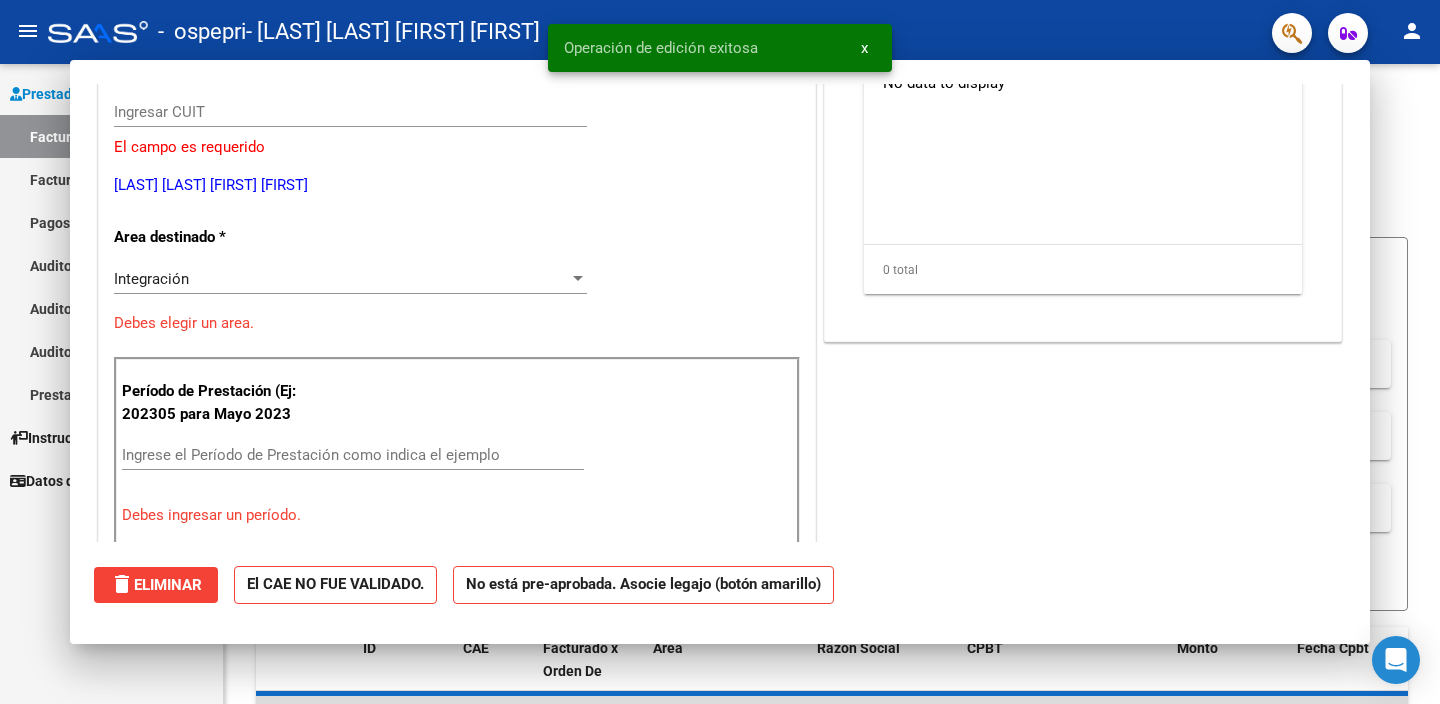 scroll, scrollTop: 0, scrollLeft: 0, axis: both 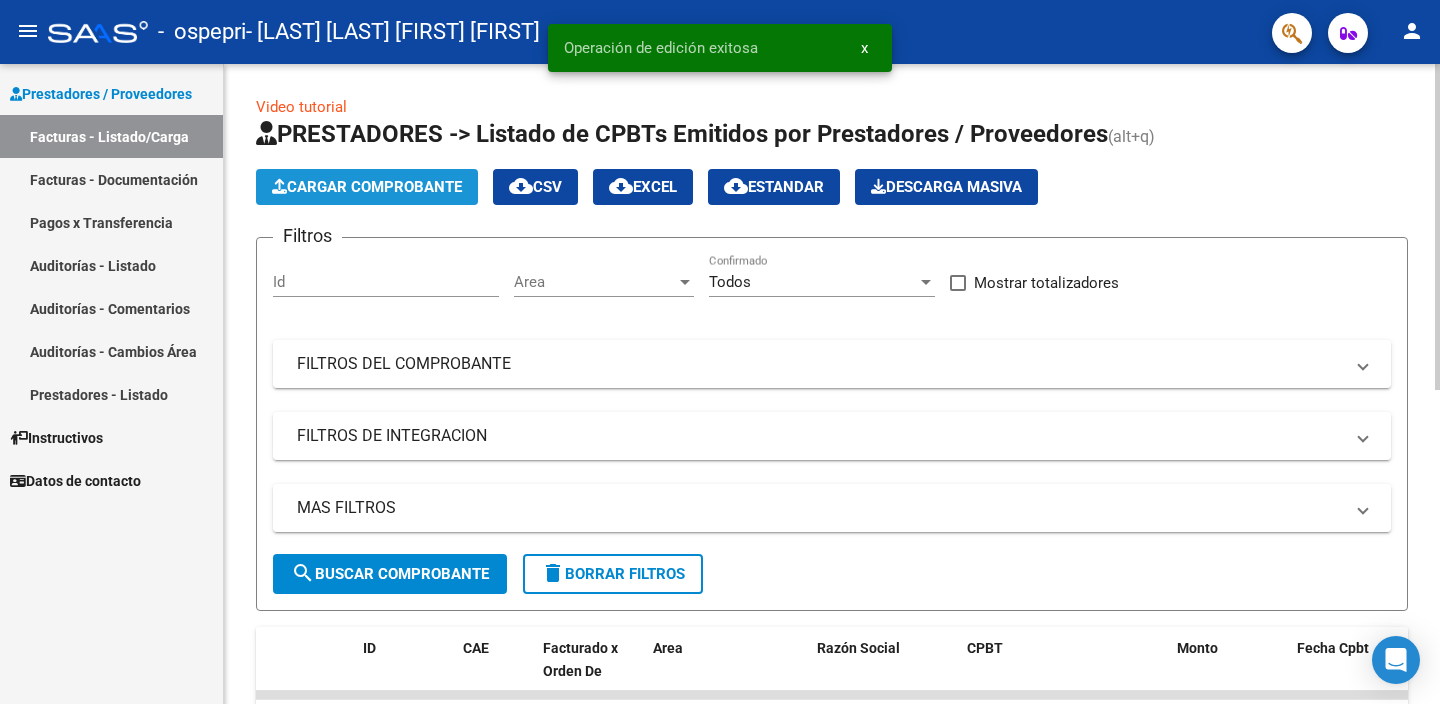 click on "Cargar Comprobante" 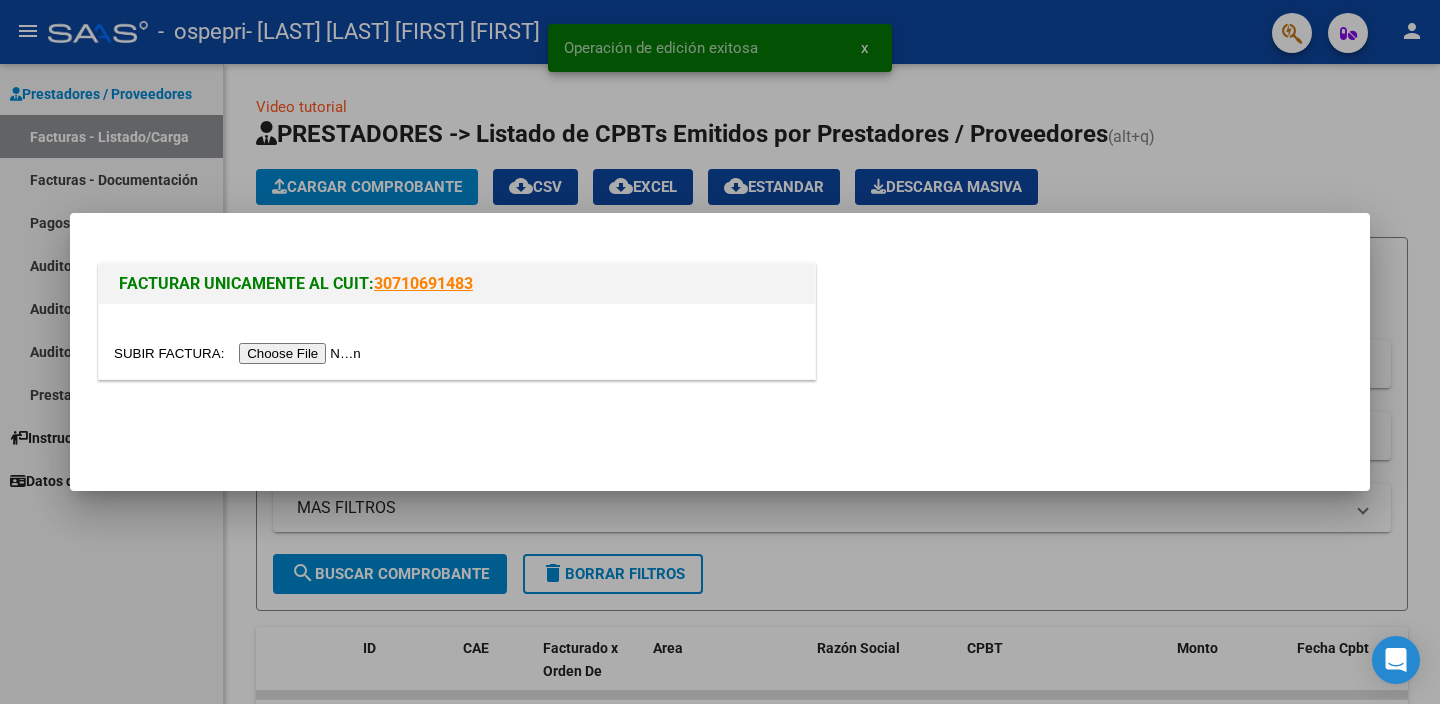 click at bounding box center [240, 353] 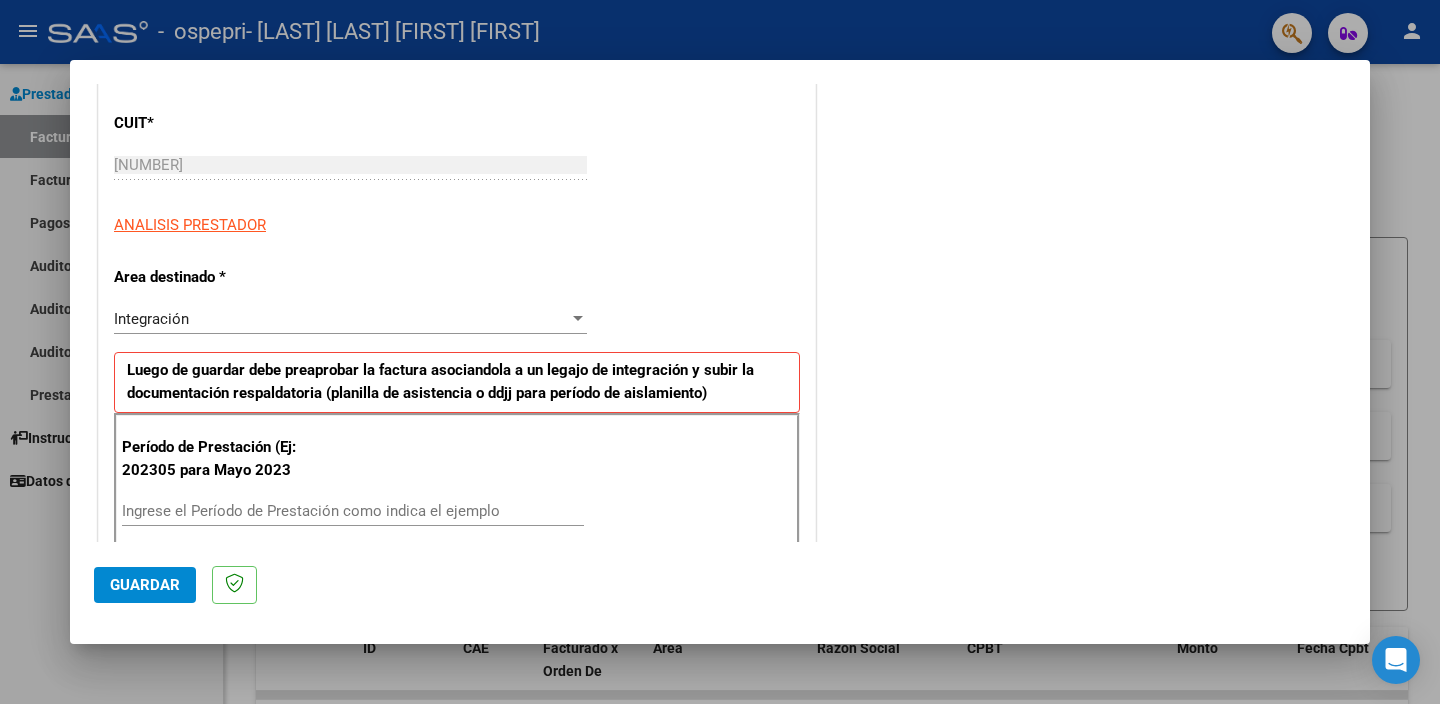scroll, scrollTop: 294, scrollLeft: 0, axis: vertical 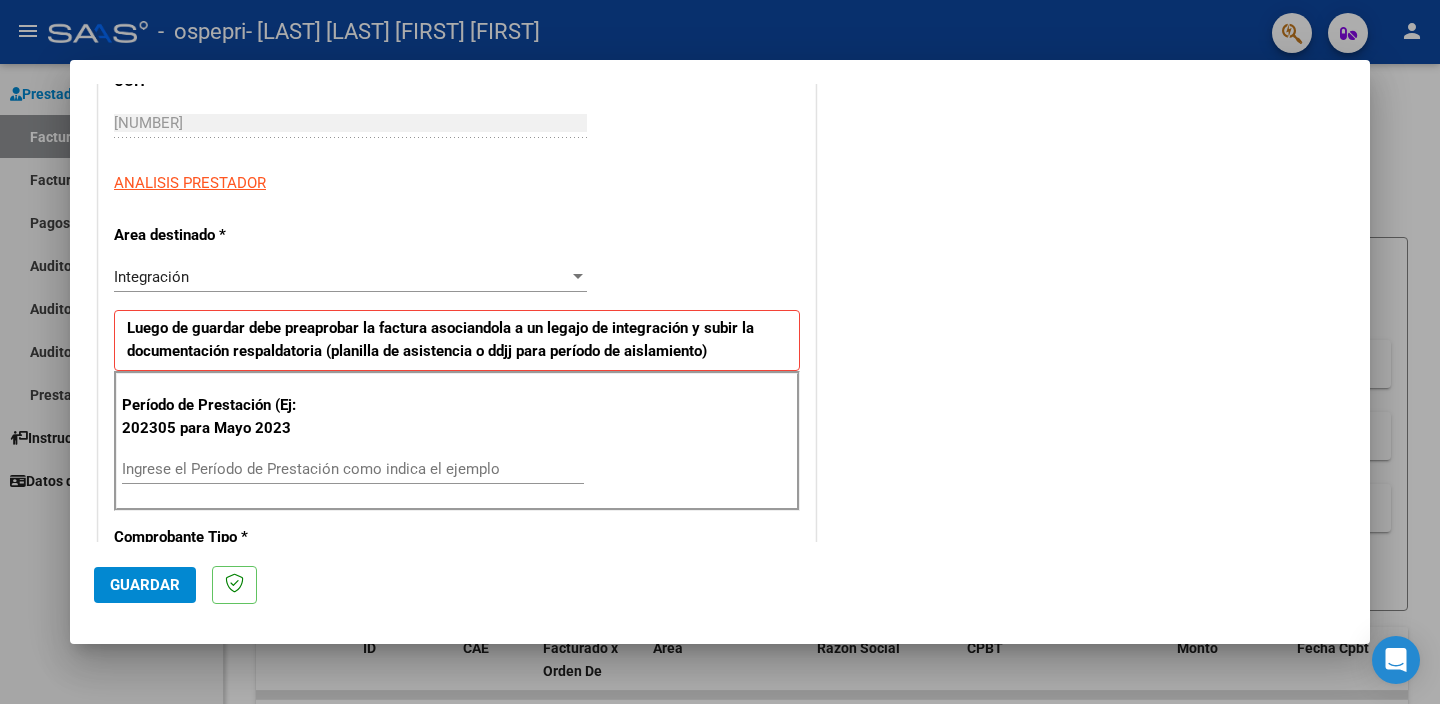 click on "Ingrese el Período de Prestación como indica el ejemplo" at bounding box center [353, 469] 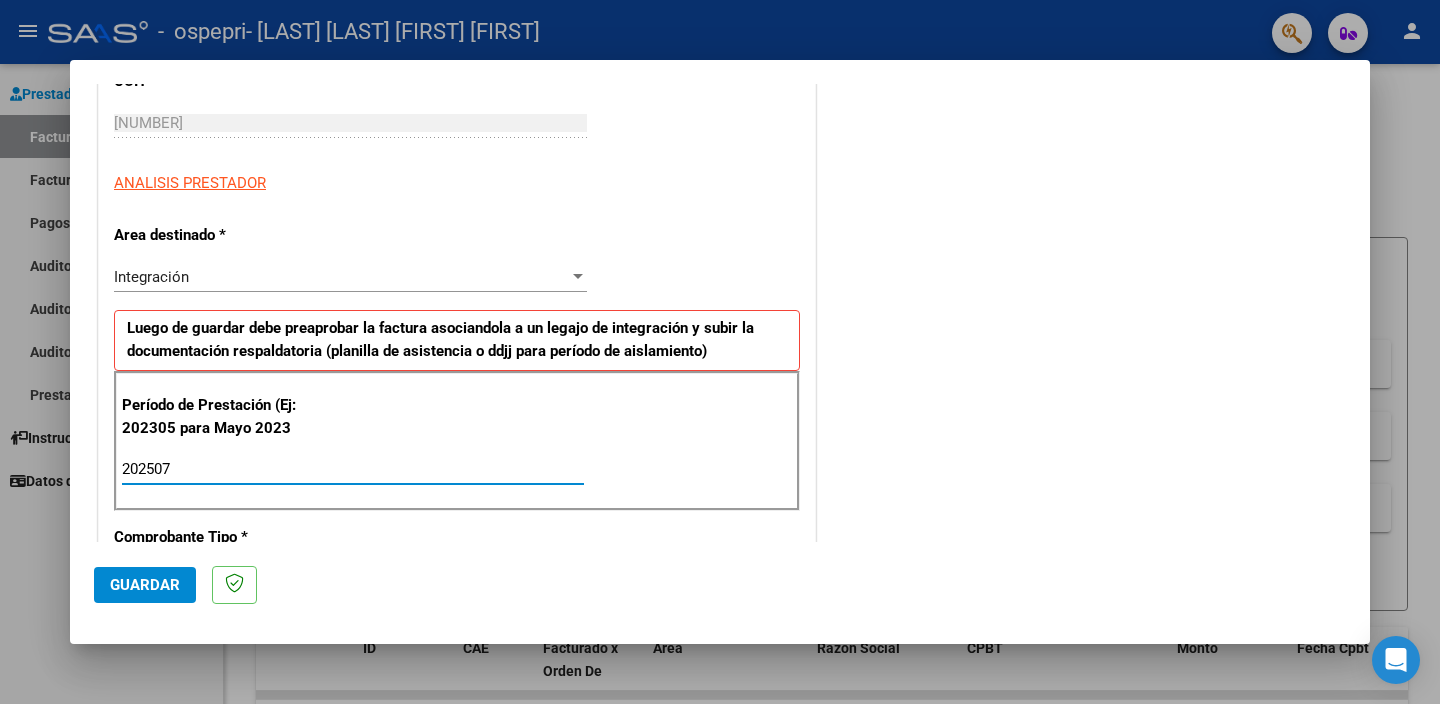 type on "202507" 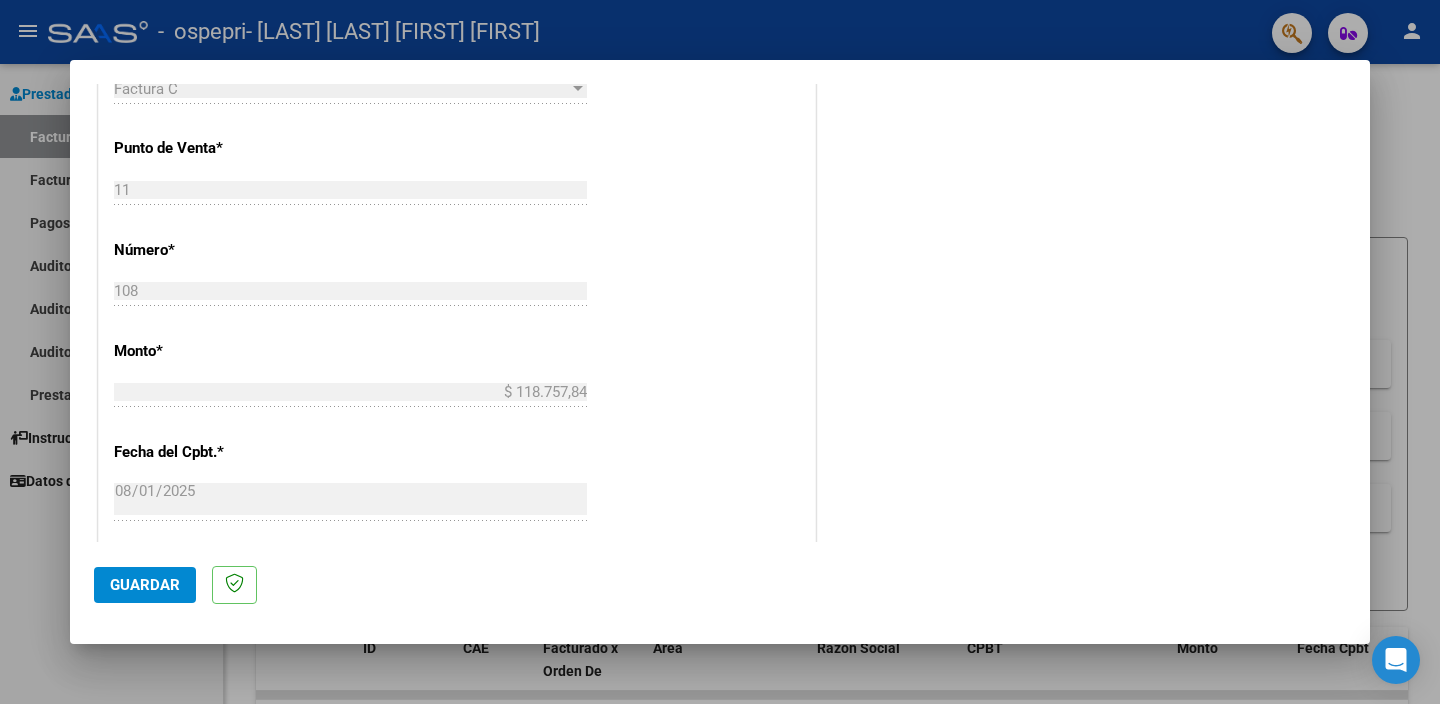 scroll, scrollTop: 798, scrollLeft: 0, axis: vertical 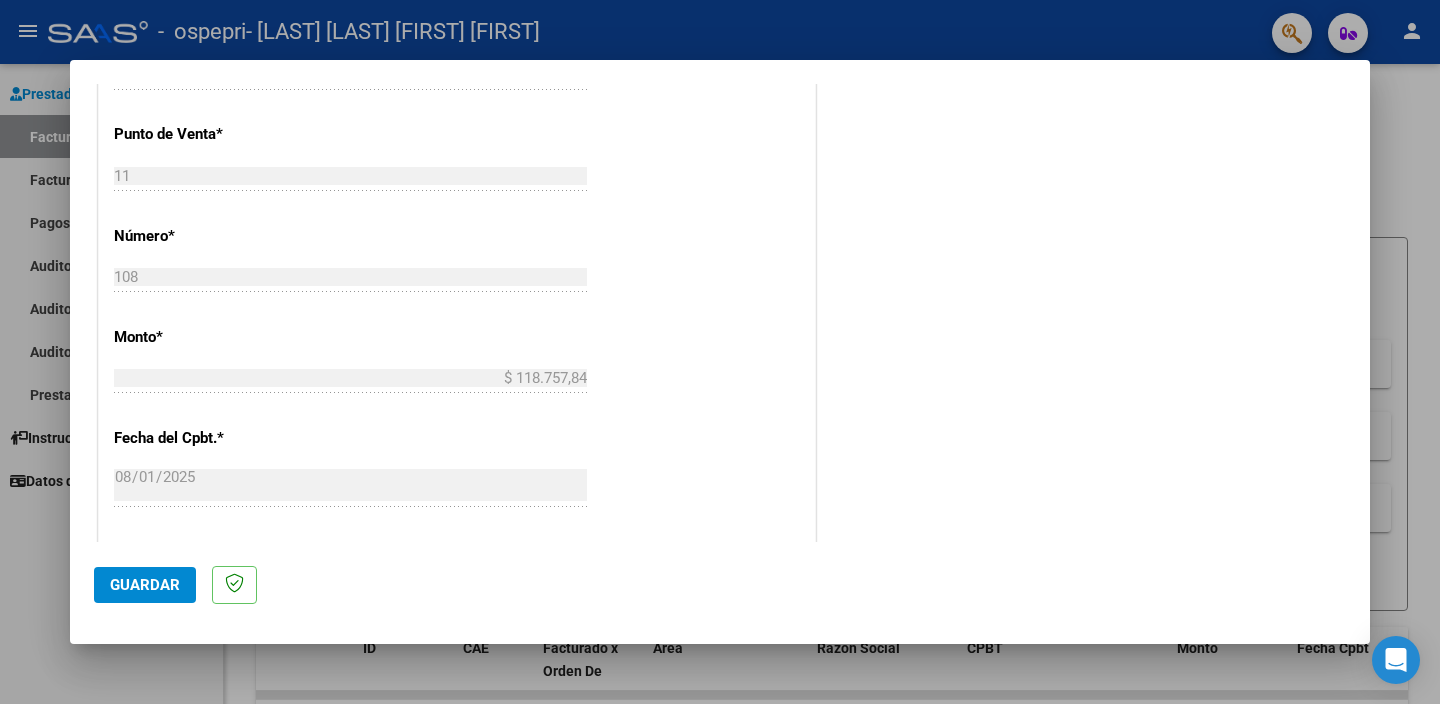 click on "Guardar" 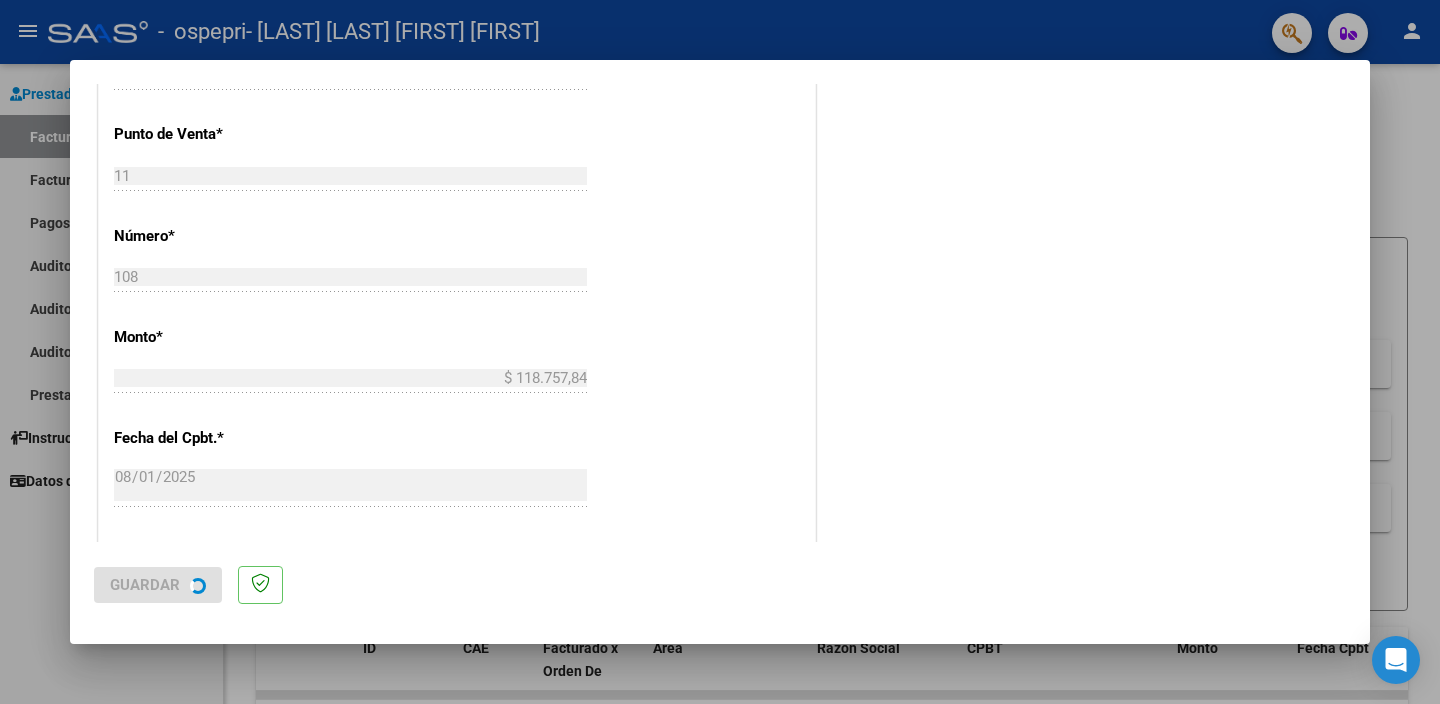 scroll, scrollTop: 0, scrollLeft: 0, axis: both 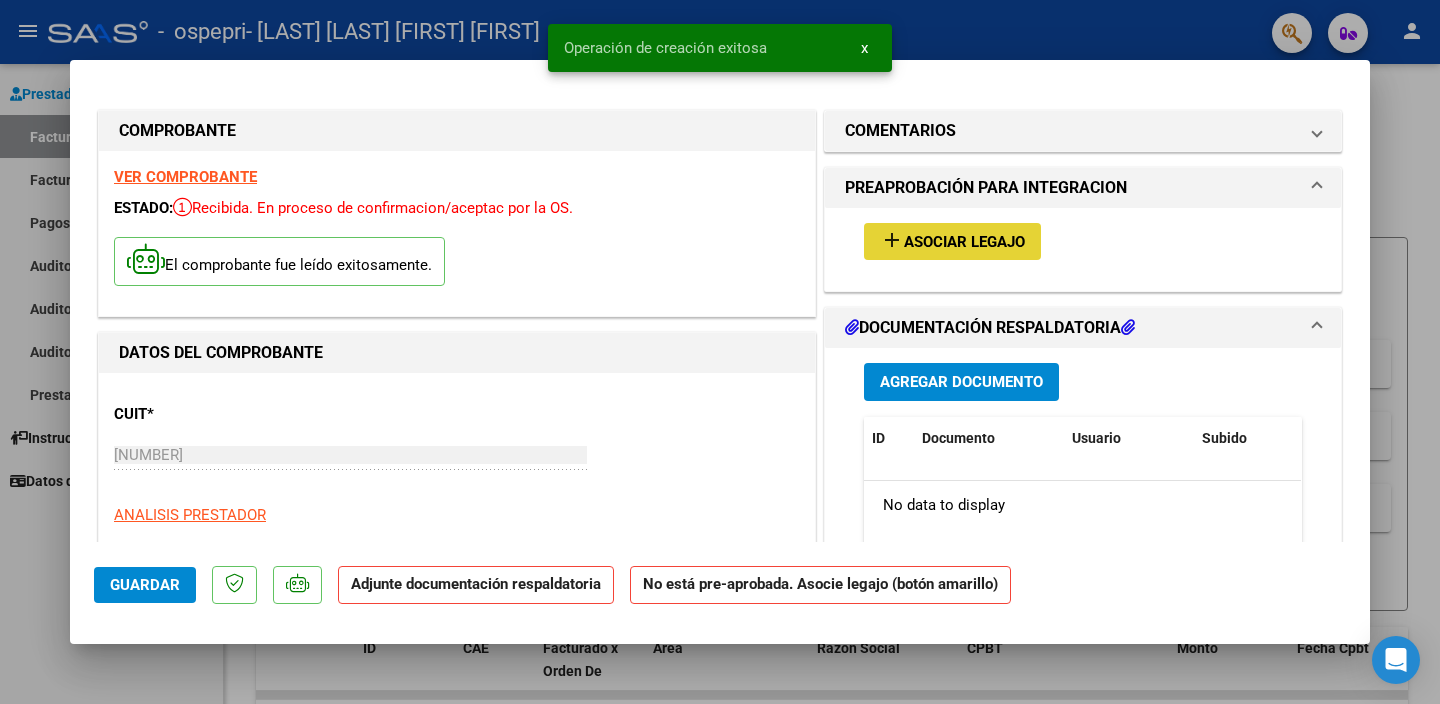 click on "Asociar Legajo" at bounding box center [964, 242] 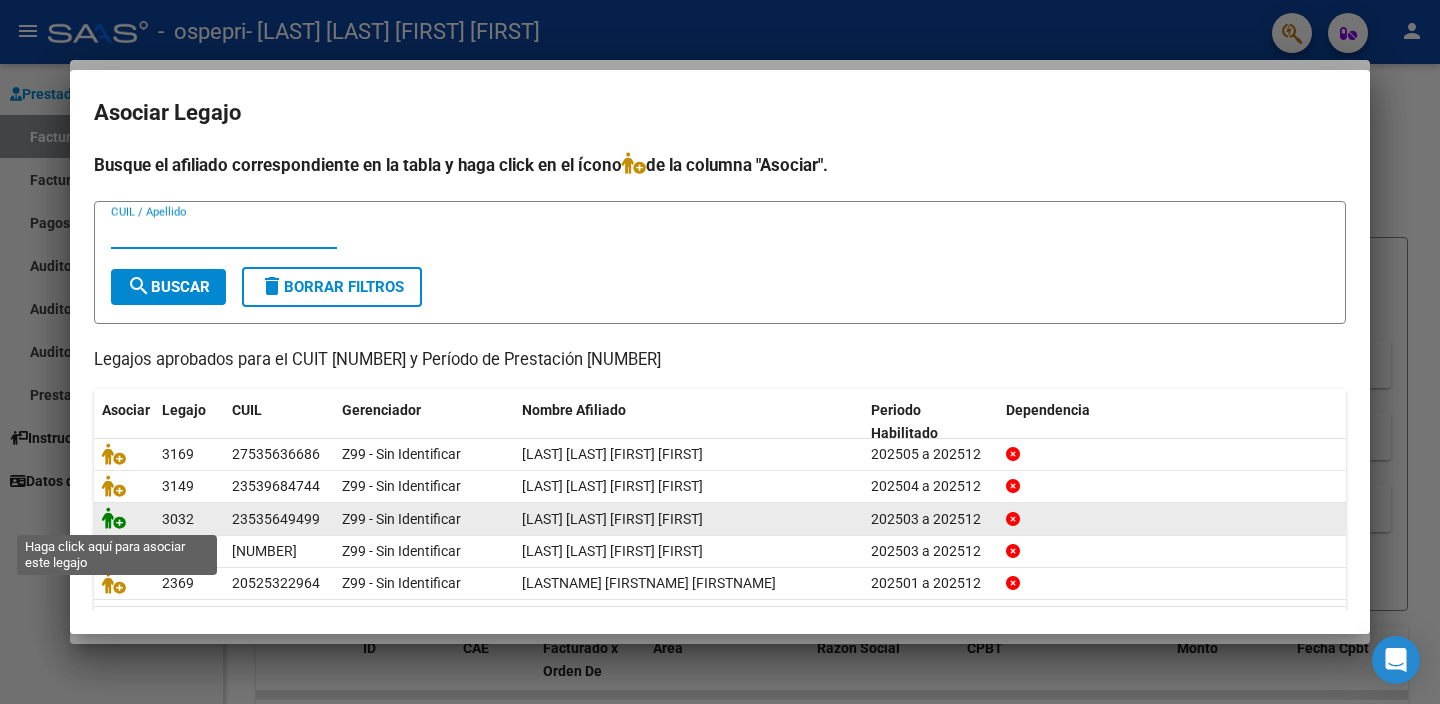 click 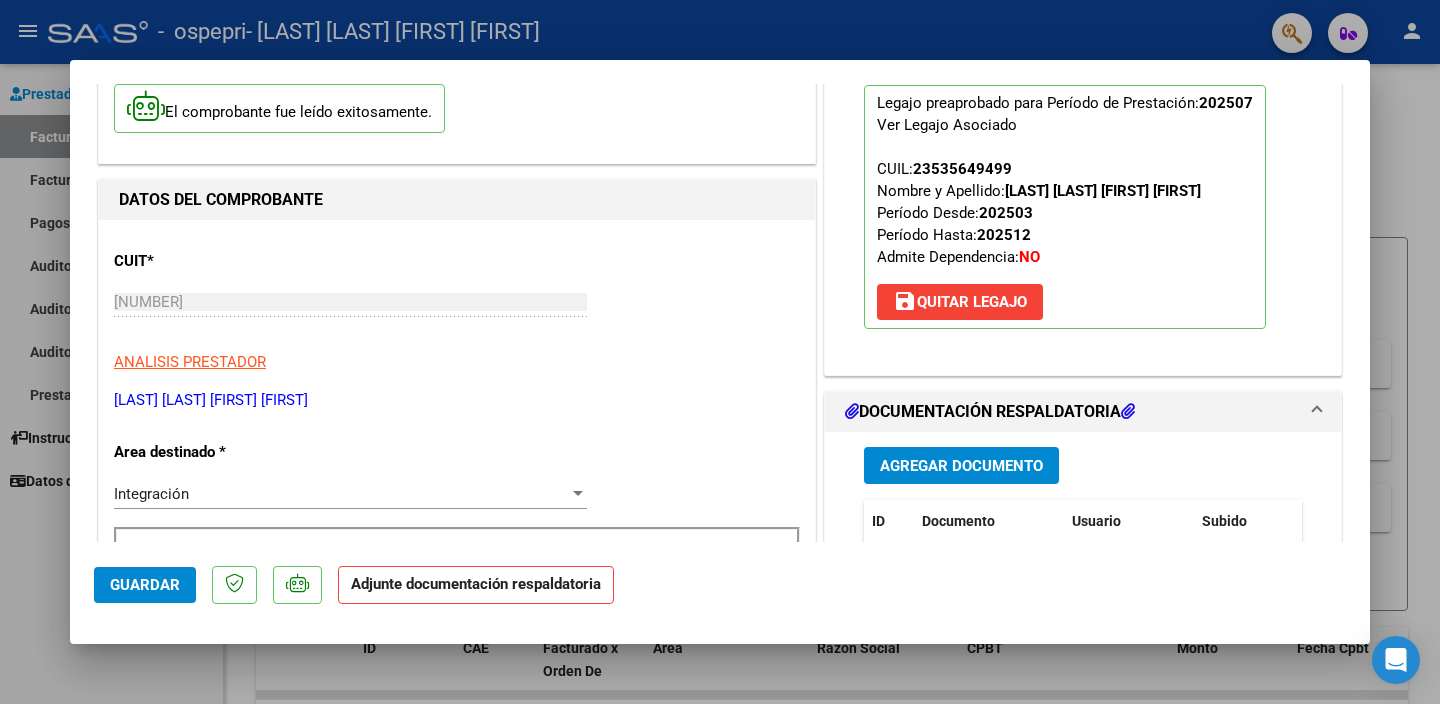 scroll, scrollTop: 161, scrollLeft: 0, axis: vertical 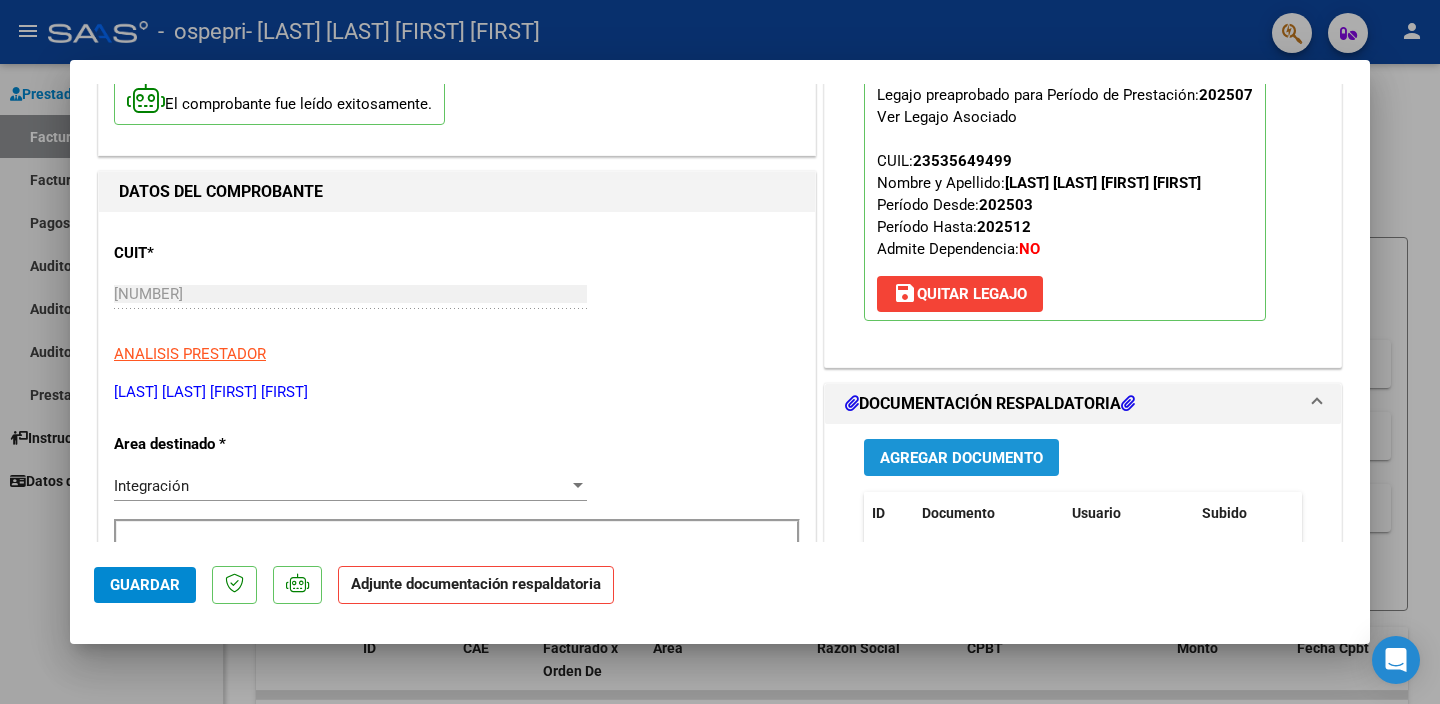 click on "Agregar Documento" at bounding box center [961, 457] 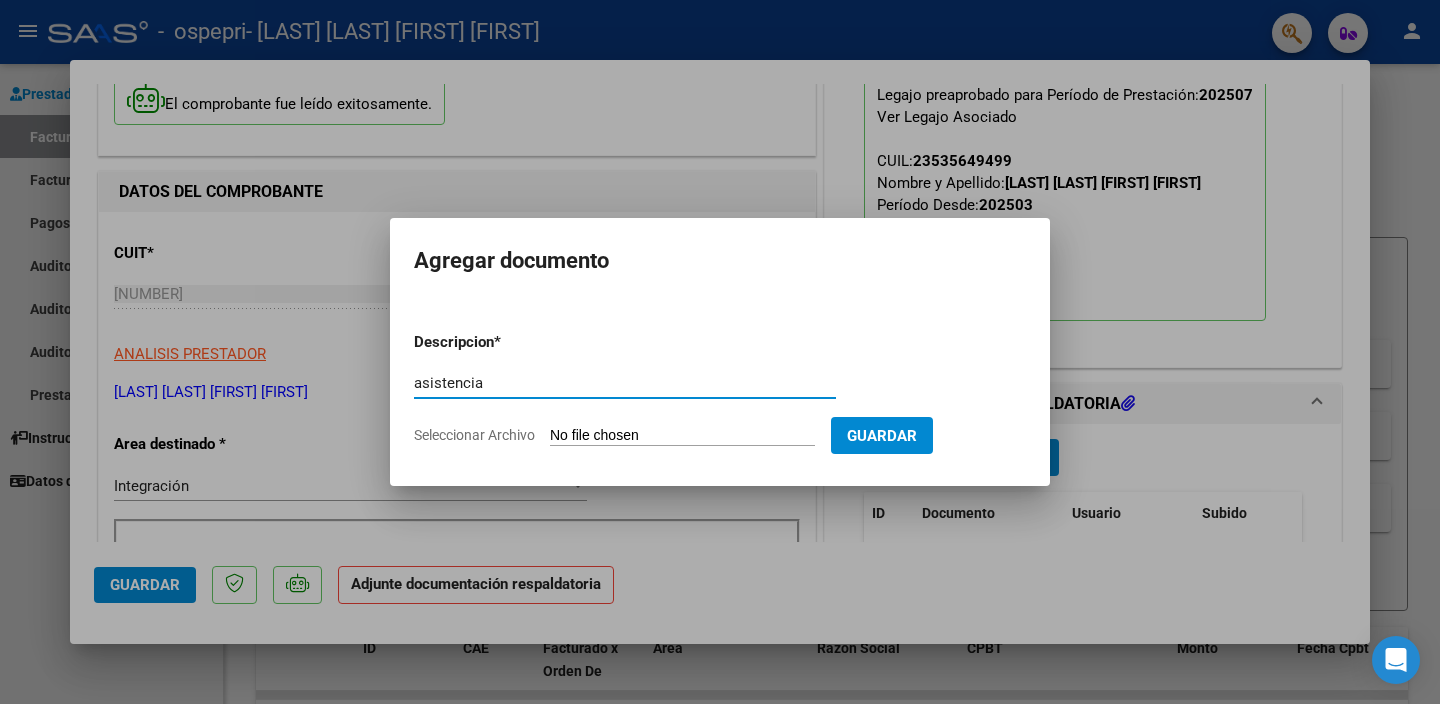 type on "asistencia" 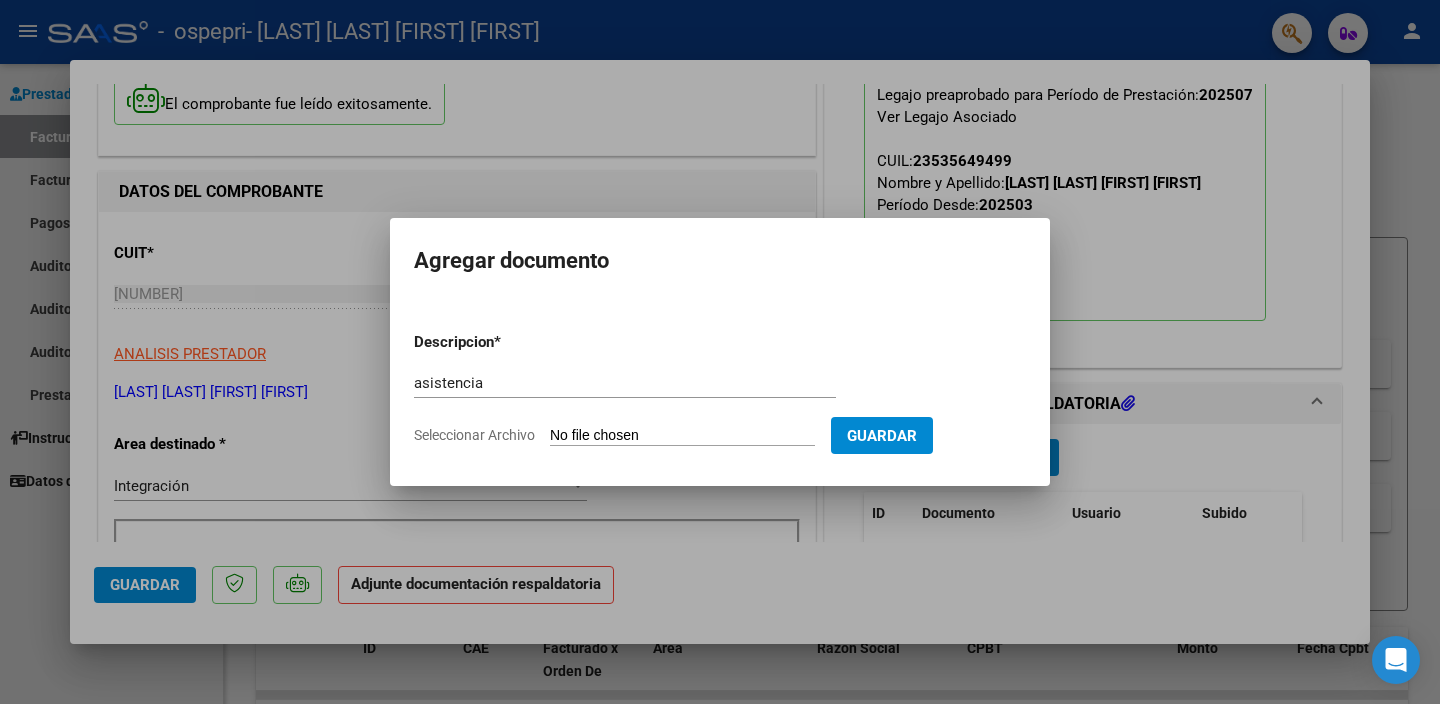 type on "C:\fakepath\[FILENAME].pdf" 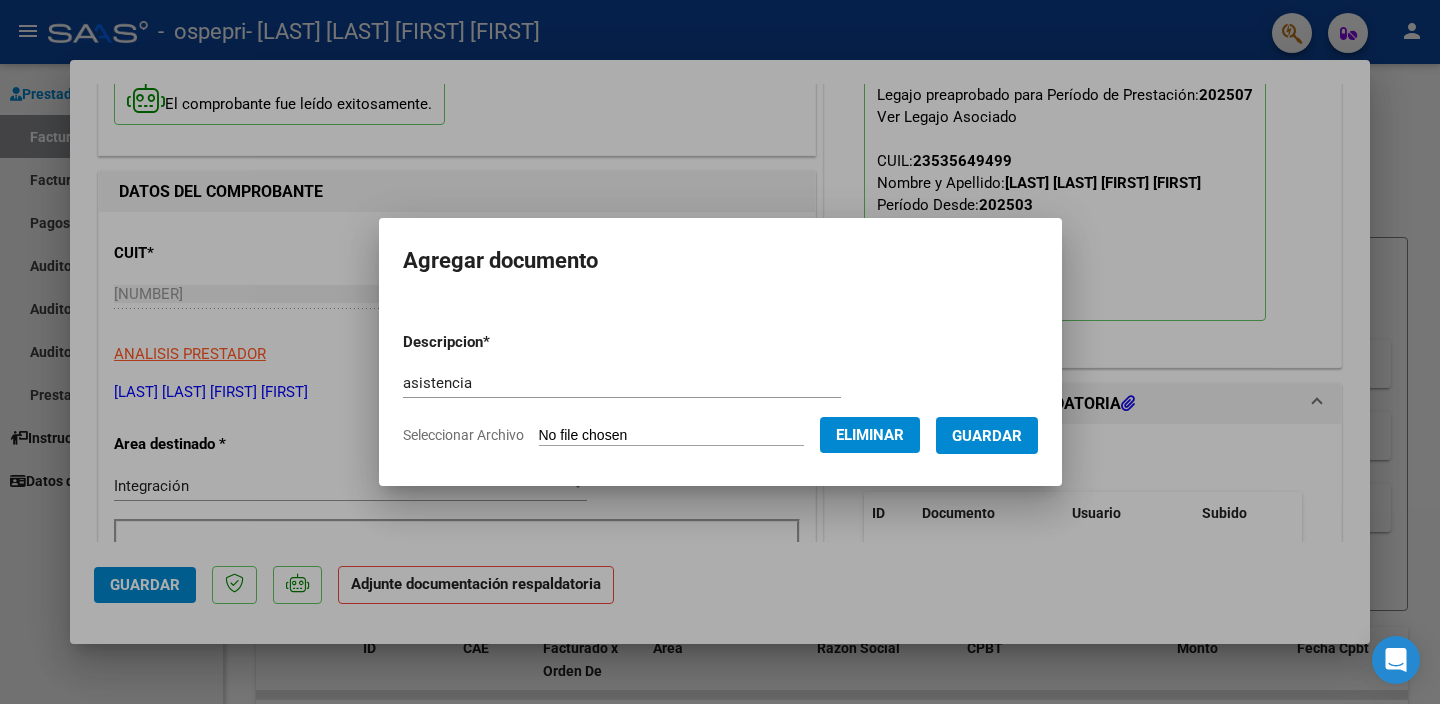 click on "Guardar" at bounding box center (987, 435) 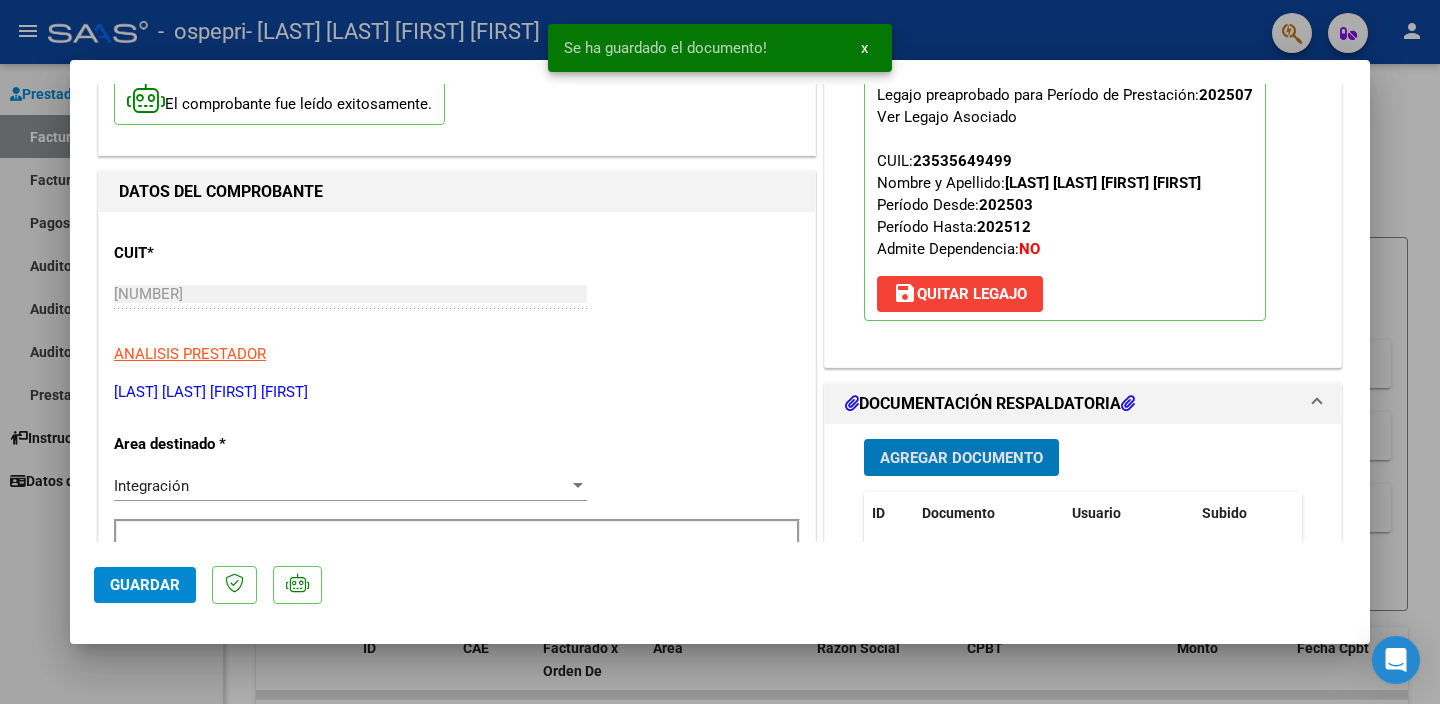click on "Agregar Documento" at bounding box center [961, 458] 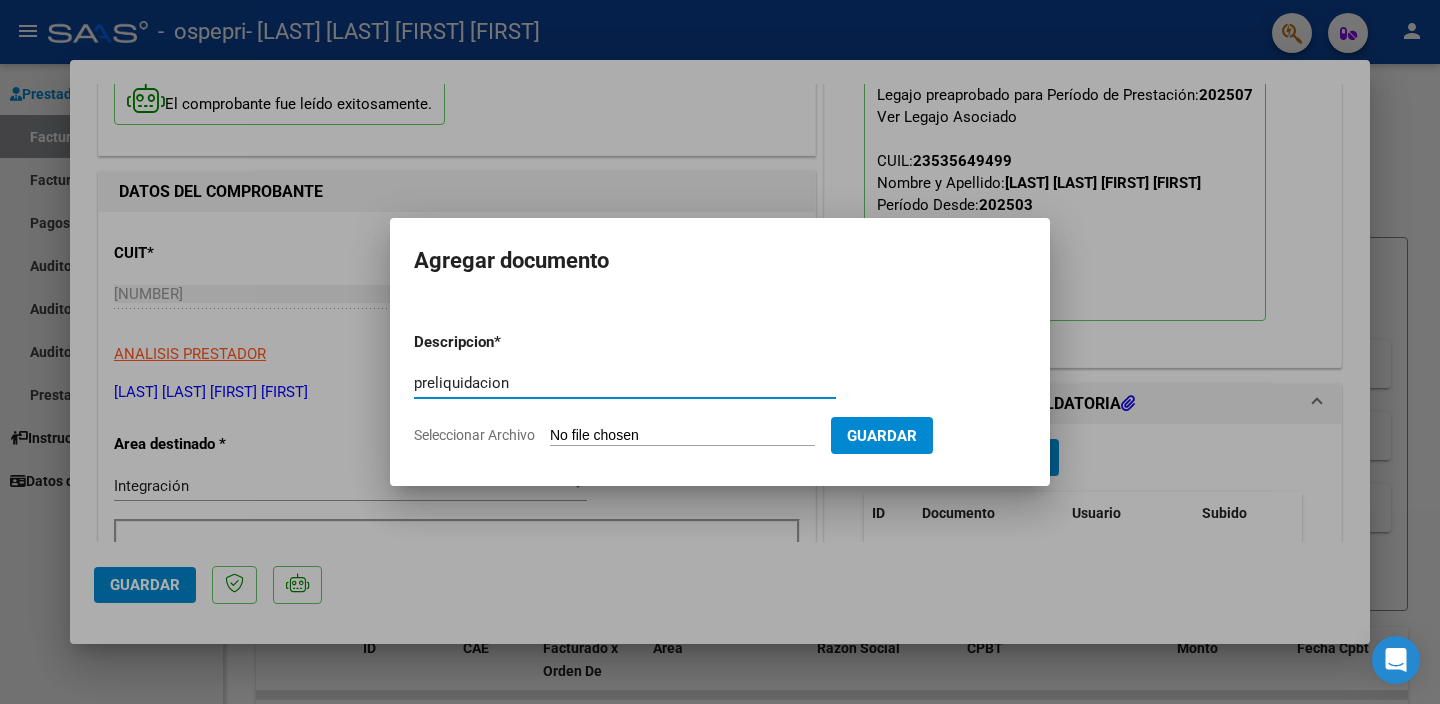type on "preliquidacion" 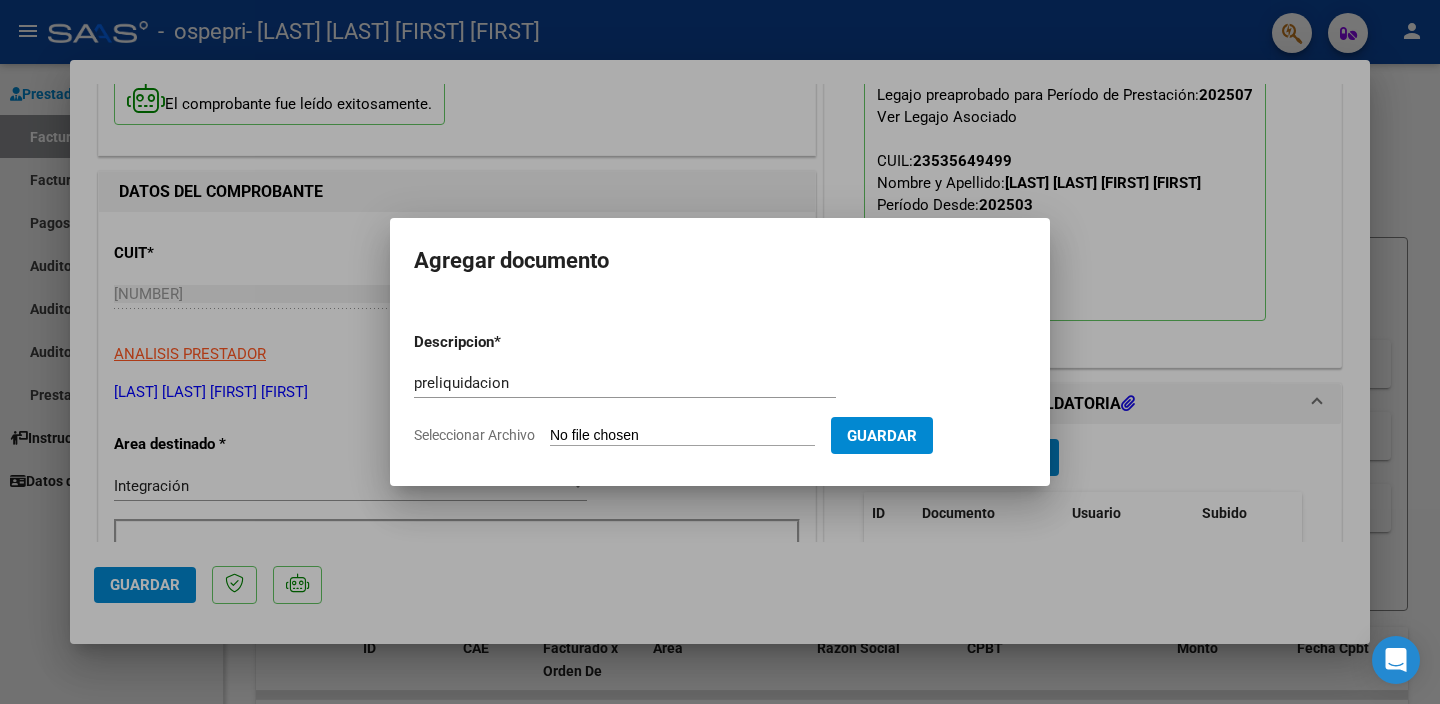 type on "C:\fakepath\[FILENAME].pdf" 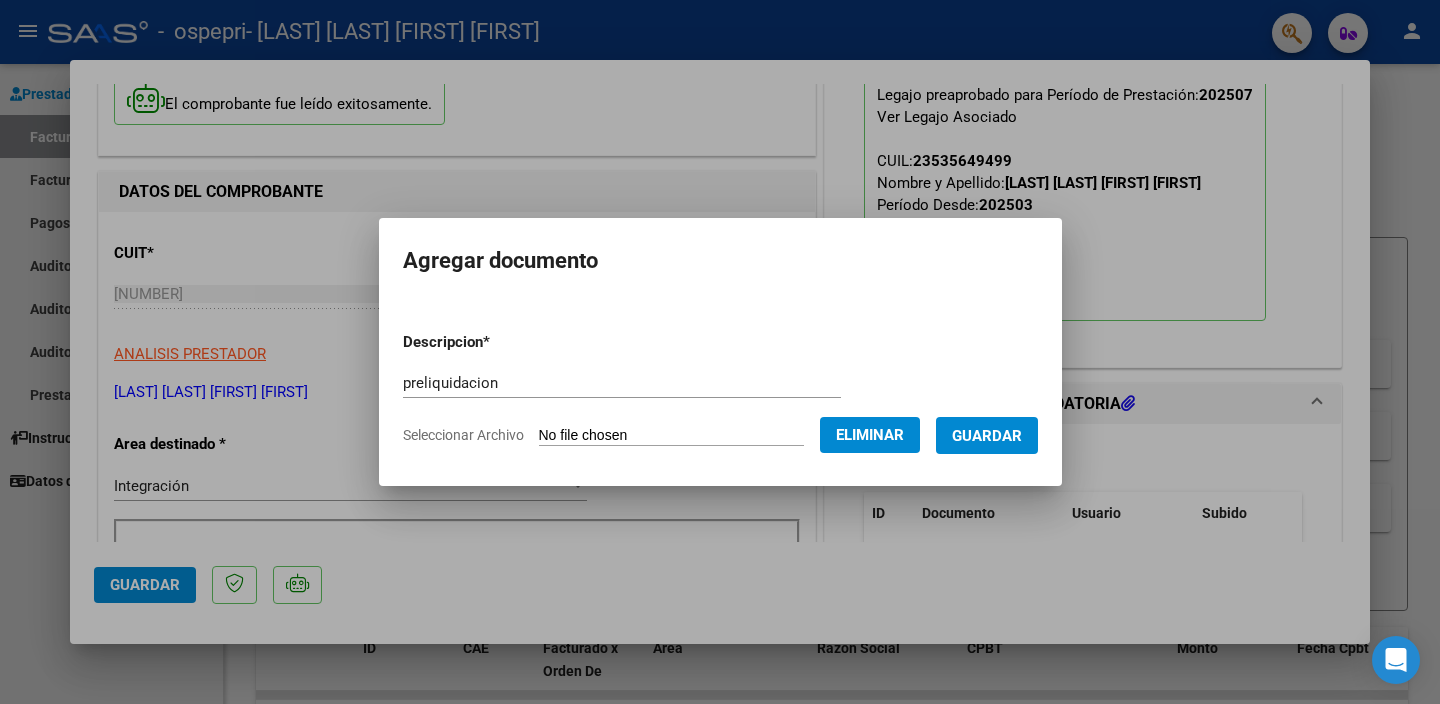 click on "Guardar" at bounding box center [987, 435] 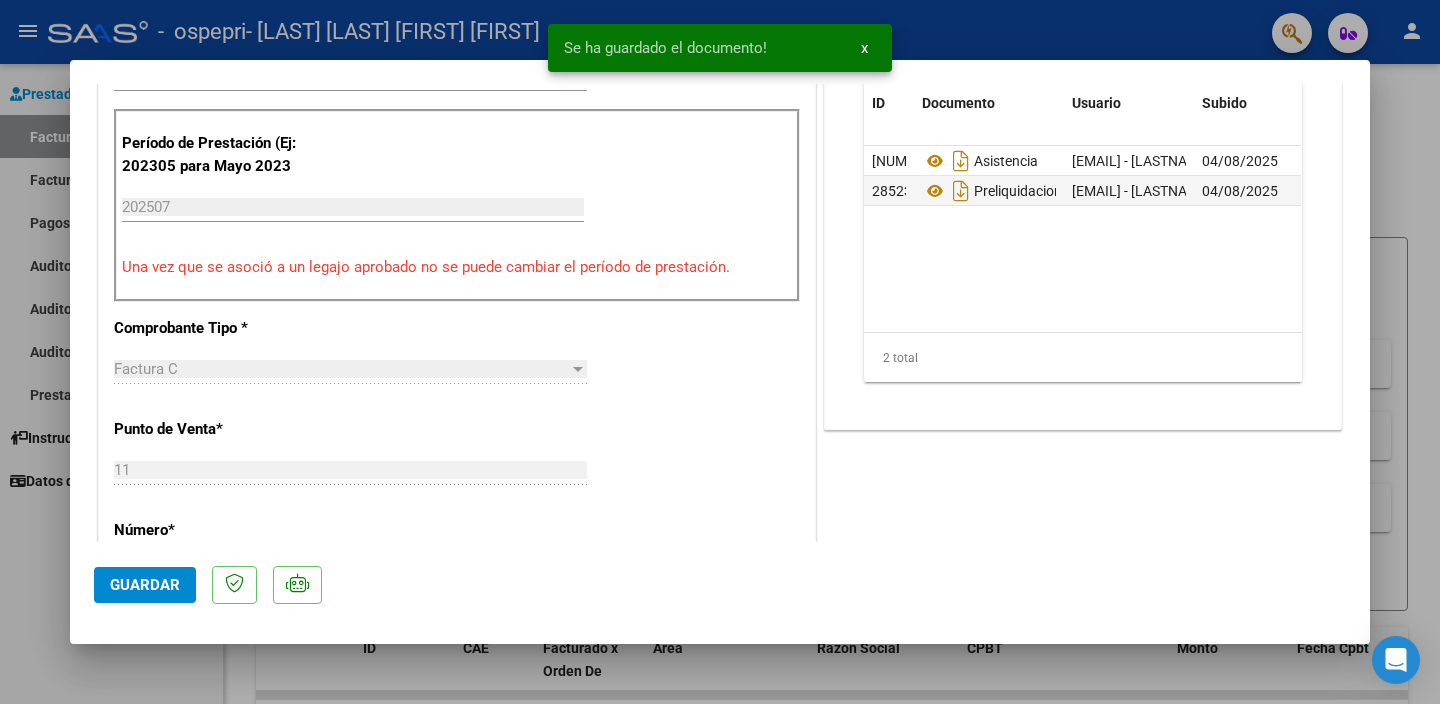 scroll, scrollTop: 526, scrollLeft: 0, axis: vertical 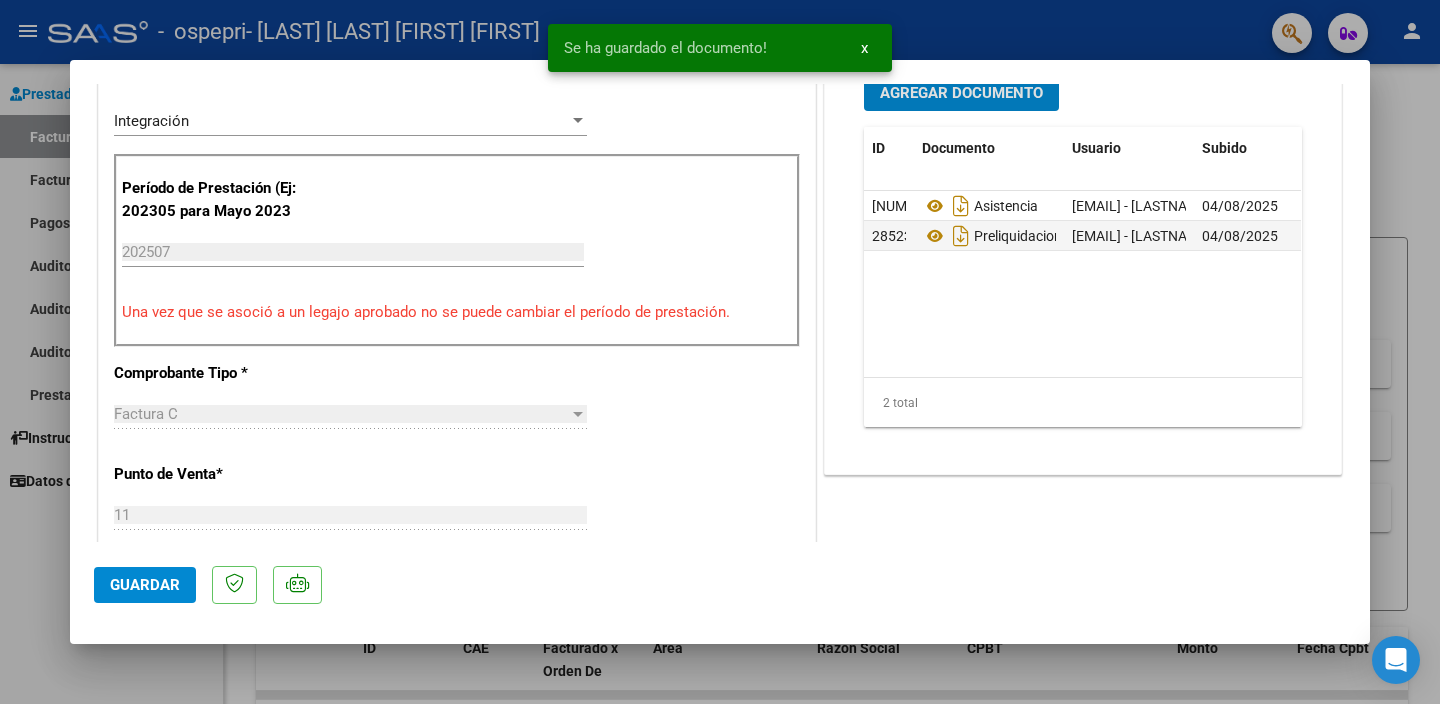 click on "Guardar" 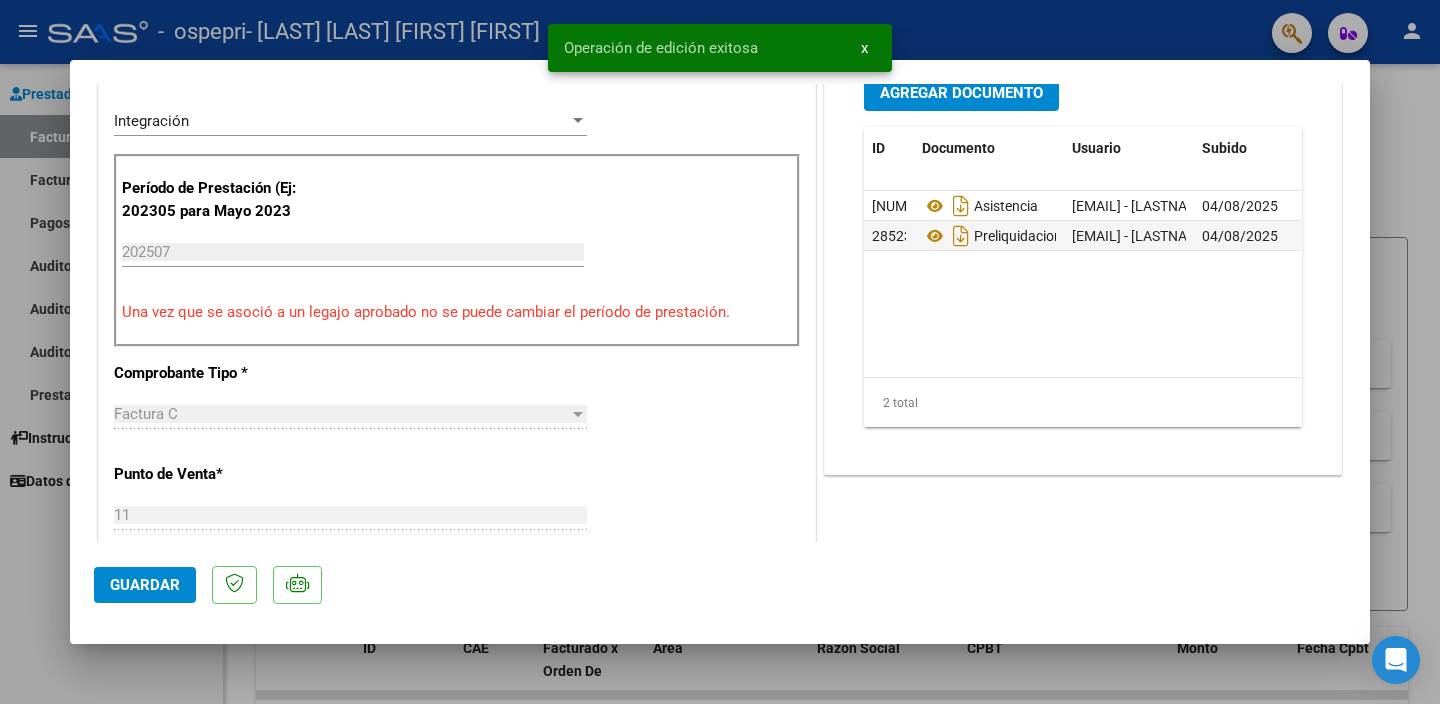 click on "Operación de edición exitosa x" at bounding box center (720, 48) 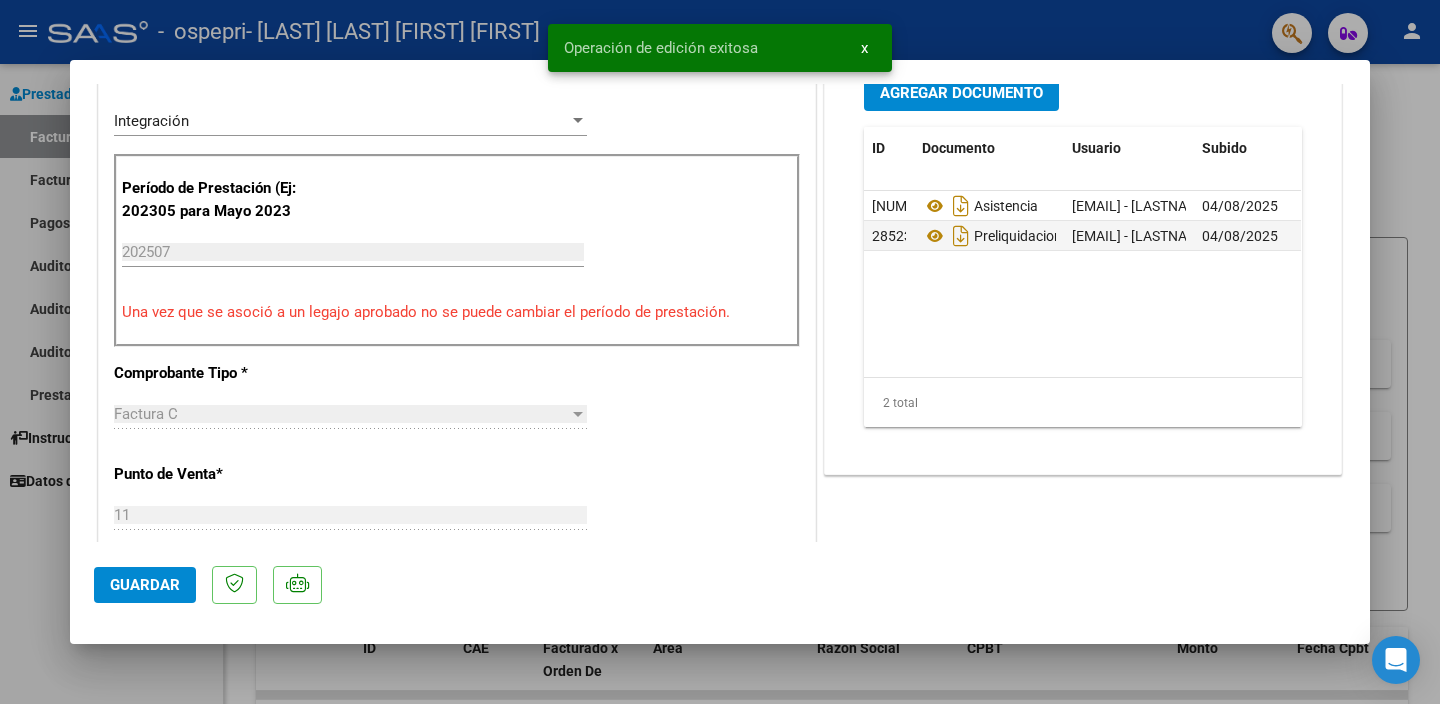 click at bounding box center [720, 352] 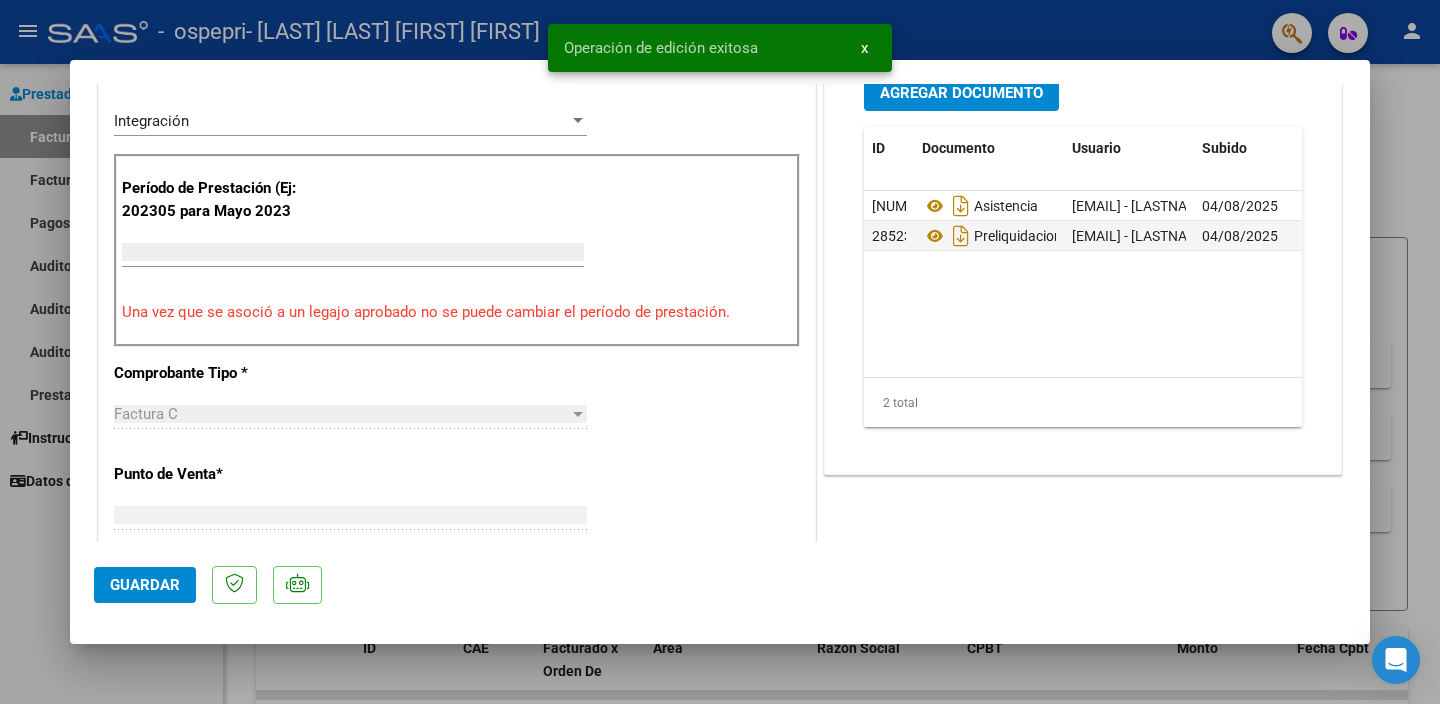 scroll, scrollTop: 440, scrollLeft: 0, axis: vertical 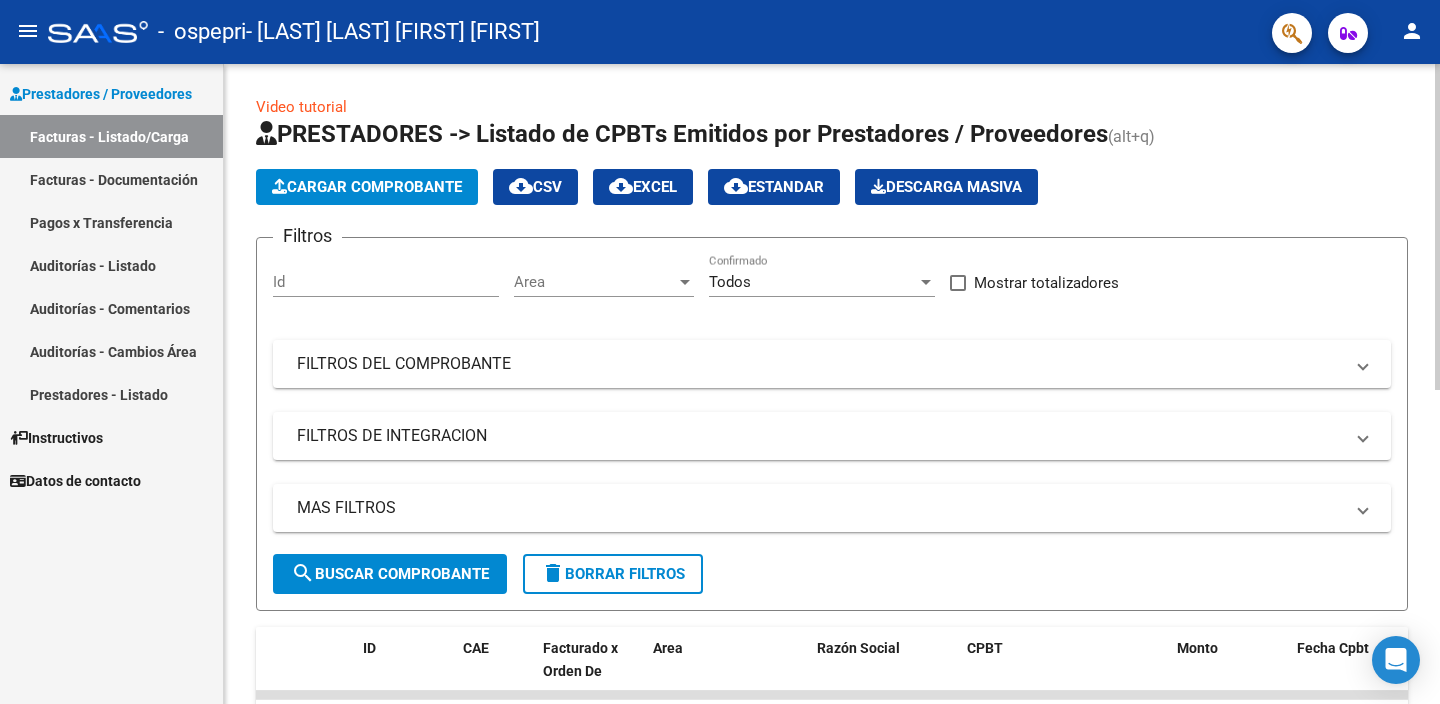 click on "Cargar Comprobante" 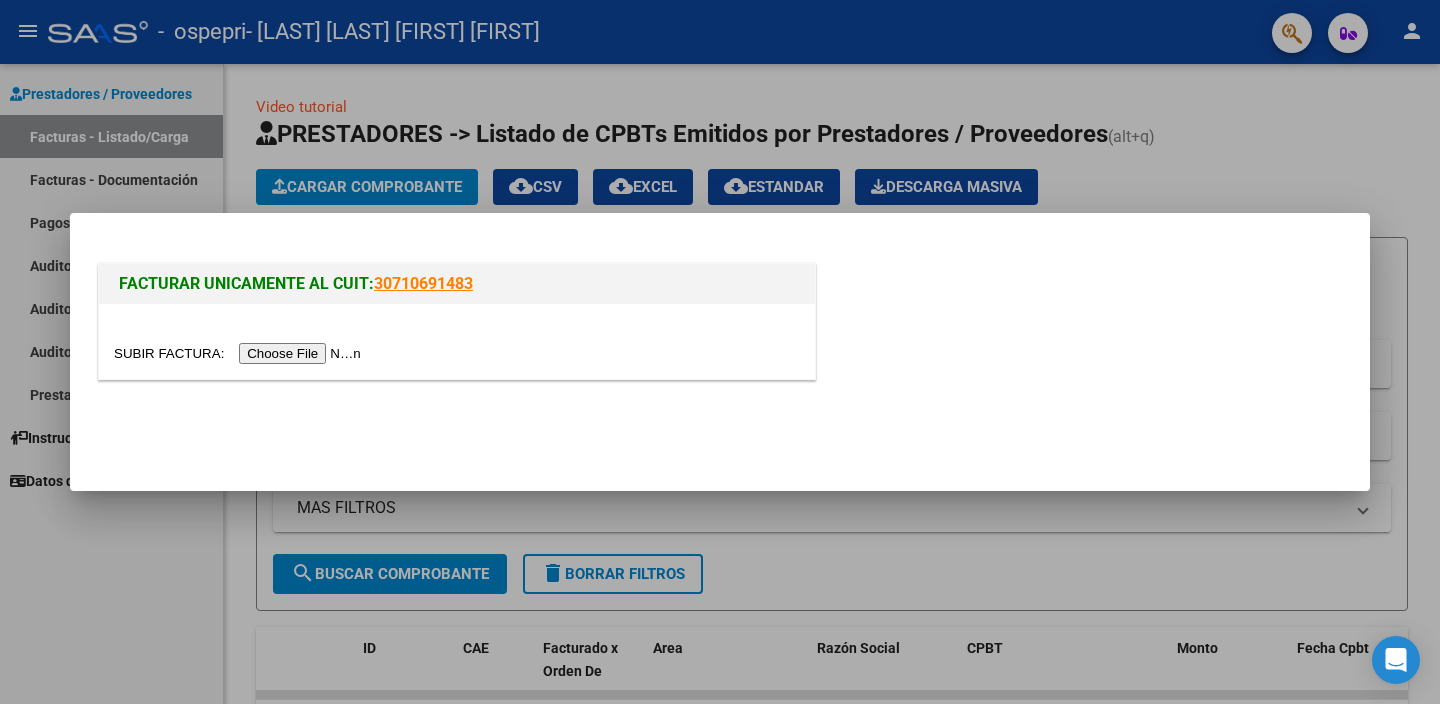 click at bounding box center (240, 353) 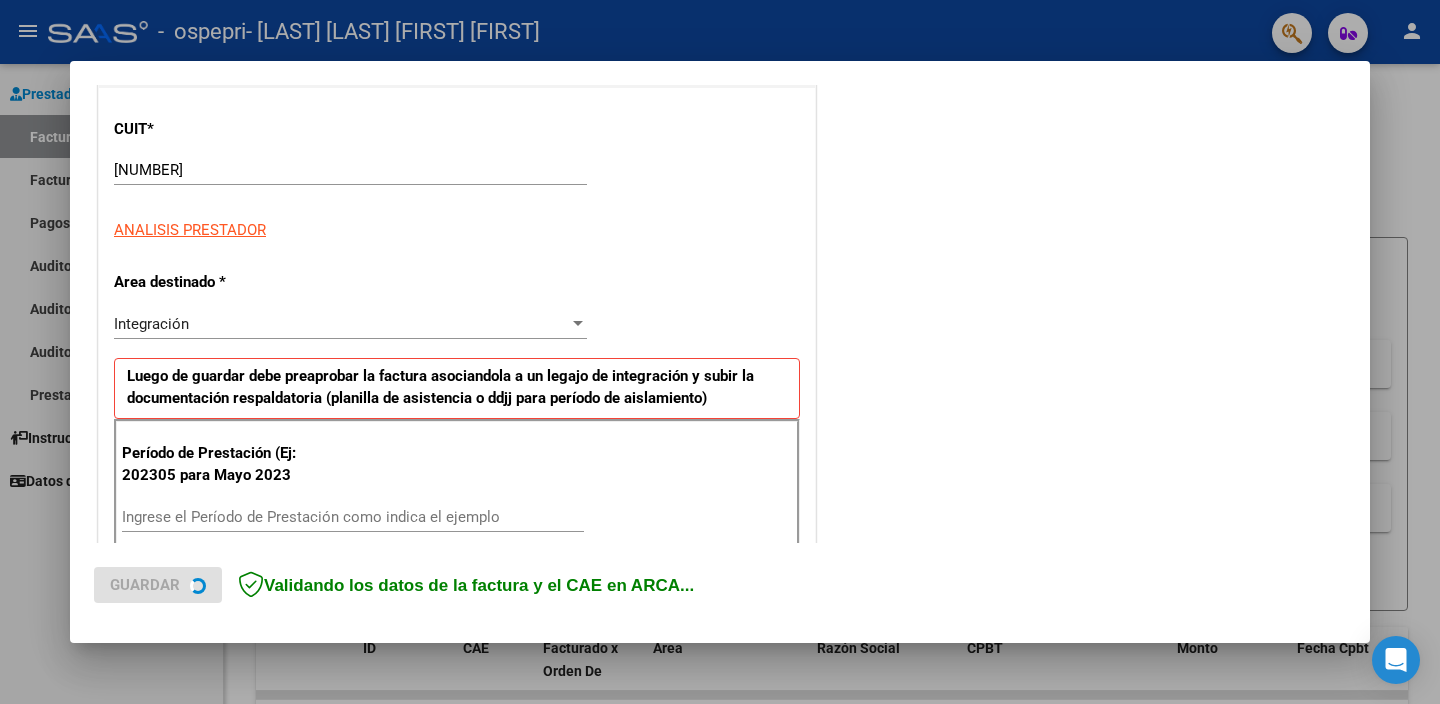 scroll, scrollTop: 407, scrollLeft: 0, axis: vertical 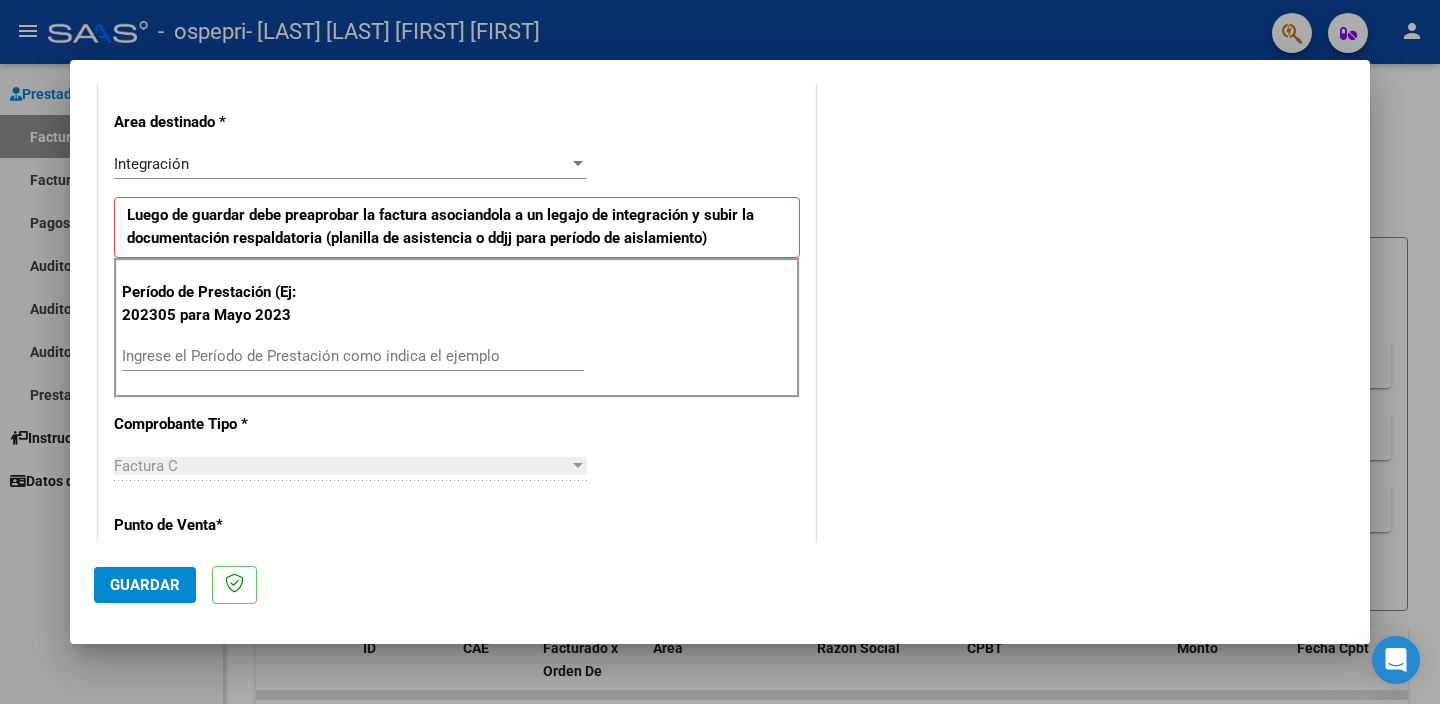 click on "Ingrese el Período de Prestación como indica el ejemplo" at bounding box center [353, 356] 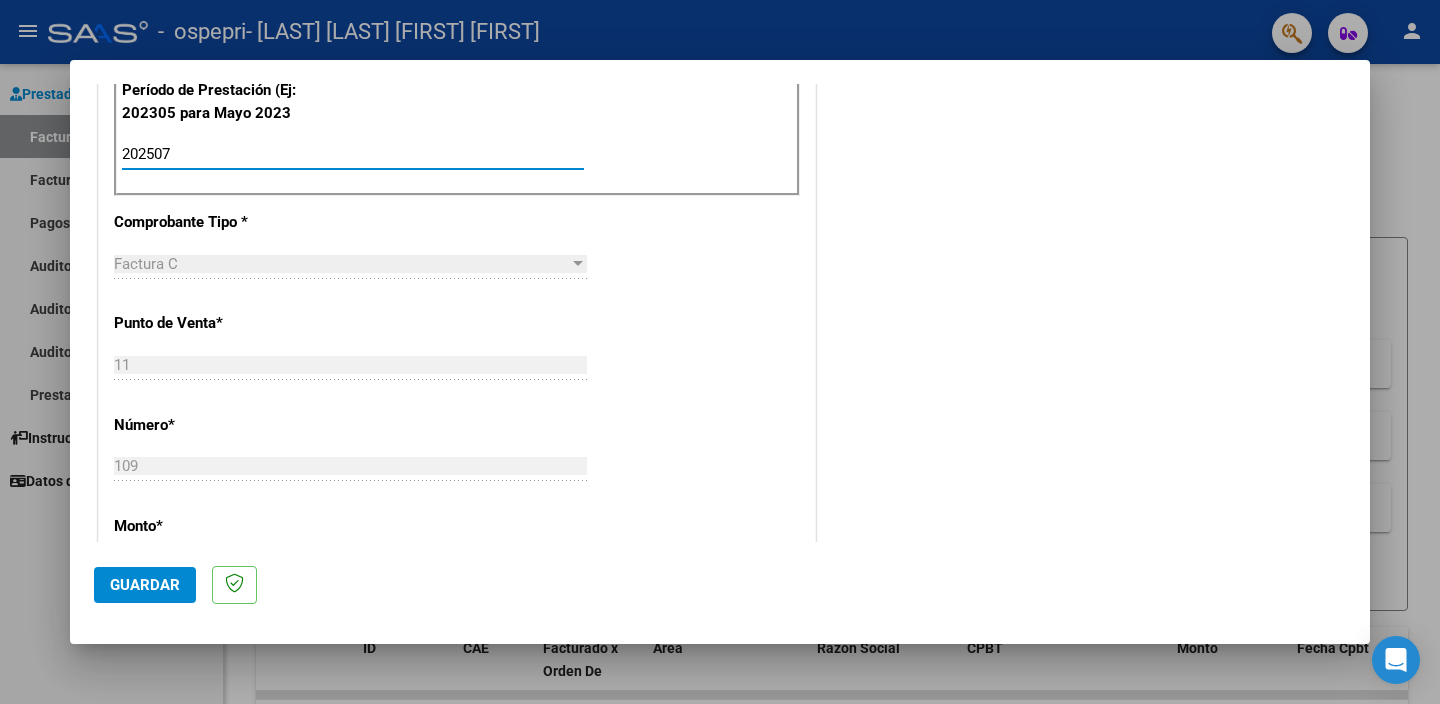 scroll, scrollTop: 684, scrollLeft: 0, axis: vertical 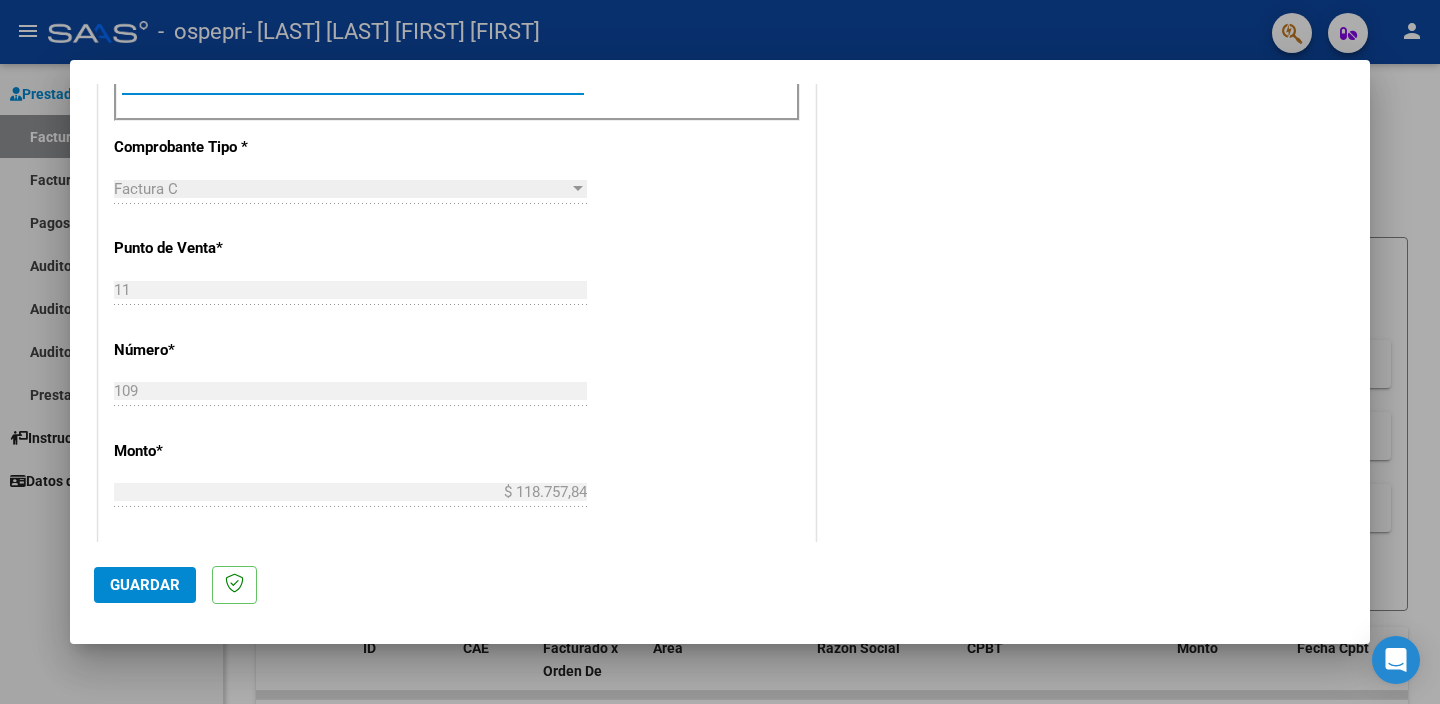type on "202507" 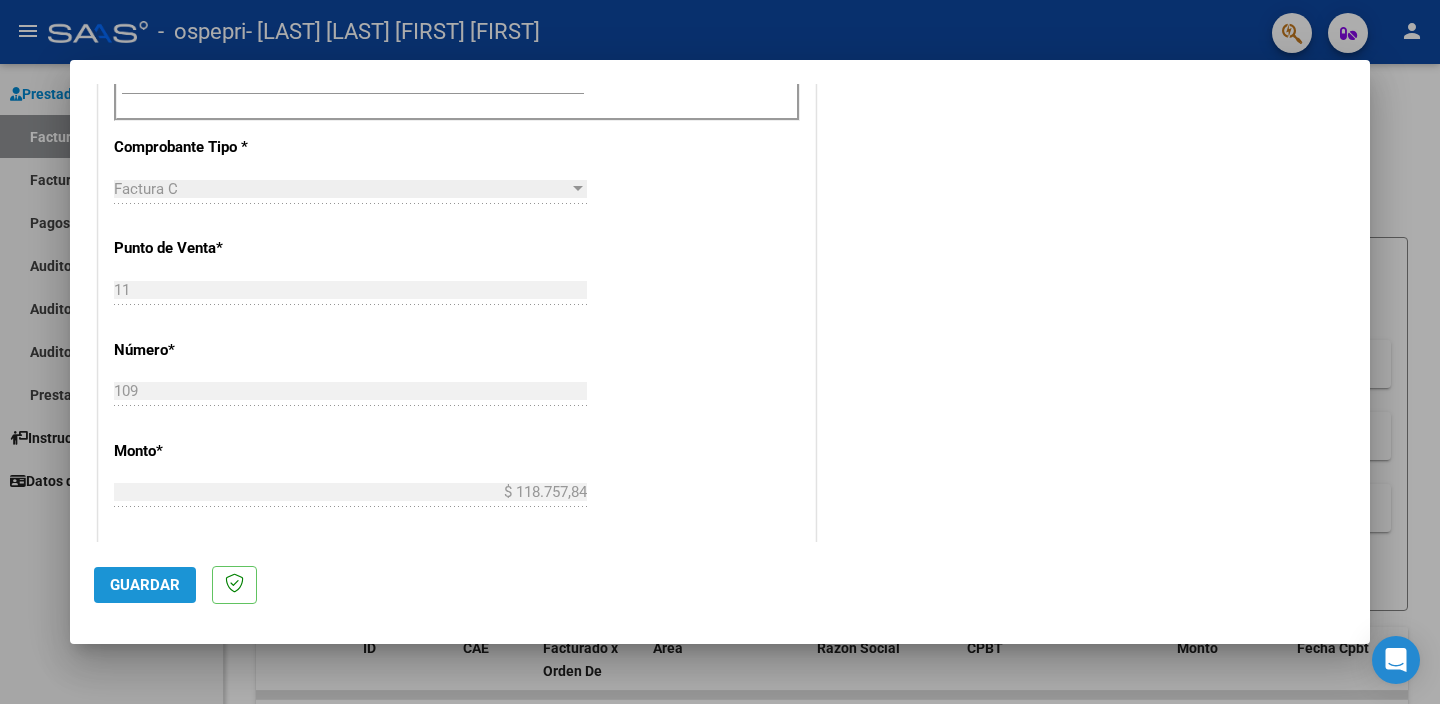 click on "Guardar" 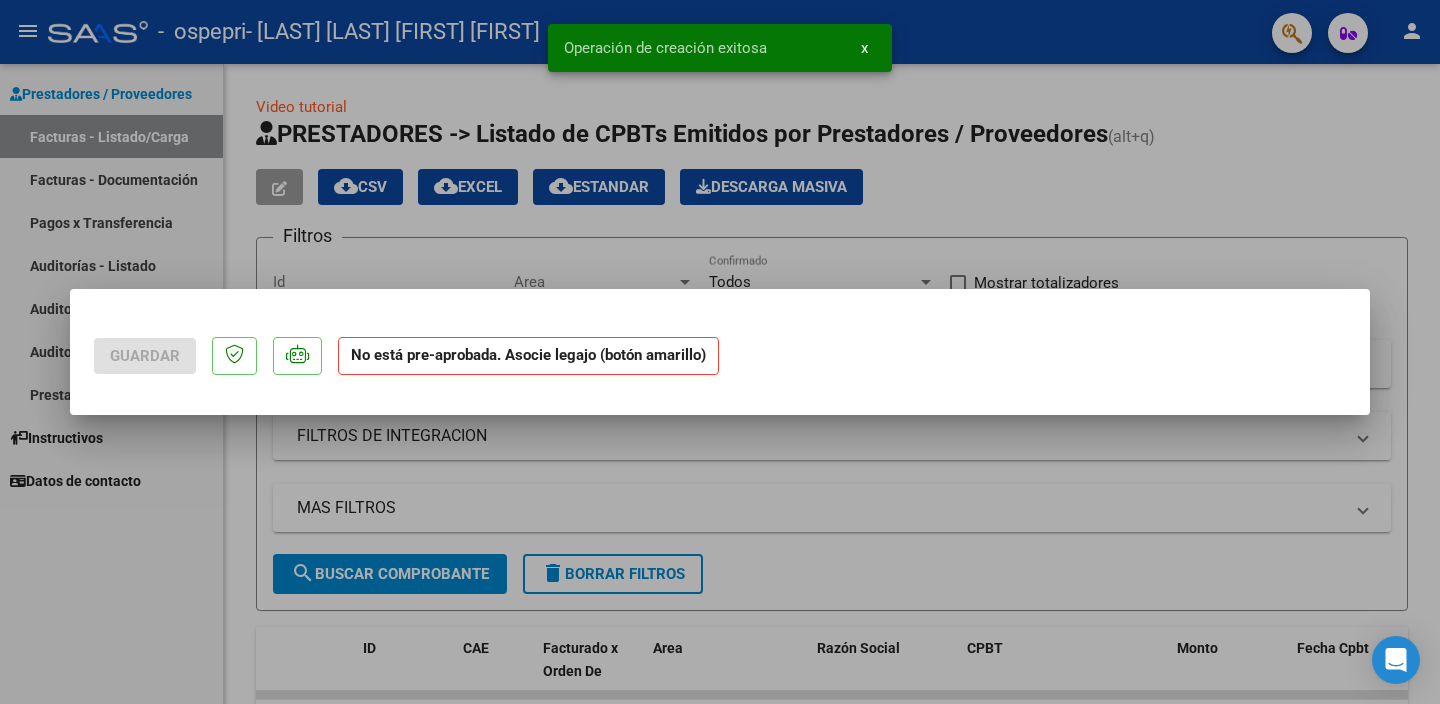 scroll, scrollTop: 0, scrollLeft: 0, axis: both 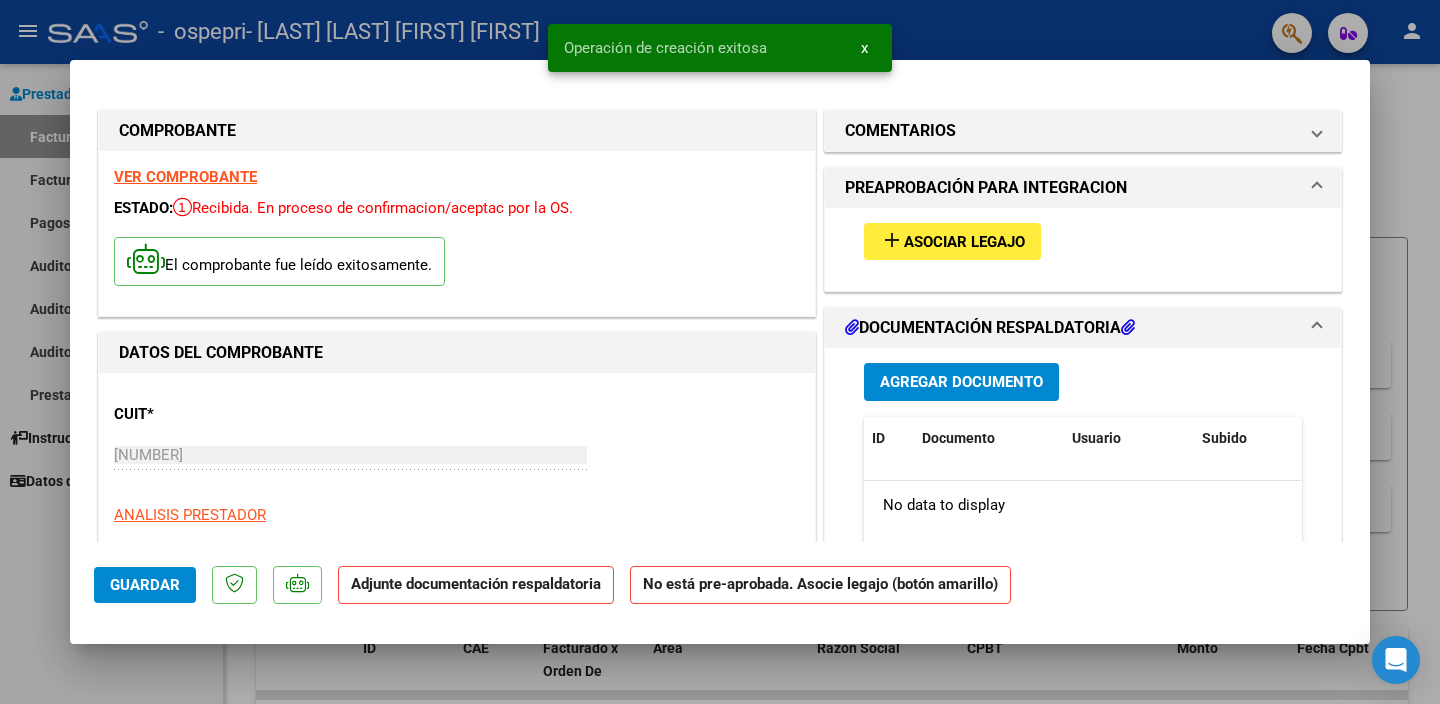 click on "Asociar Legajo" at bounding box center (964, 242) 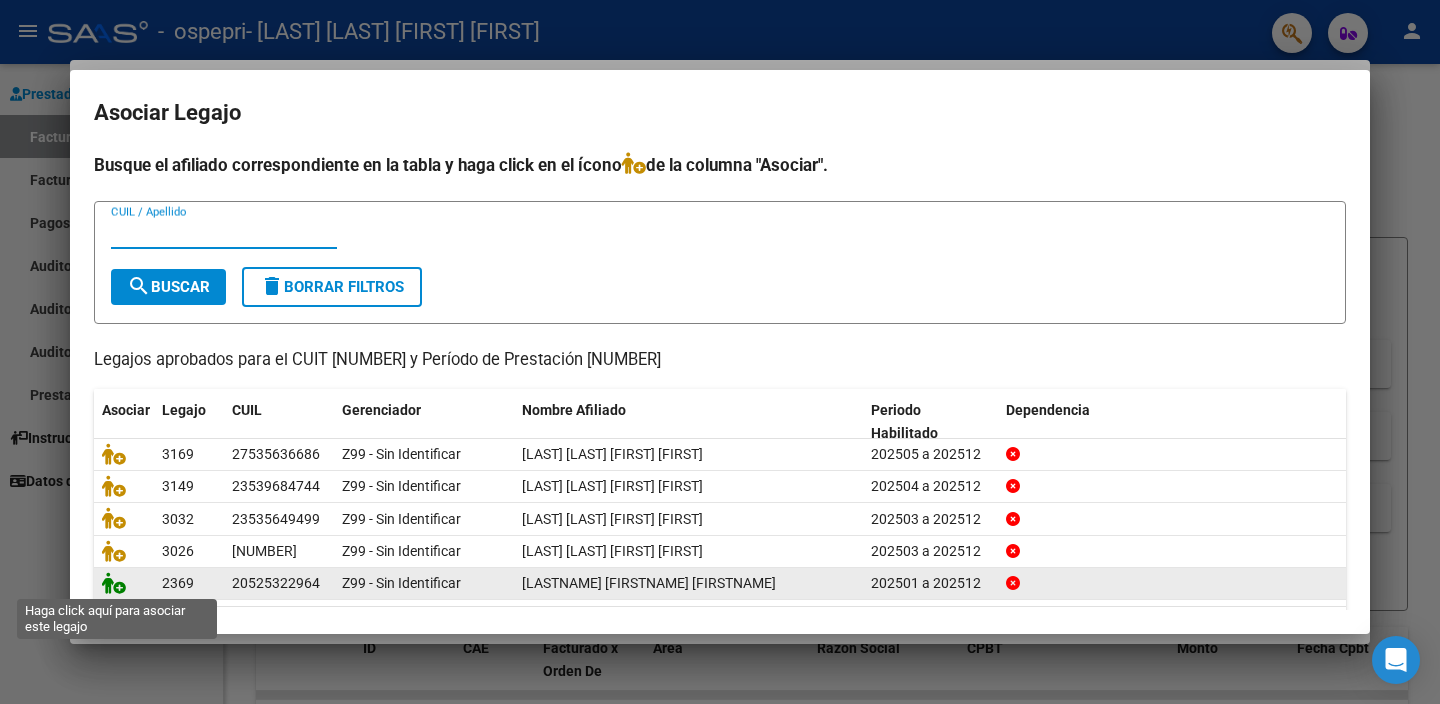 click 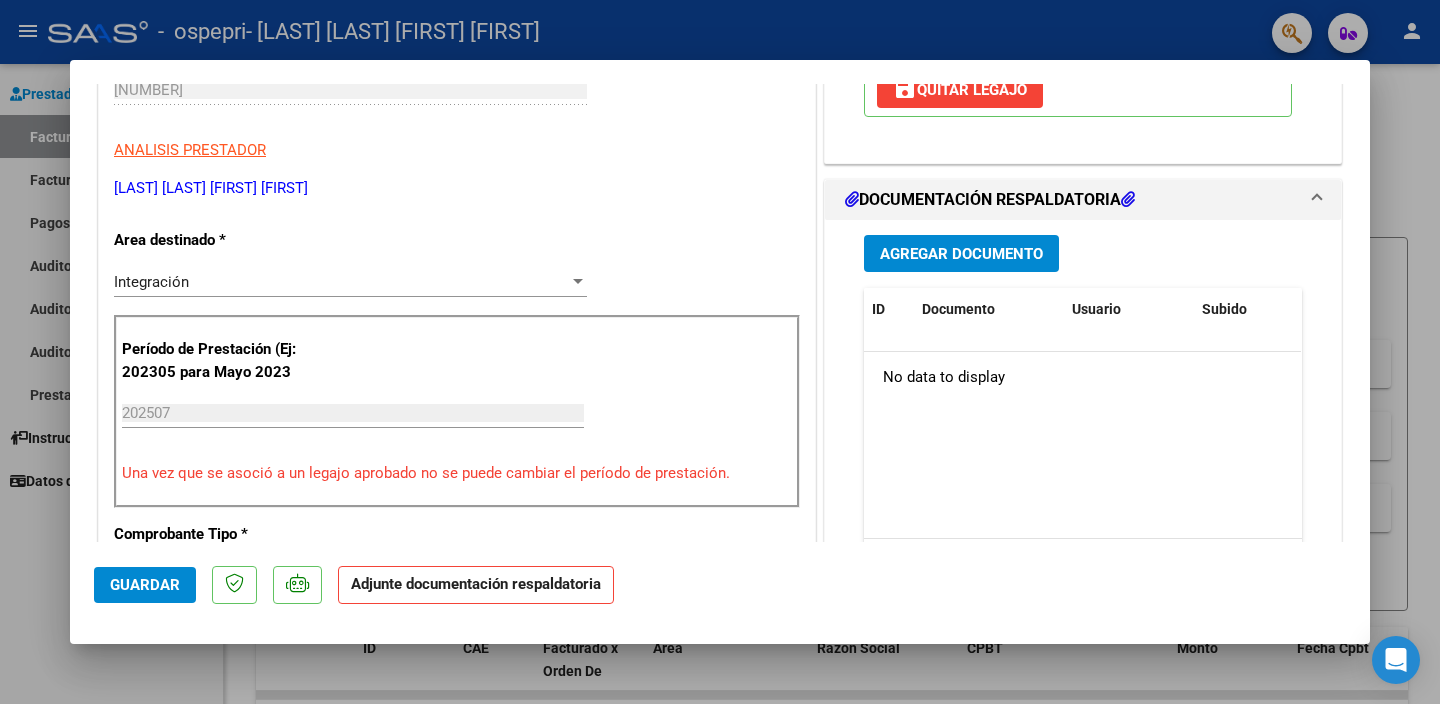 scroll, scrollTop: 373, scrollLeft: 0, axis: vertical 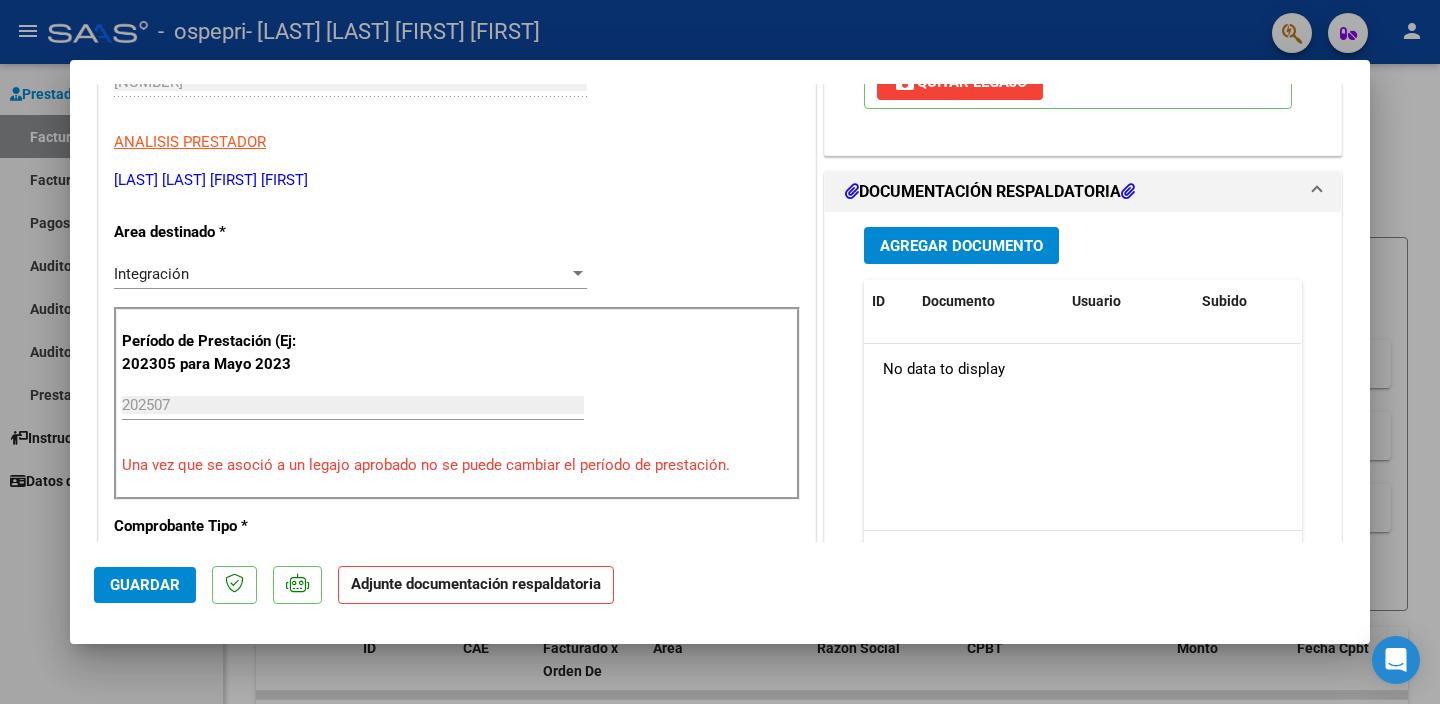 click on "Agregar Documento" at bounding box center [961, 246] 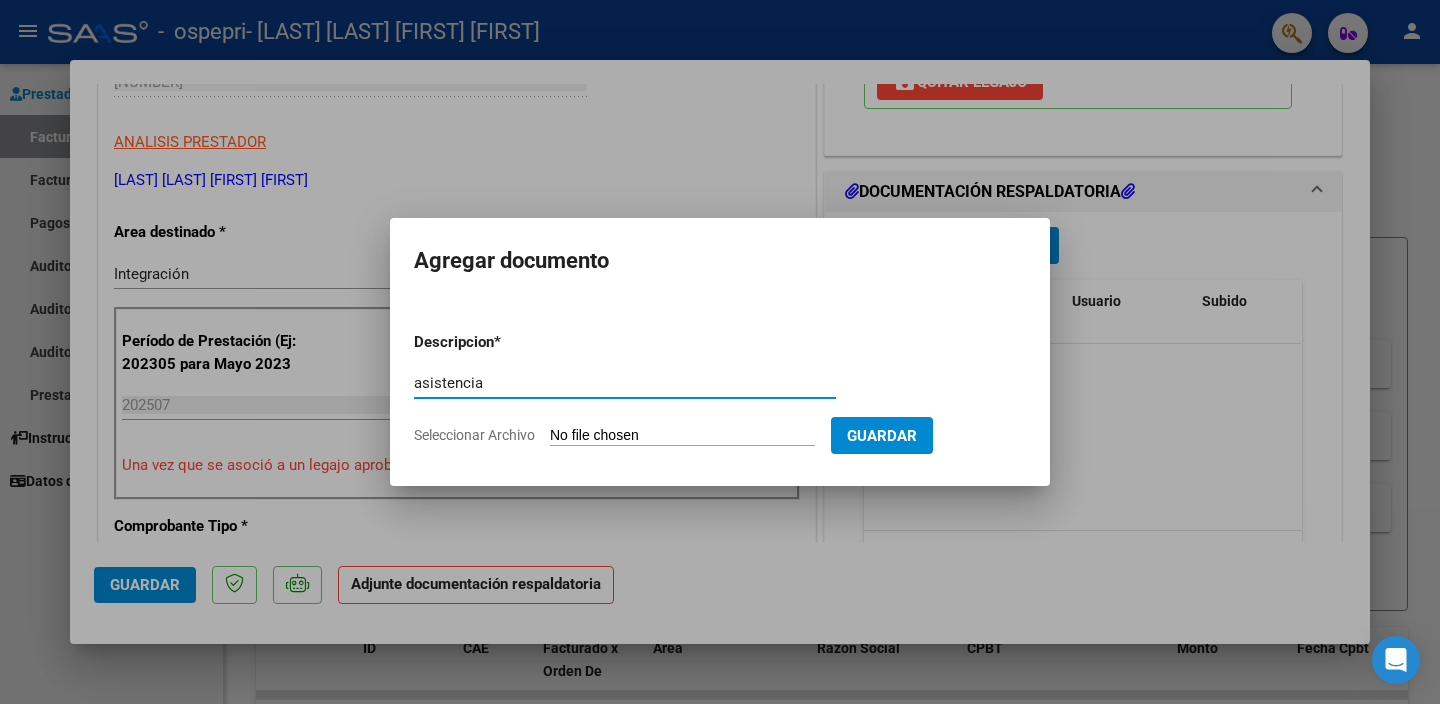 type on "asistencia" 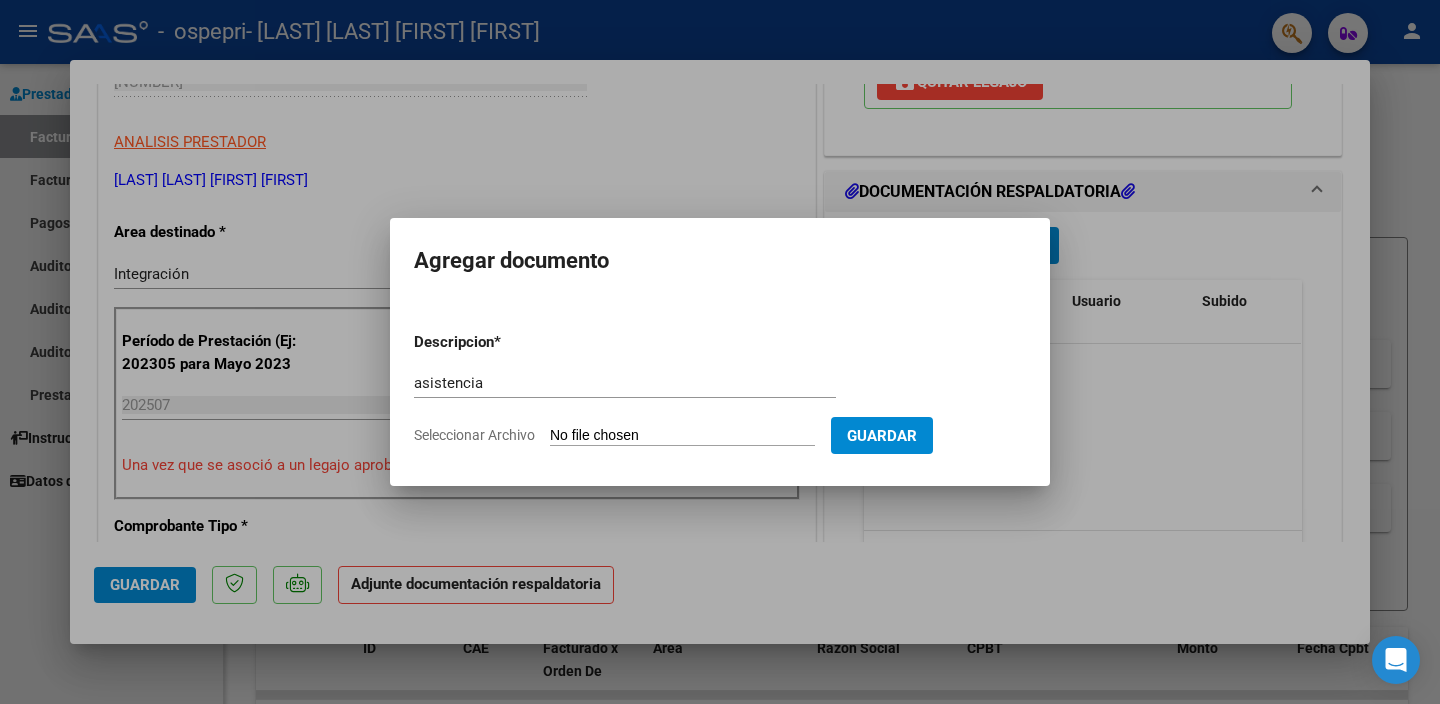 type on "C:\fakepath\[FILENAME].pdf" 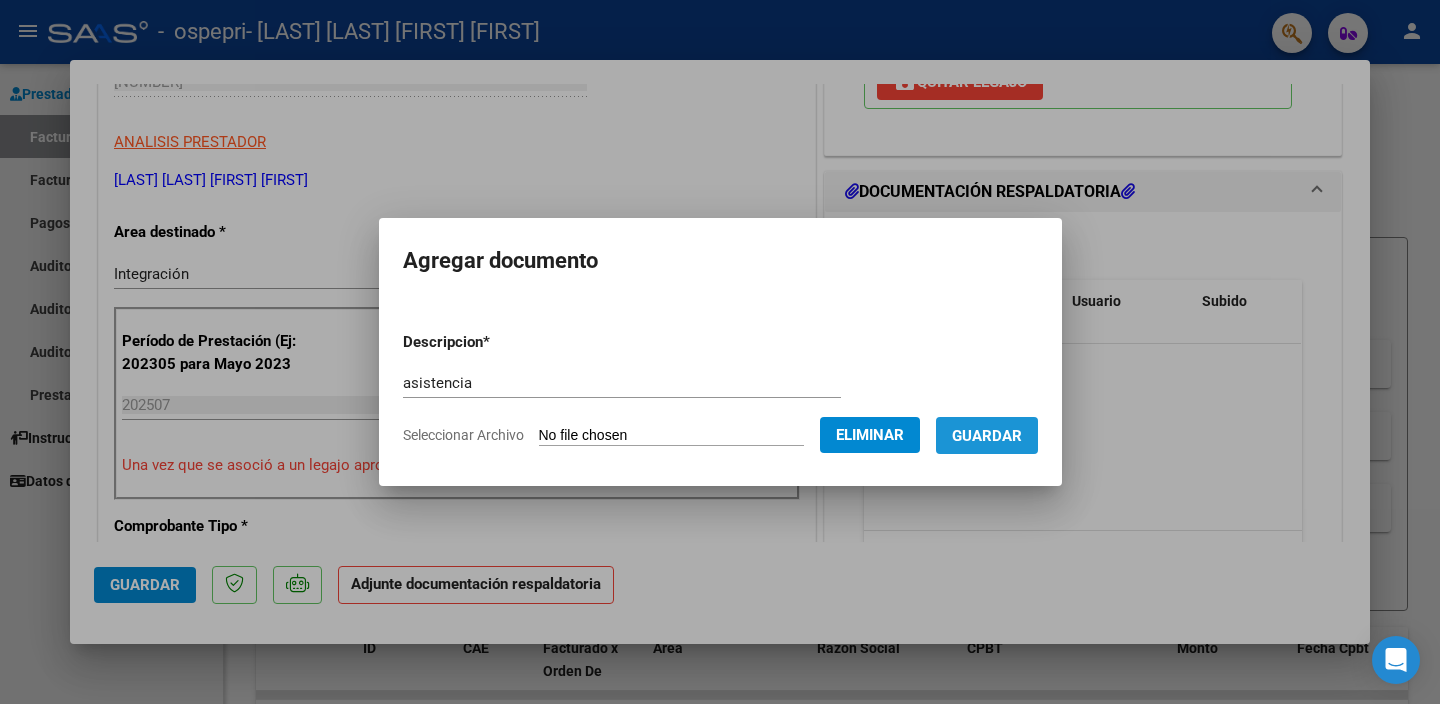 click on "Guardar" at bounding box center [987, 436] 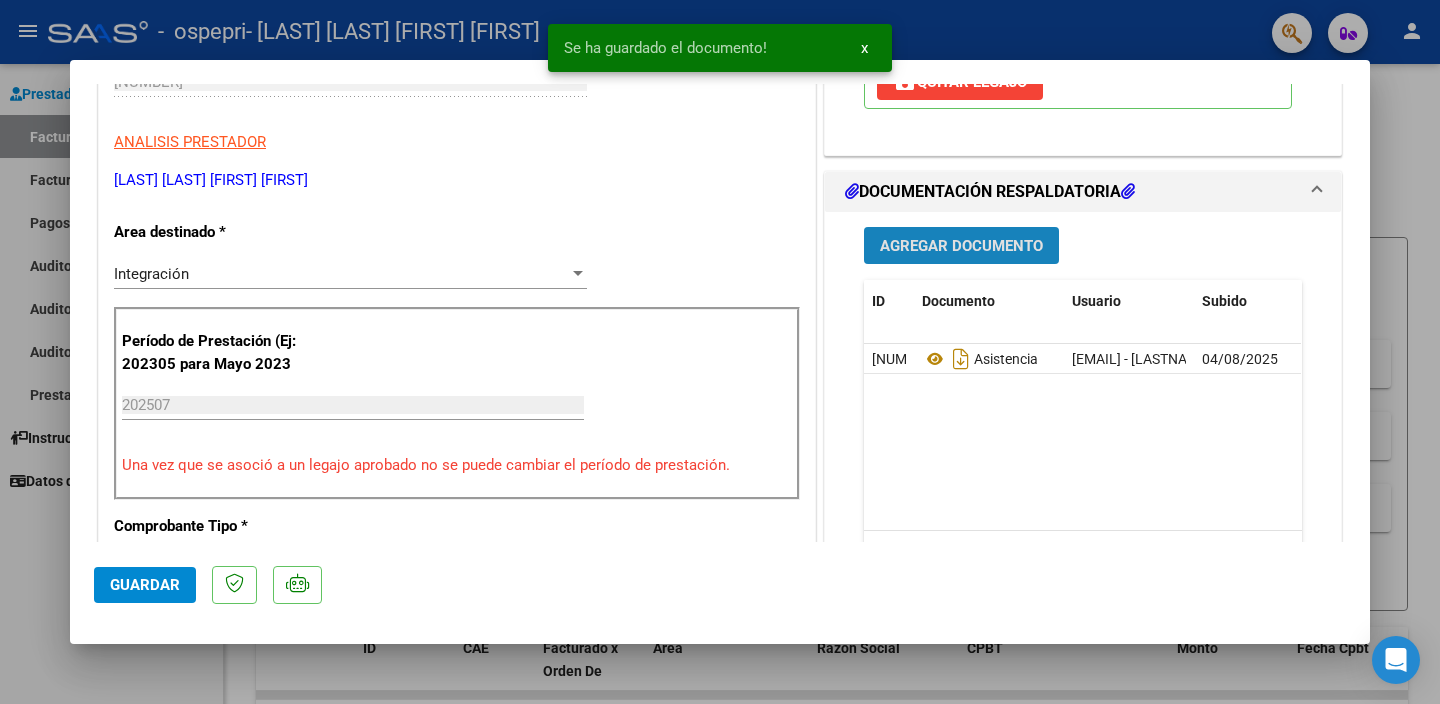 click on "Agregar Documento" at bounding box center (961, 246) 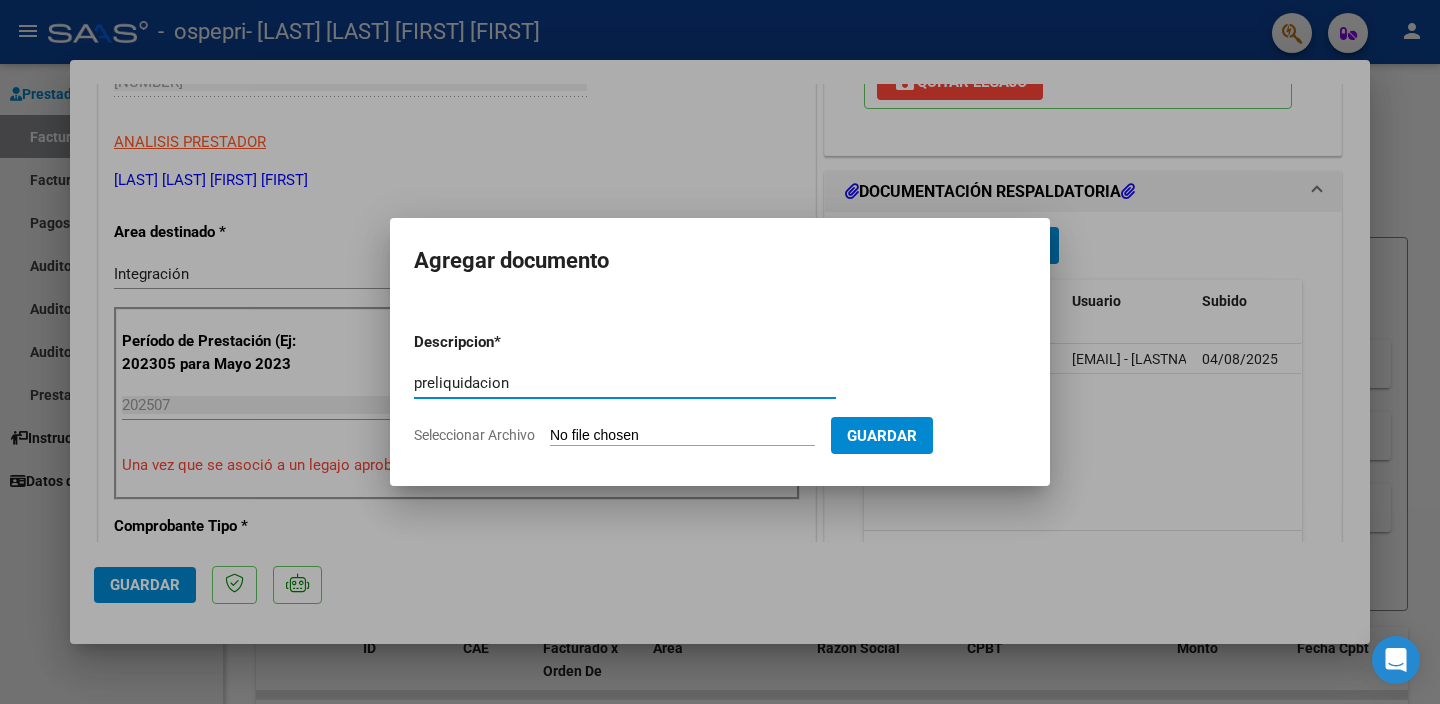 type on "preliquidacion" 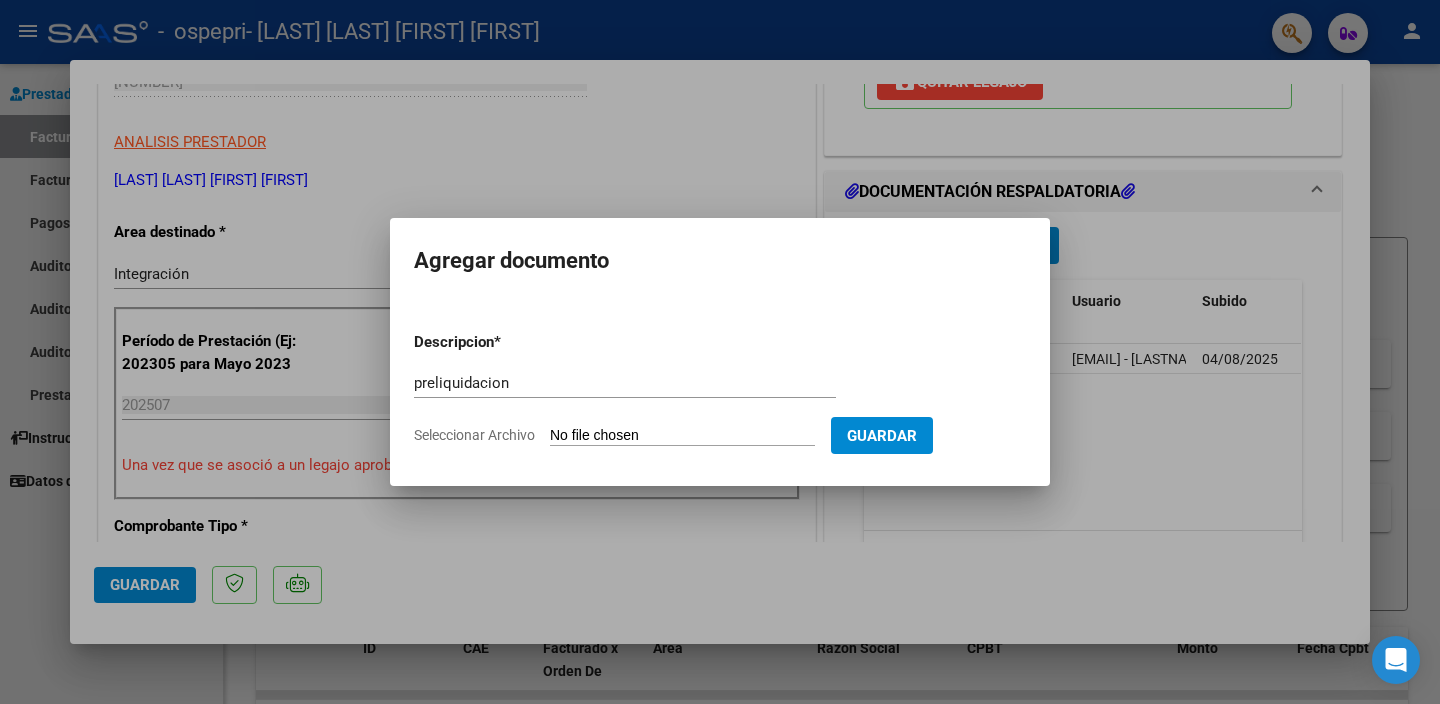 type on "C:\fakepath\[FILENAME].pdf" 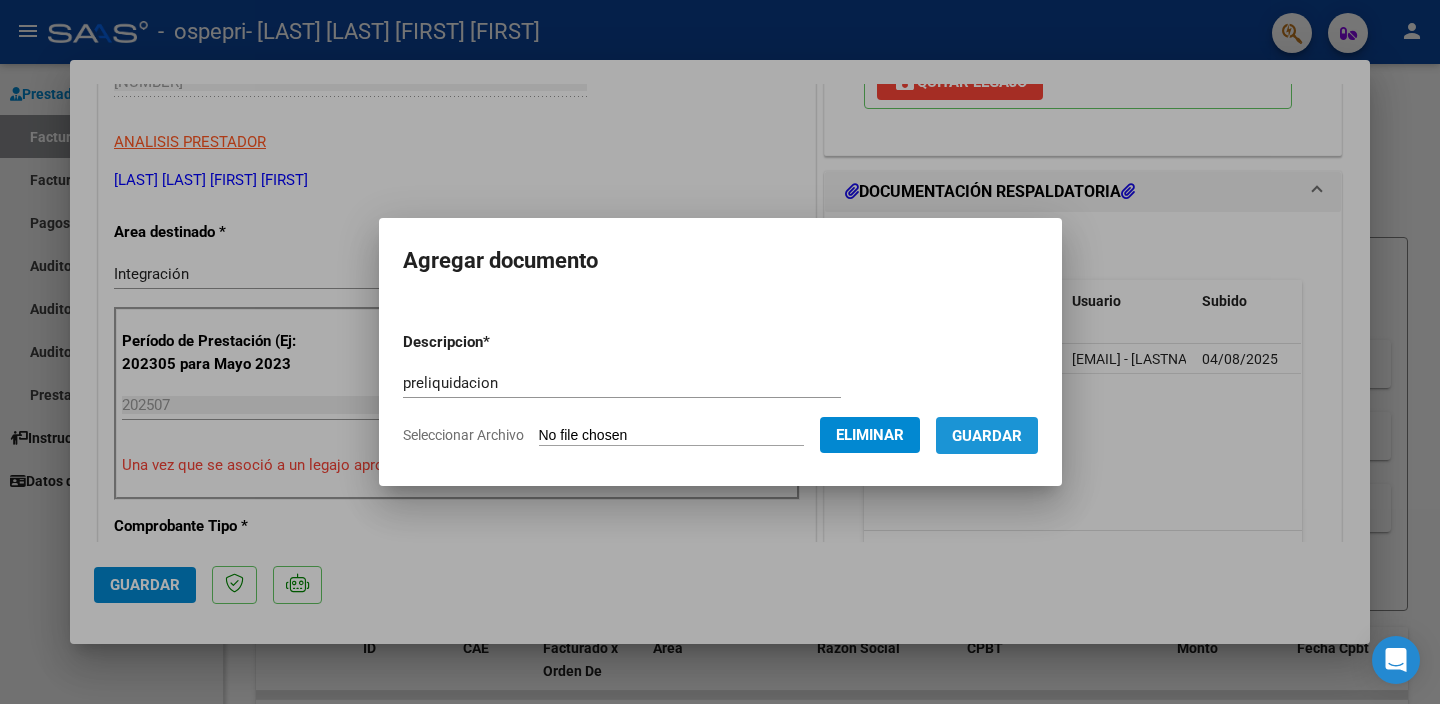 click on "Guardar" at bounding box center (987, 436) 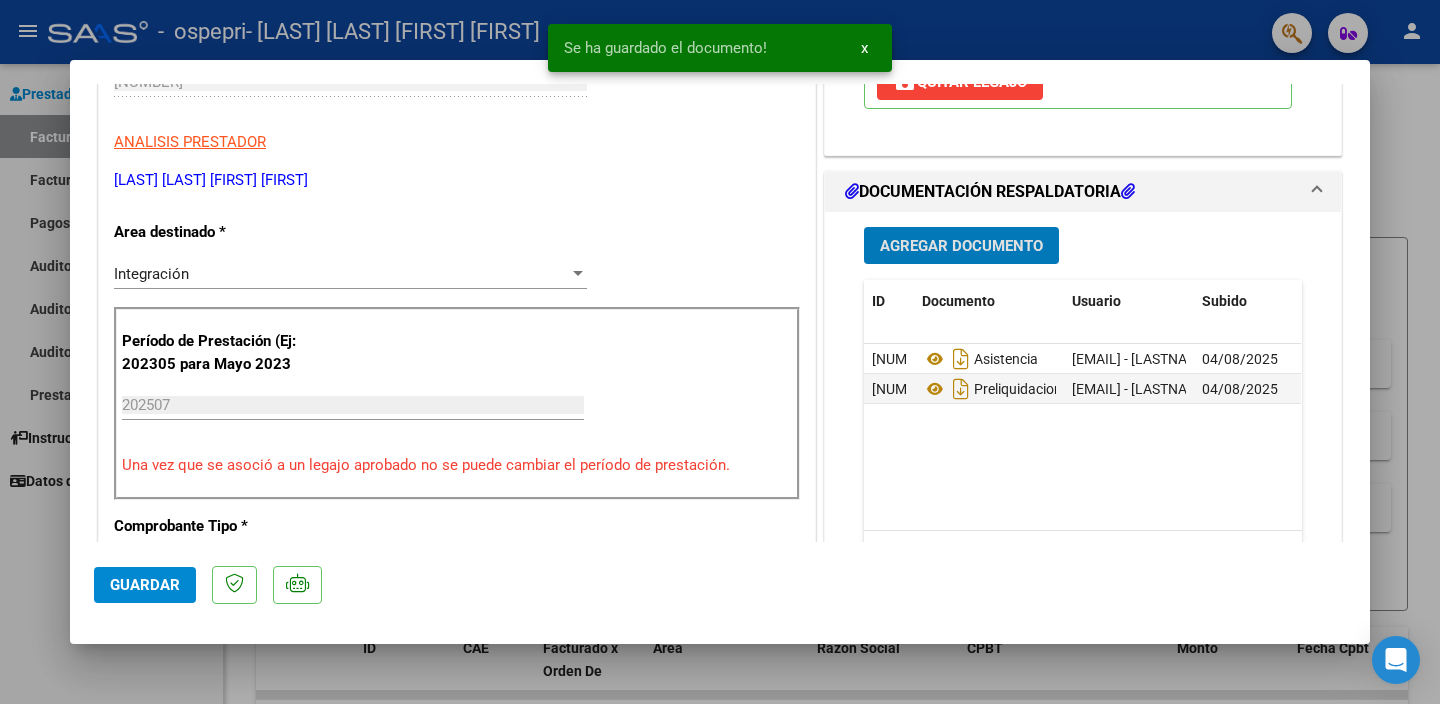 click on "Guardar" 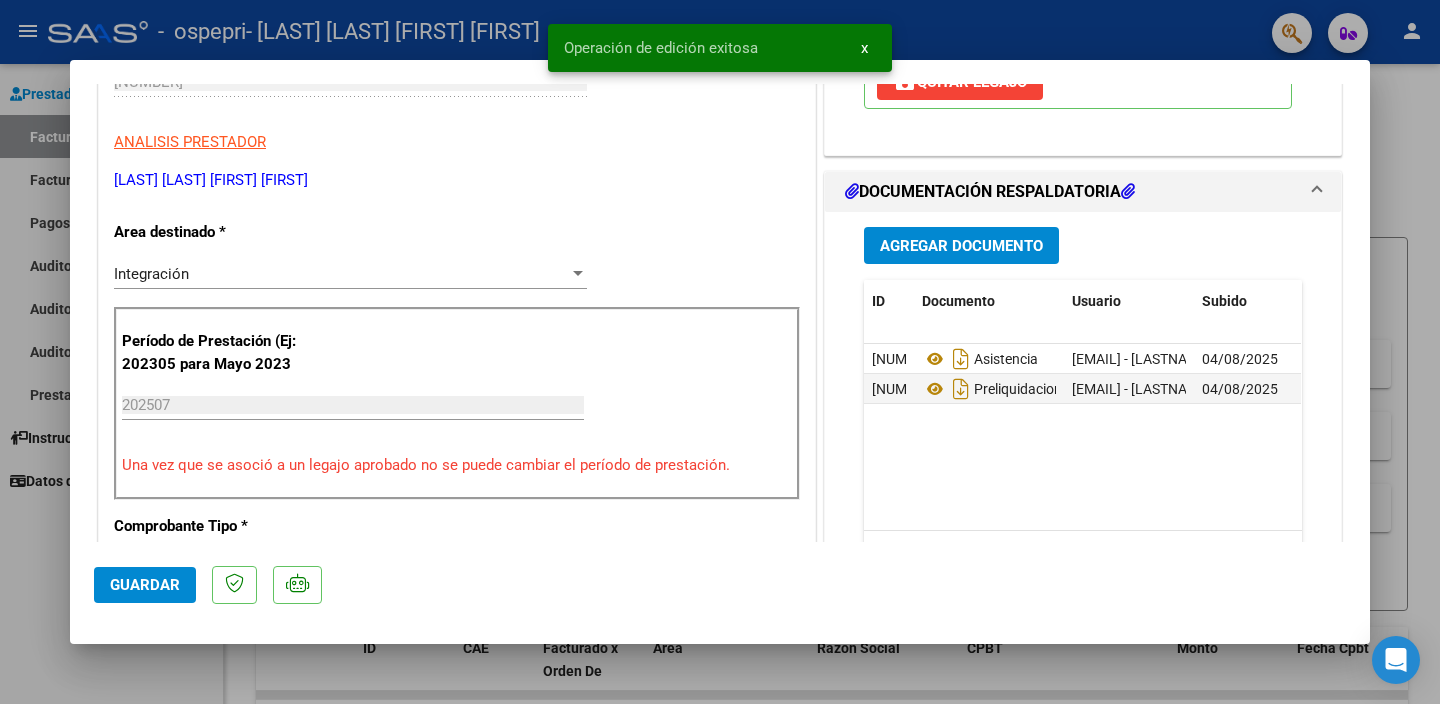 click at bounding box center (720, 352) 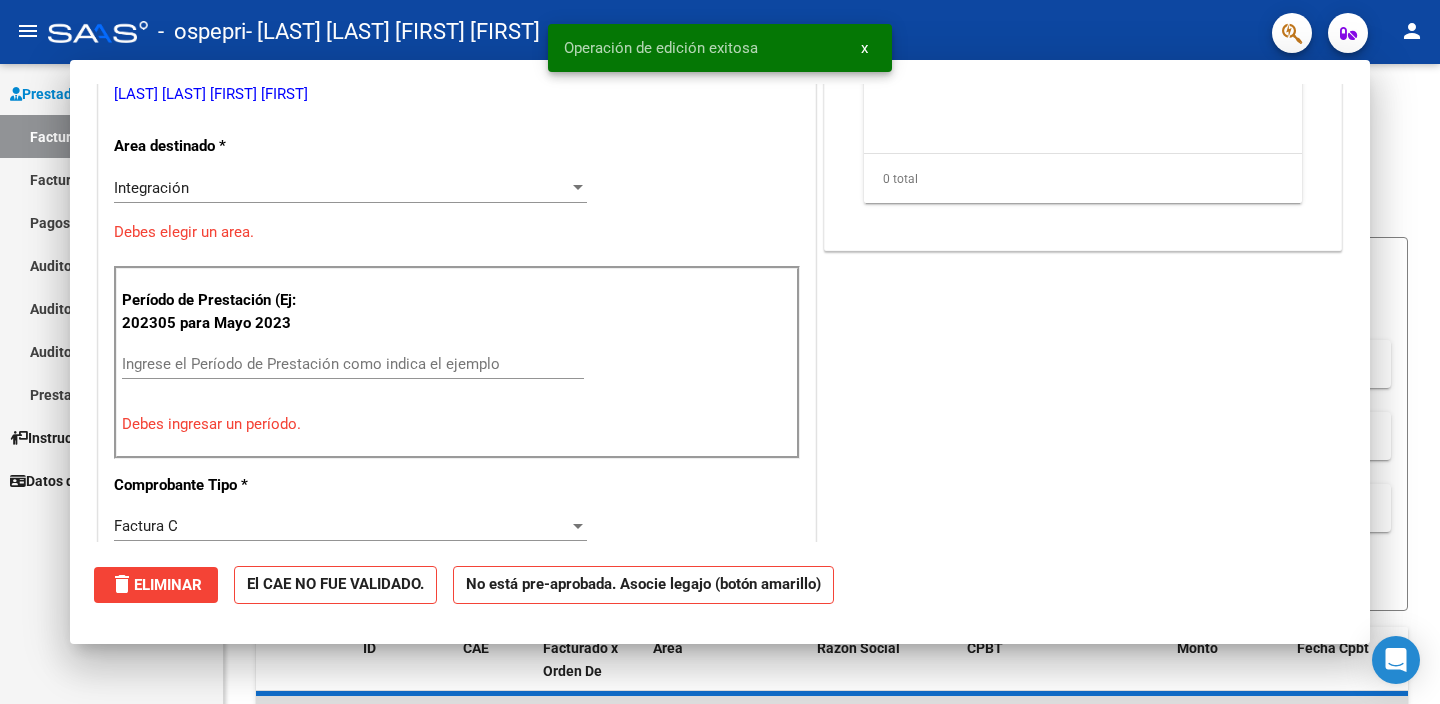 scroll, scrollTop: 0, scrollLeft: 0, axis: both 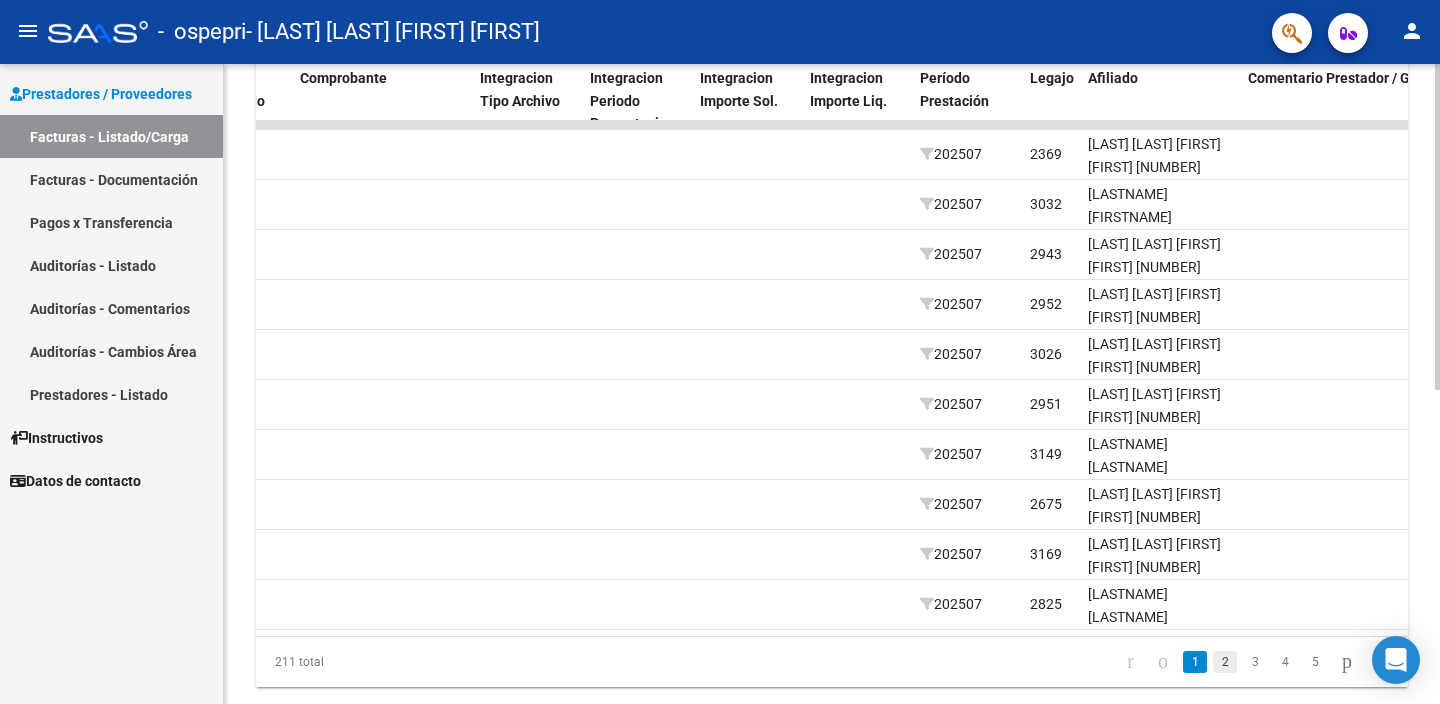 click on "2" 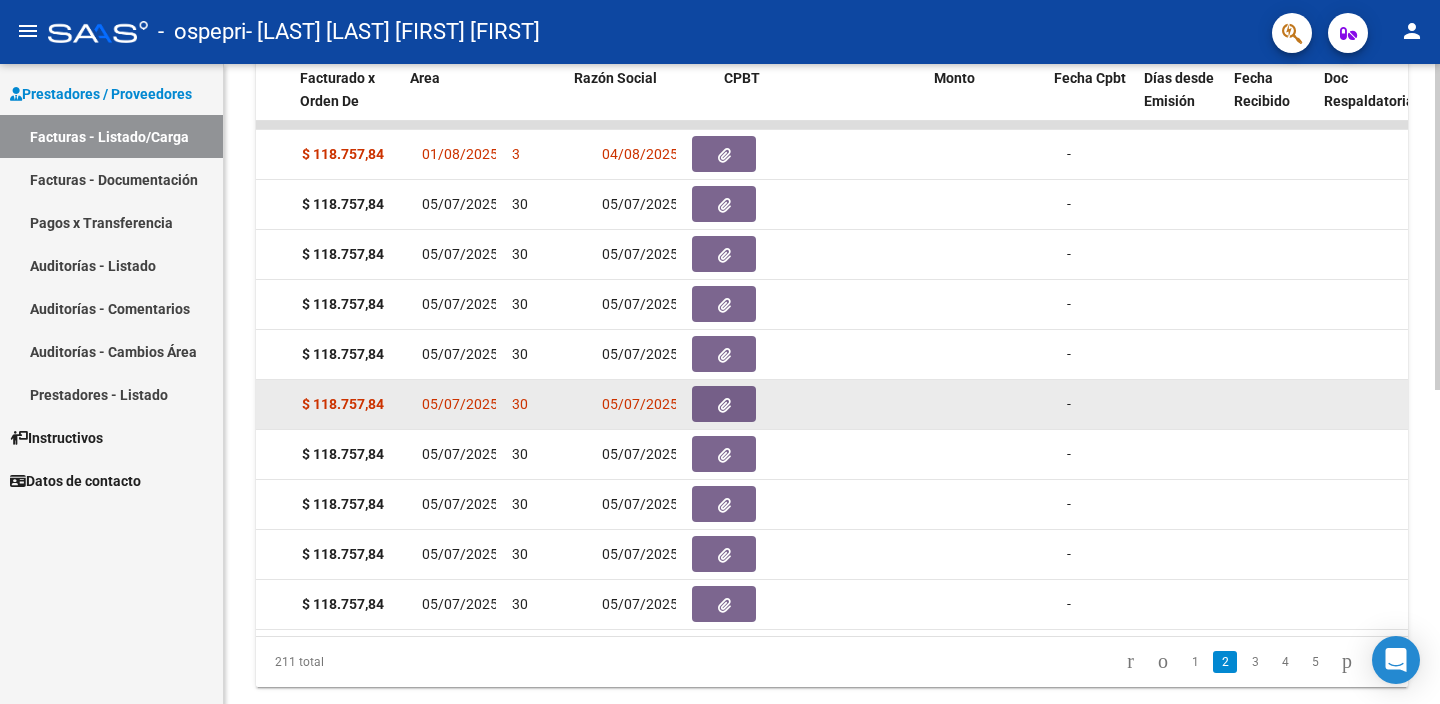 scroll, scrollTop: 0, scrollLeft: 0, axis: both 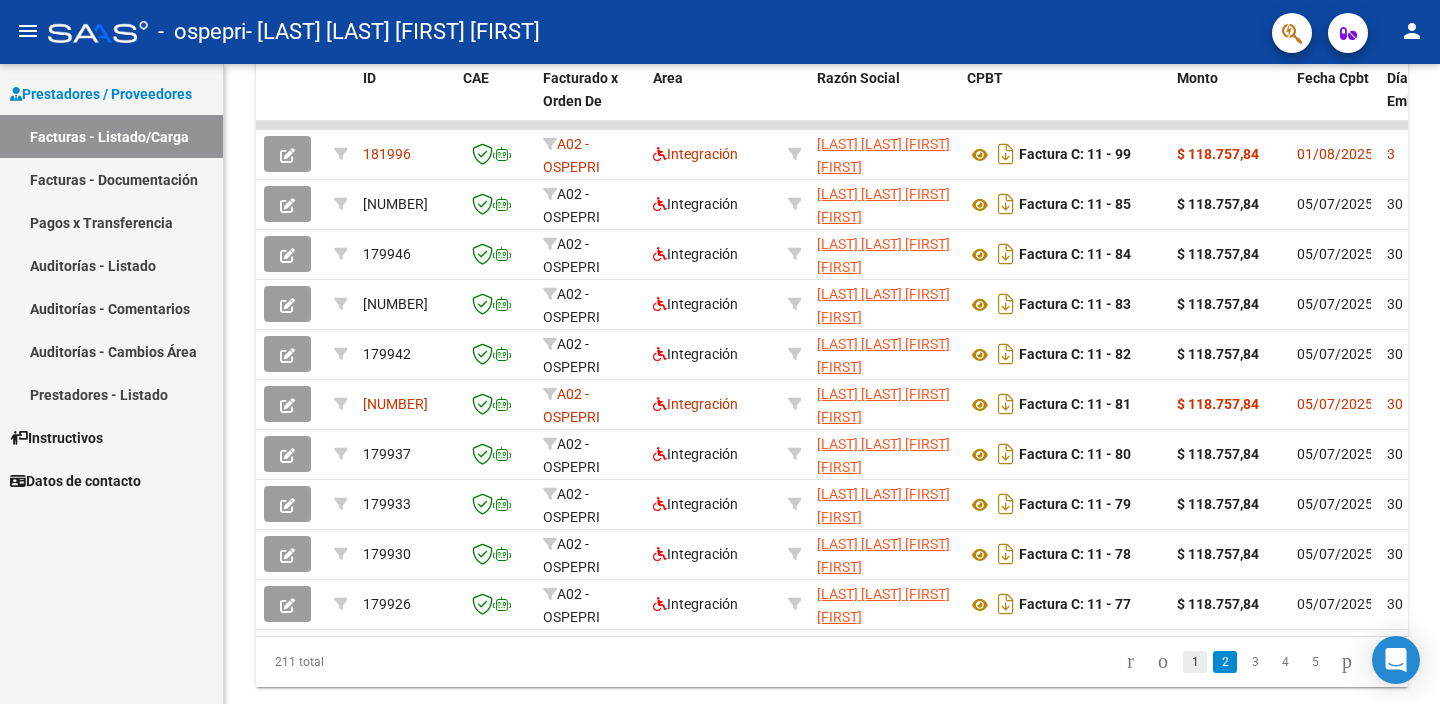 click on "1" 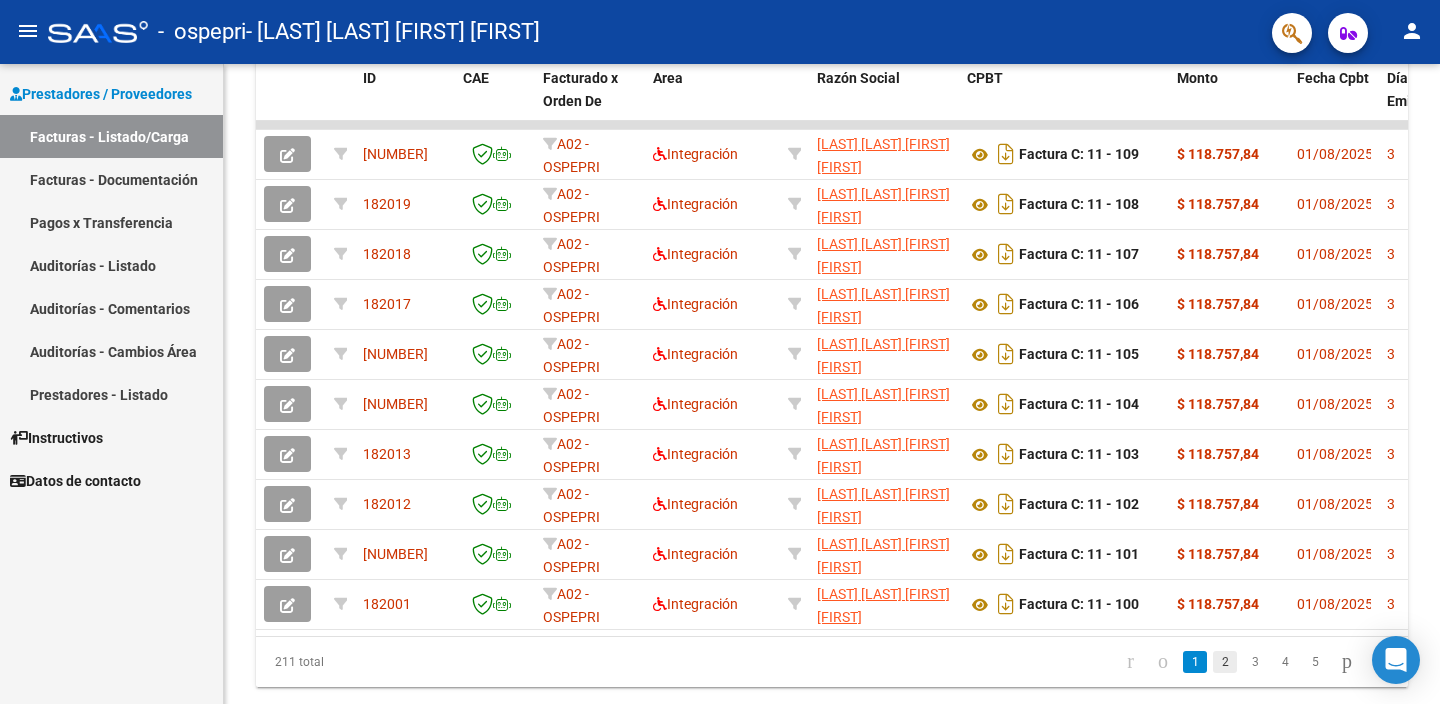 click on "2" 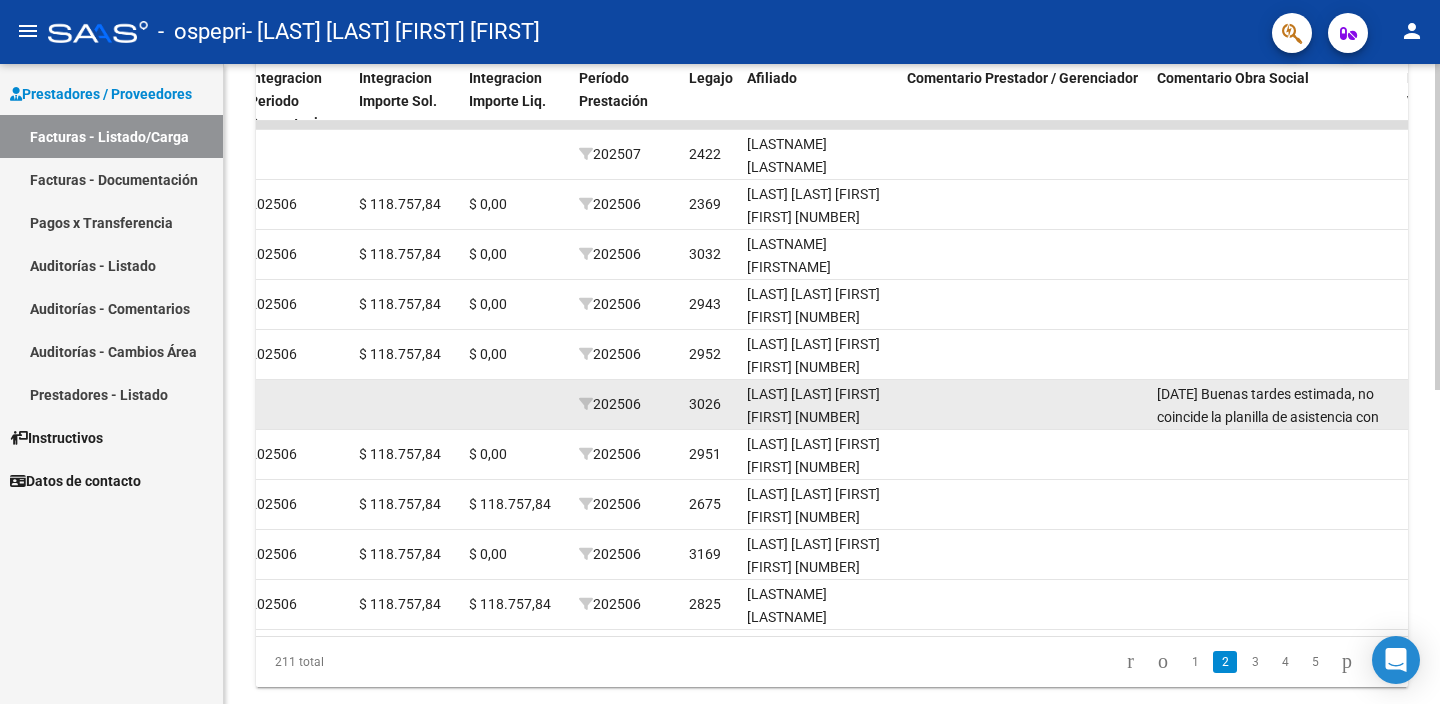 scroll, scrollTop: 0, scrollLeft: 2294, axis: horizontal 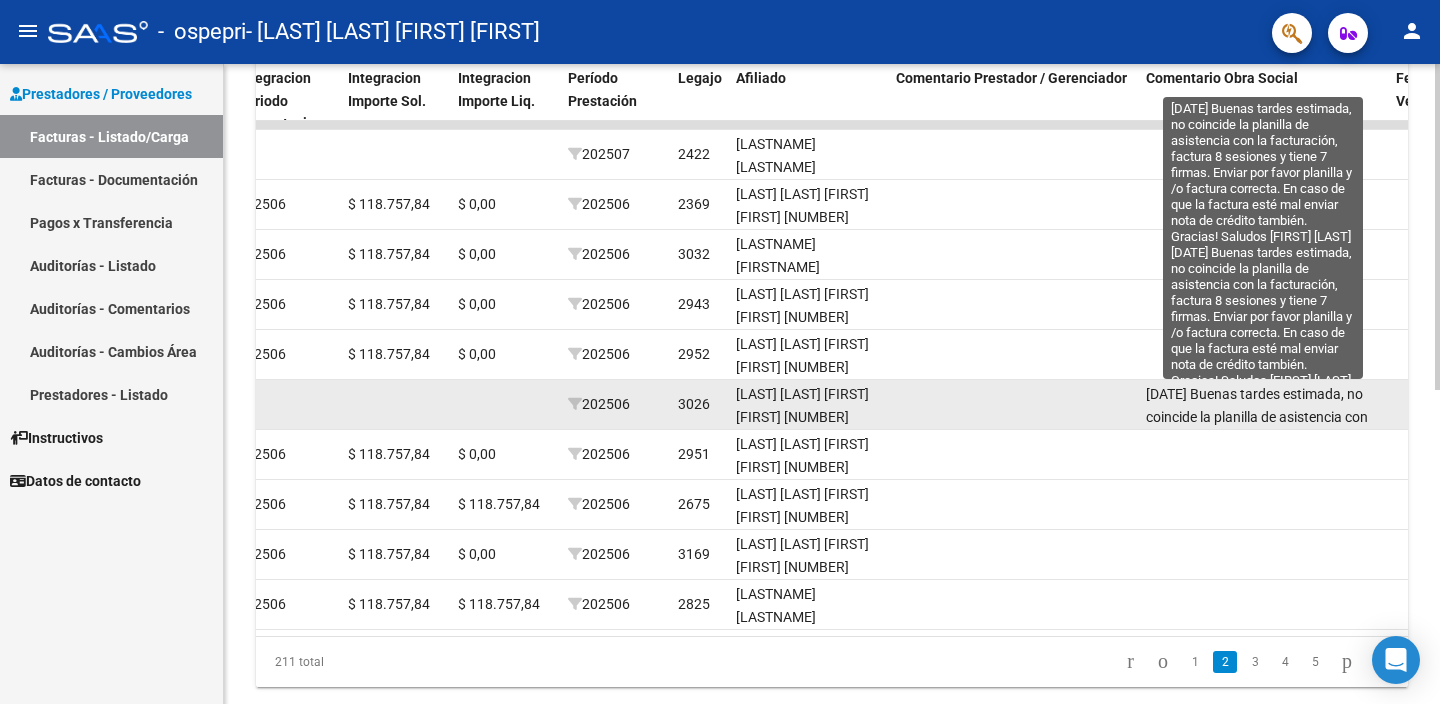 click on "[DATE]
Buenas tardes estimada, no coincide la planilla de asistencia con la facturación, factura 8 sesiones y tiene 7 firmas.
Enviar por favor planilla y /o factura correcta. En caso de que la factura esté mal enviar nota de crédito también.
Gracias!
Saludos
[FIRST] [LAST]
[DATE]
Buenas tardes estimada, no coincide la planilla de asistencia con la facturación, factura 8 sesiones y tiene 7 firmas.
Enviar por favor planilla y /o factura correcta. En caso de que la factura esté mal enviar nota de crédito también.
Gracias!
Saludos
[FIRST] [LAST]." 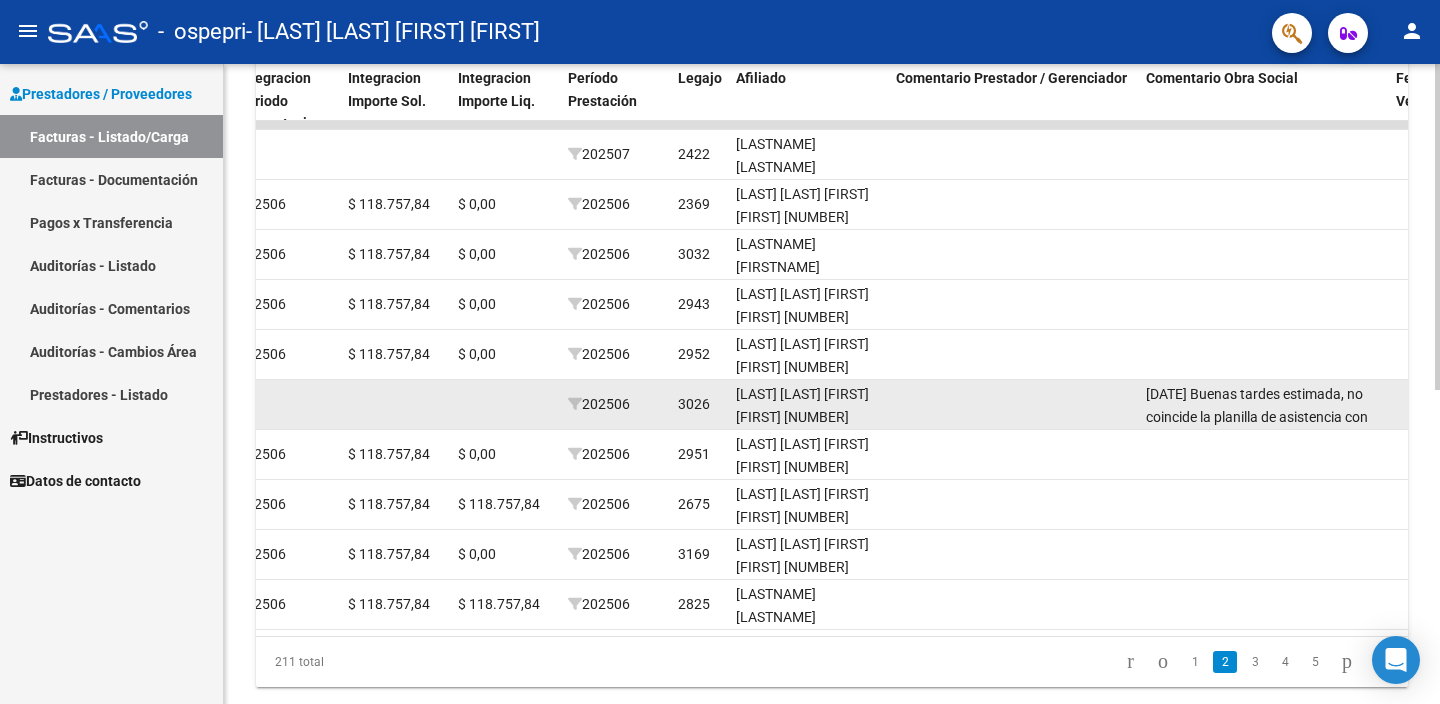 click on "[DATE]
Buenas tardes estimada, no coincide la planilla de asistencia con la facturación, factura 8 sesiones y tiene 7 firmas.
Enviar por favor planilla y /o factura correcta. En caso de que la factura esté mal enviar nota de crédito también.
Gracias!
Saludos
[FIRST] [LAST]
[DATE]
Buenas tardes estimada, no coincide la planilla de asistencia con la facturación, factura 8 sesiones y tiene 7 firmas.
Enviar por favor planilla y /o factura correcta. En caso de que la factura esté mal enviar nota de crédito también.
Gracias!
Saludos
[FIRST] [LAST]." 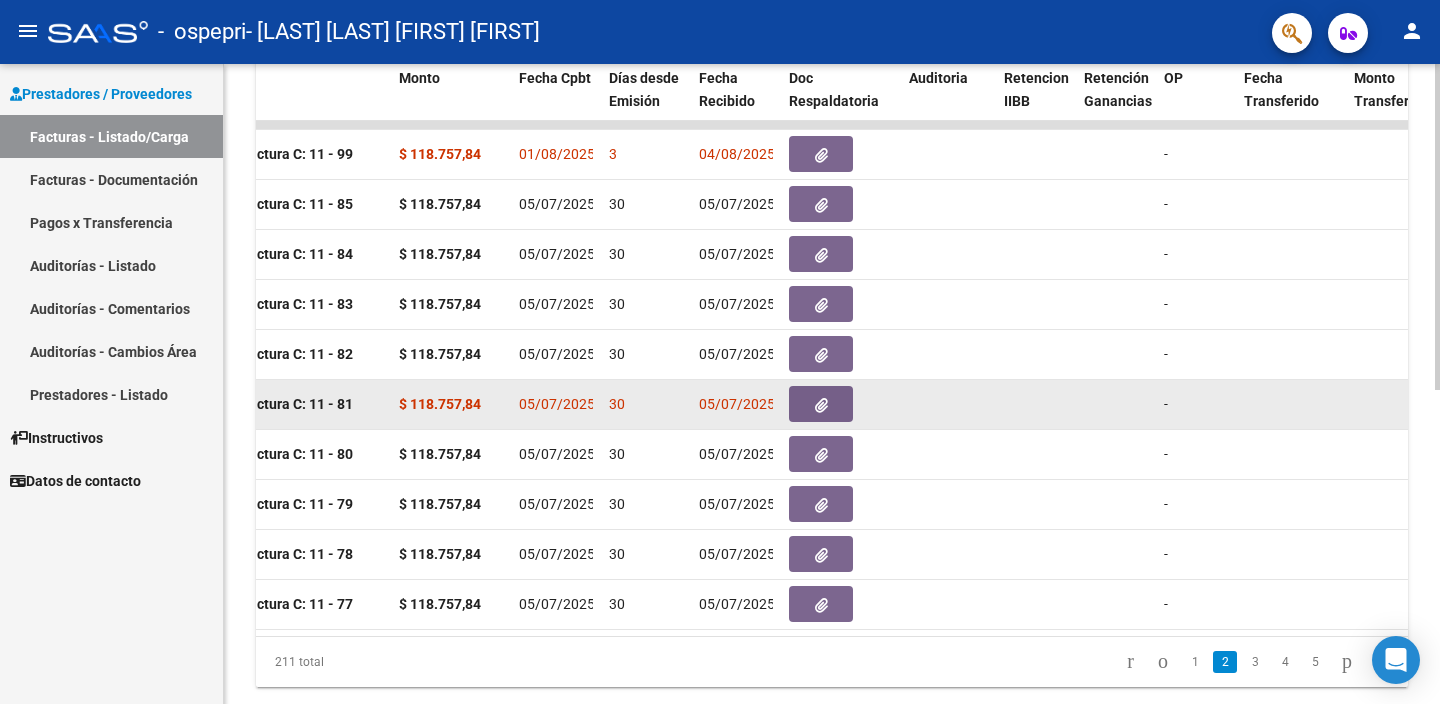 scroll, scrollTop: 0, scrollLeft: 517, axis: horizontal 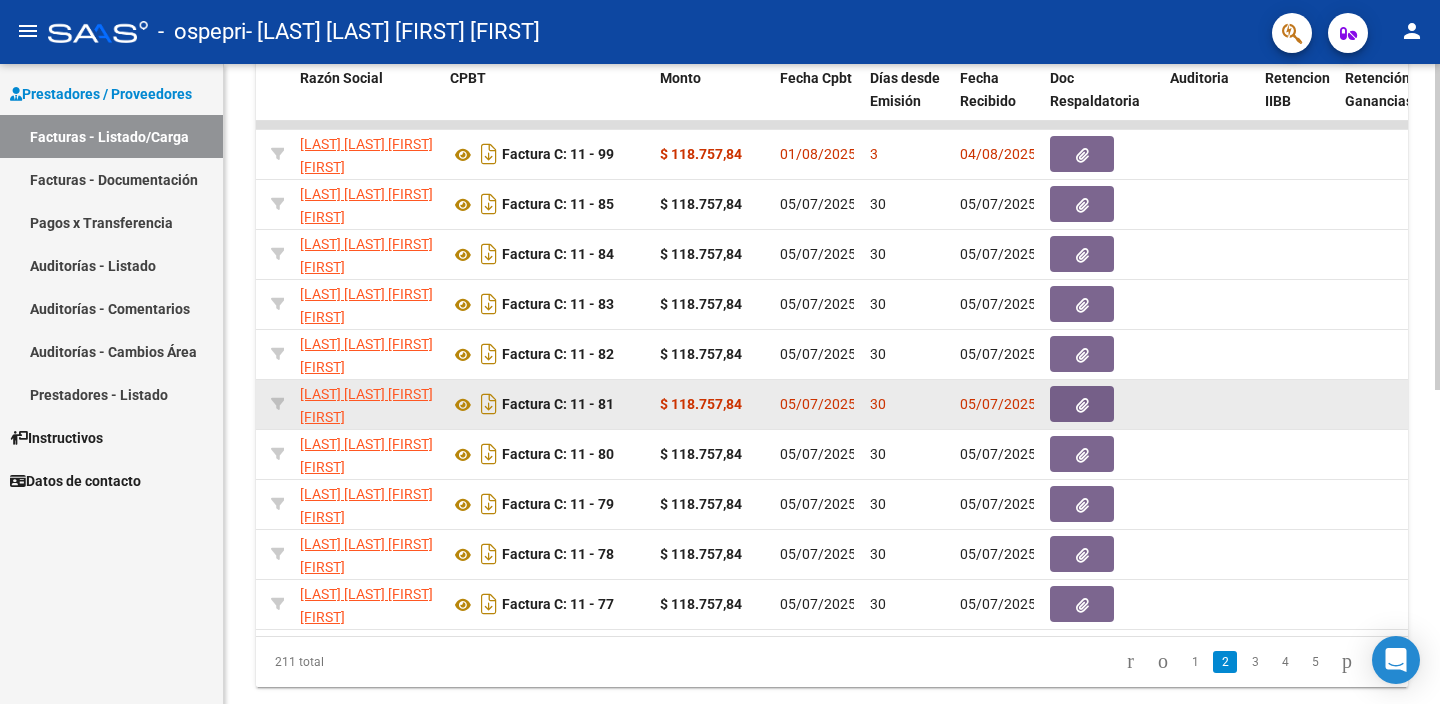 click 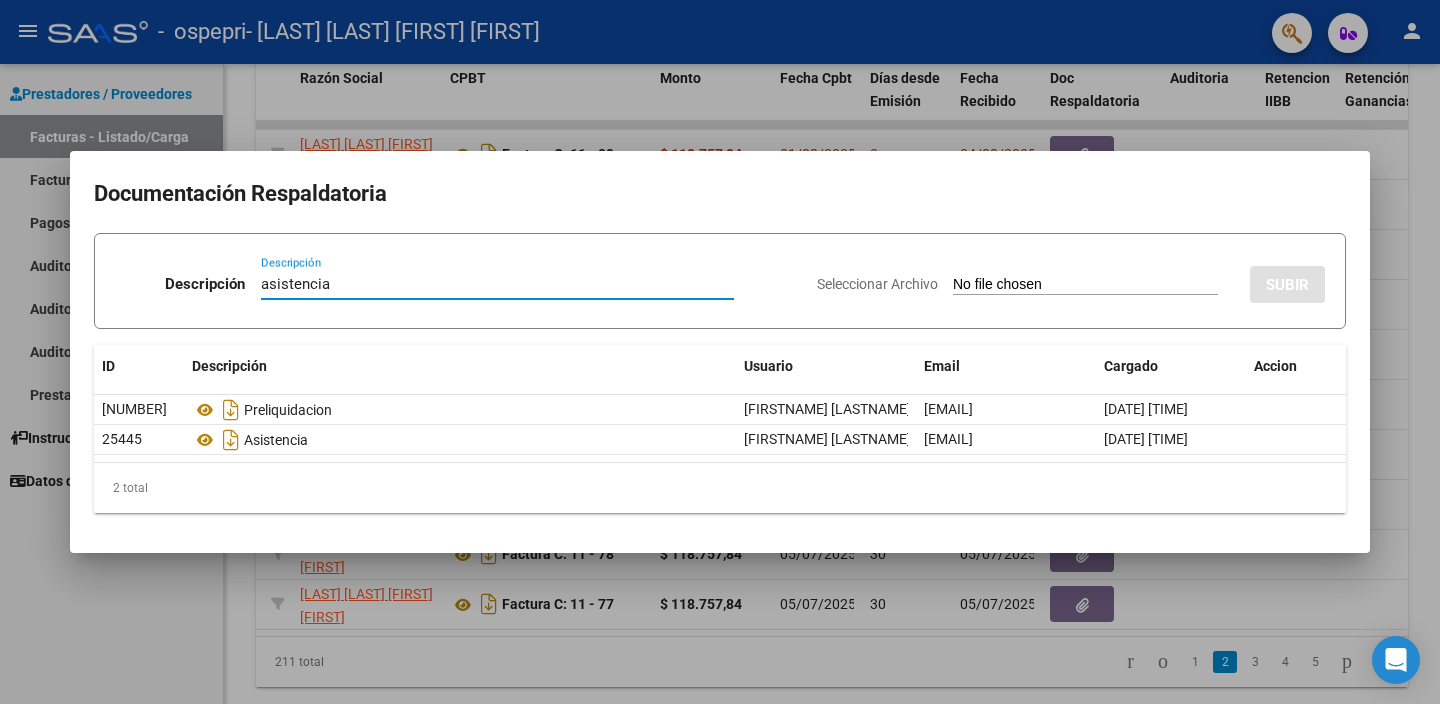 type on "asistencia" 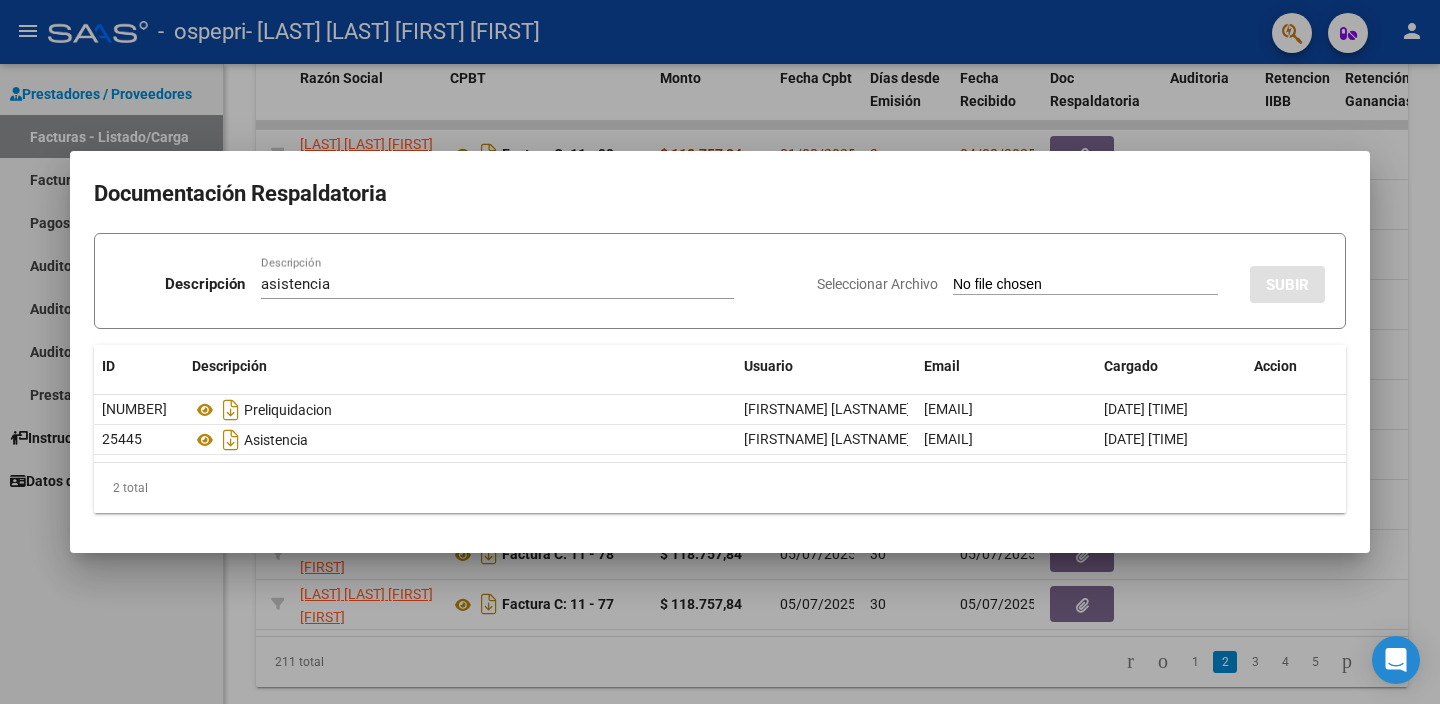 click on "Seleccionar Archivo" at bounding box center (1085, 285) 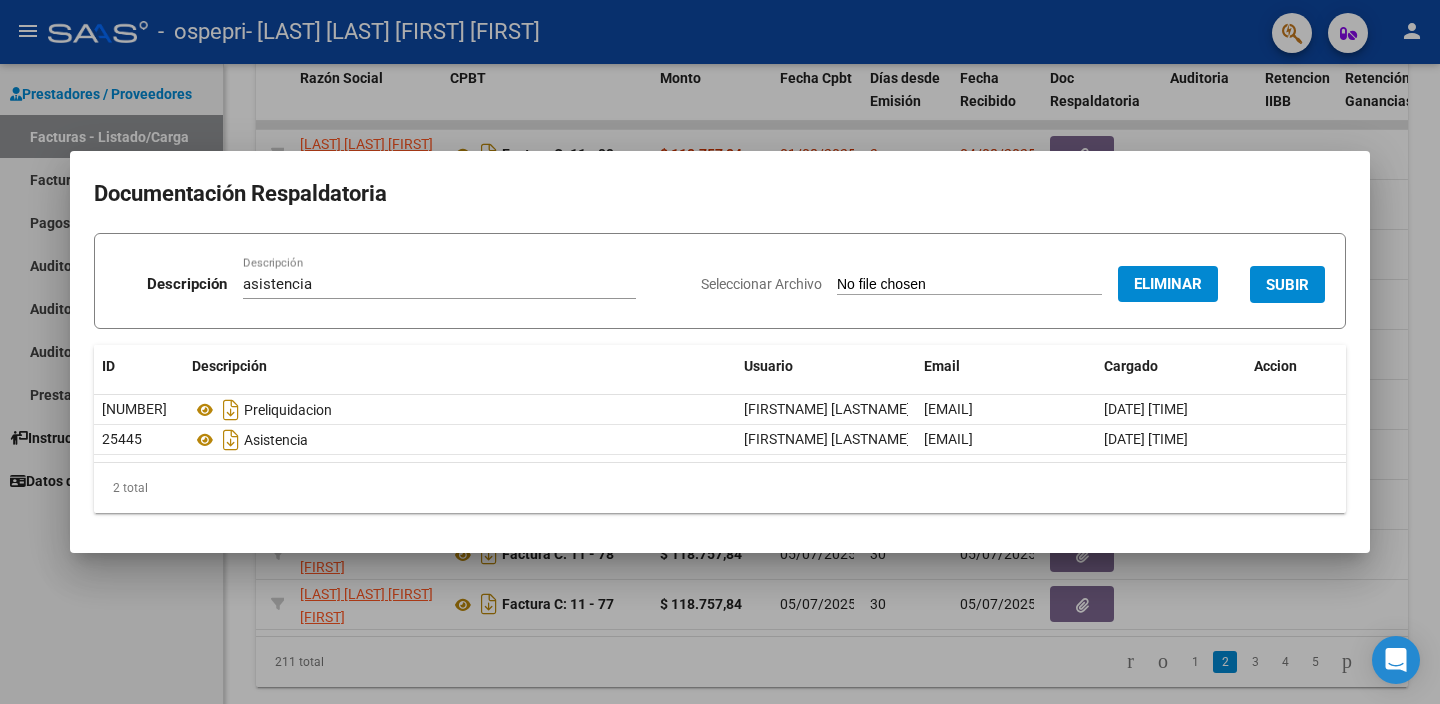 click on "SUBIR" at bounding box center (1287, 285) 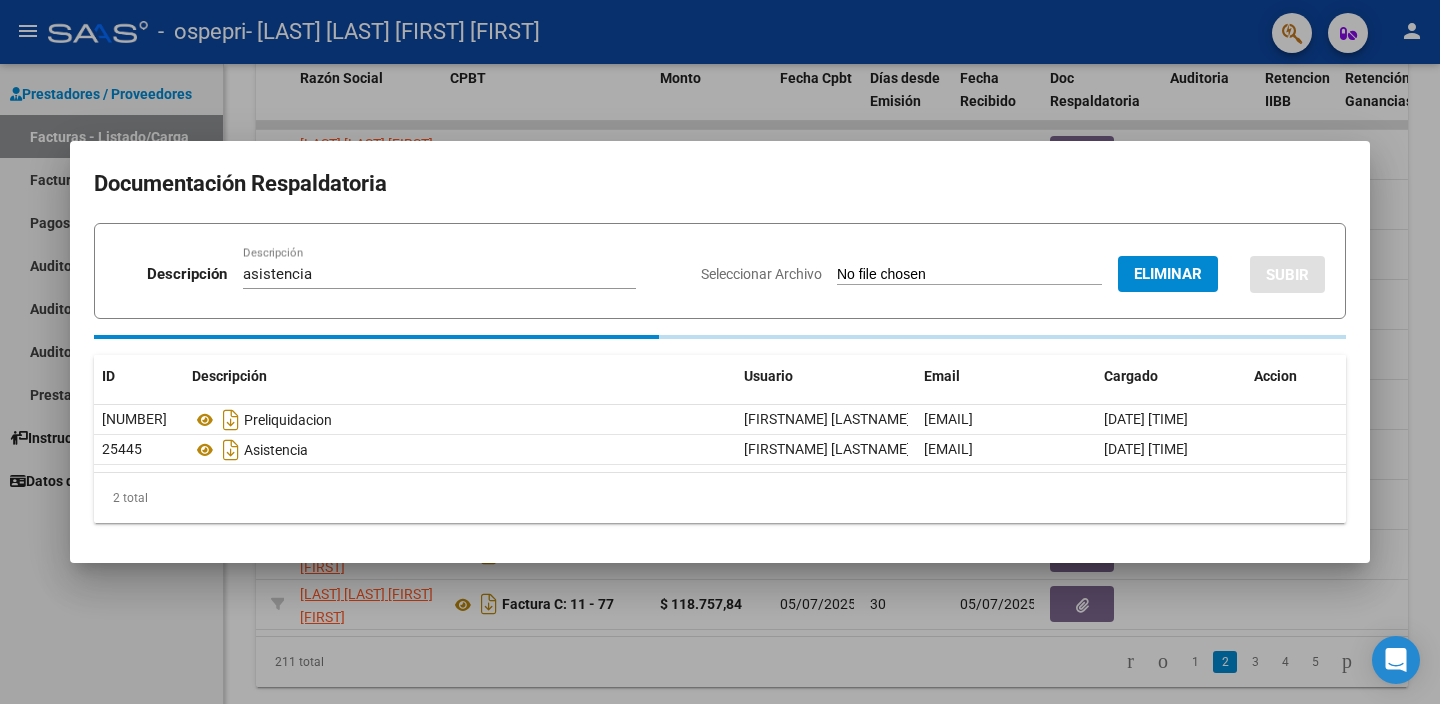 type 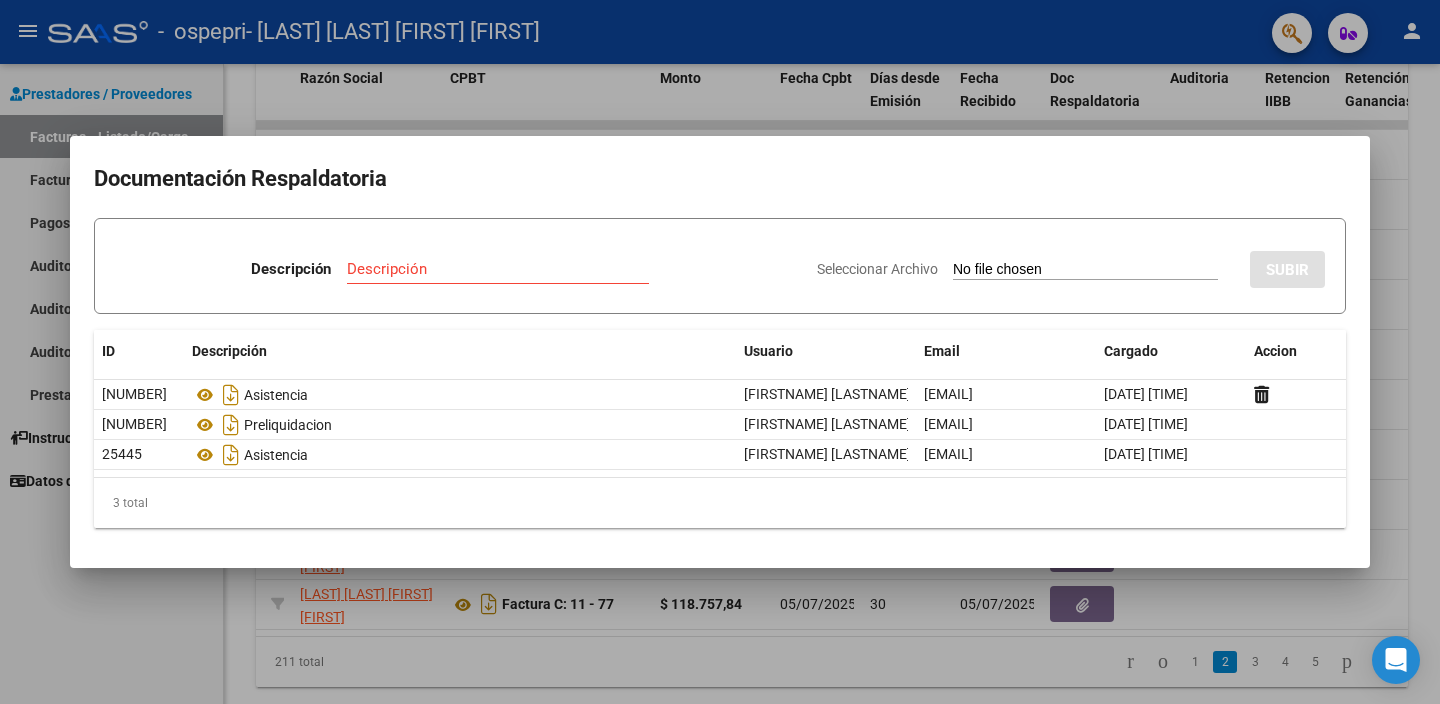 click at bounding box center [720, 352] 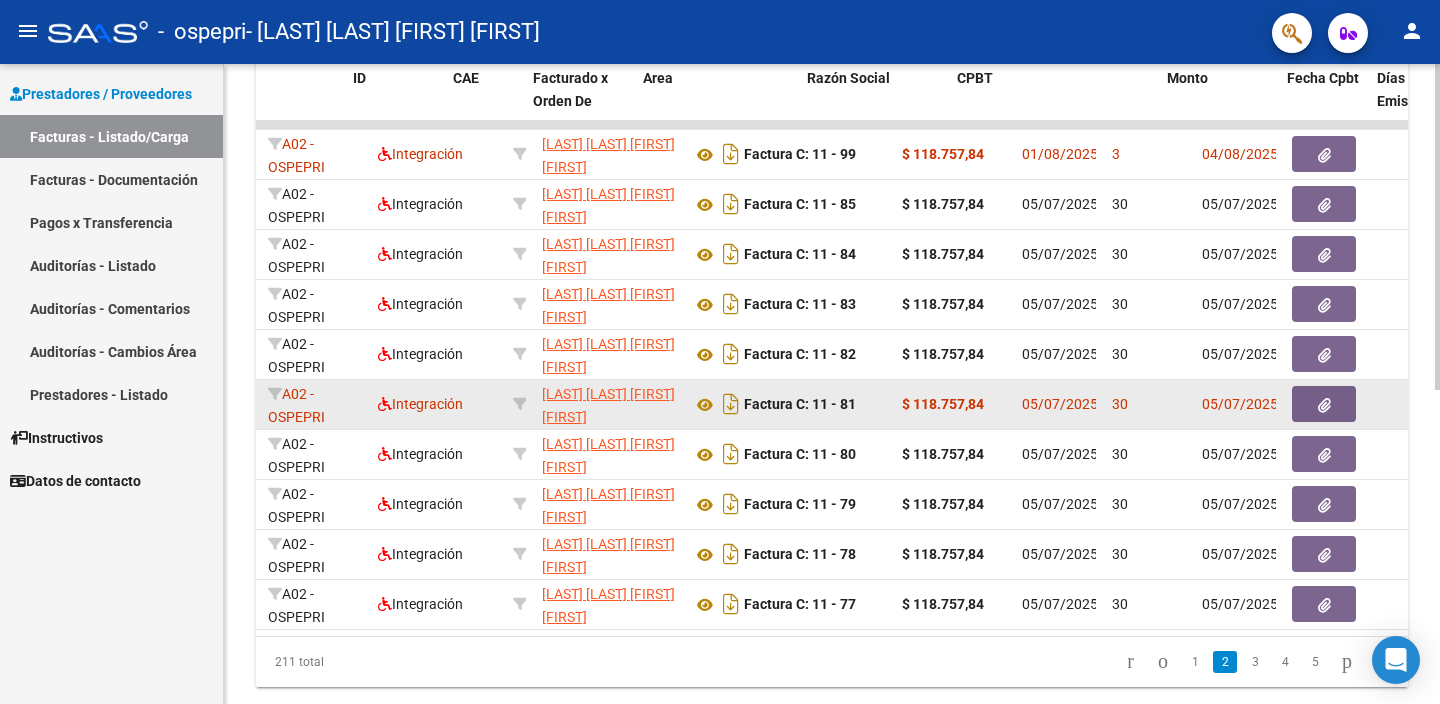 scroll, scrollTop: 0, scrollLeft: 0, axis: both 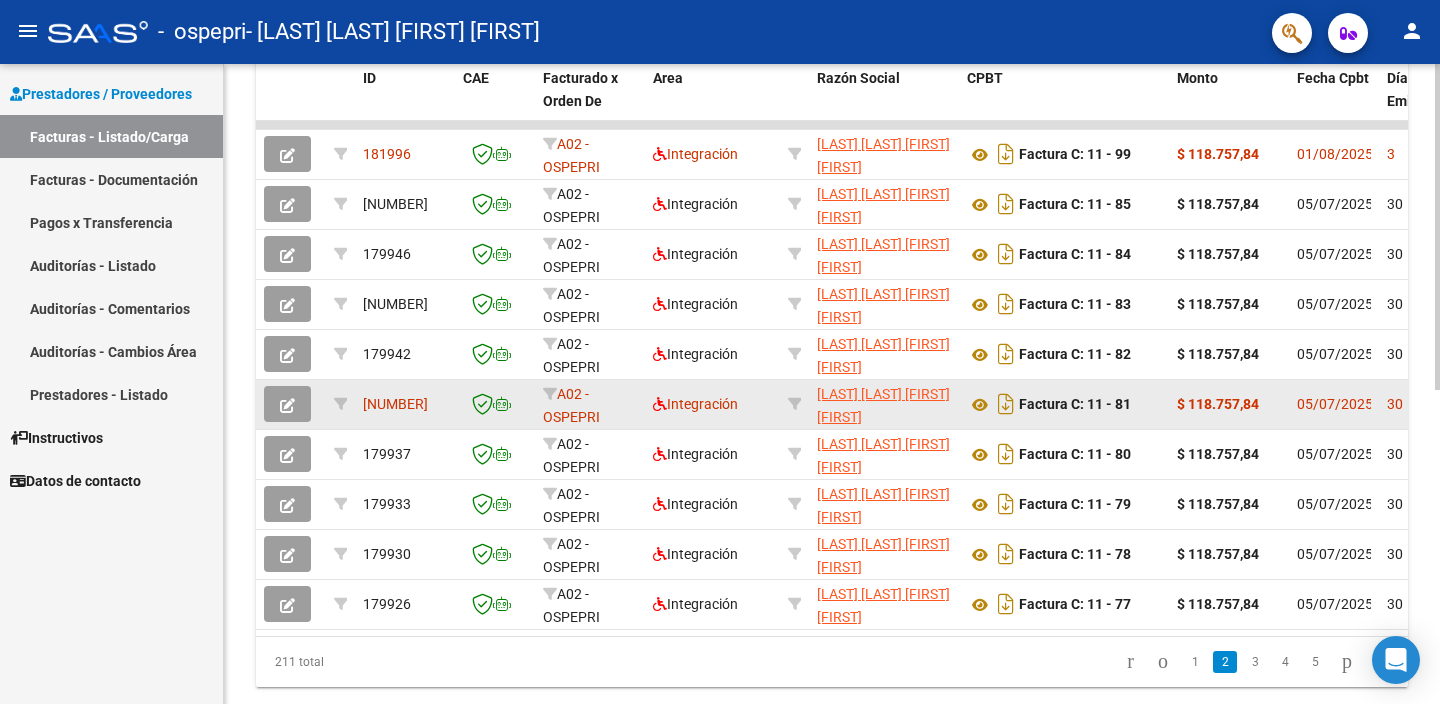 click 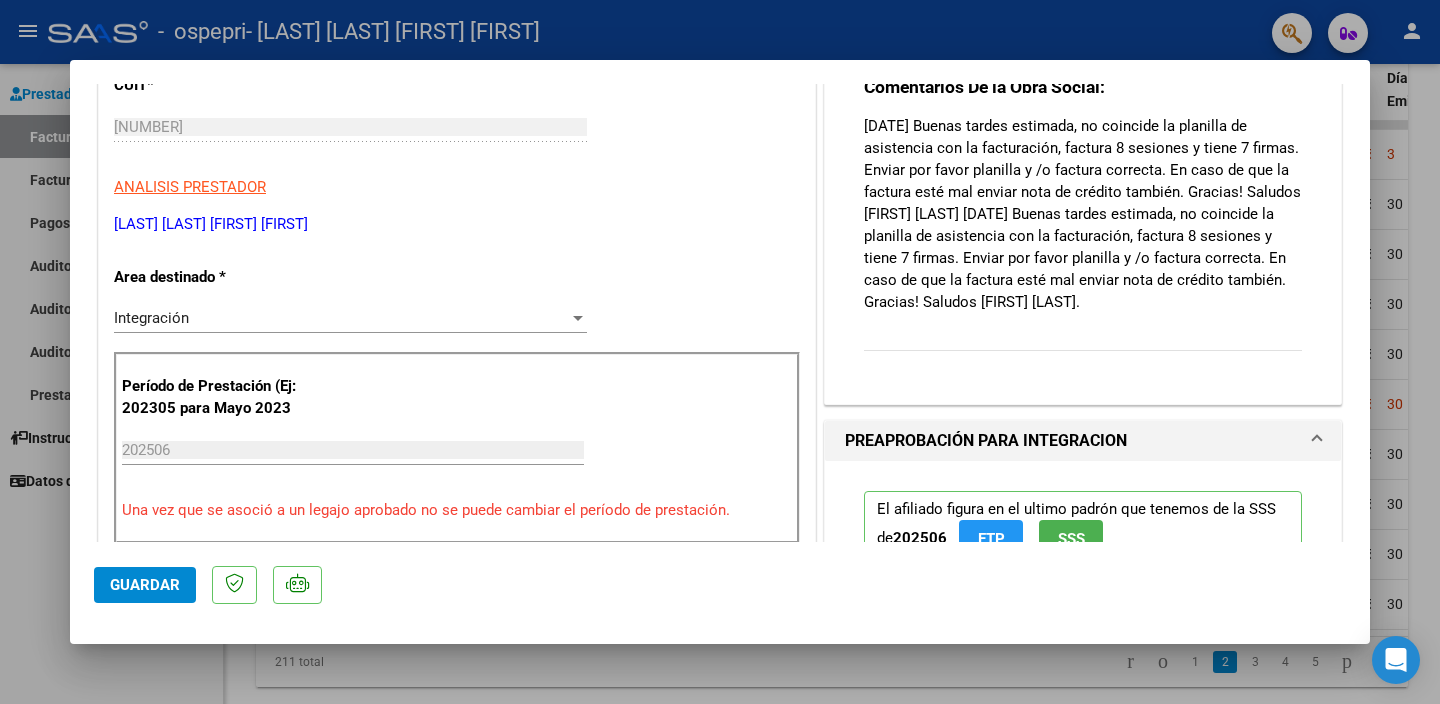 scroll, scrollTop: 258, scrollLeft: 0, axis: vertical 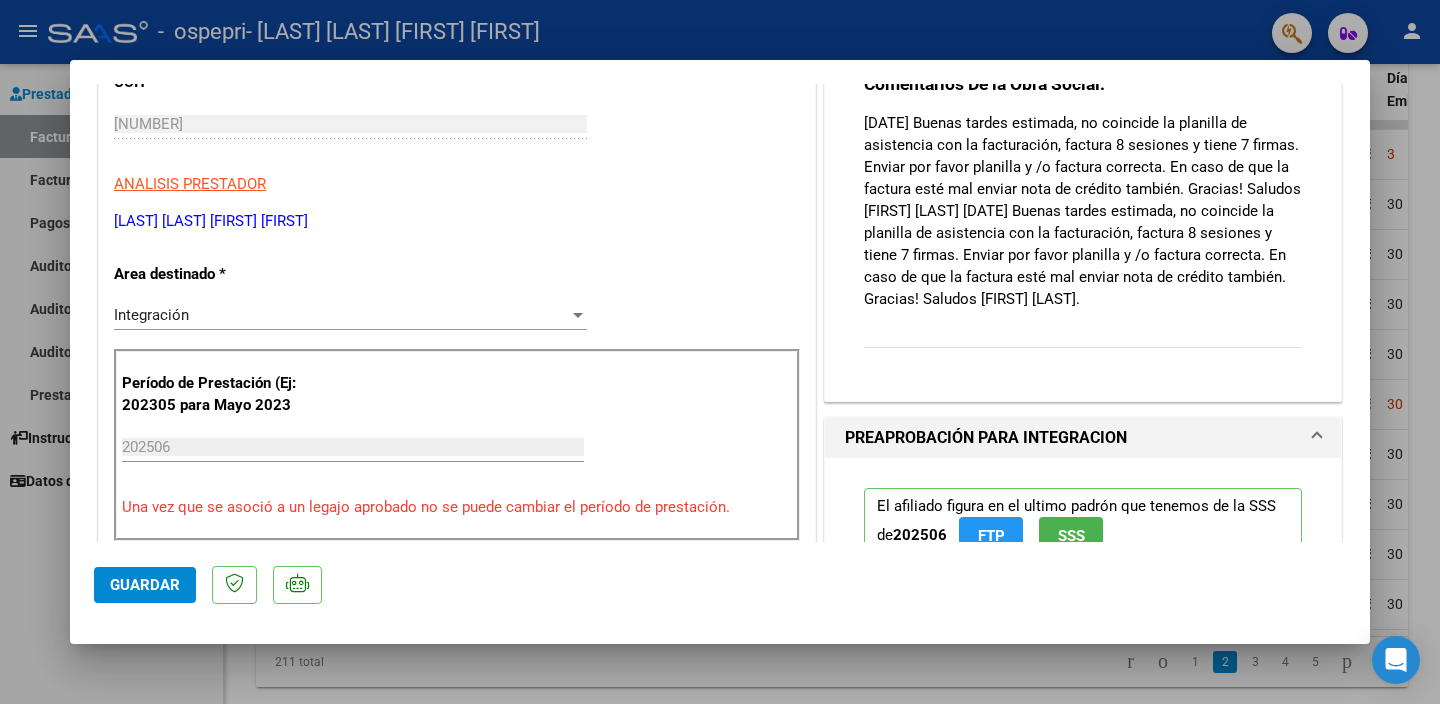 click on "Comentarios De la Obra Social: [DATE]
Buenas tardes estimada, no coincide la planilla de asistencia con la facturación, factura 8 sesiones y tiene 7 firmas.
Enviar por favor planilla y /o factura correcta. En caso de que la factura esté mal enviar nota de crédito también.
Gracias!
Saludos
[FIRST] [LAST]
[DATE]
Buenas tardes estimada, no coincide la planilla de asistencia con la facturación, factura 8 sesiones y tiene 7 firmas.
Enviar por favor planilla y /o factura correcta. En caso de que la factura esté mal enviar nota de crédito también.
Gracias!
Saludos
[FIRST] [LAST]." at bounding box center (1083, 222) 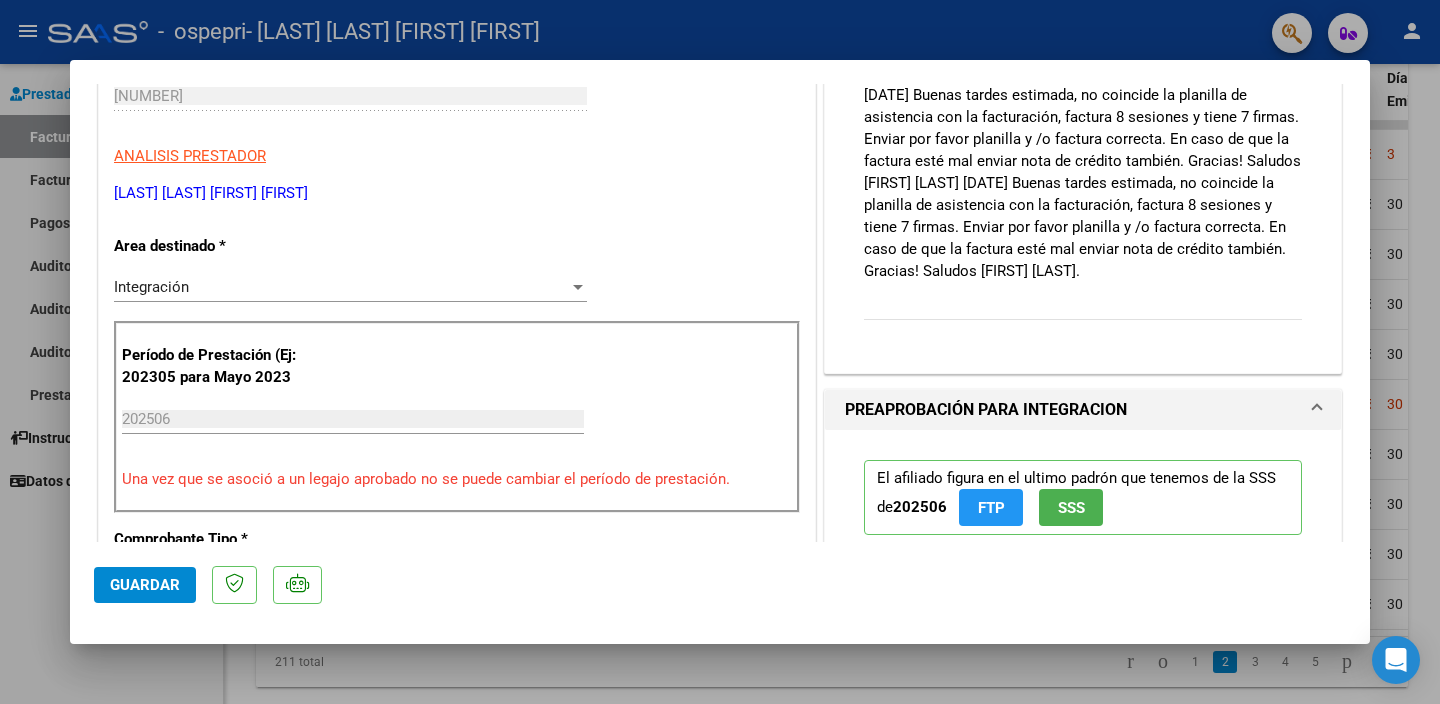 scroll, scrollTop: 0, scrollLeft: 0, axis: both 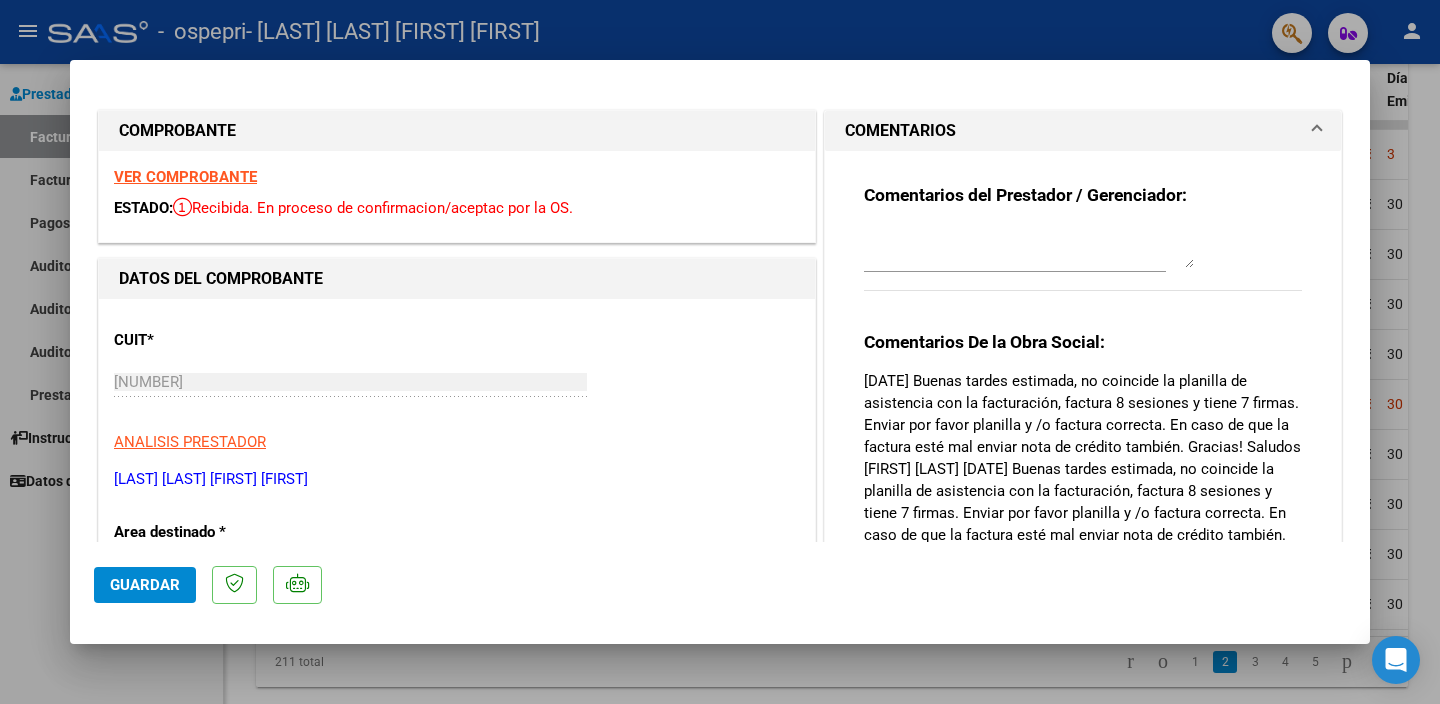 click at bounding box center [1029, 248] 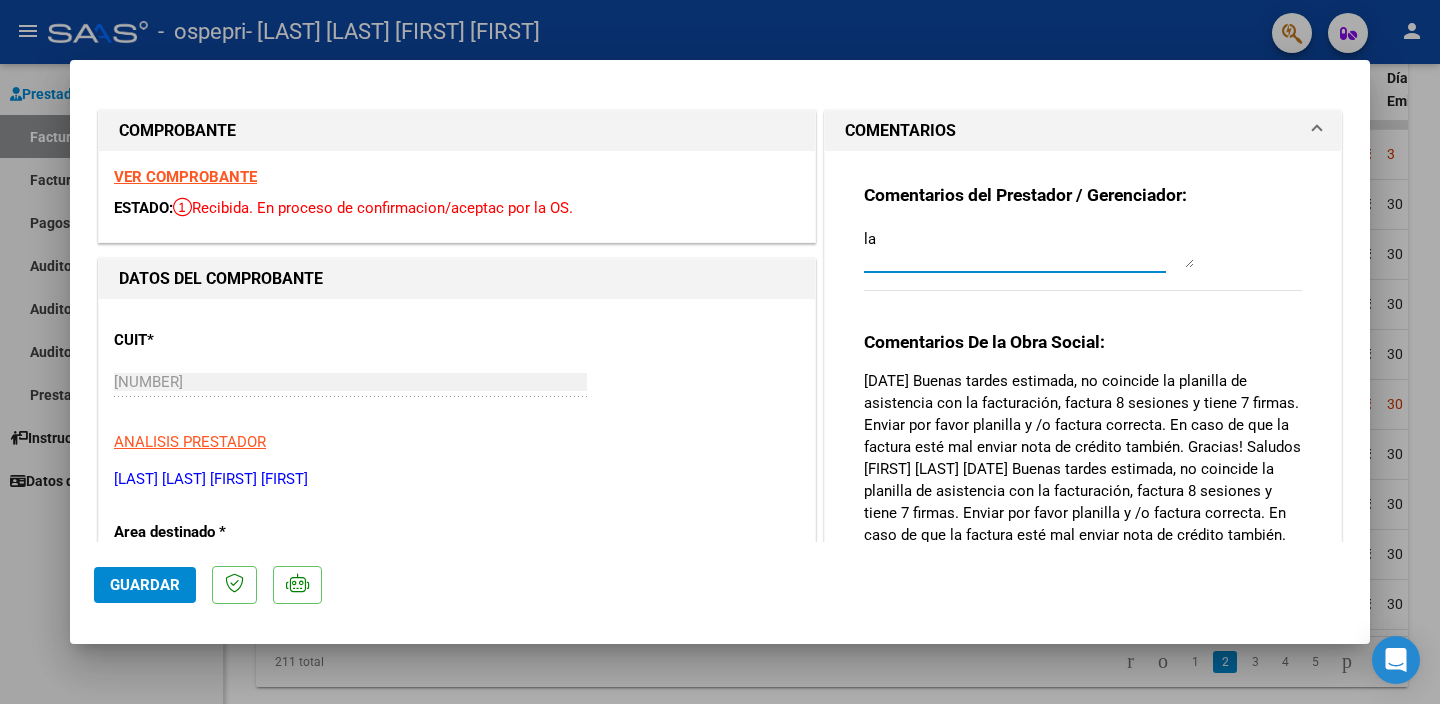 type on "l" 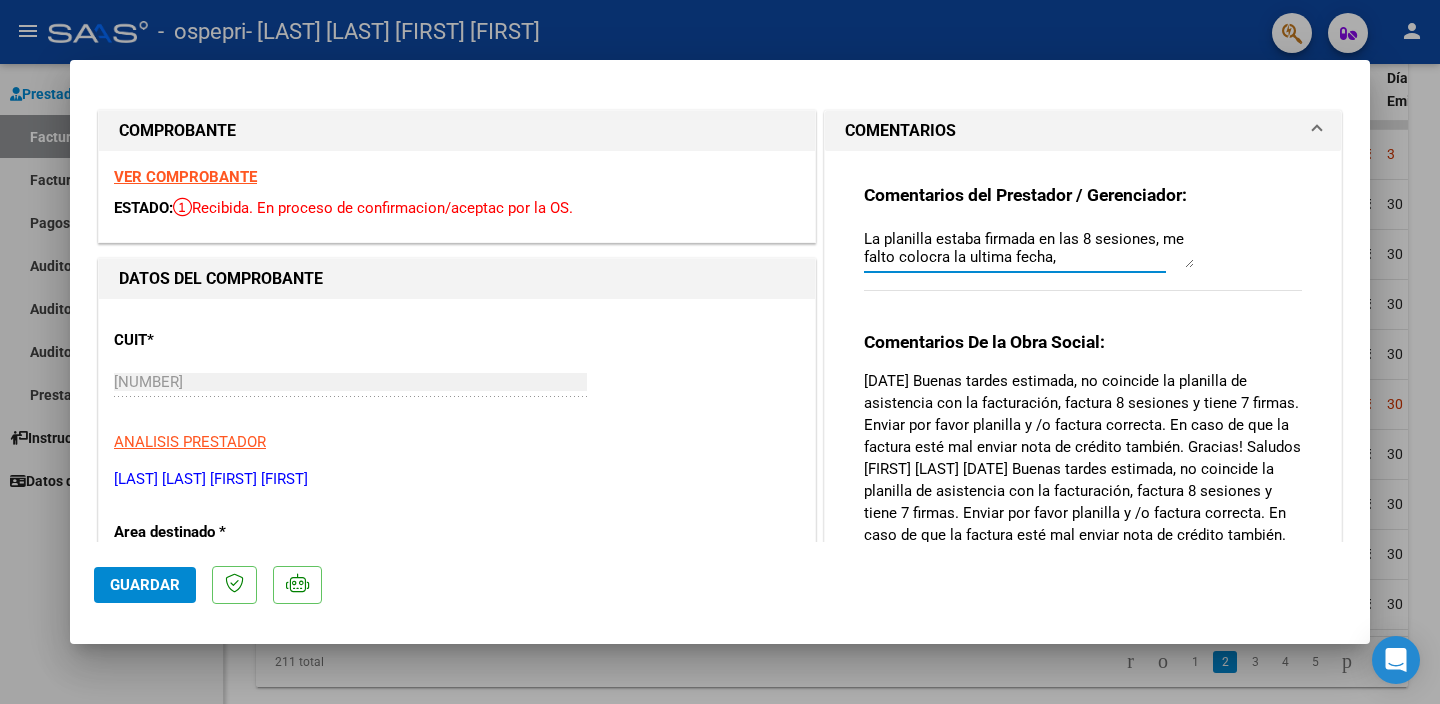 click on "La planilla estaba firmada en las 8 sesiones, me falto colocra la ultima fecha," at bounding box center (1029, 248) 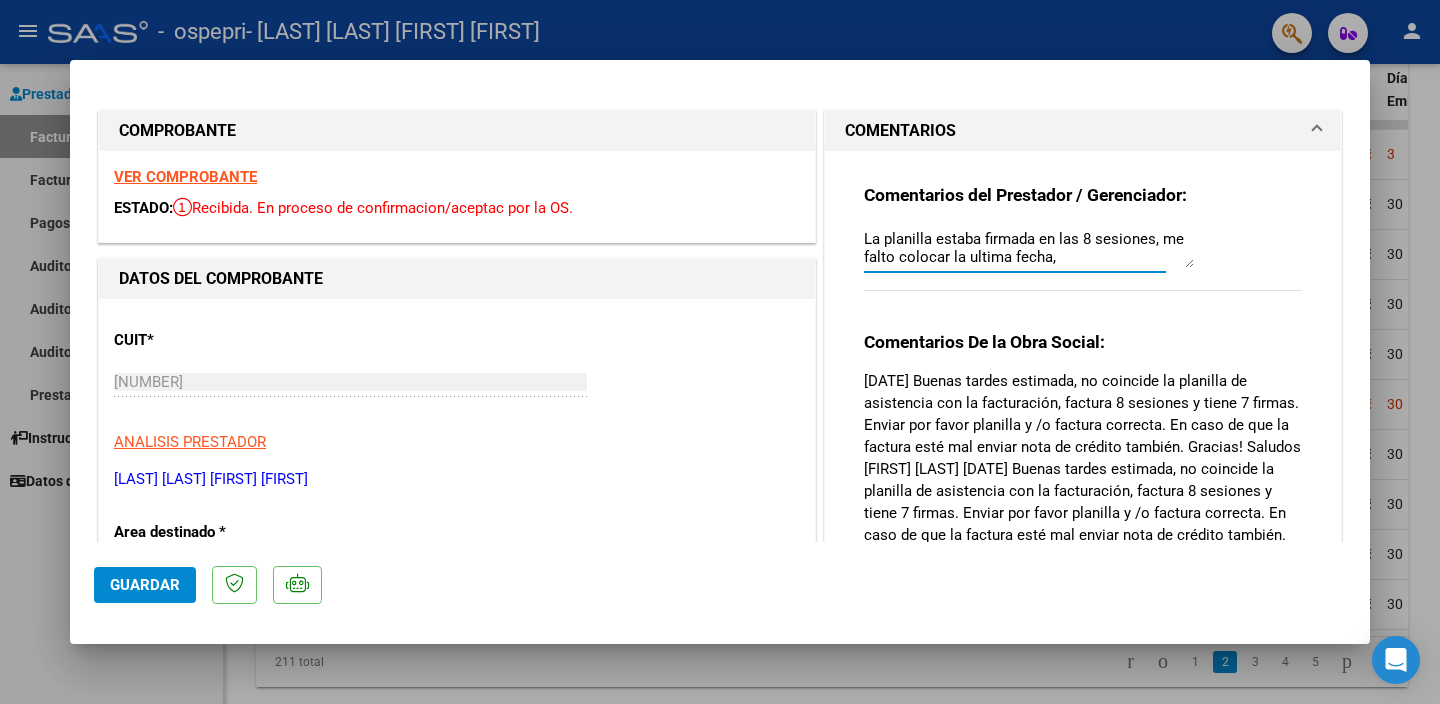 click on "La planilla estaba firmada en las 8 sesiones, me falto colocar la ultima fecha," at bounding box center [1029, 248] 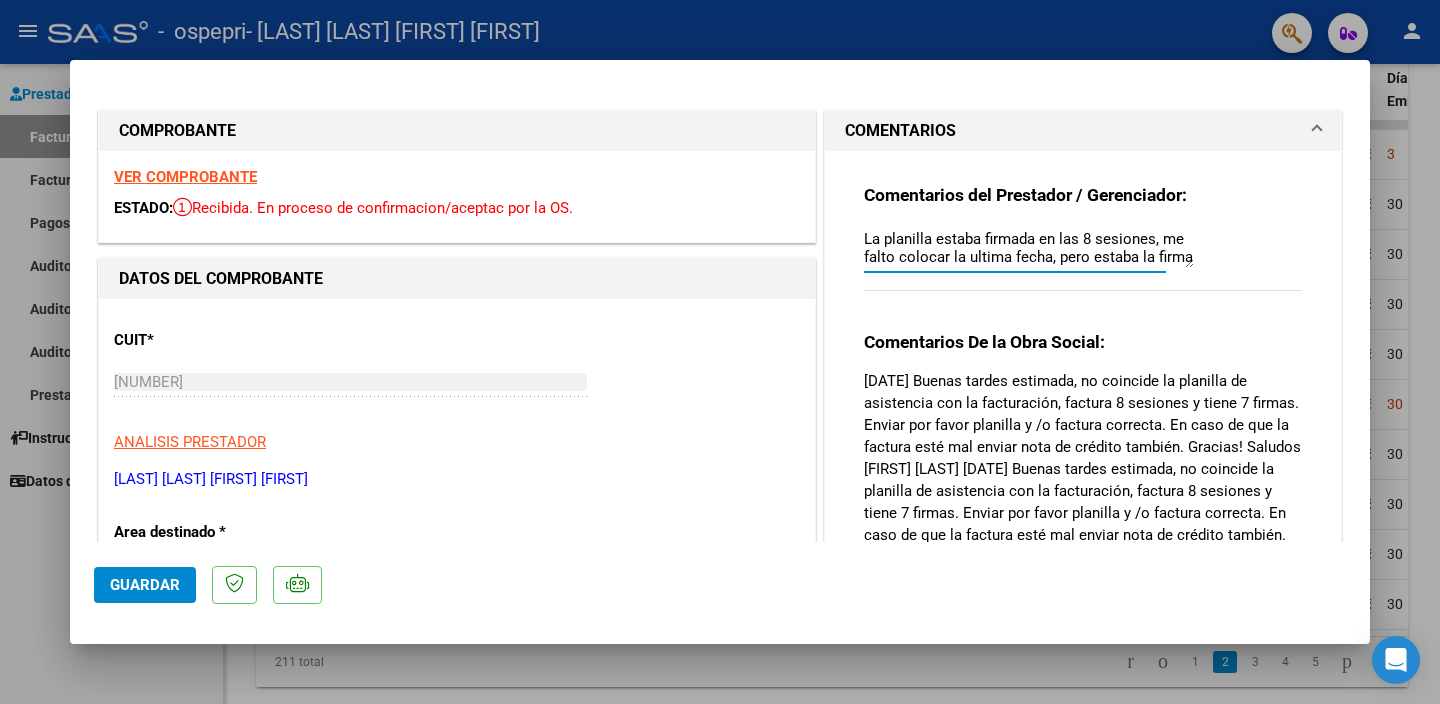 scroll, scrollTop: 16, scrollLeft: 0, axis: vertical 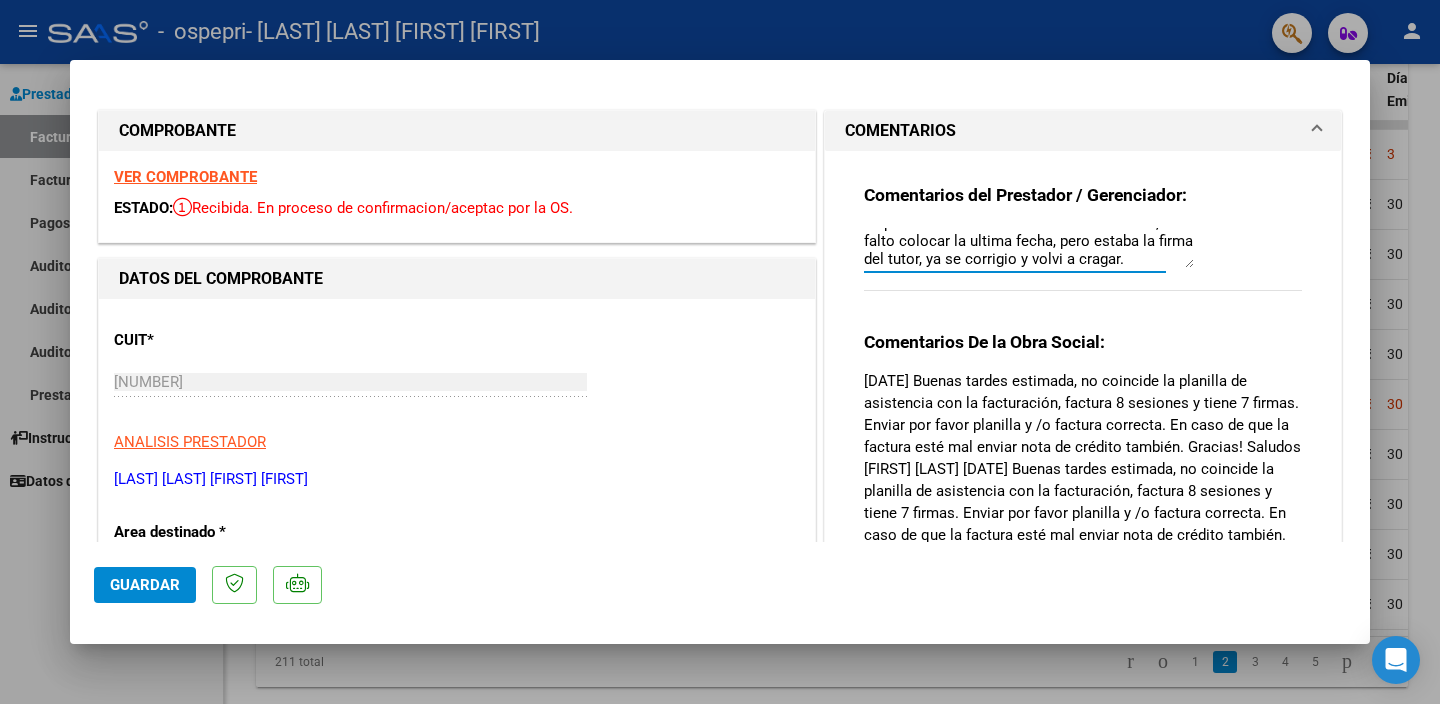 type on "La planilla estaba firmada en las 8 sesiones, me falto colocar la ultima fecha, pero estaba la firma del tutor, ya se corrigio y volvi a cragar." 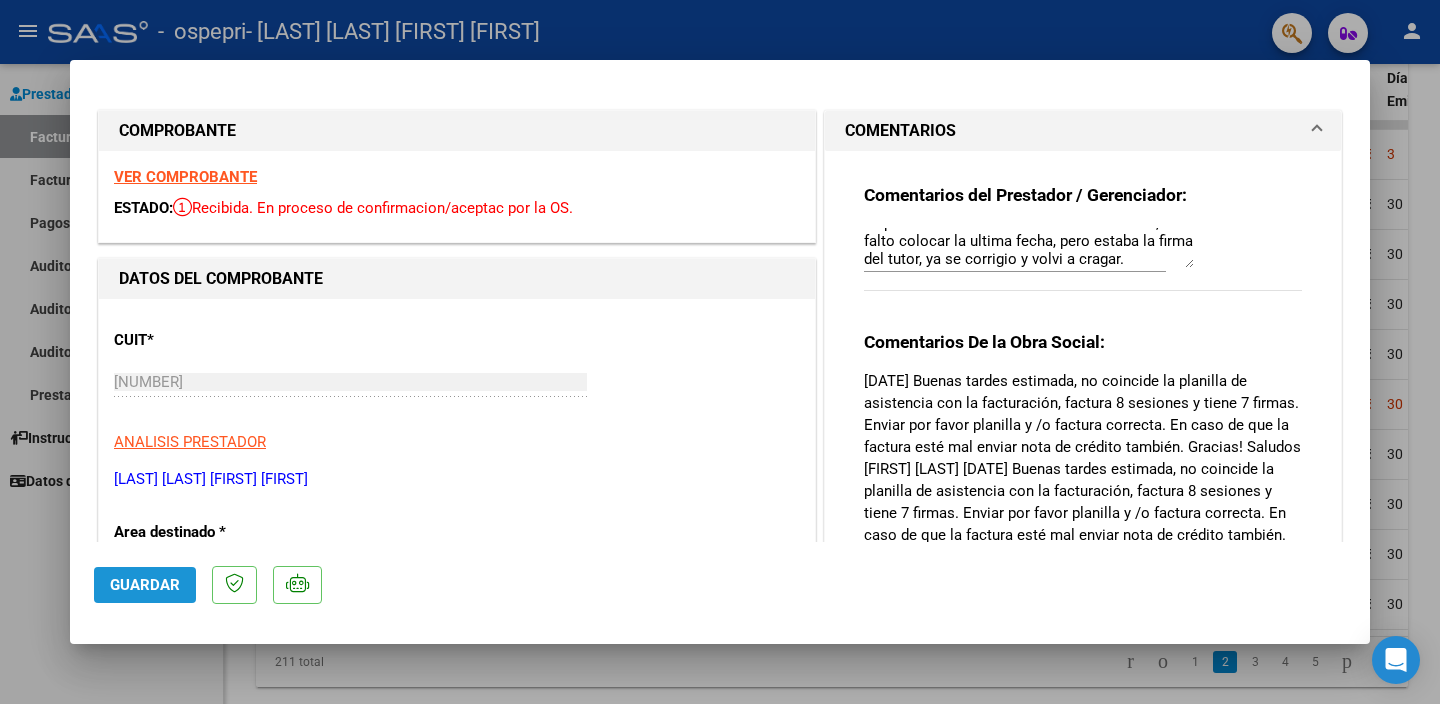 click on "Guardar" 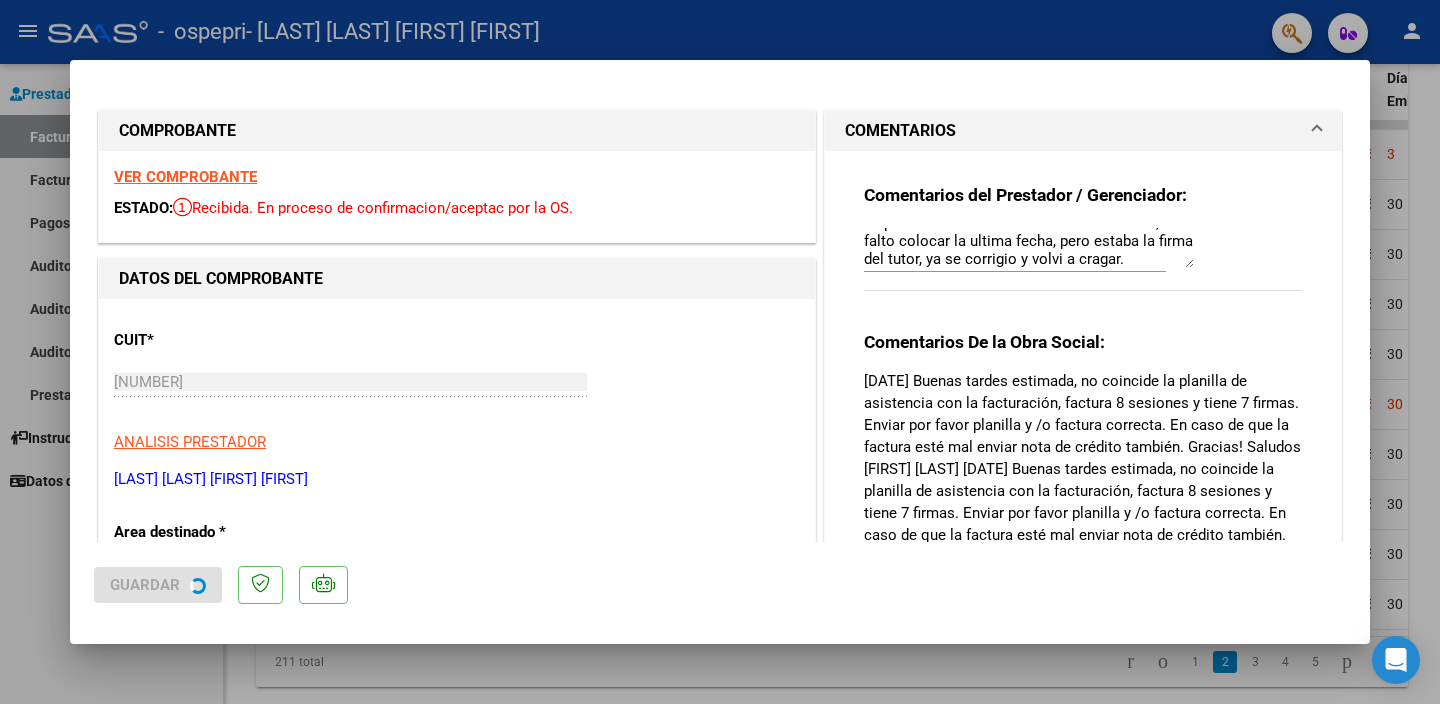 click on "COMPROBANTE VER COMPROBANTE ESTADO: Recibida. En proceso de confirmacion/aceptac por la OS. DATOS DEL COMPROBANTE CUIT * [NUMBER] Ingresar CUIT ANALISIS PRESTADOR [LASTNAME] [FIRSTNAME] [FIRSTNAME] ARCA Padrón Area destinado * Integración Seleccionar Area Período de Prestación (Ej: 202305 para Mayo 2023 202506 Ingrese el Período de Prestación como indica el ejemplo Una vez que se asoció a un legajo aprobado no se puede cambiar el período de prestación. Comprobante Tipo * Factura C Seleccionar Tipo Punto de Venta * 11 Ingresar el Nro. Número * 81 Ingresar el Nro. Monto * $ 118.757,84 Ingresar el monto Fecha del Cpbt. * 2025-07-05 Ingresar la fecha CAE / CAEA (no ingrese CAI) 75274327533647 Ingresar el CAE o CAEA (no ingrese CAI) Fecha de Vencimiento Ingresar la fecha Ref. Externa Ingresar la ref. N° Liquidación Ingresar el N° Liquidación COMENTARIOS Comentarios del Prestador / Gerenciador: Comentarios De la Obra Social: 202506 FTP SSS 202506" at bounding box center (720, 352) 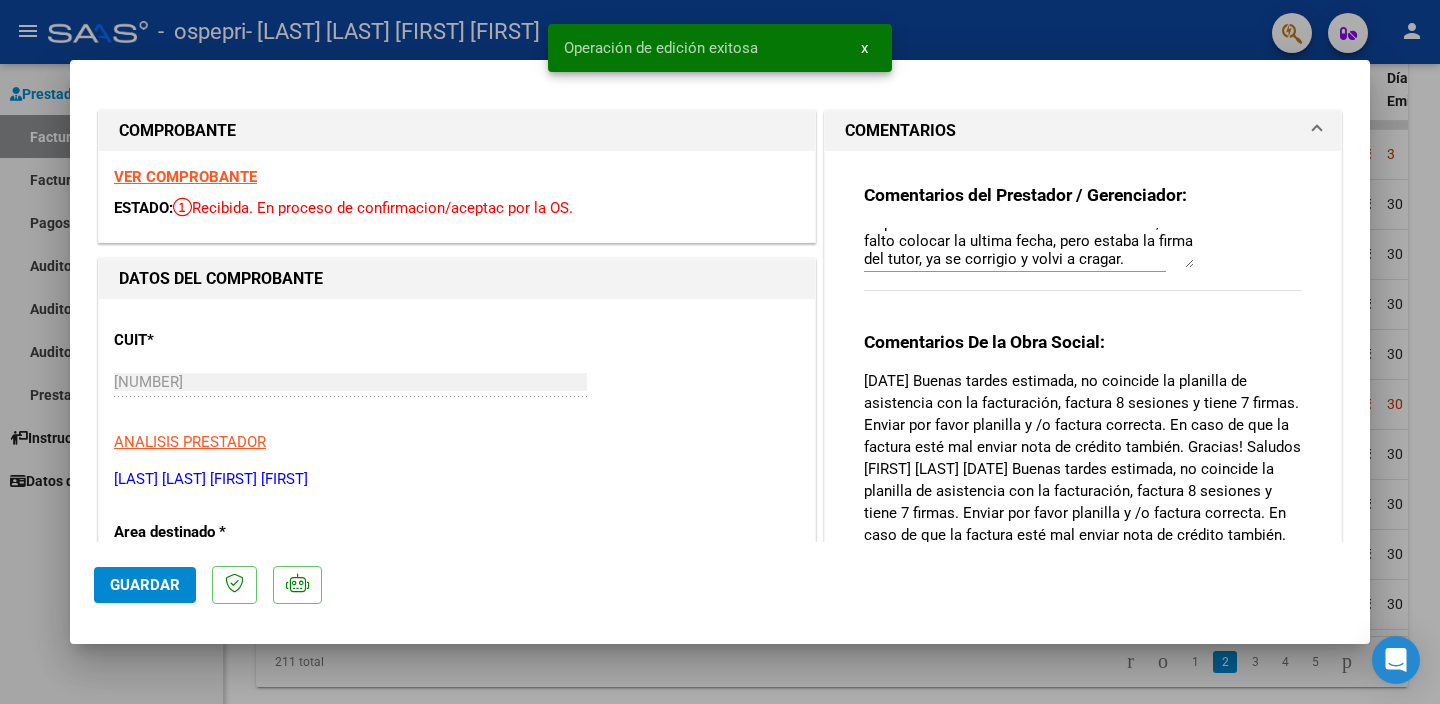click at bounding box center [720, 352] 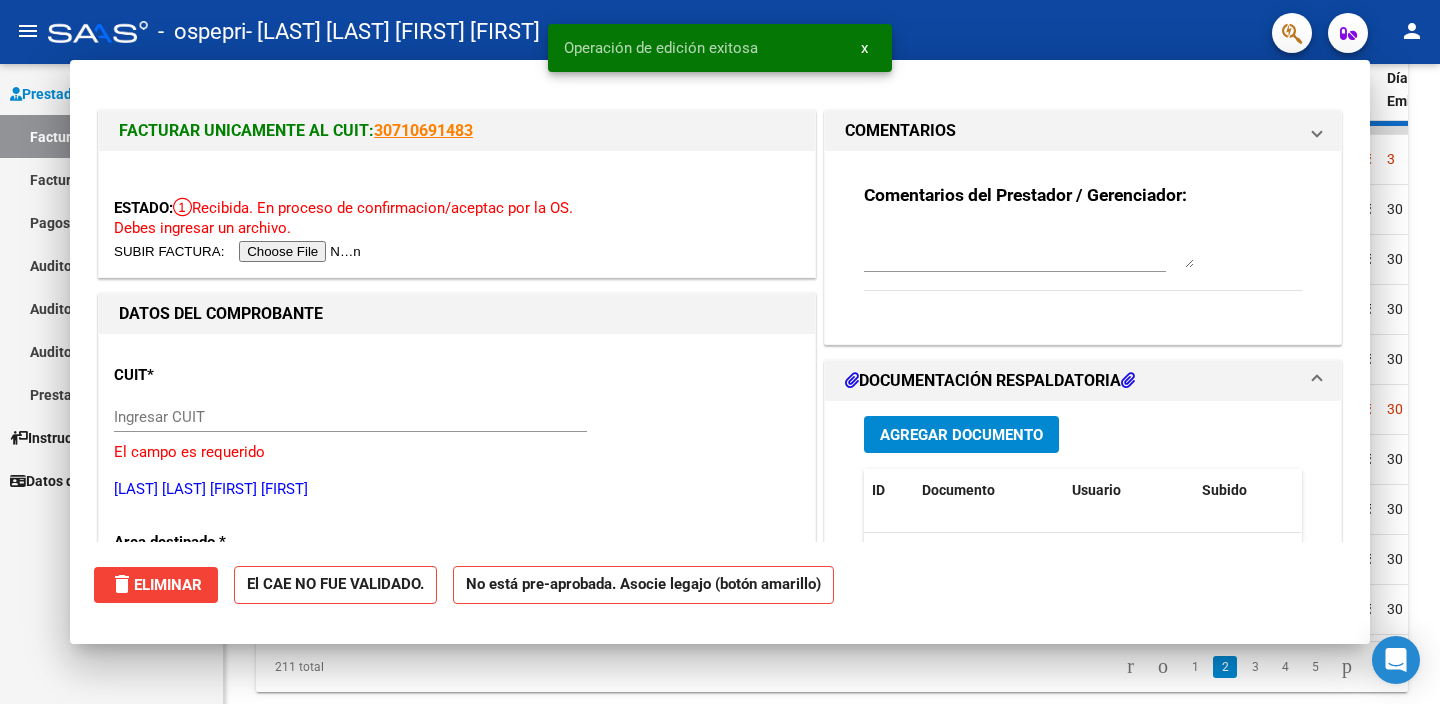scroll, scrollTop: 0, scrollLeft: 0, axis: both 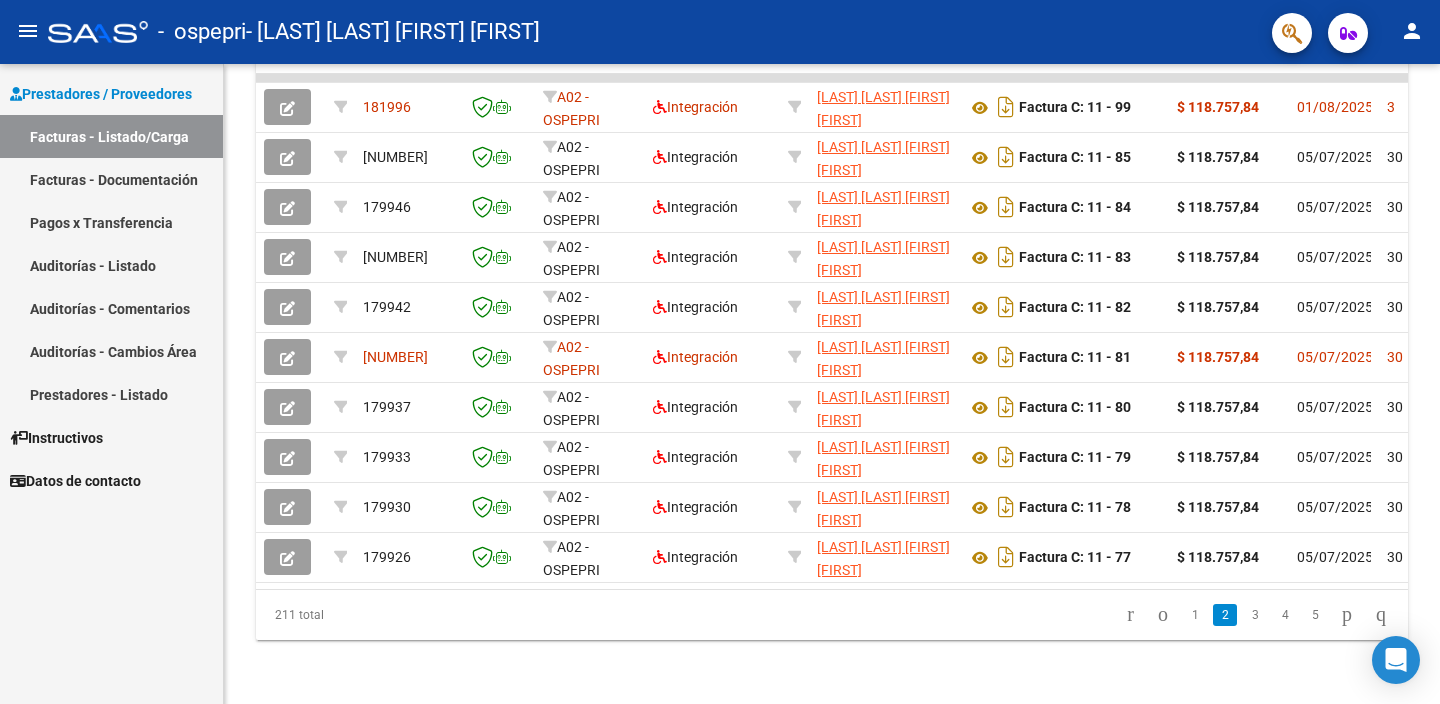 click on "1" 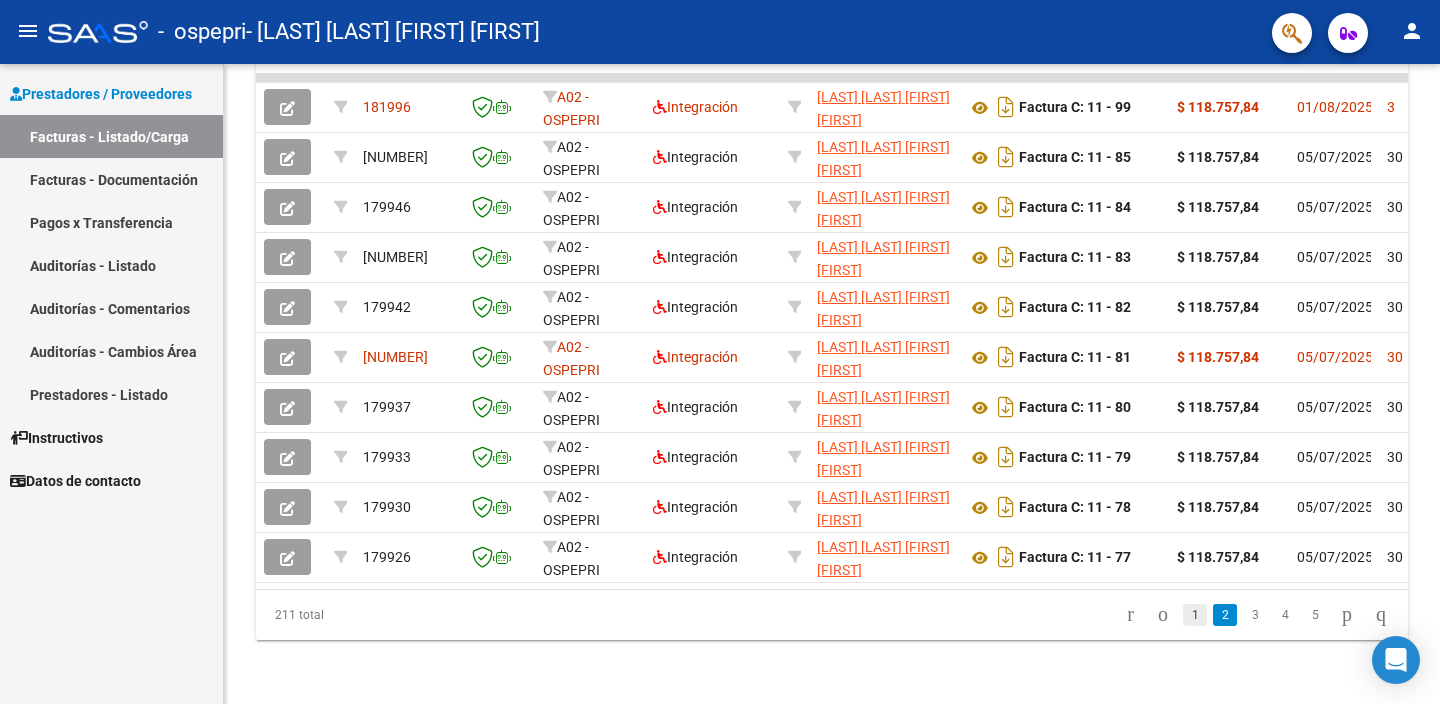 click on "1" 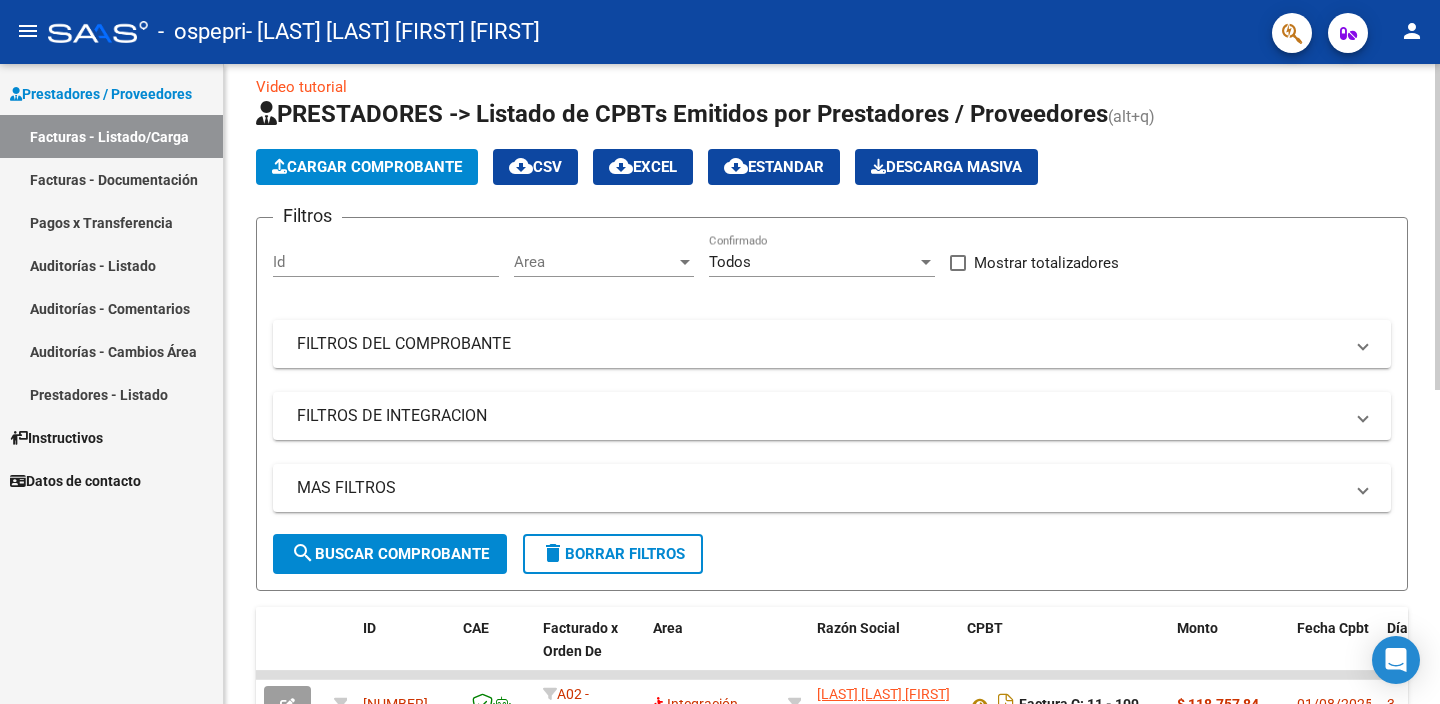 scroll, scrollTop: 0, scrollLeft: 0, axis: both 